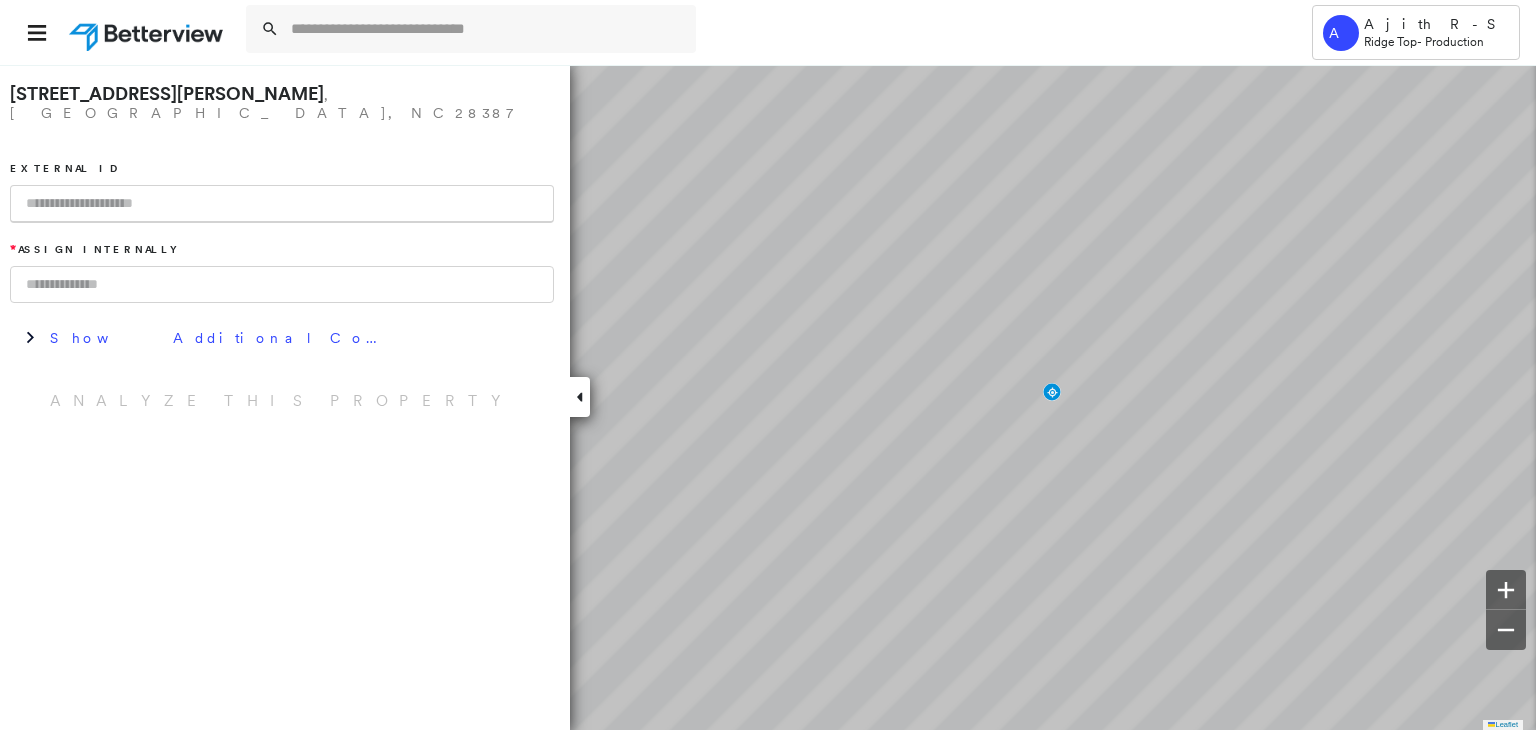 scroll, scrollTop: 0, scrollLeft: 0, axis: both 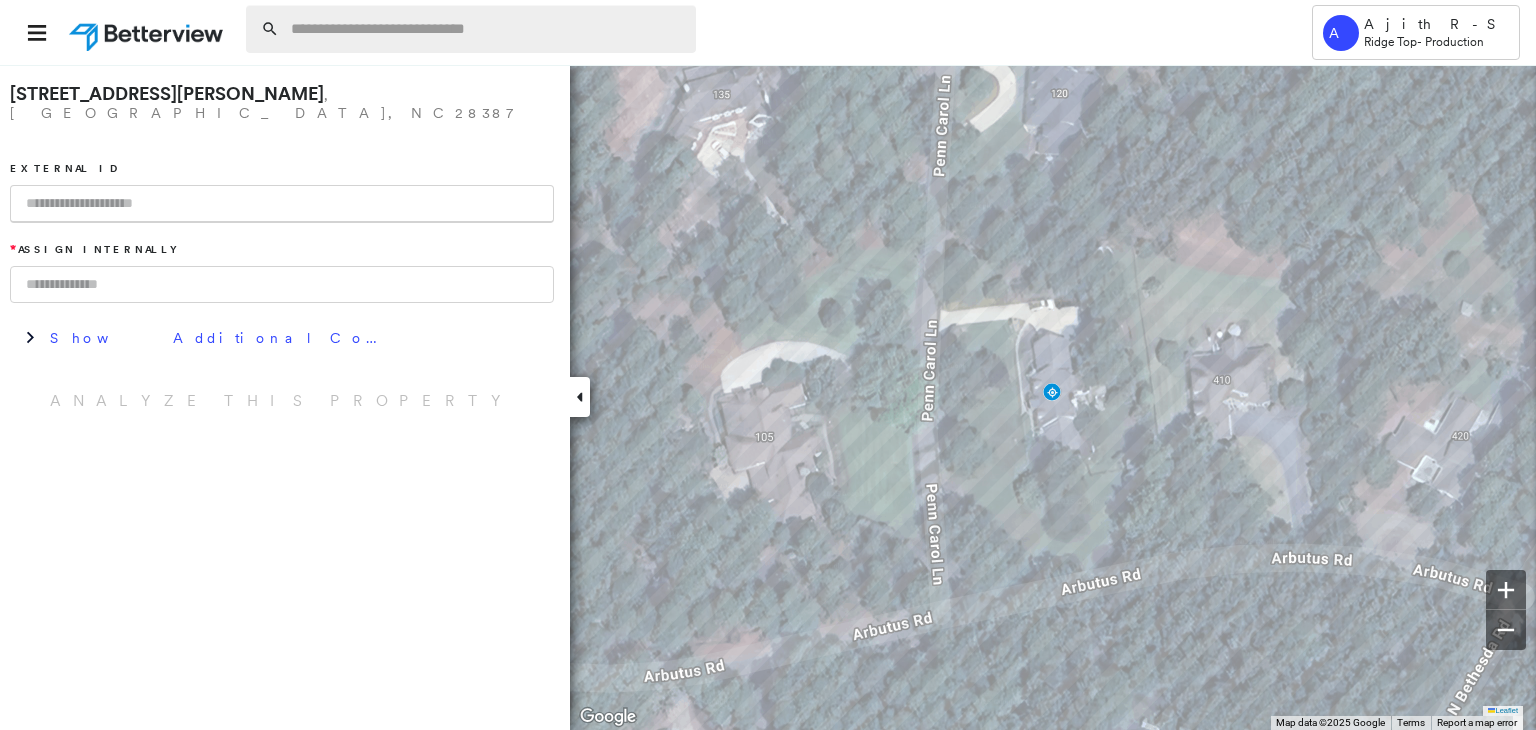 click at bounding box center [487, 29] 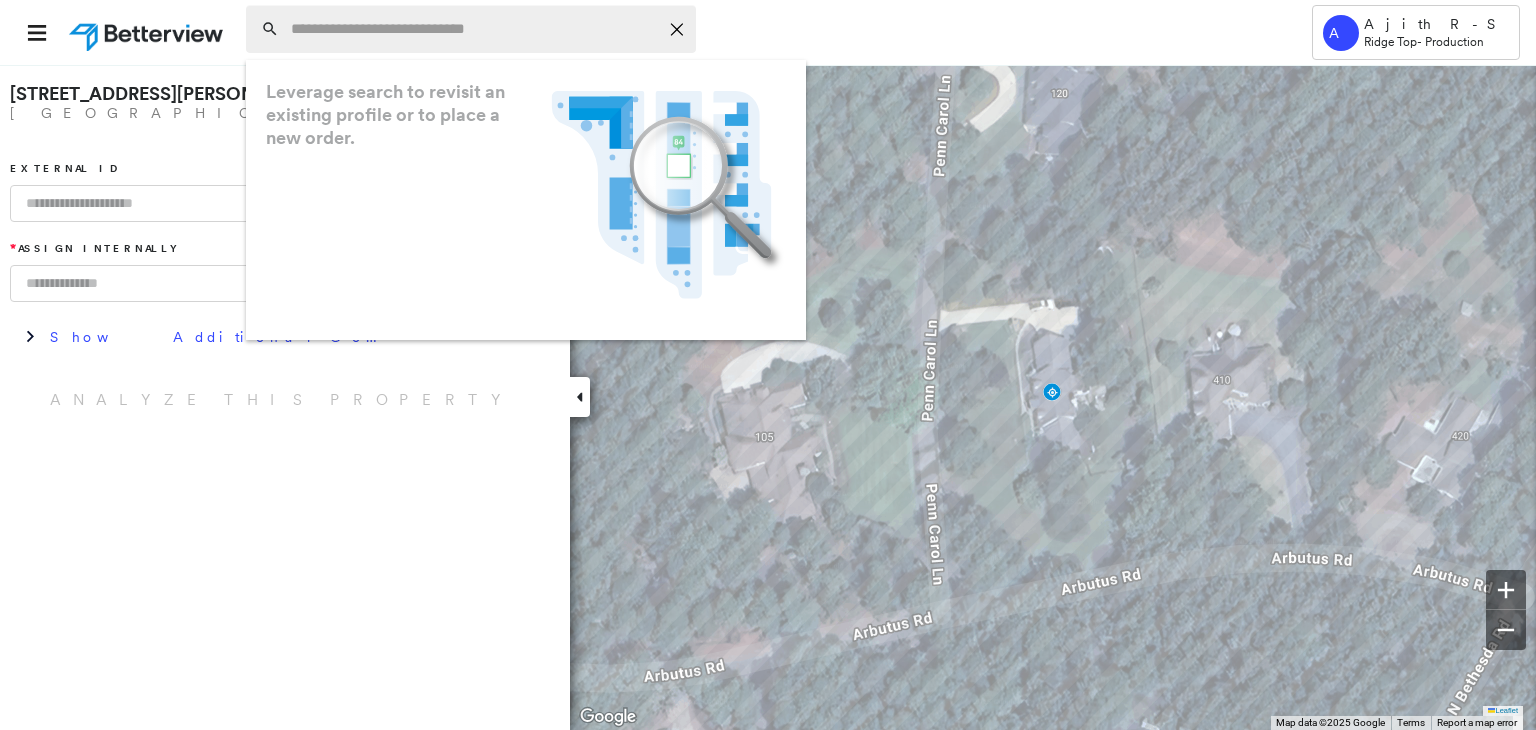 paste on "**********" 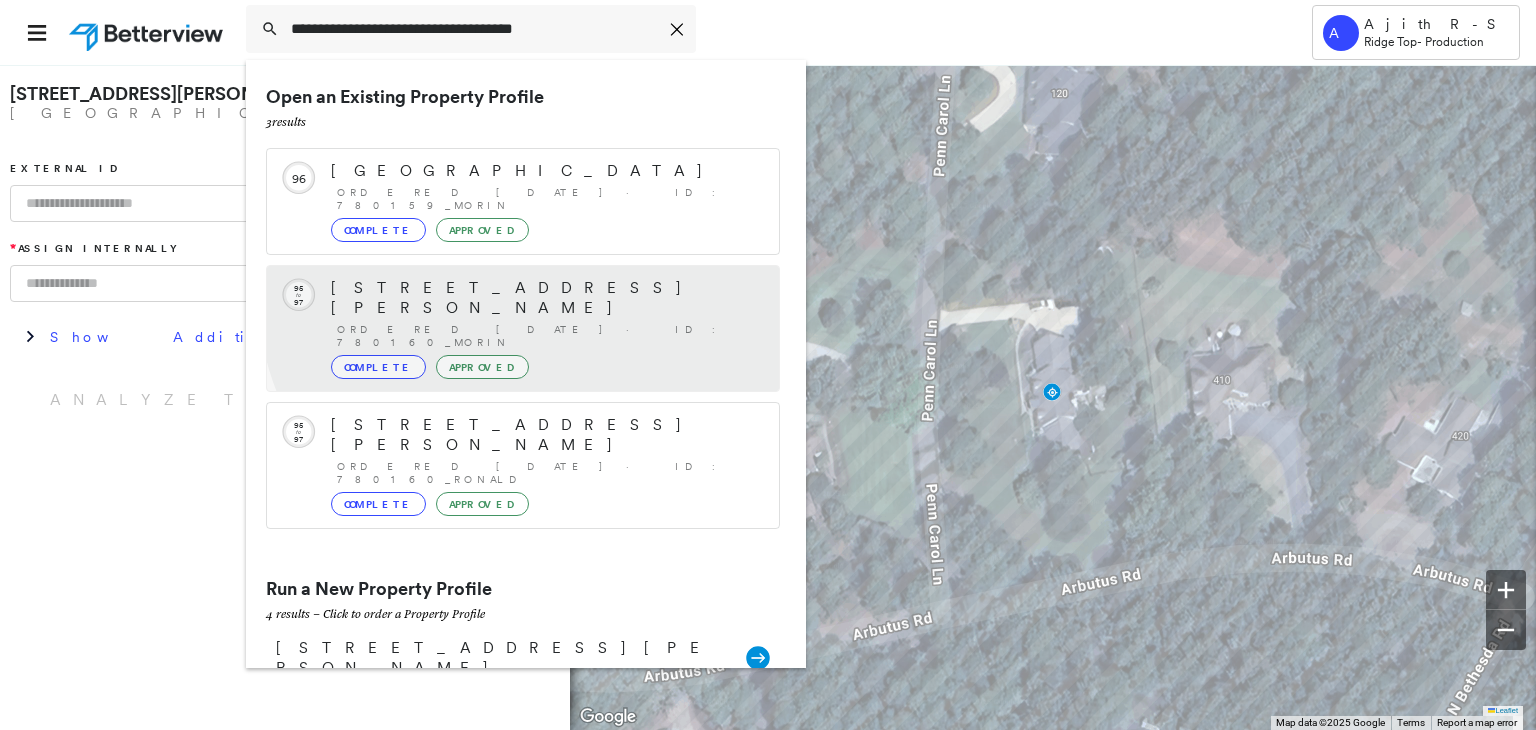 click on "814 W Travis St, Fredericksburg, TX 78624" at bounding box center (545, 298) 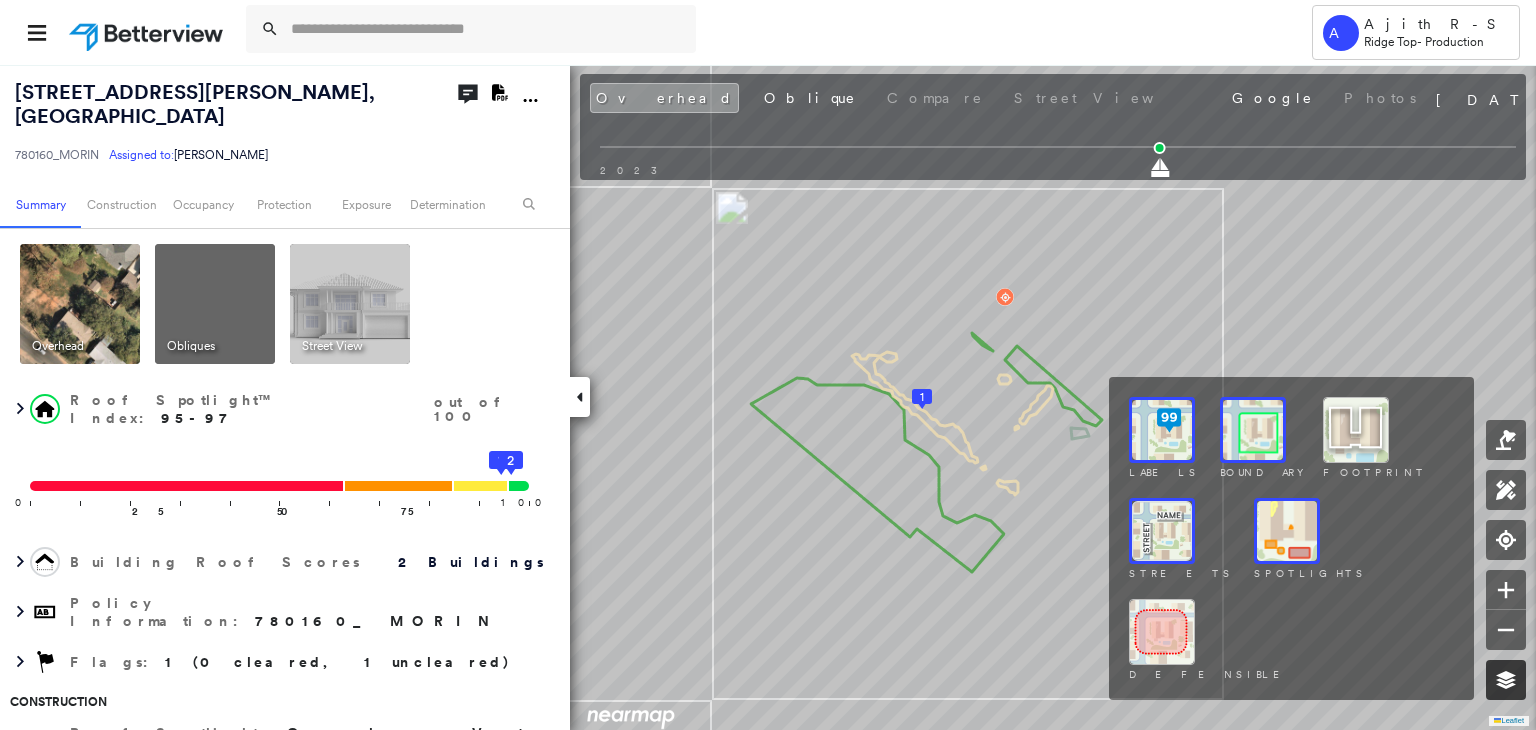 click 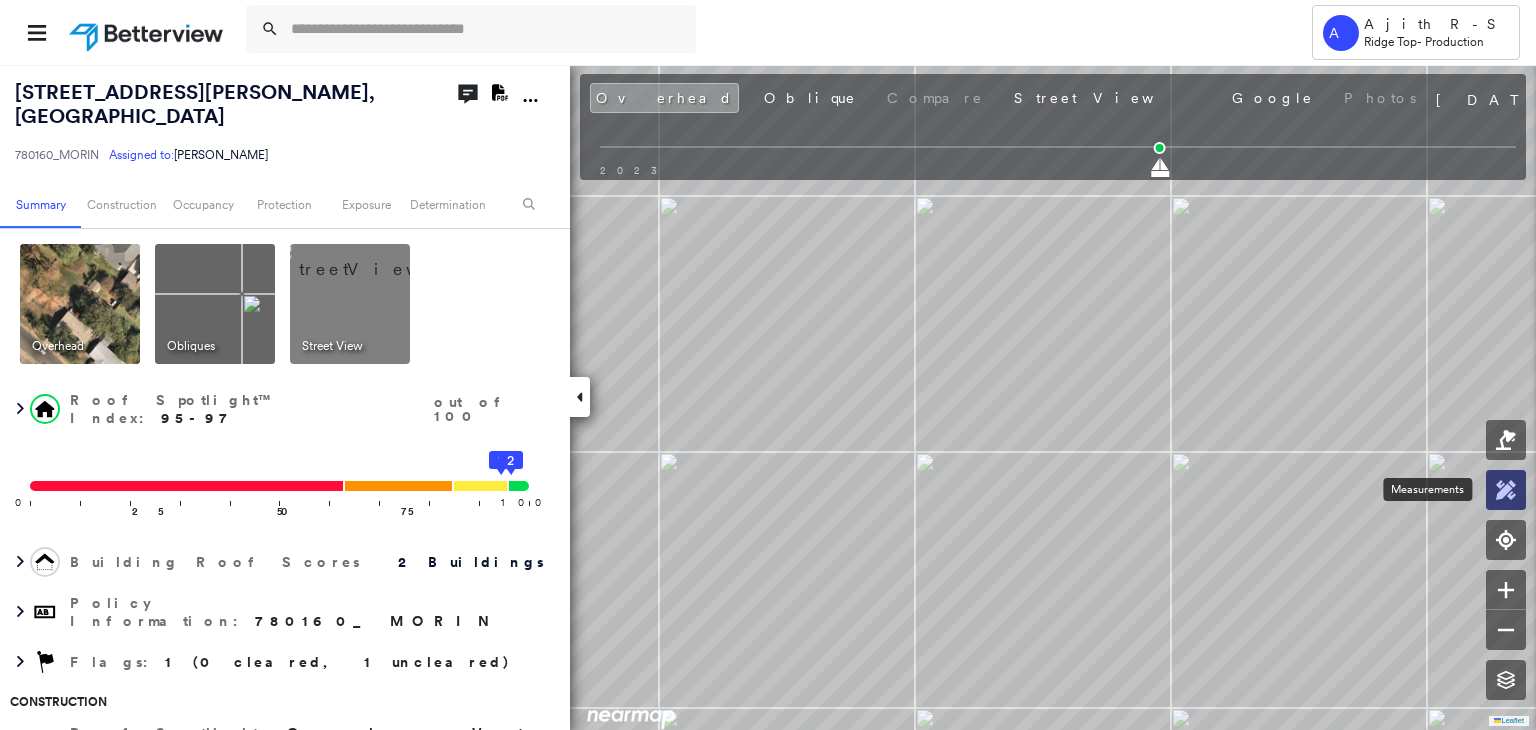 click 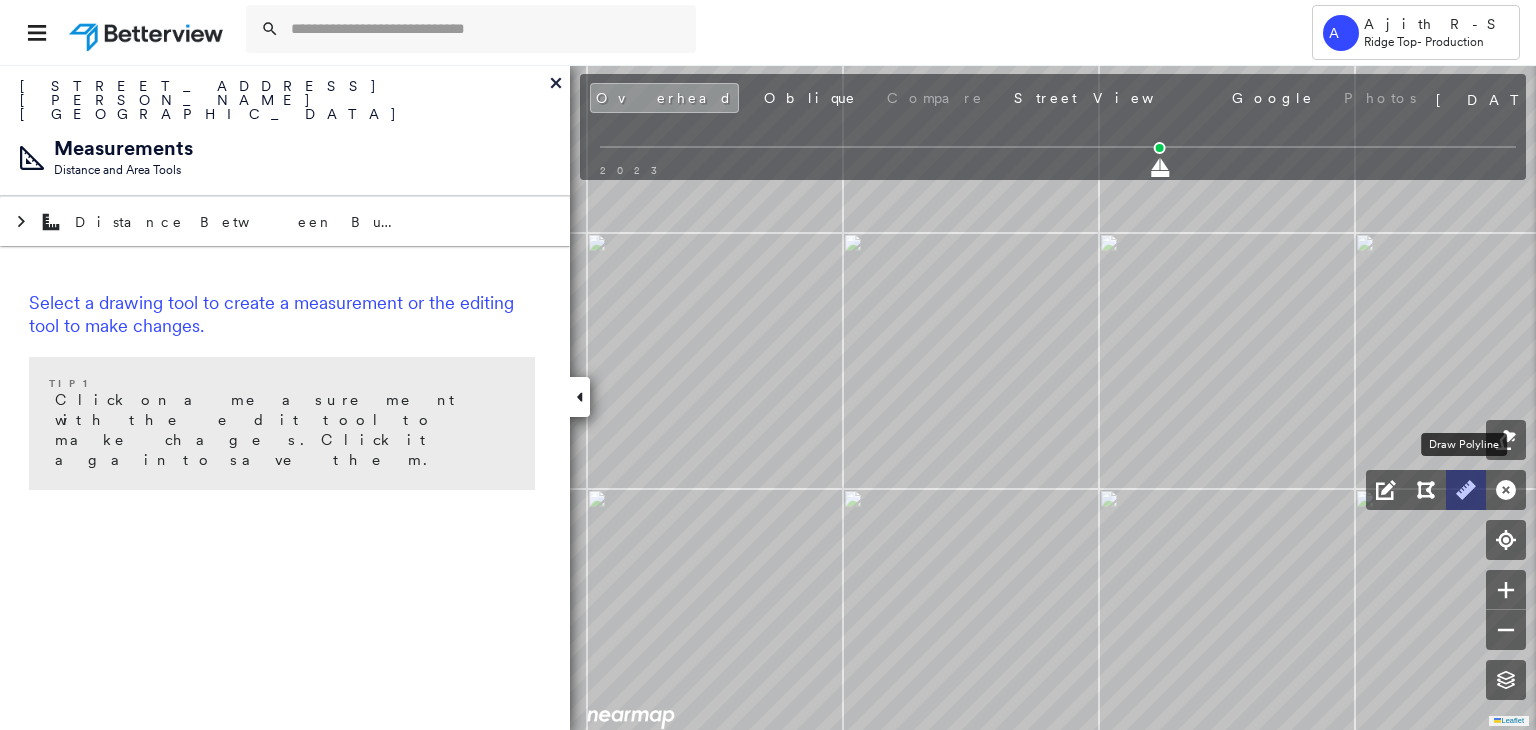click 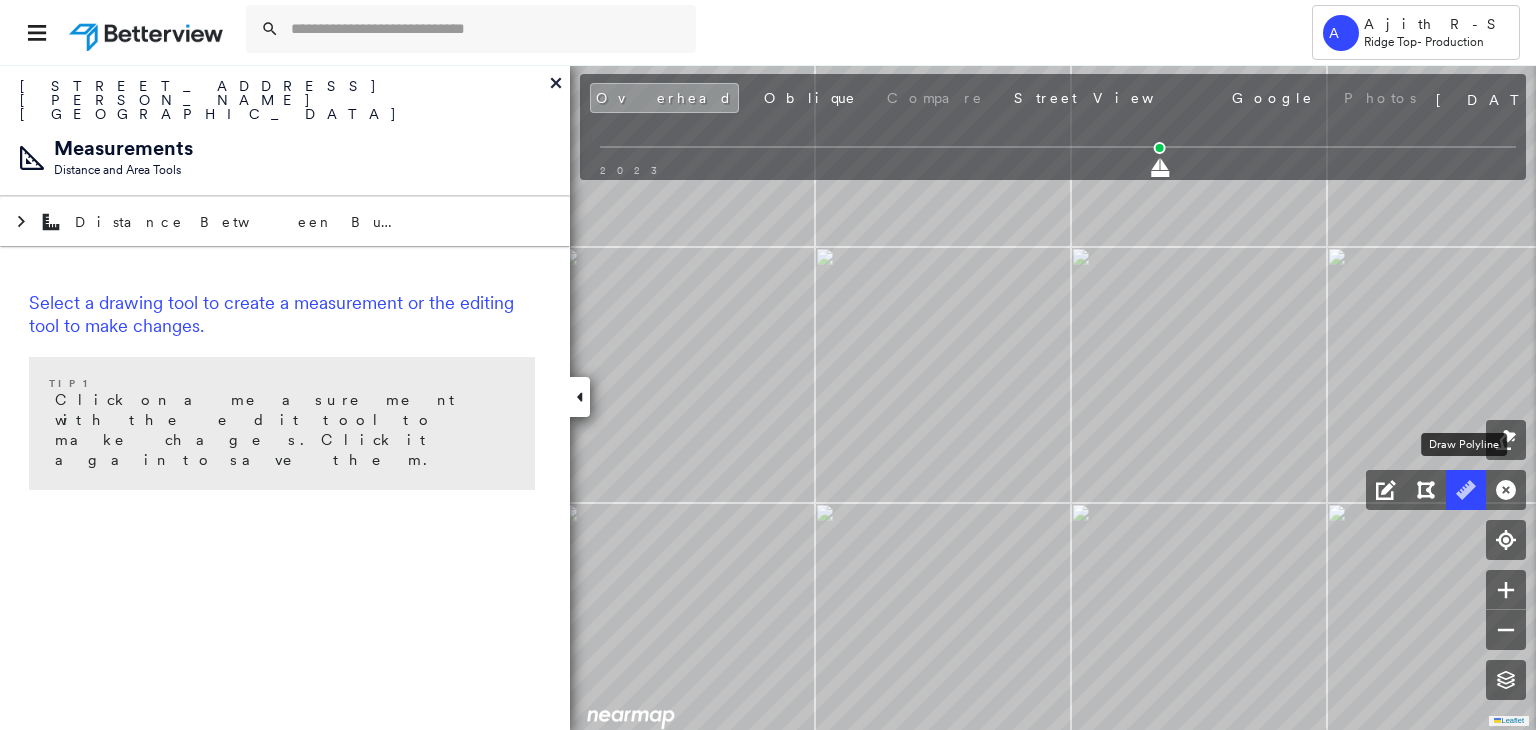 click at bounding box center (1466, 490) 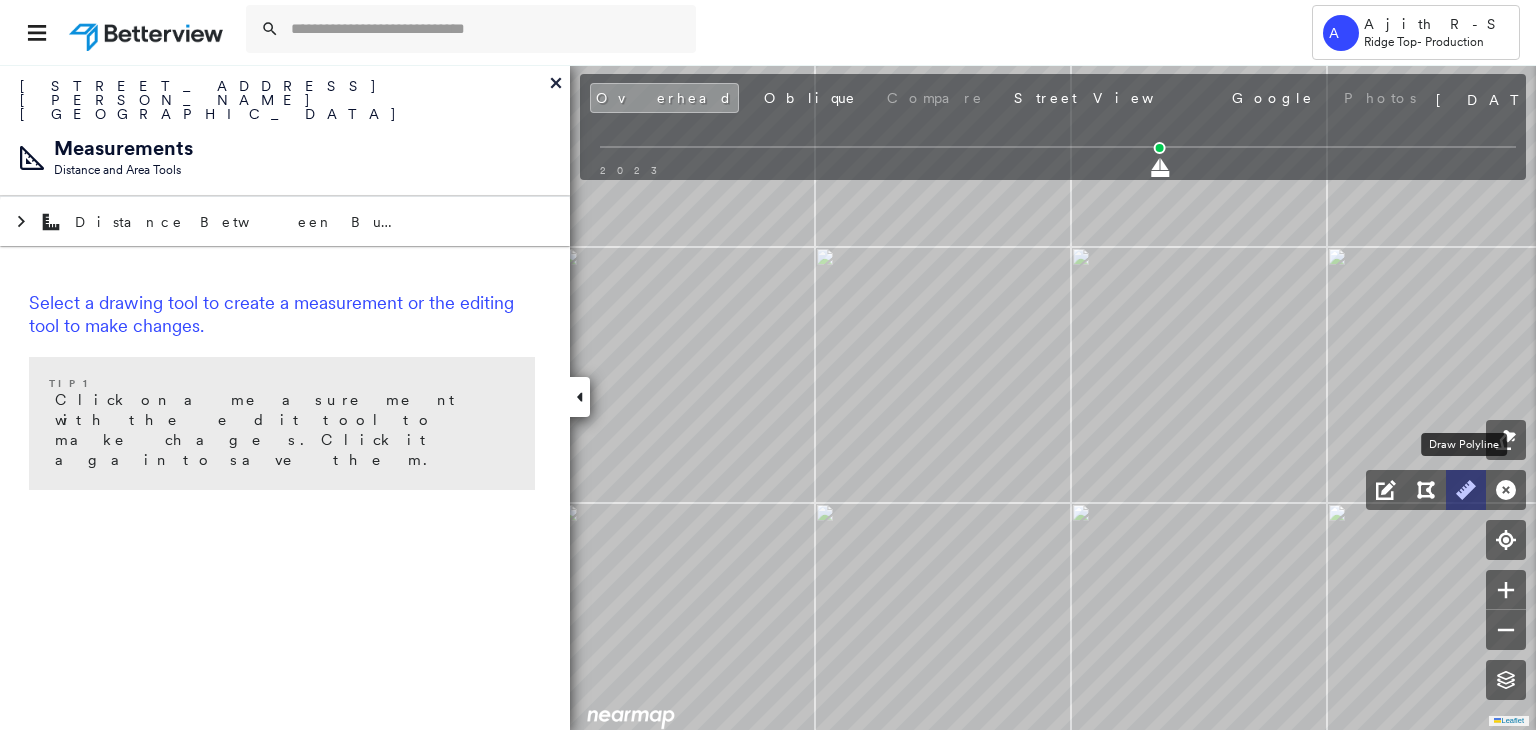 click 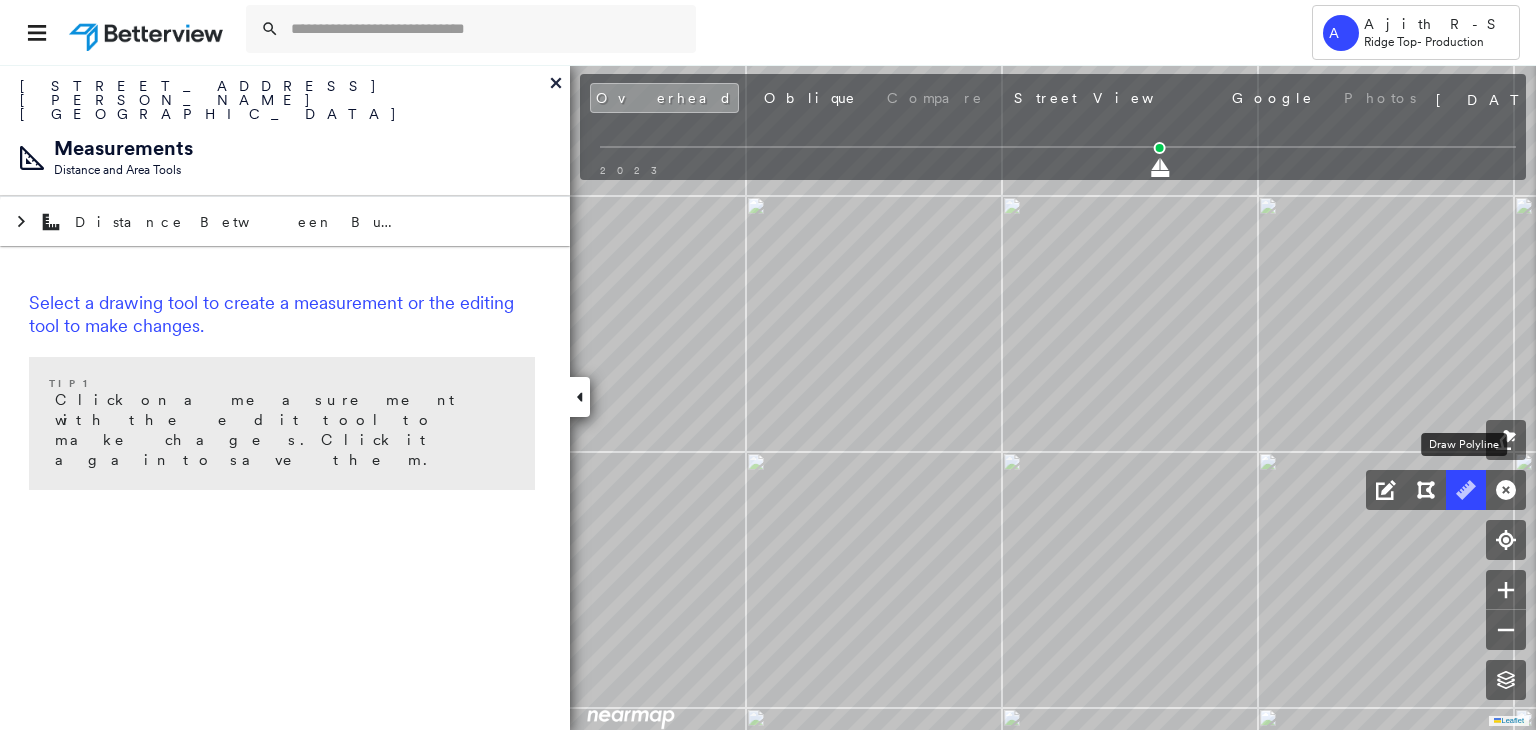 click 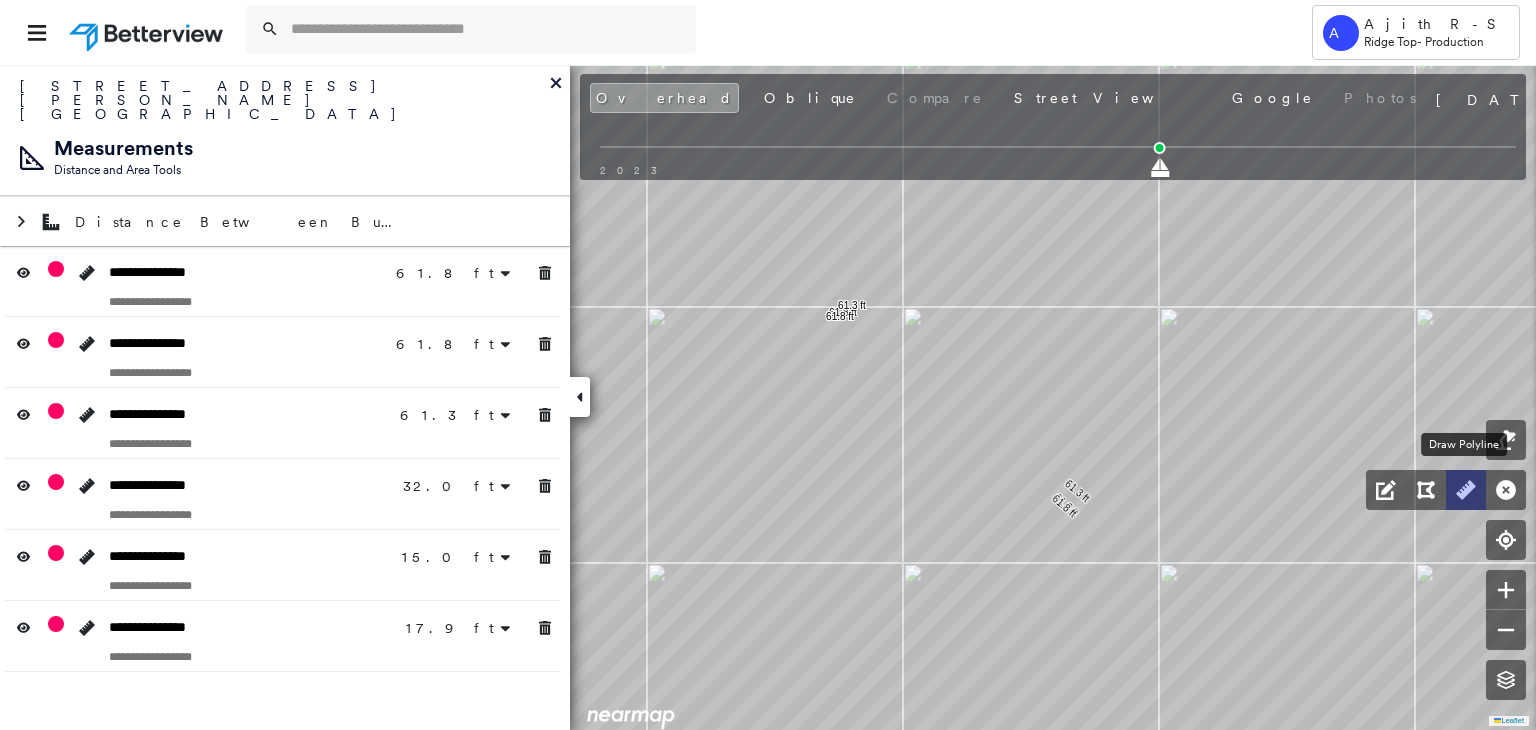 click at bounding box center [1466, 490] 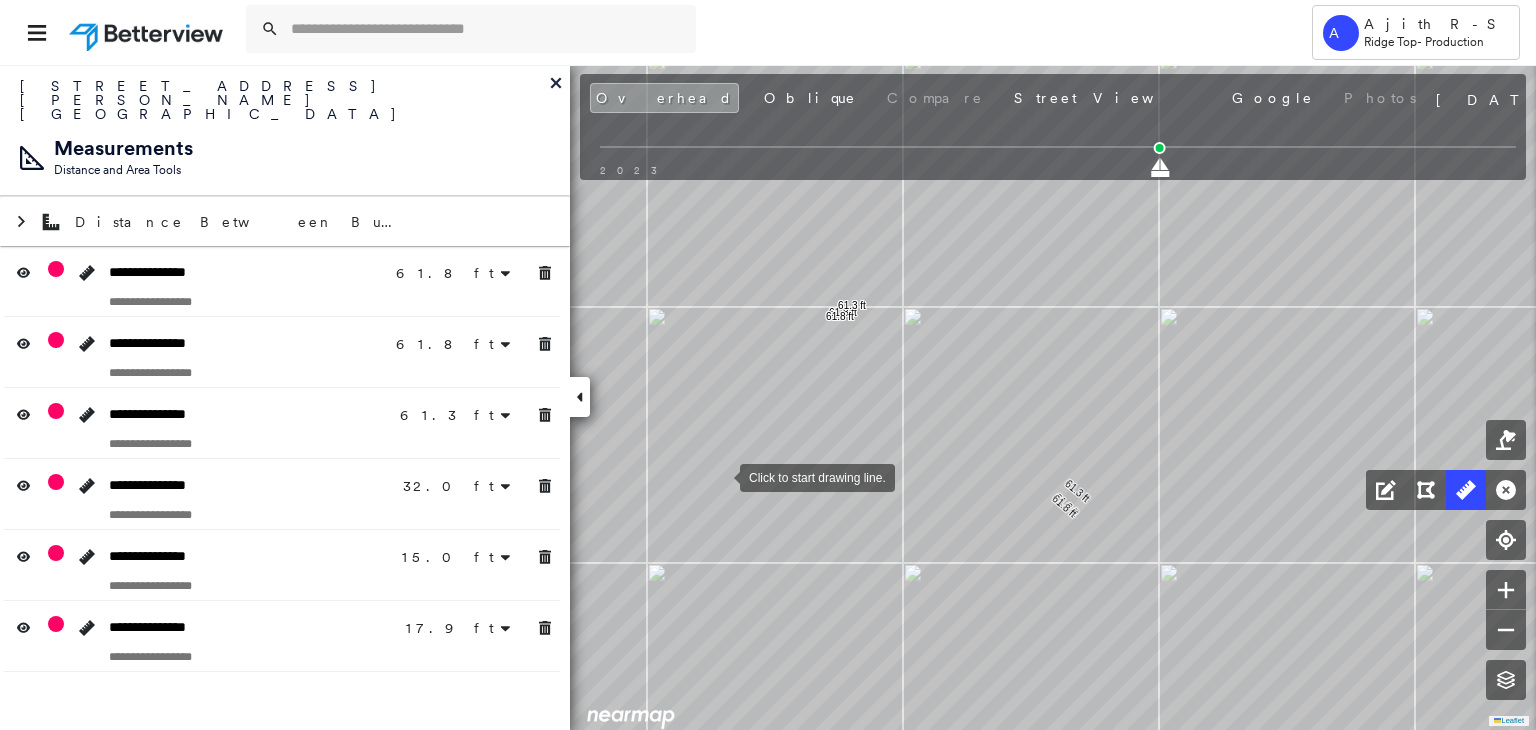 click at bounding box center (720, 476) 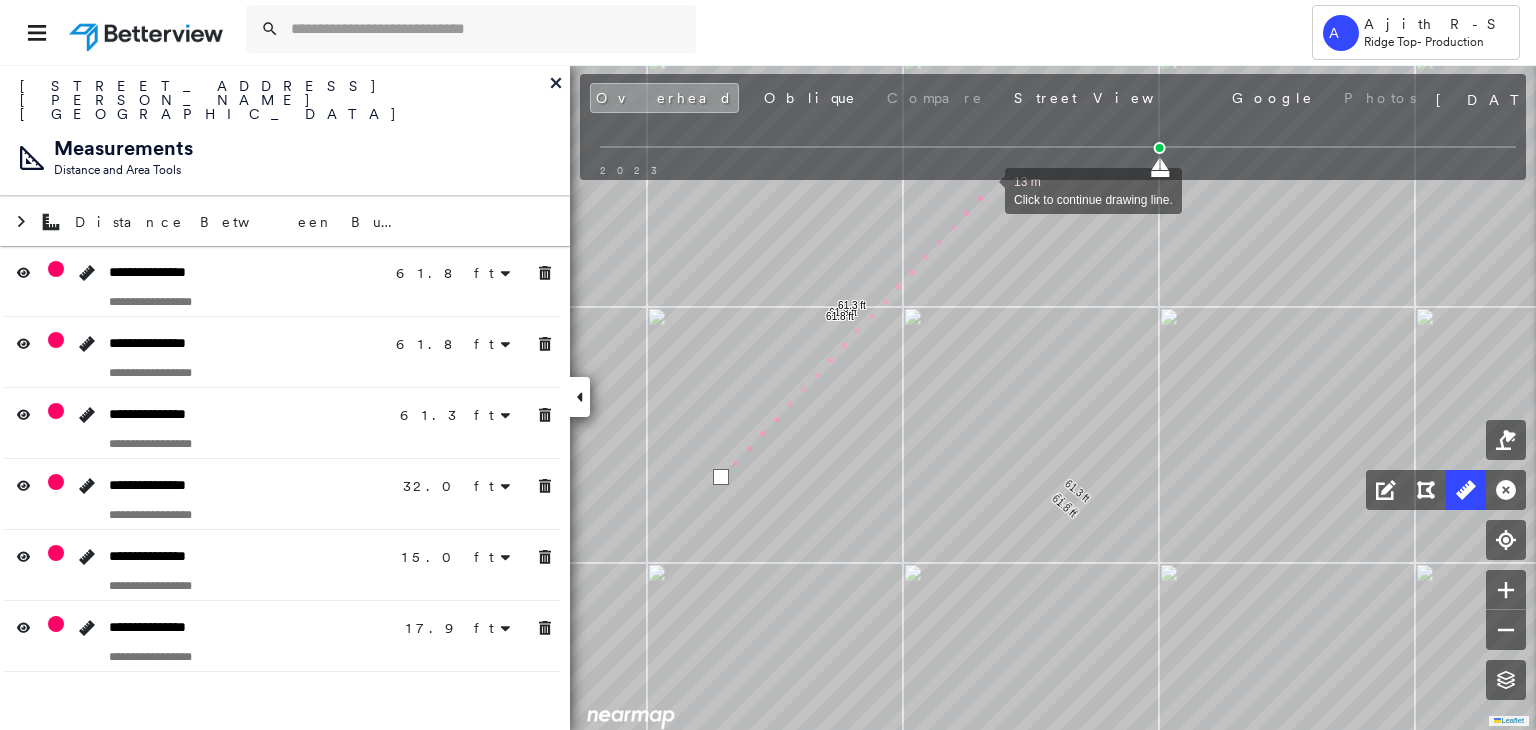click at bounding box center (985, 189) 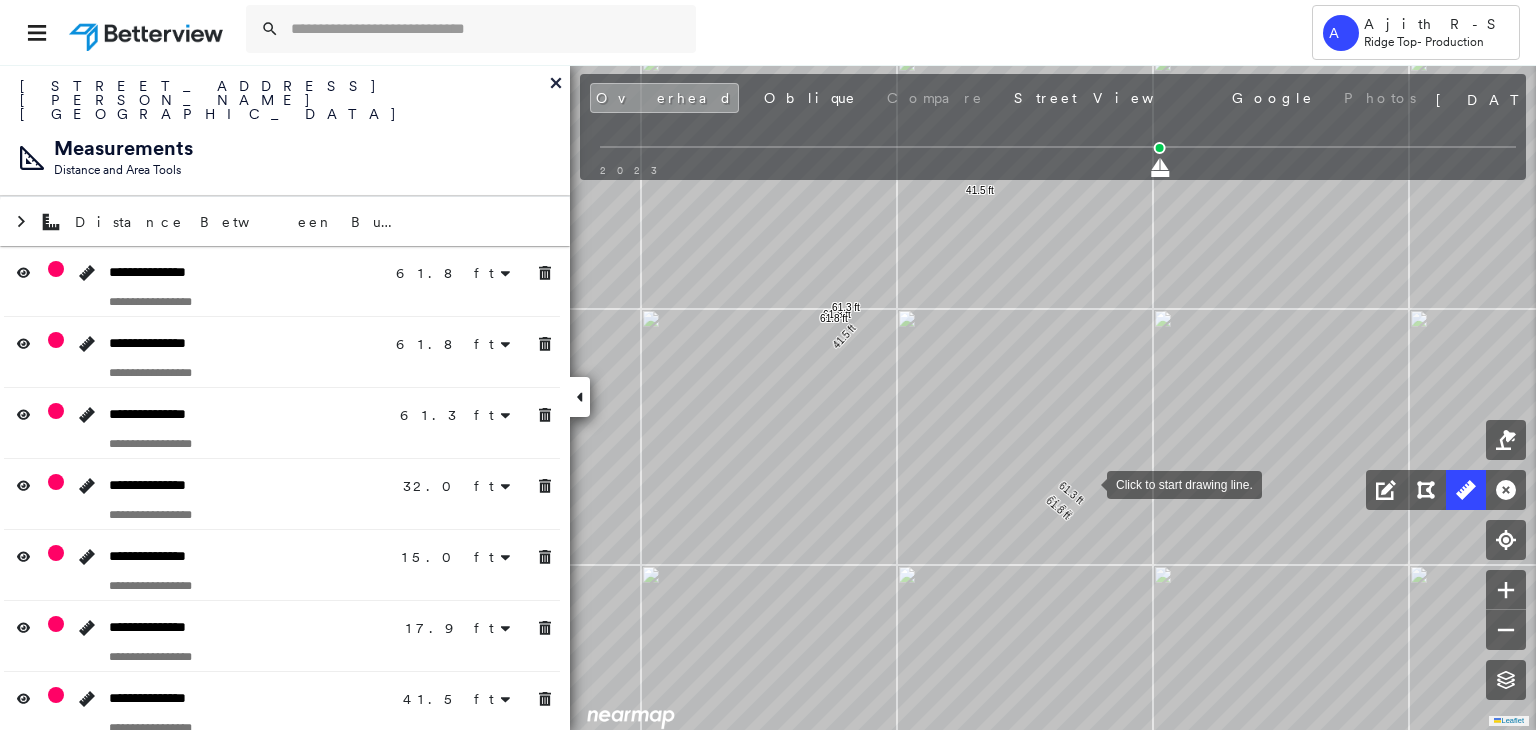 drag, startPoint x: 1093, startPoint y: 481, endPoint x: 908, endPoint y: 493, distance: 185.38878 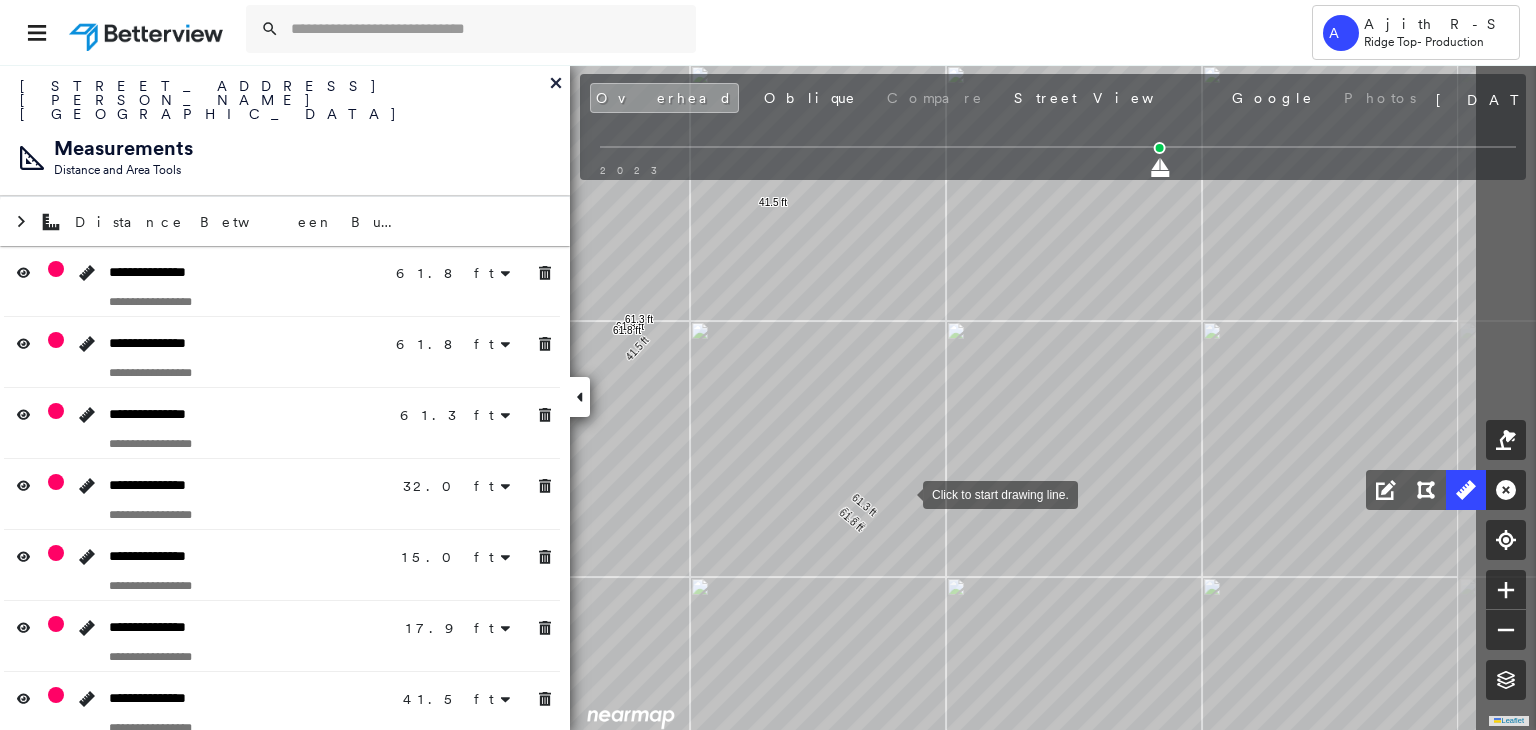 click at bounding box center [903, 493] 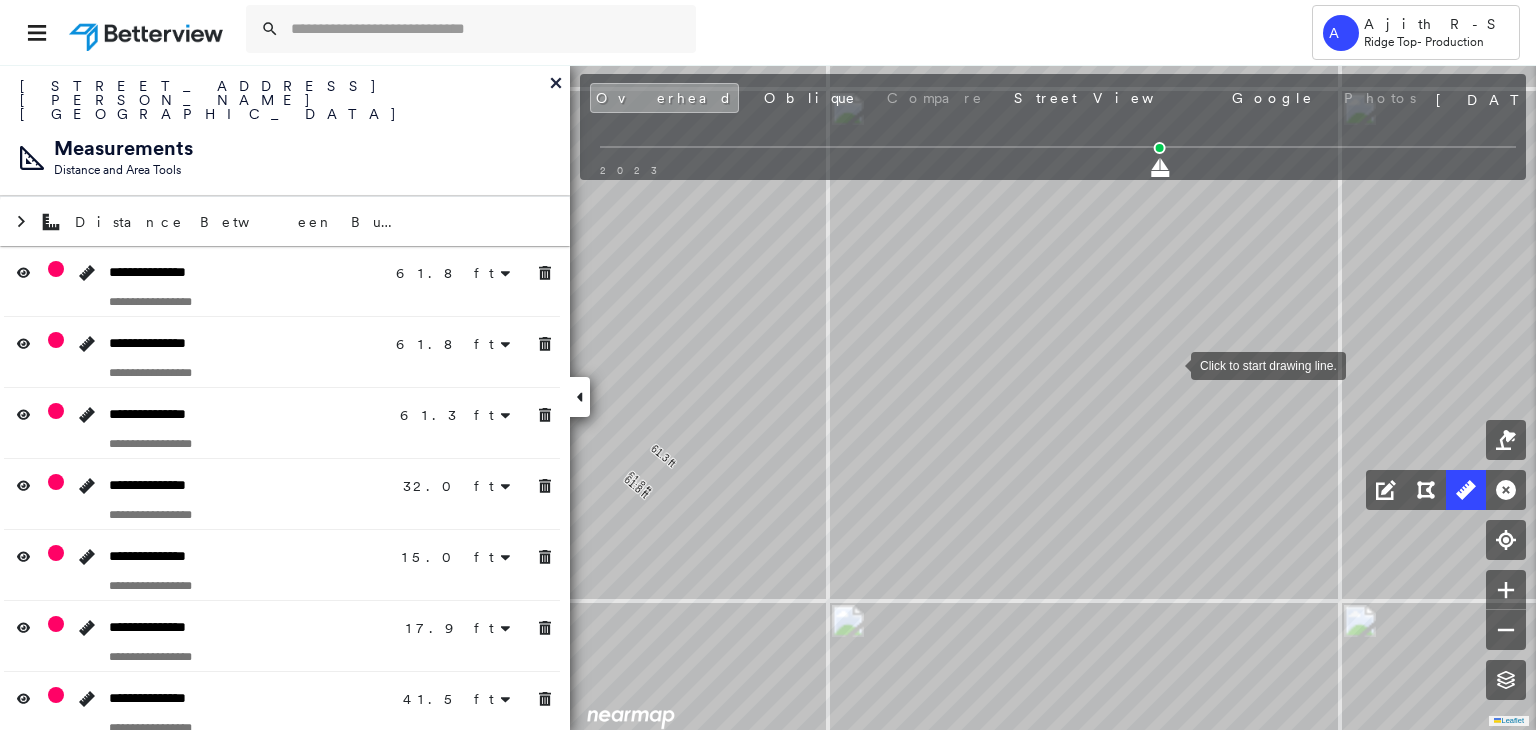 click at bounding box center (1171, 364) 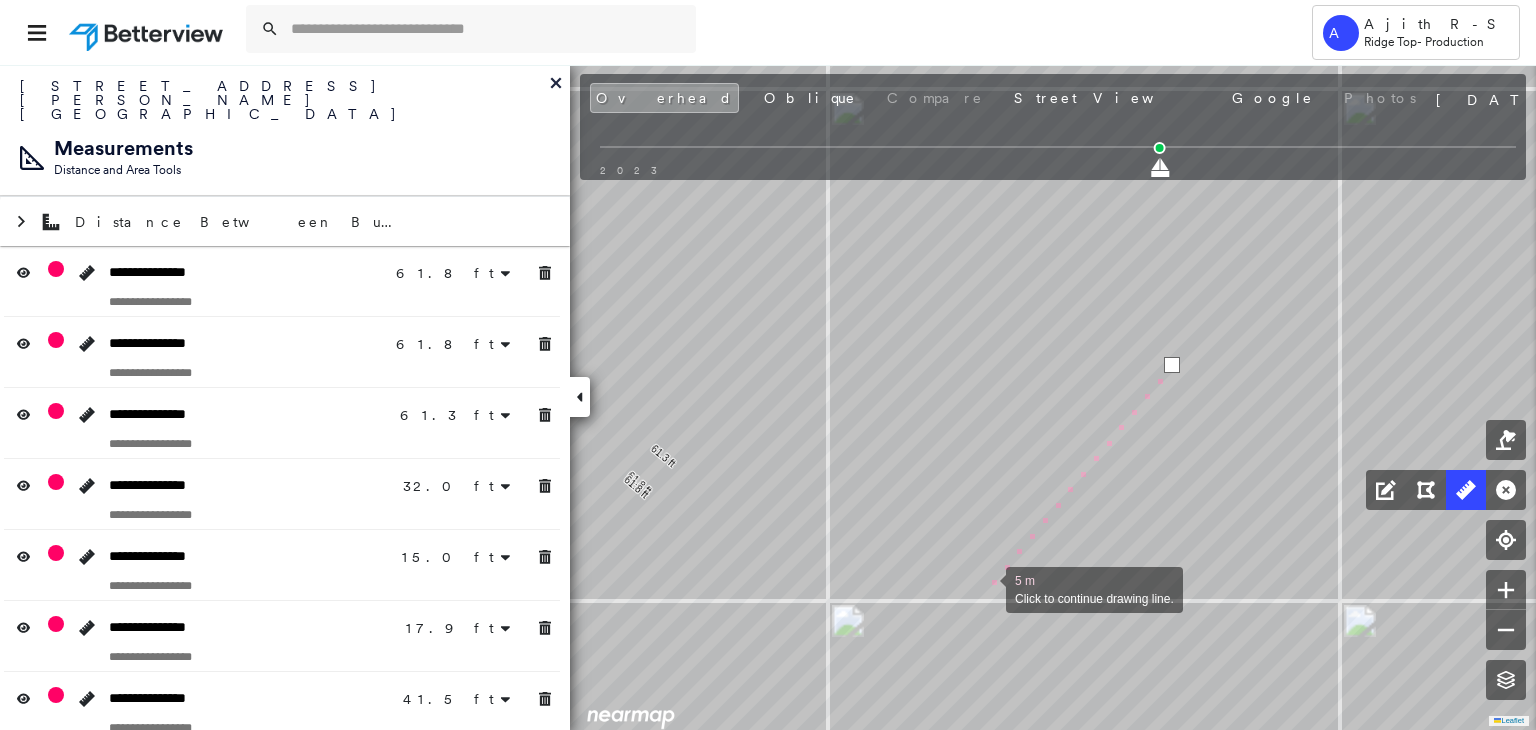 click at bounding box center [986, 588] 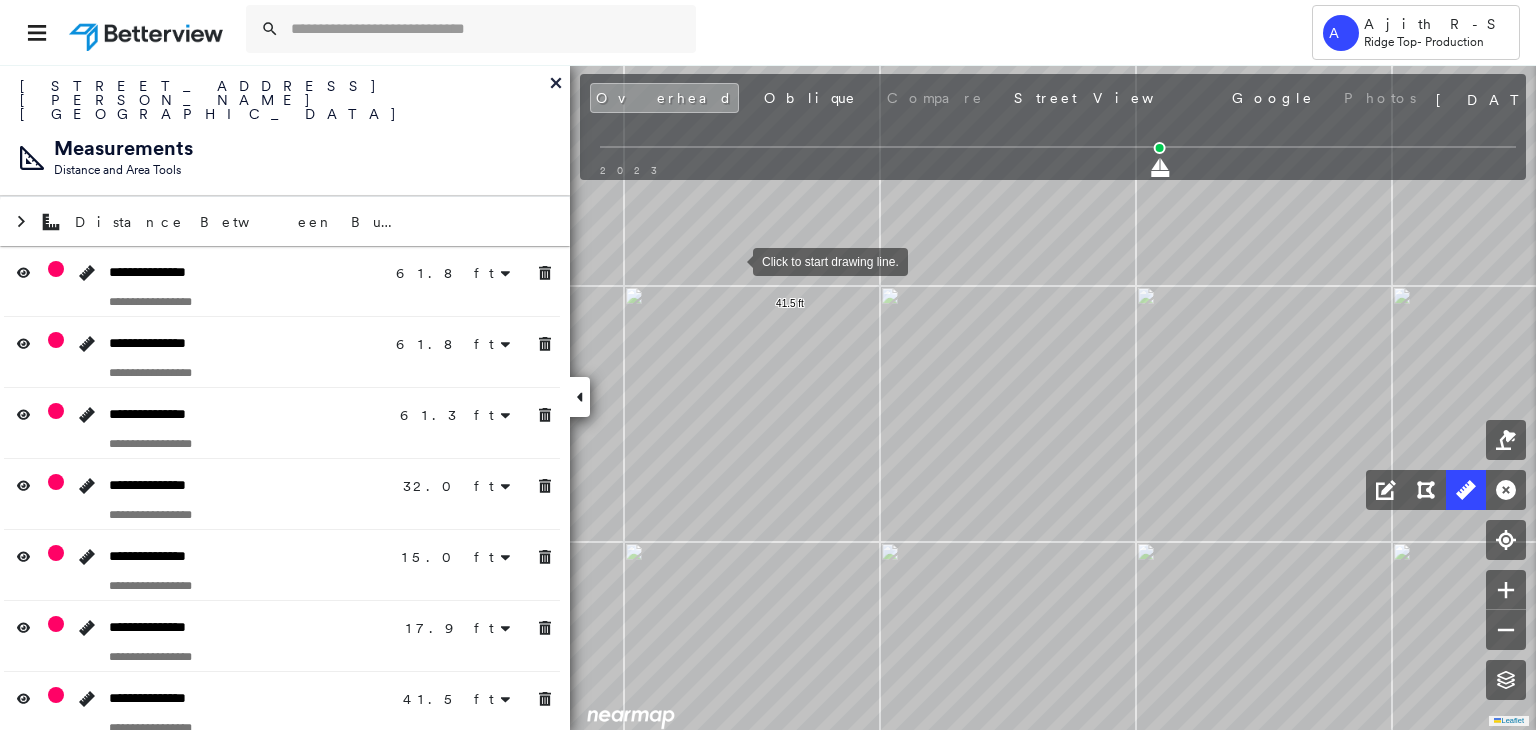 click at bounding box center [733, 260] 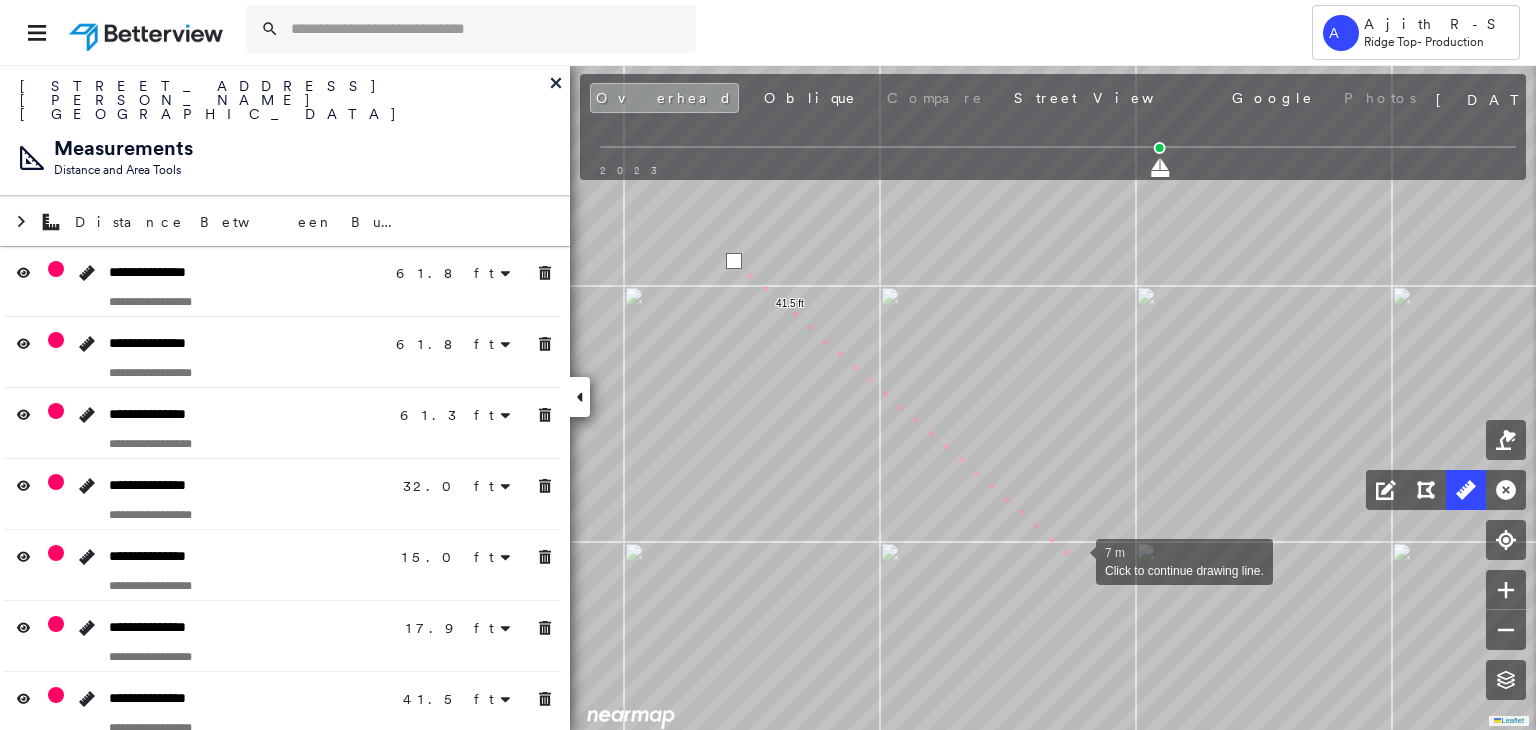 click at bounding box center [1076, 560] 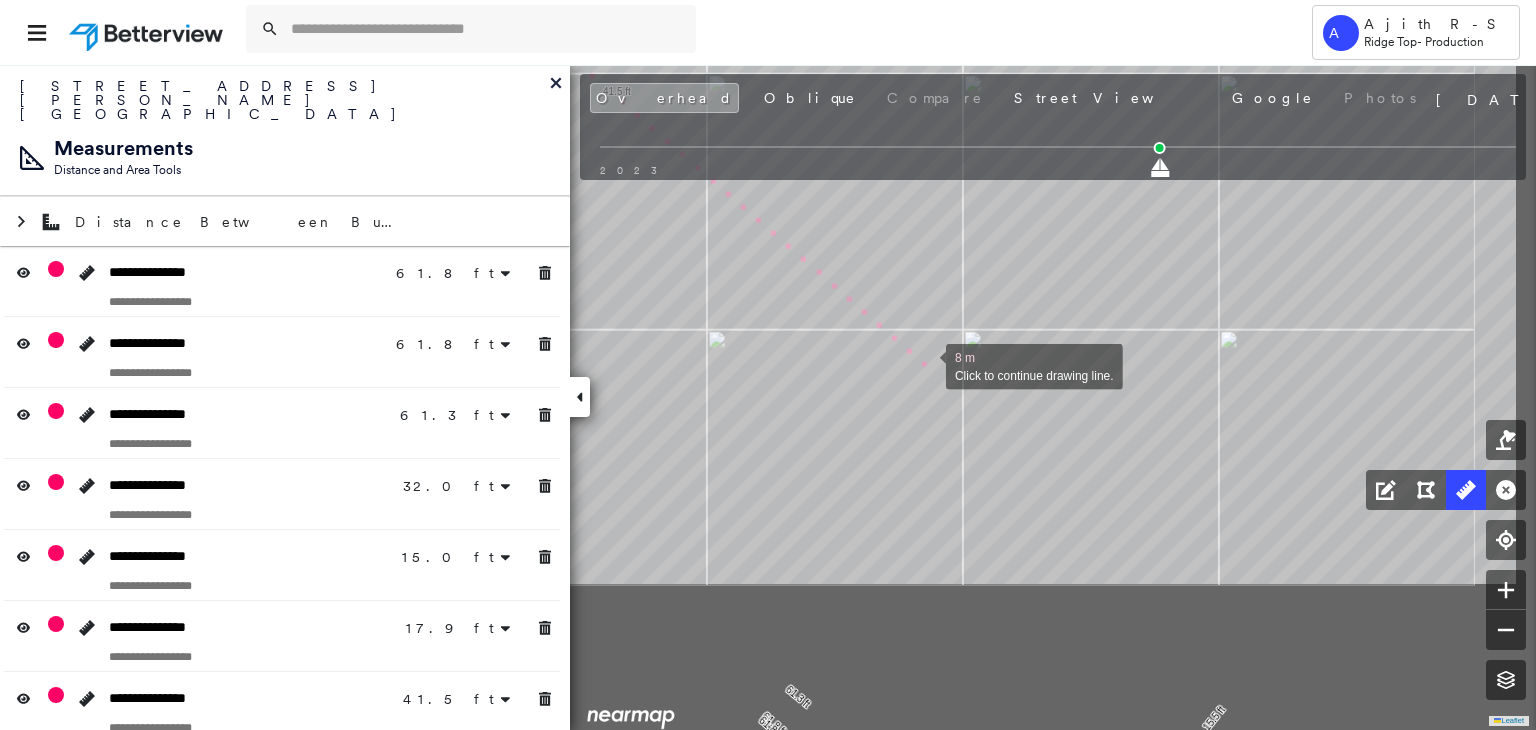 click at bounding box center (926, 365) 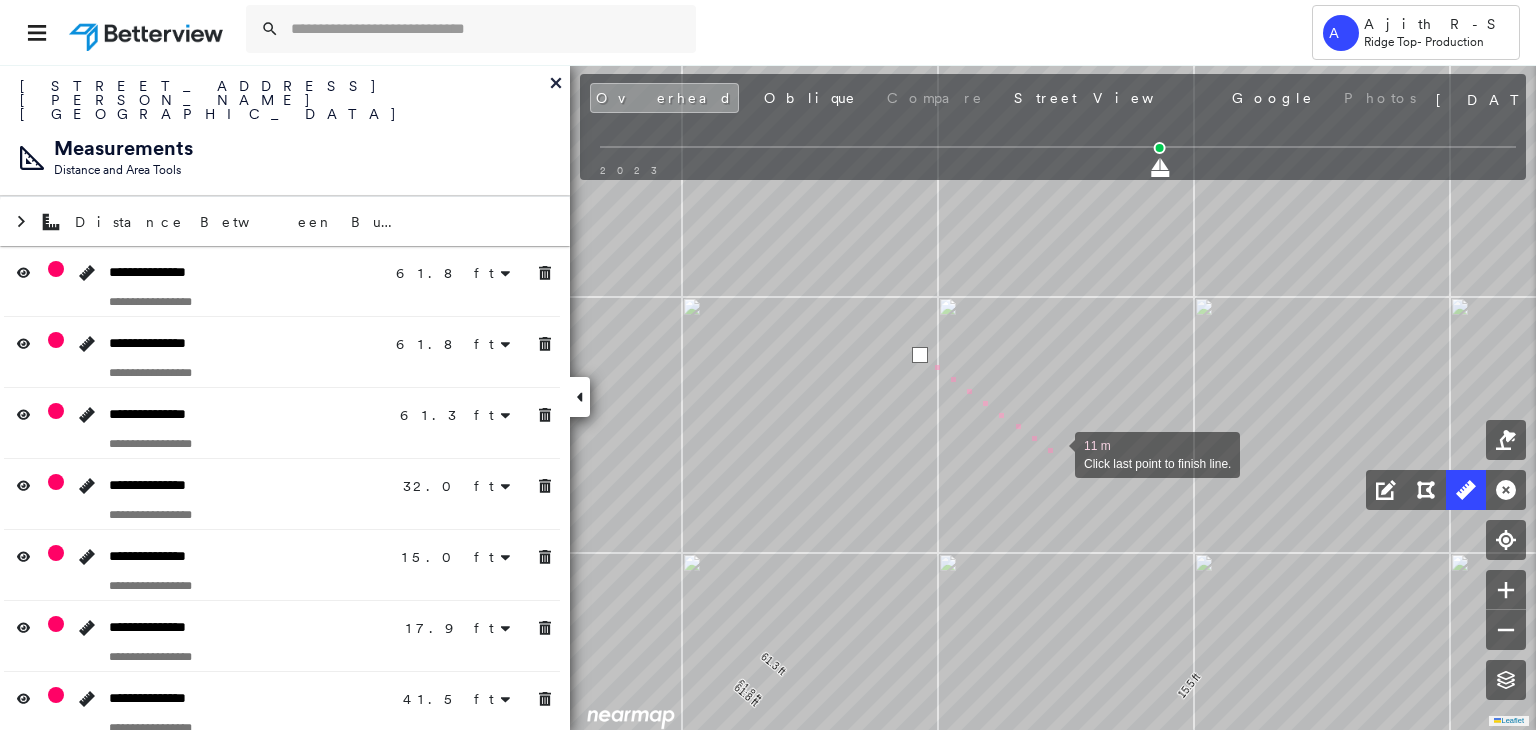 click at bounding box center (1055, 453) 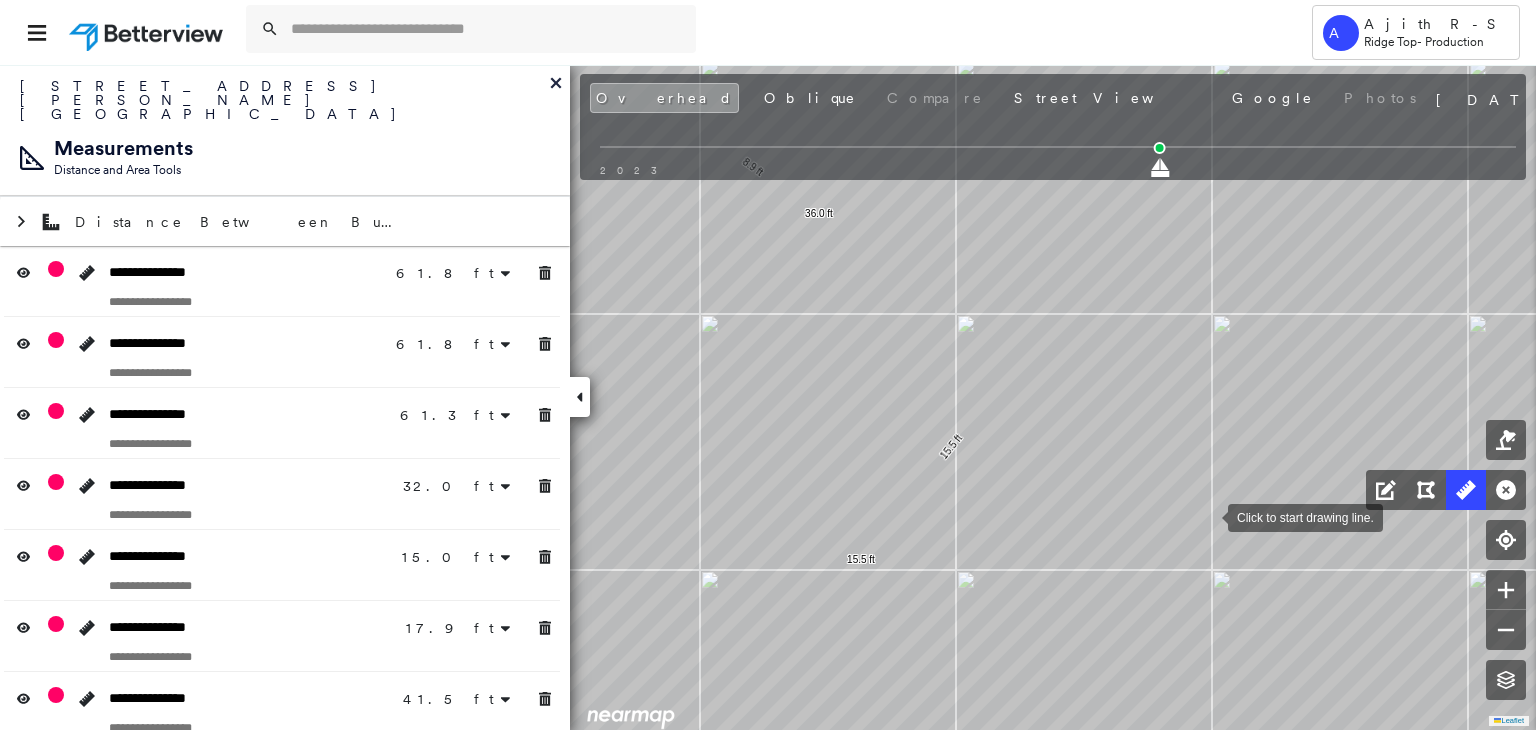 click at bounding box center [1208, 516] 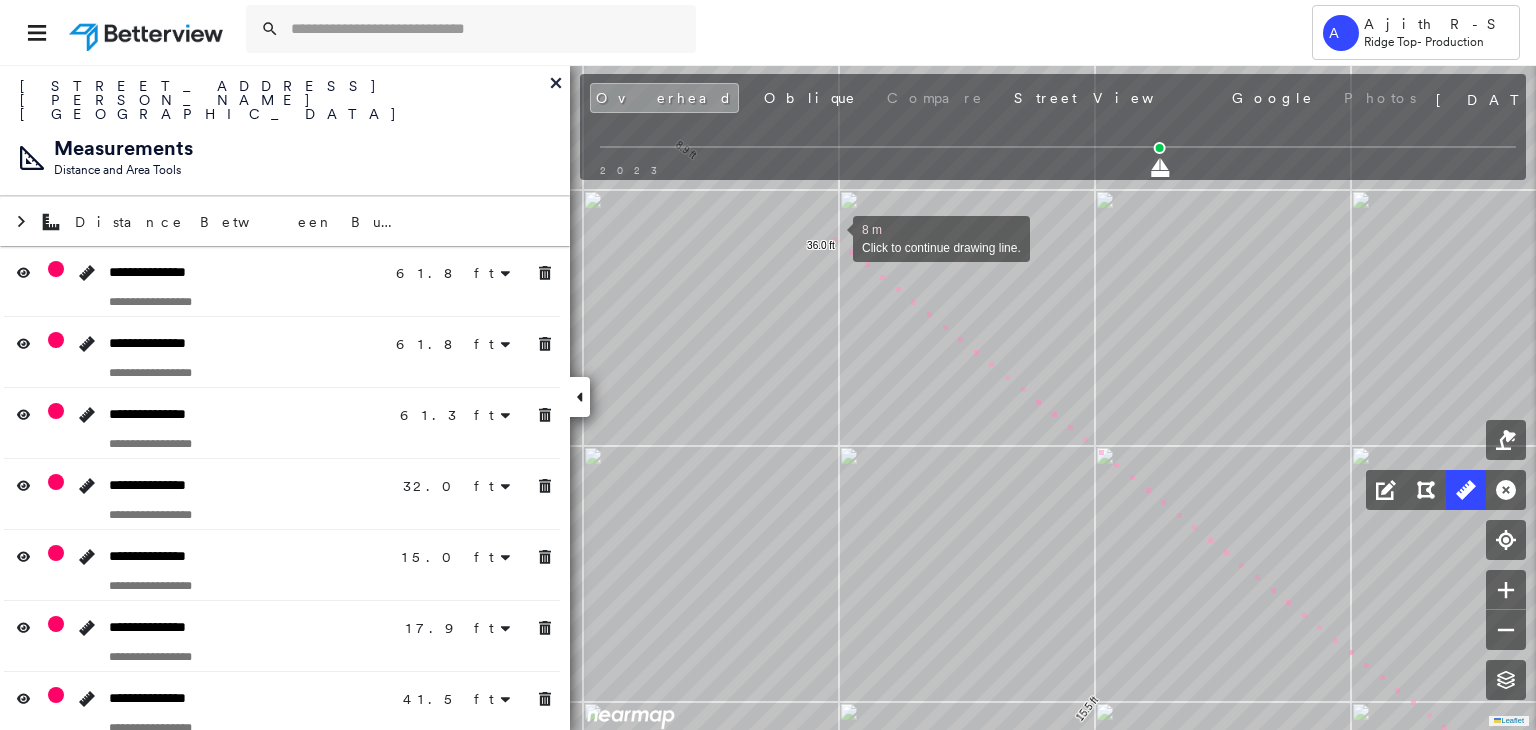 click at bounding box center [833, 237] 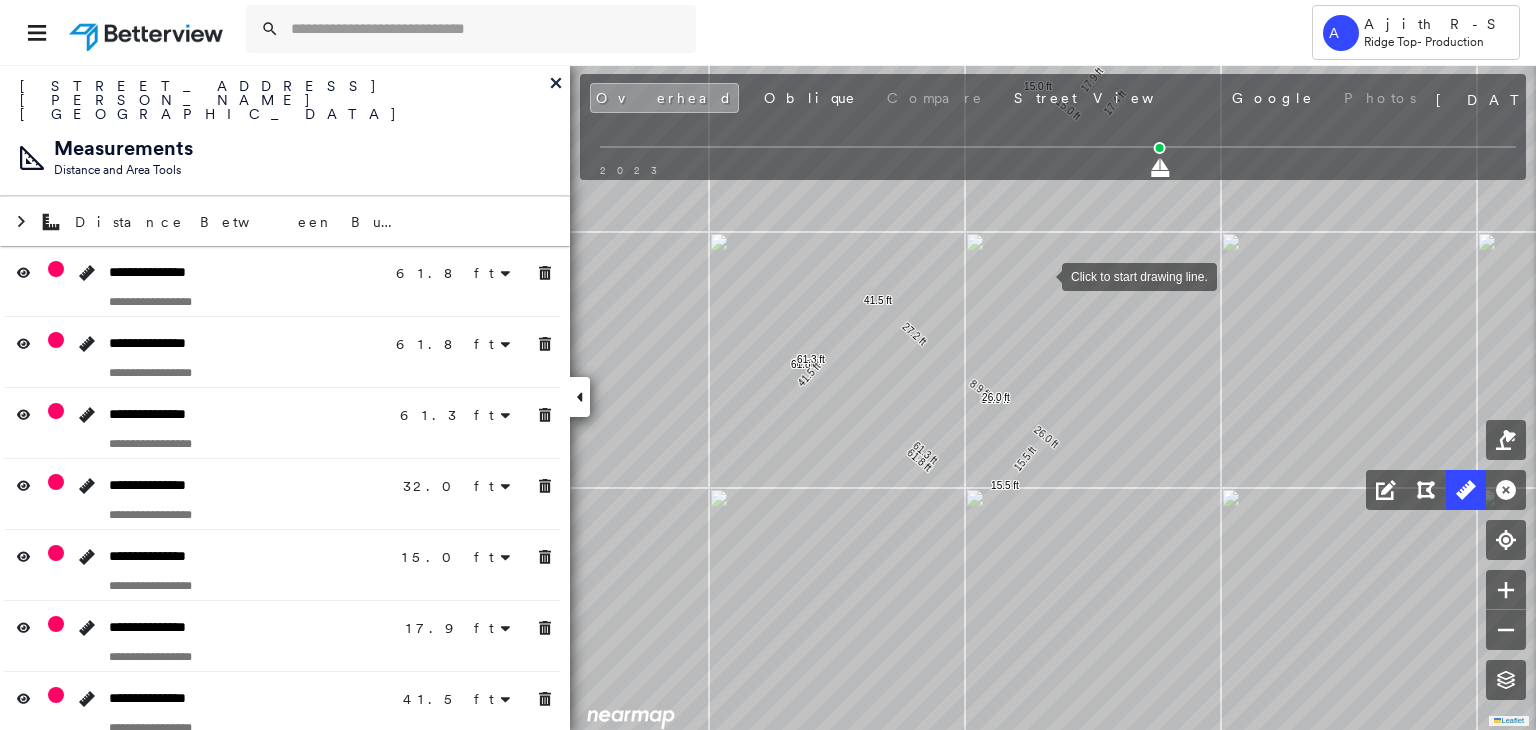 click on "61.8 ft 61.8 ft 61.8 ft 61.8 ft 61.3 ft 61.3 ft 17.4 ft 14.6 ft 32.0 ft 15.0 ft 15.0 ft 17.9 ft 17.9 ft 41.5 ft 41.5 ft 15.5 ft 15.5 ft 27.2 ft 8.9 ft 36.0 ft 26.0 ft 26.0 ft Click to start drawing line." at bounding box center (-398, -207) 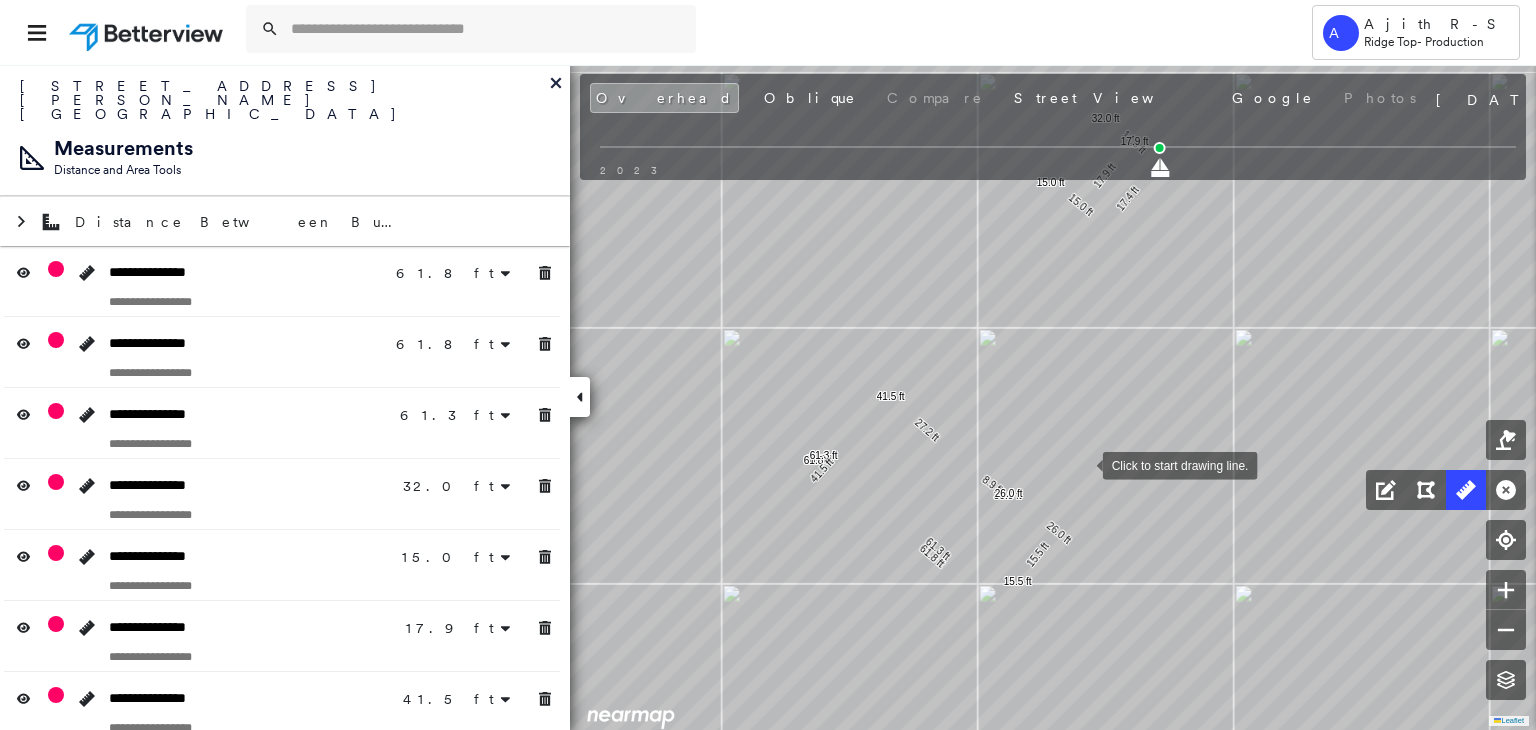 drag, startPoint x: 1083, startPoint y: 449, endPoint x: 1083, endPoint y: 541, distance: 92 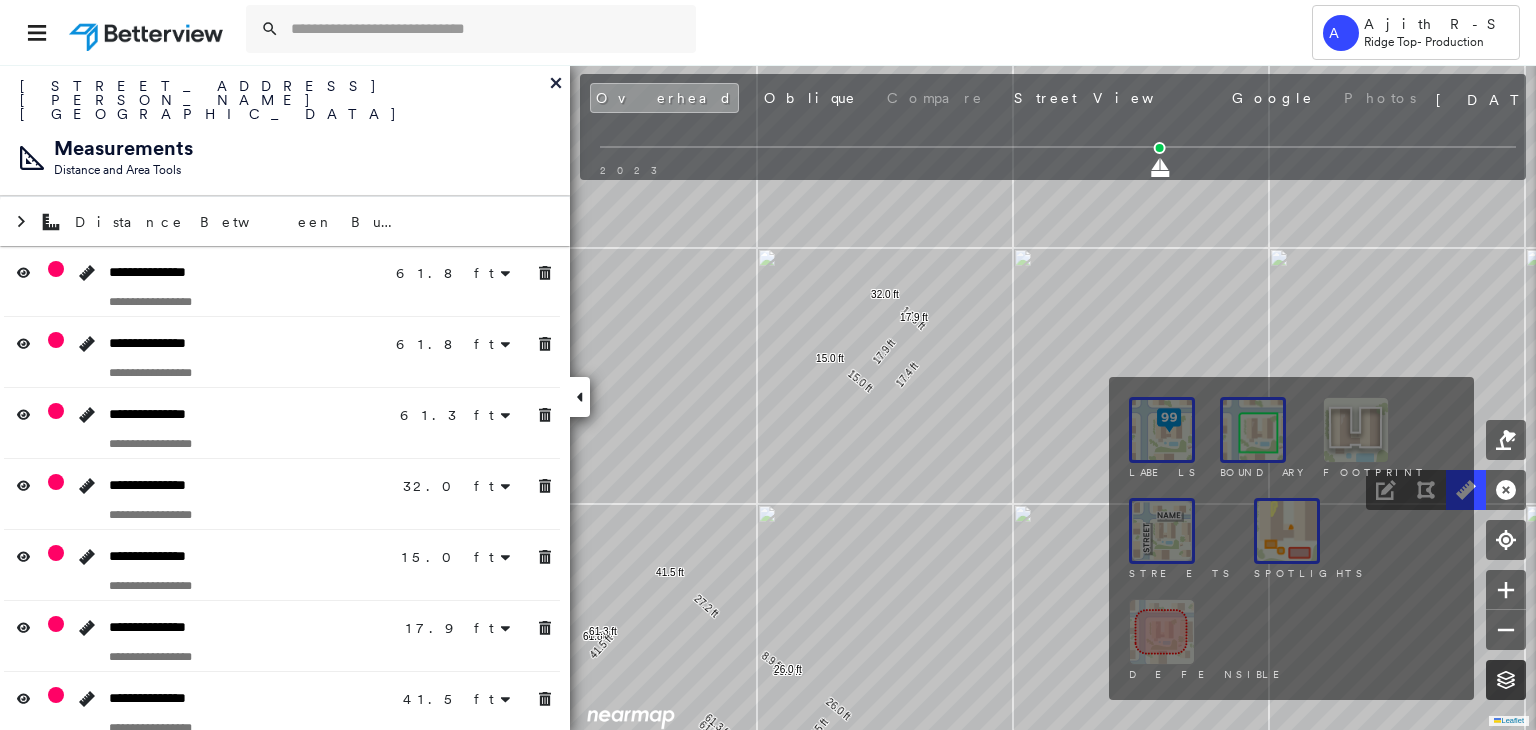 click 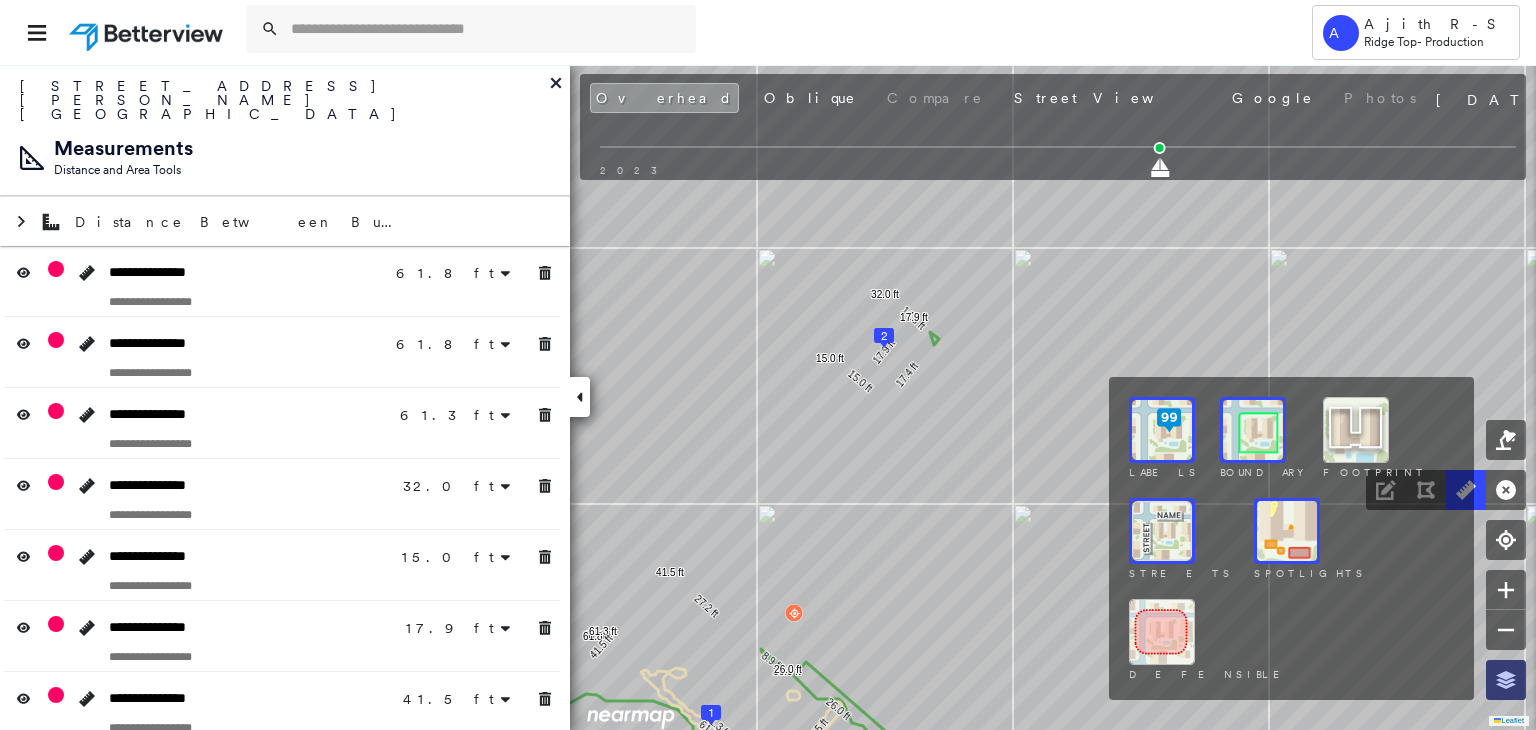 click 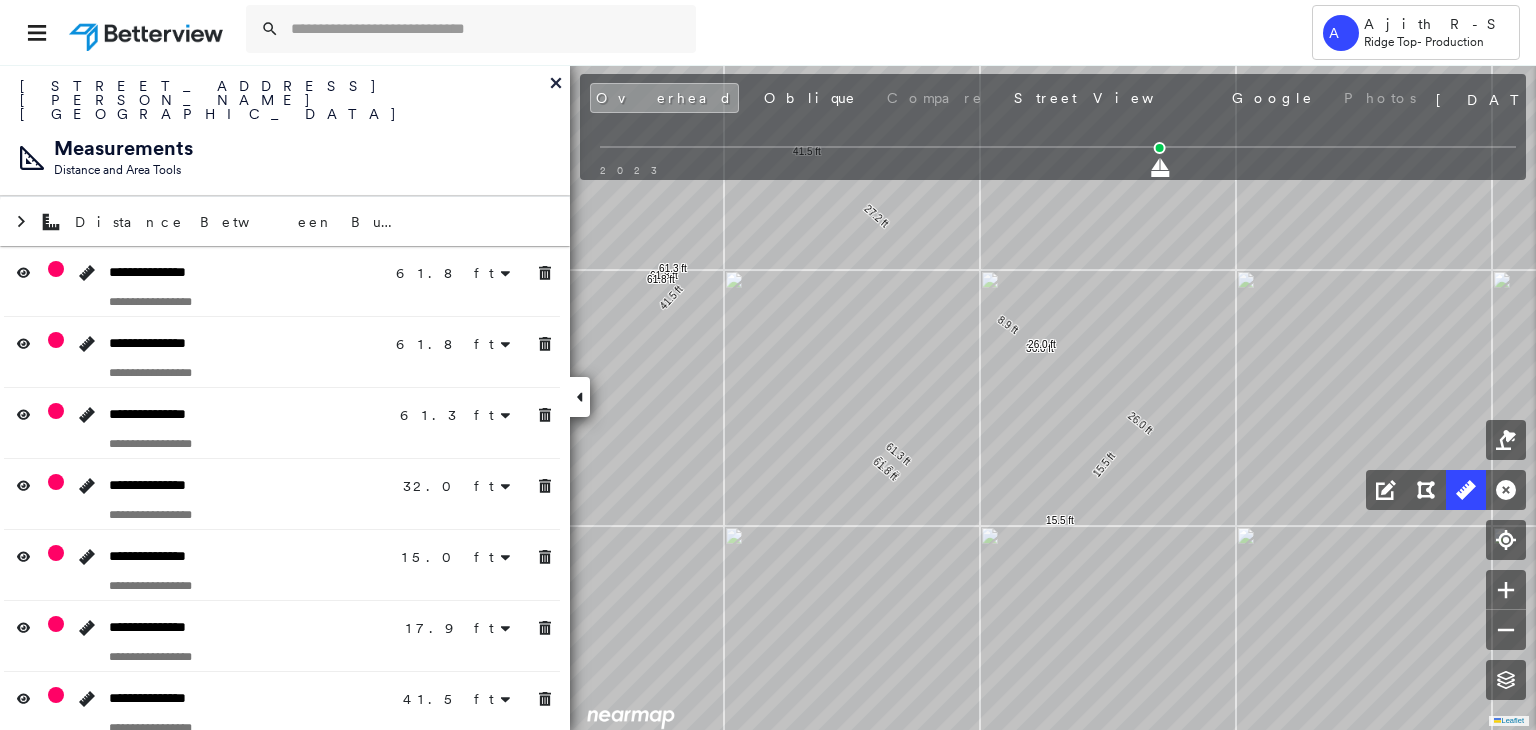 drag, startPoint x: 992, startPoint y: 385, endPoint x: 992, endPoint y: 494, distance: 109 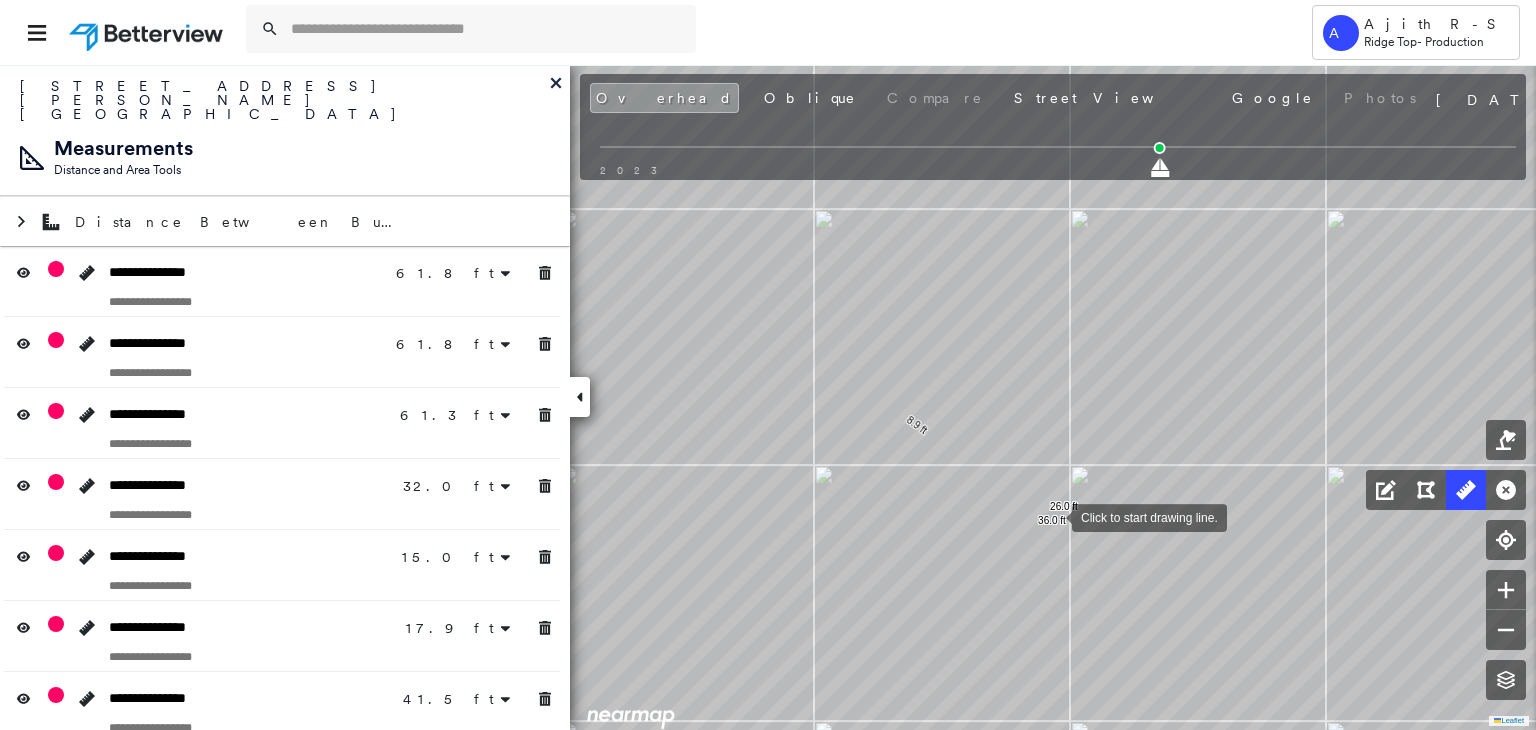 click at bounding box center (1052, 516) 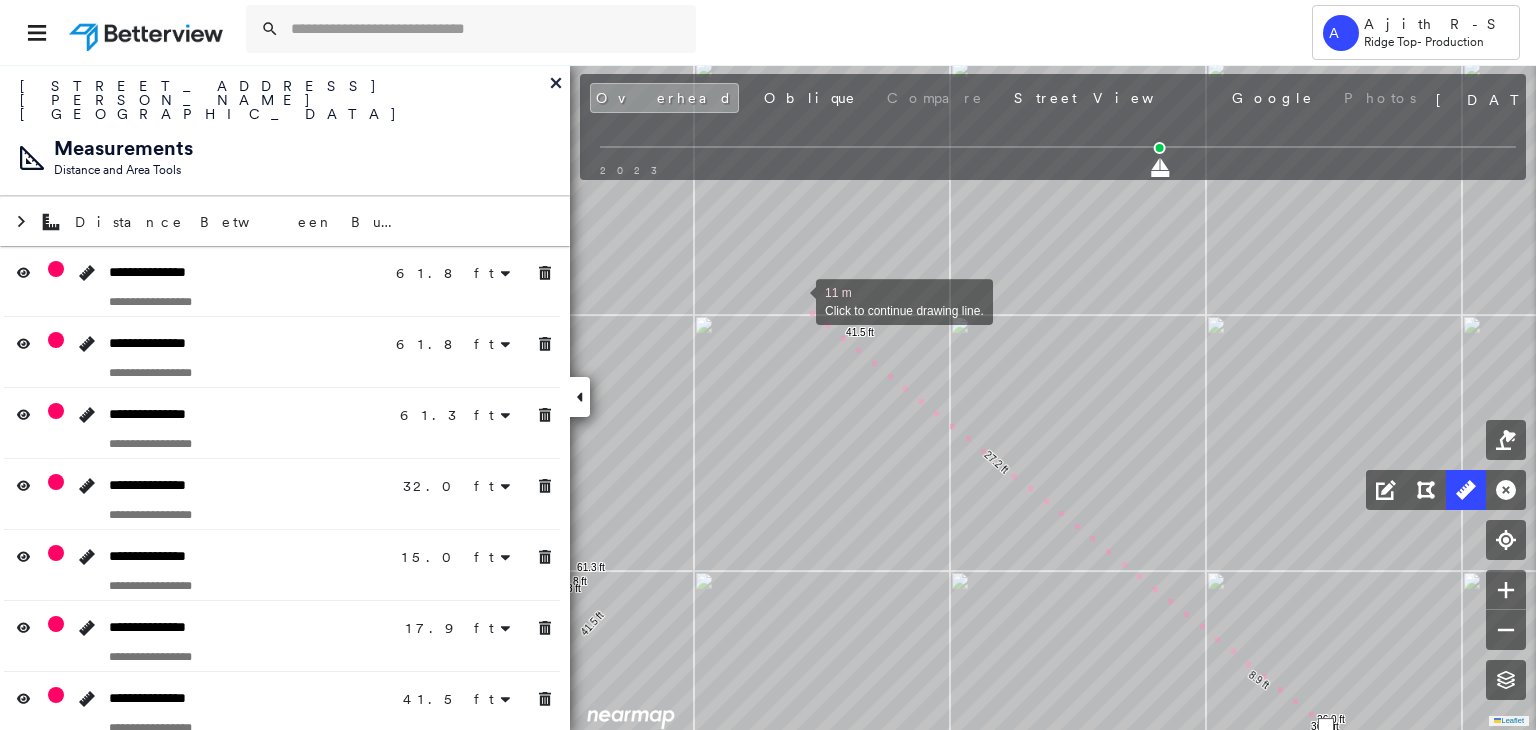 click at bounding box center (796, 300) 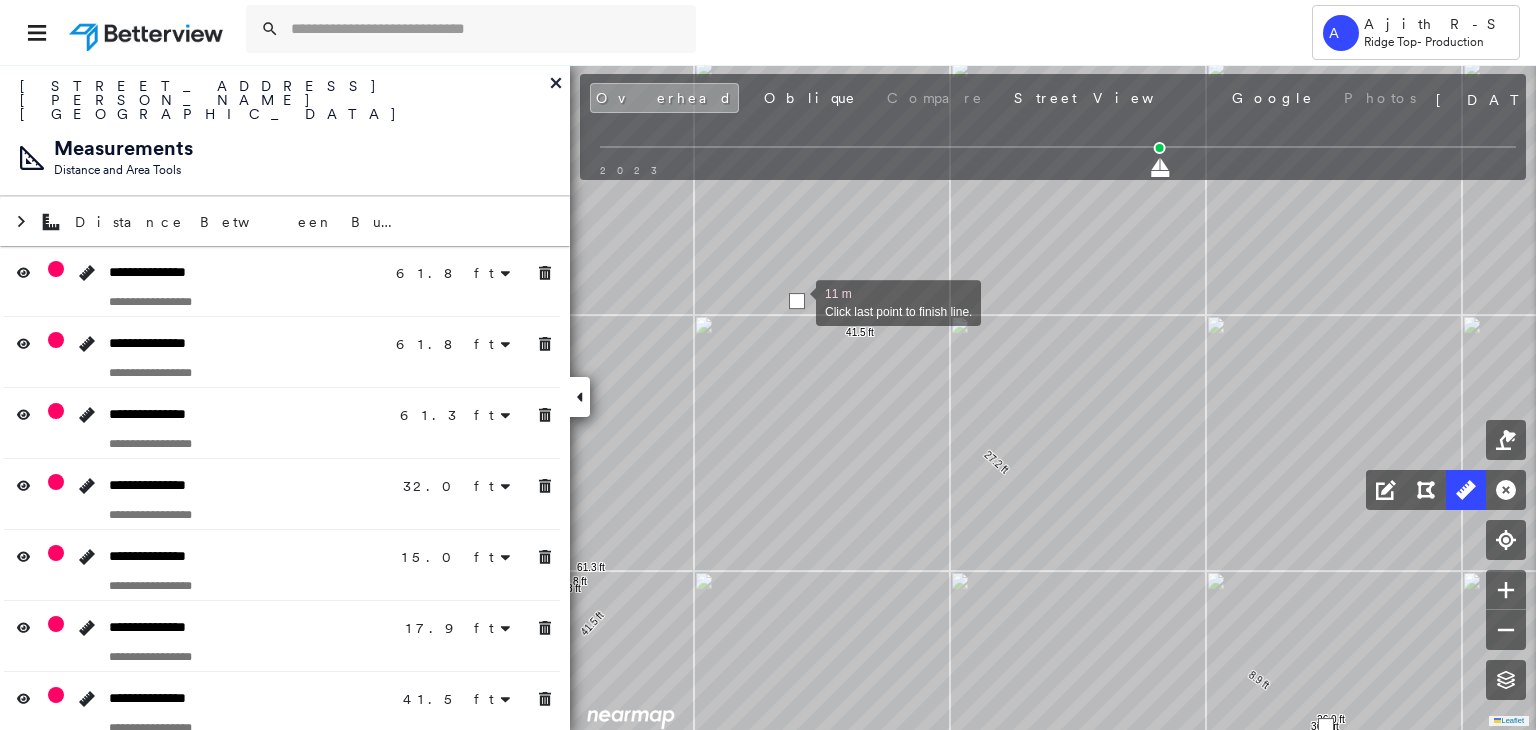 click at bounding box center (797, 301) 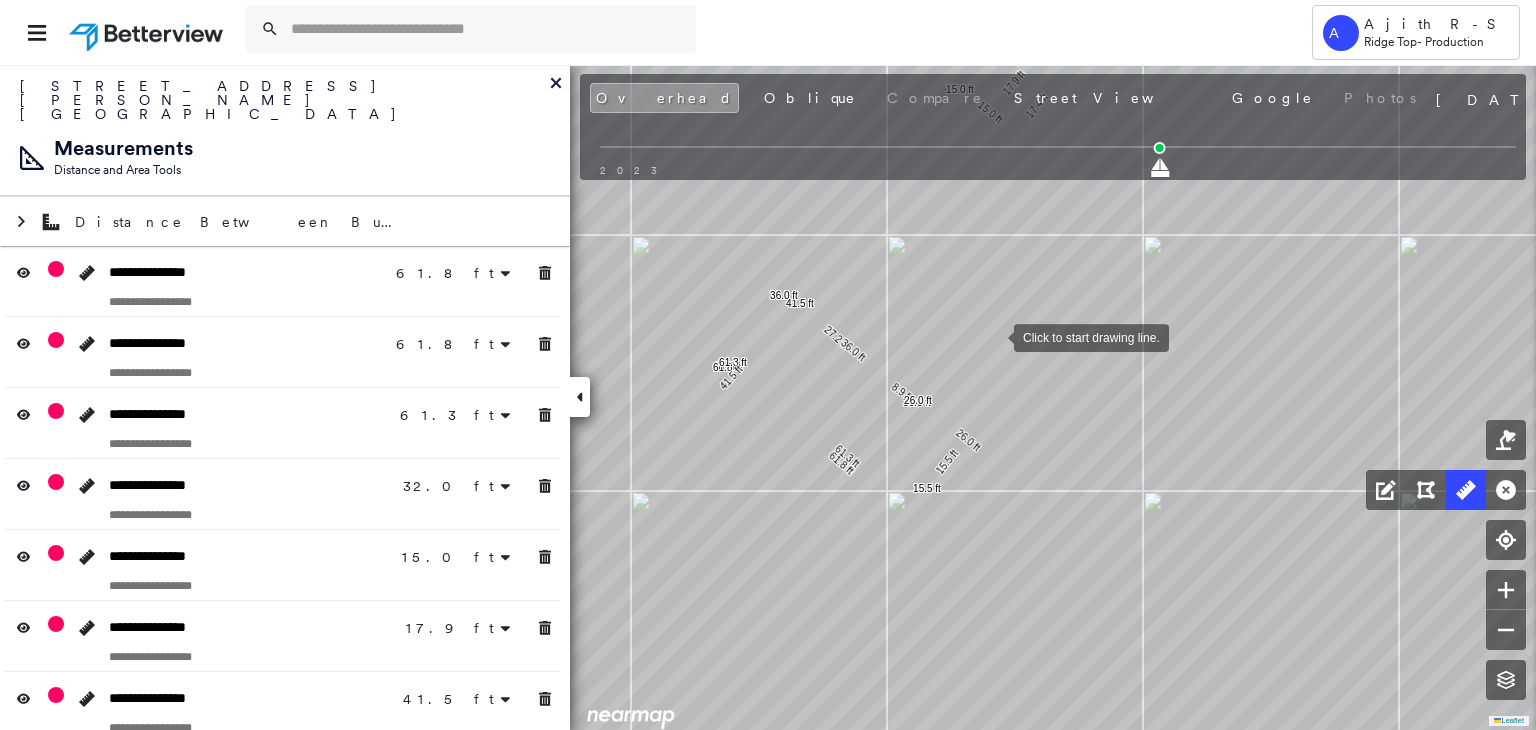 drag, startPoint x: 994, startPoint y: 377, endPoint x: 996, endPoint y: 678, distance: 301.00665 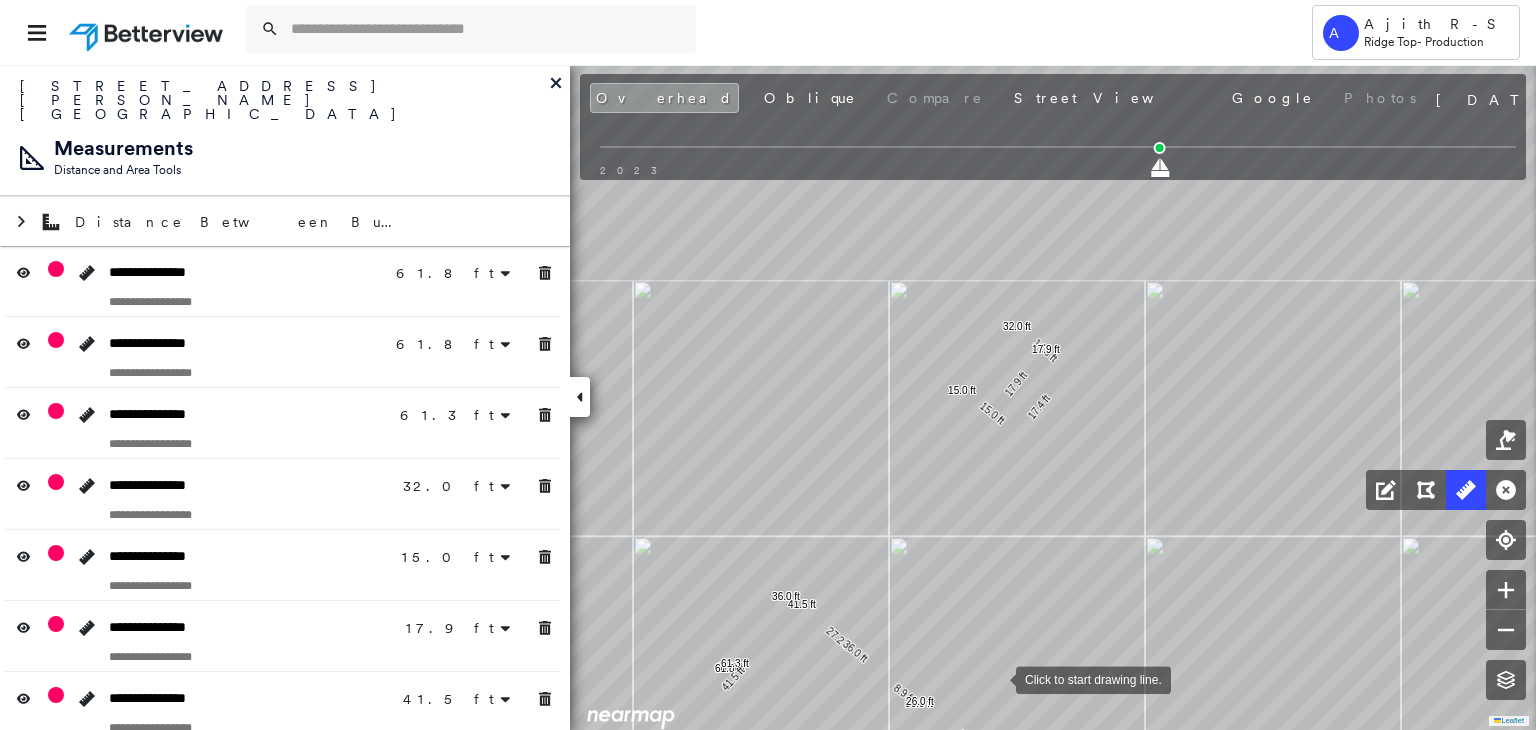 click at bounding box center (996, 678) 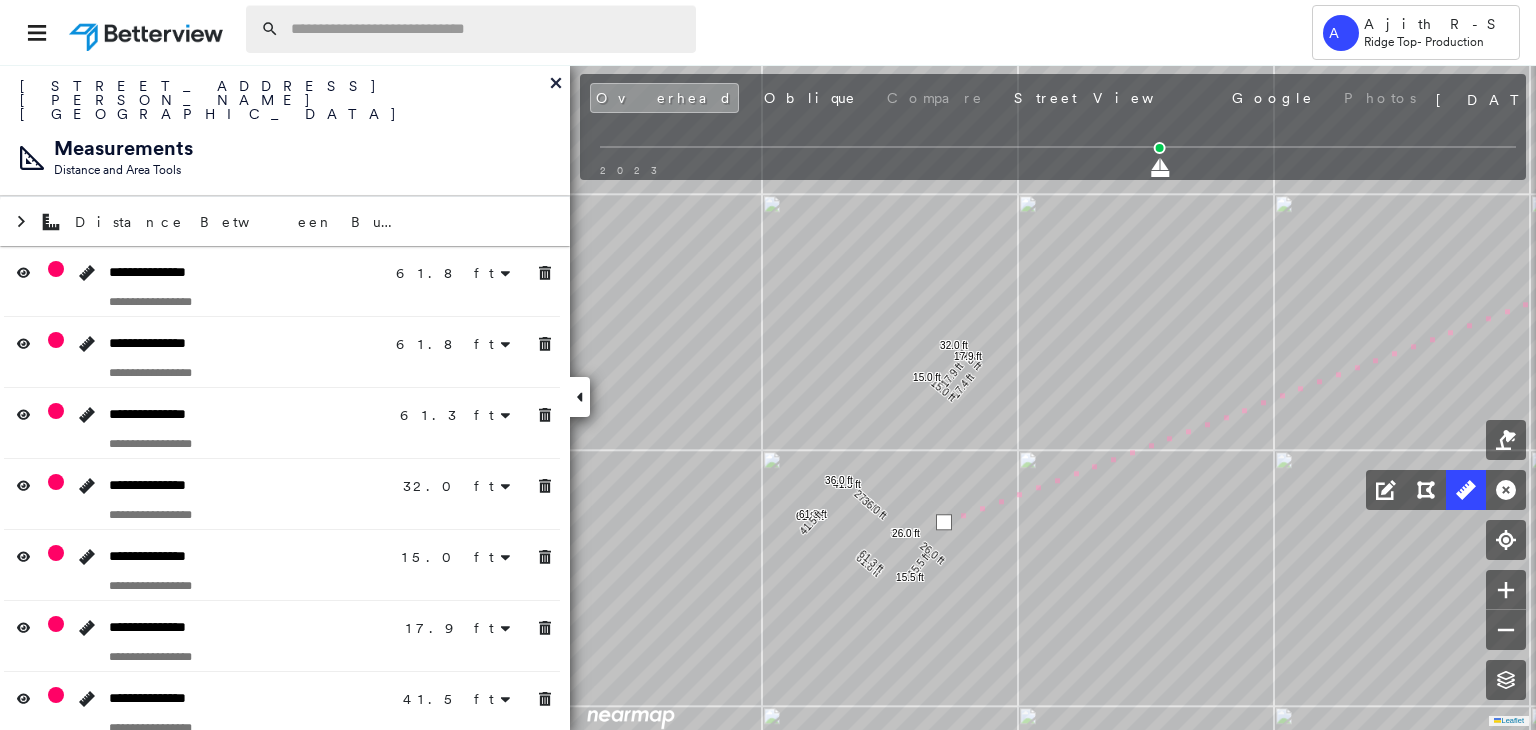 click at bounding box center [487, 29] 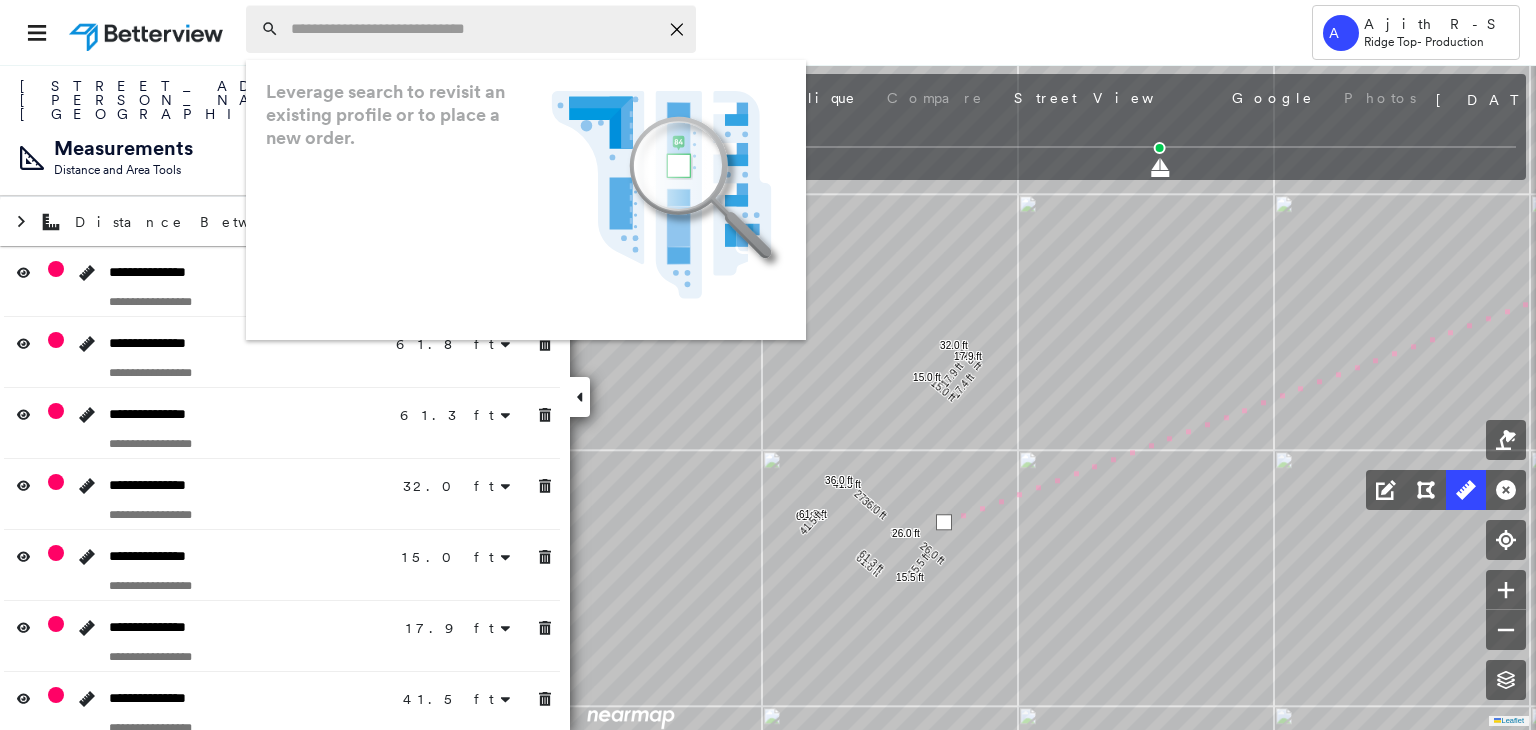 paste on "********" 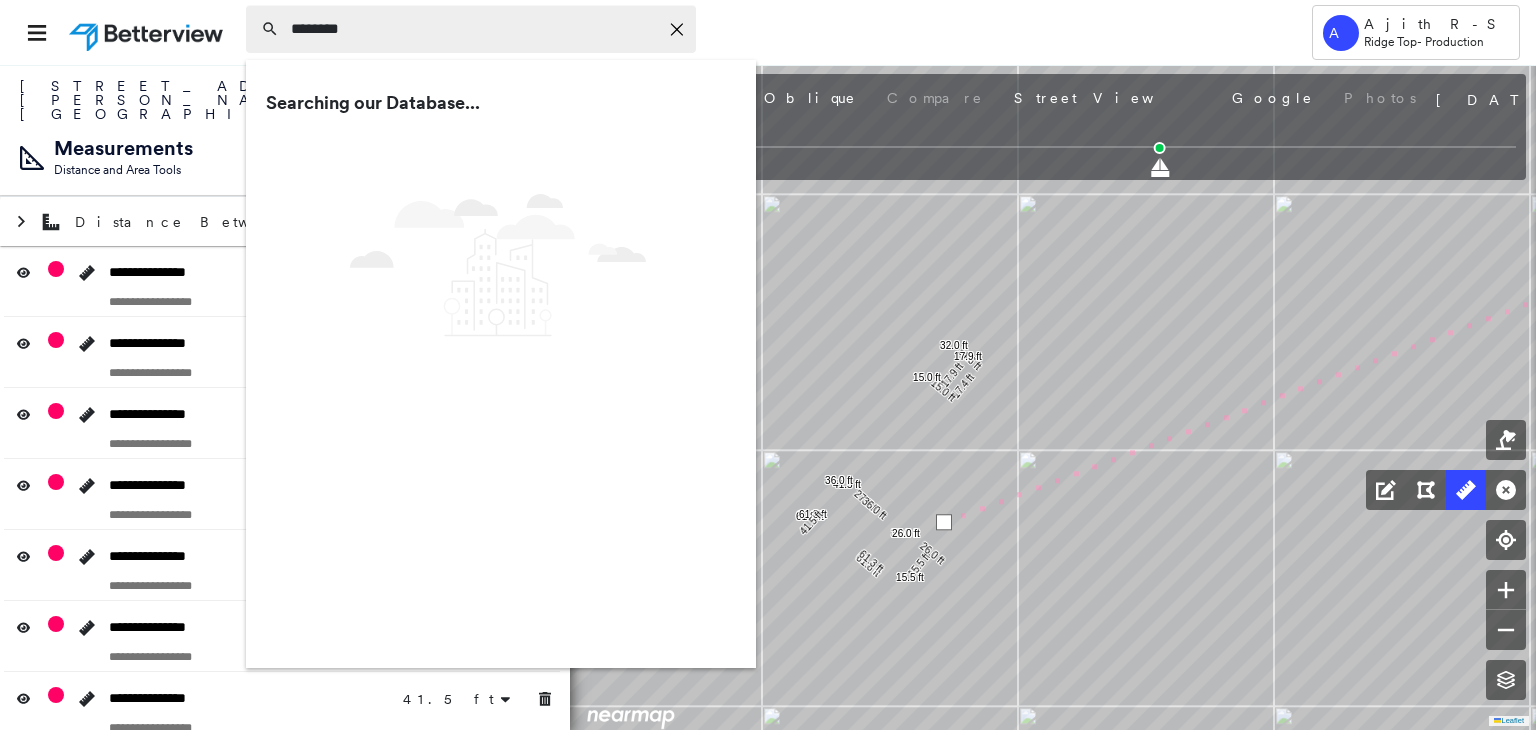 drag, startPoint x: 443, startPoint y: 12, endPoint x: 372, endPoint y: 44, distance: 77.87811 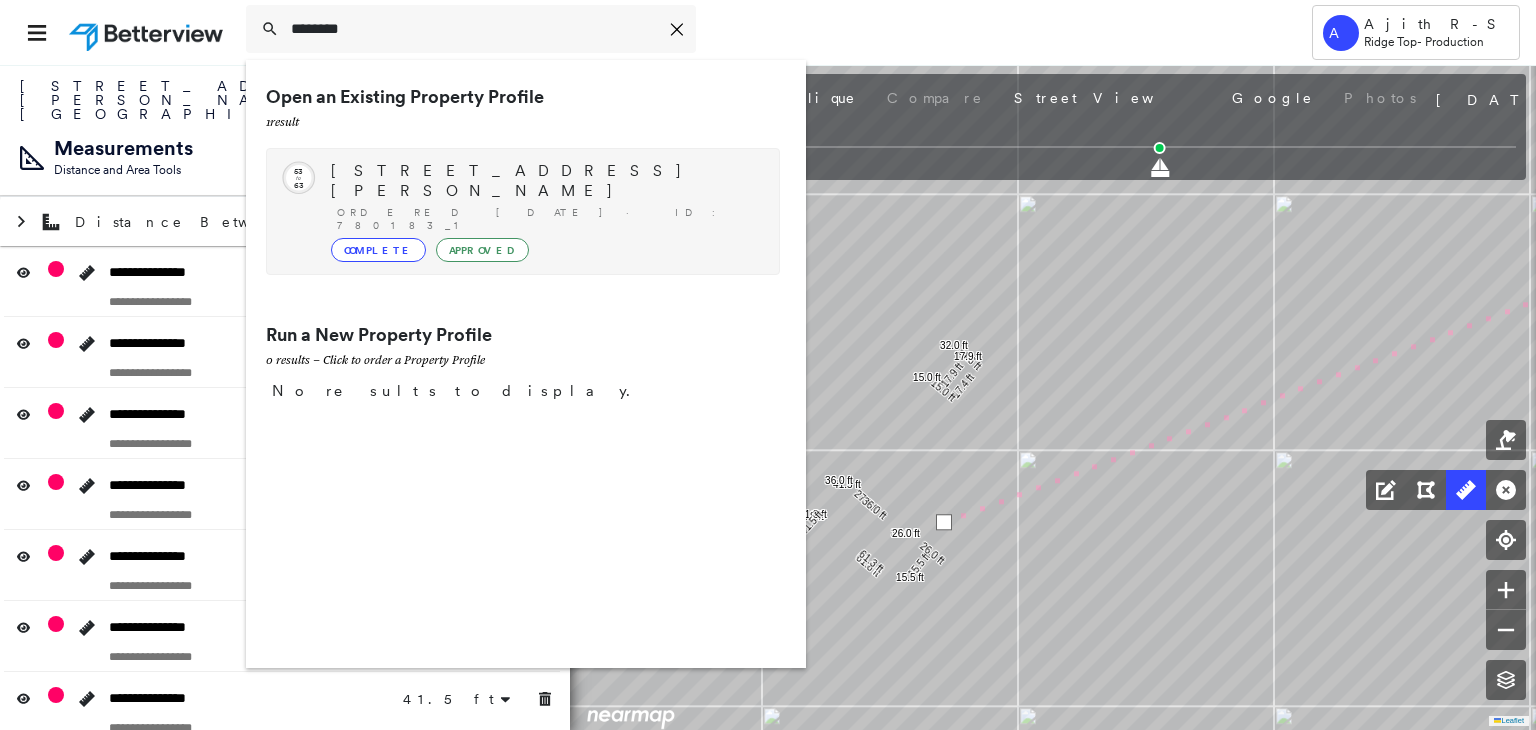 type on "********" 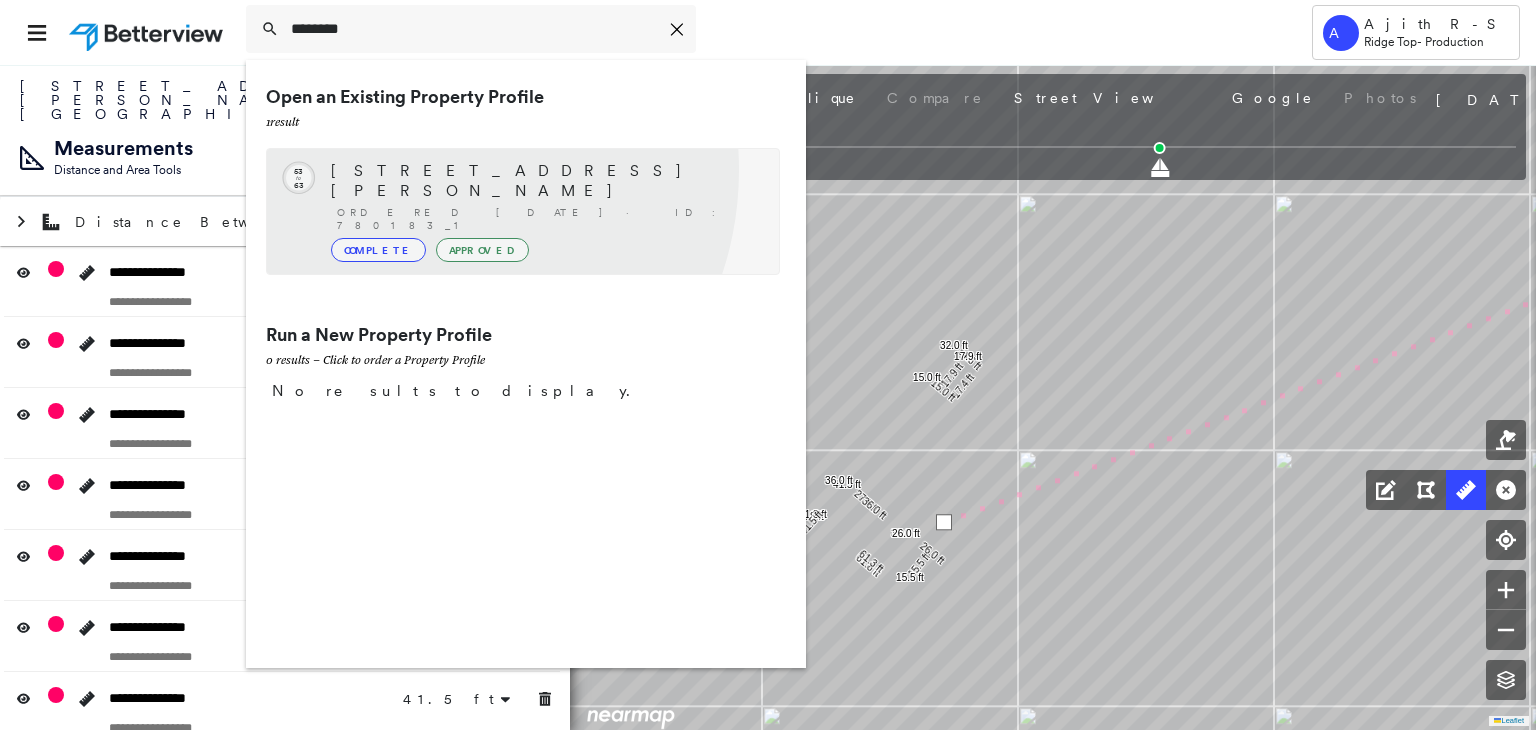 click on "1705 Carol Dr, Marion, IL 62959" at bounding box center (545, 181) 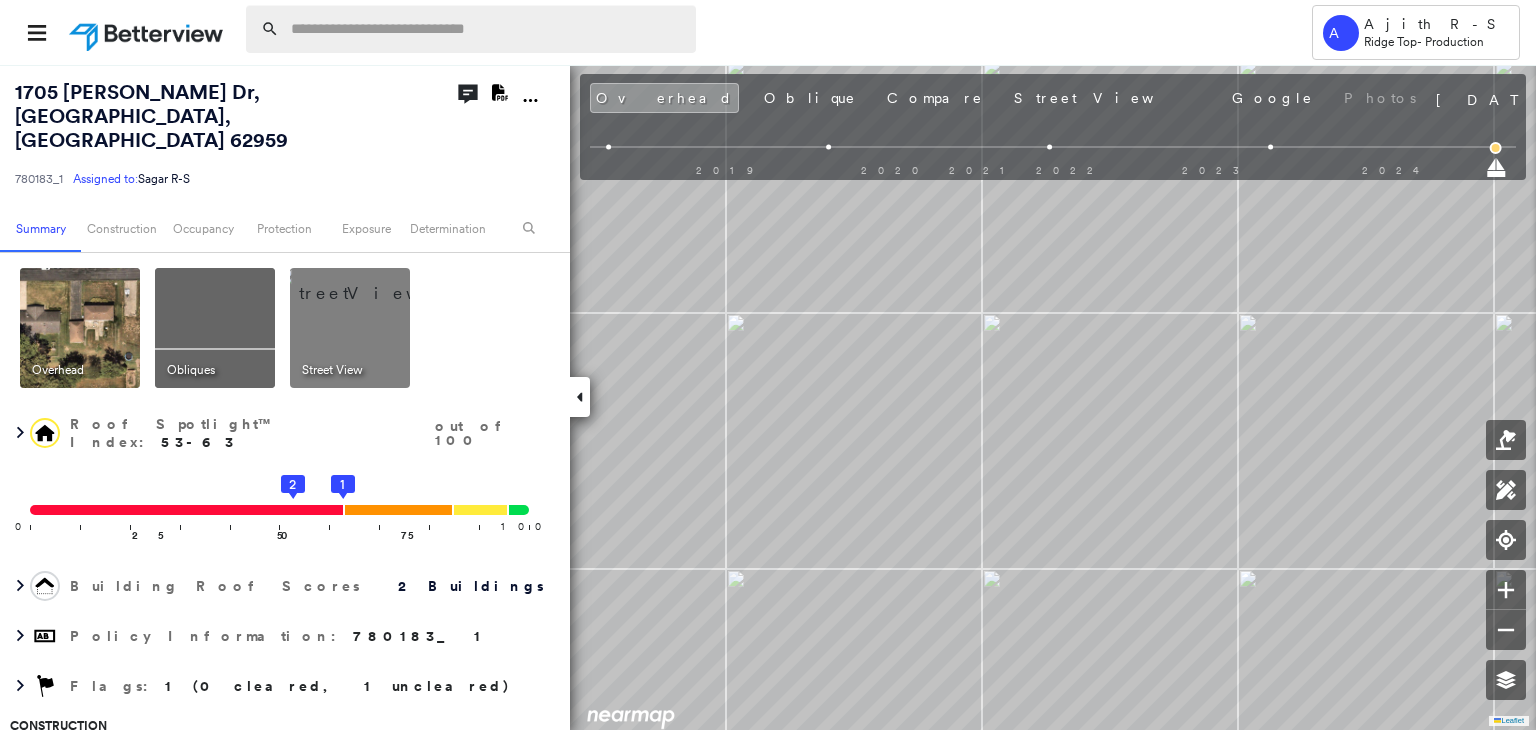 click at bounding box center (487, 29) 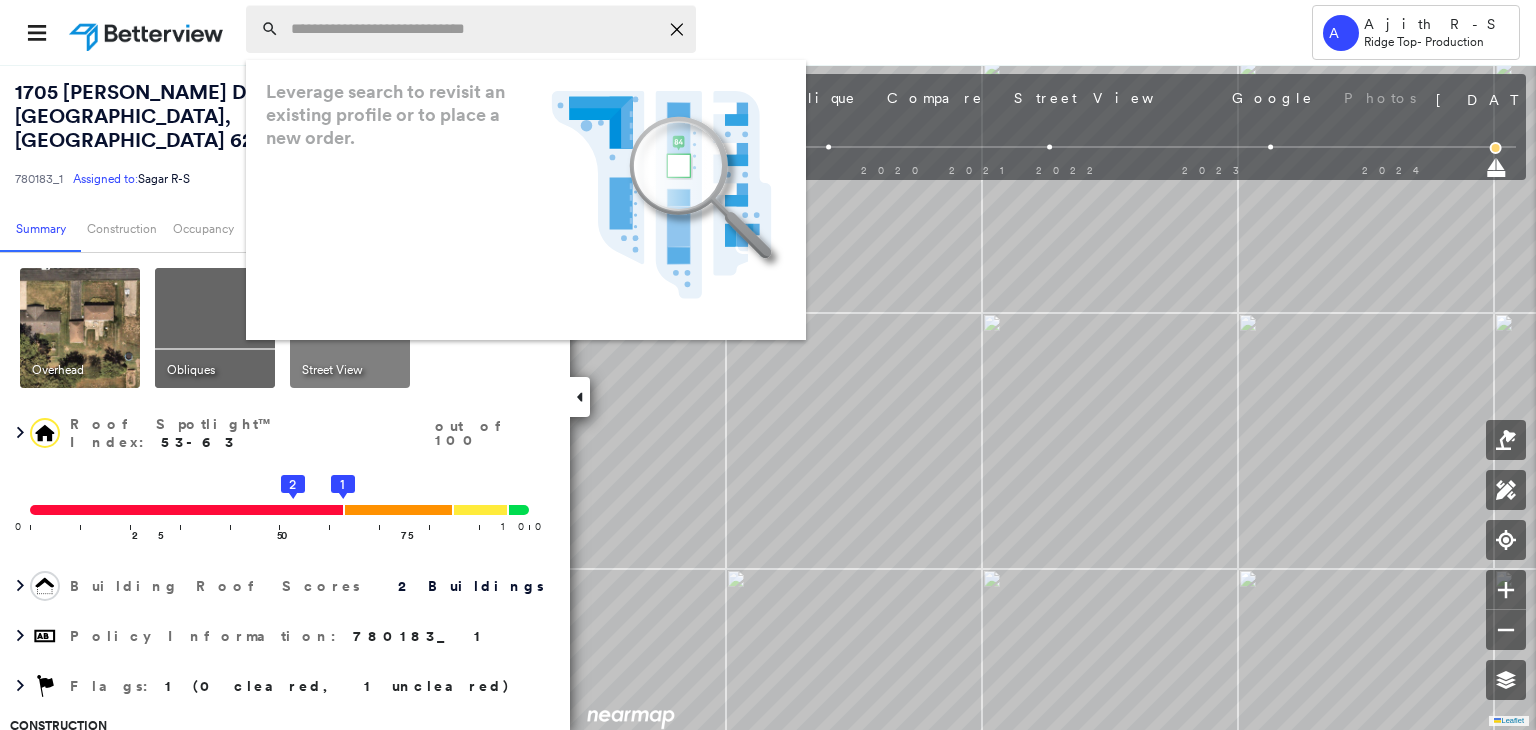 paste on "**********" 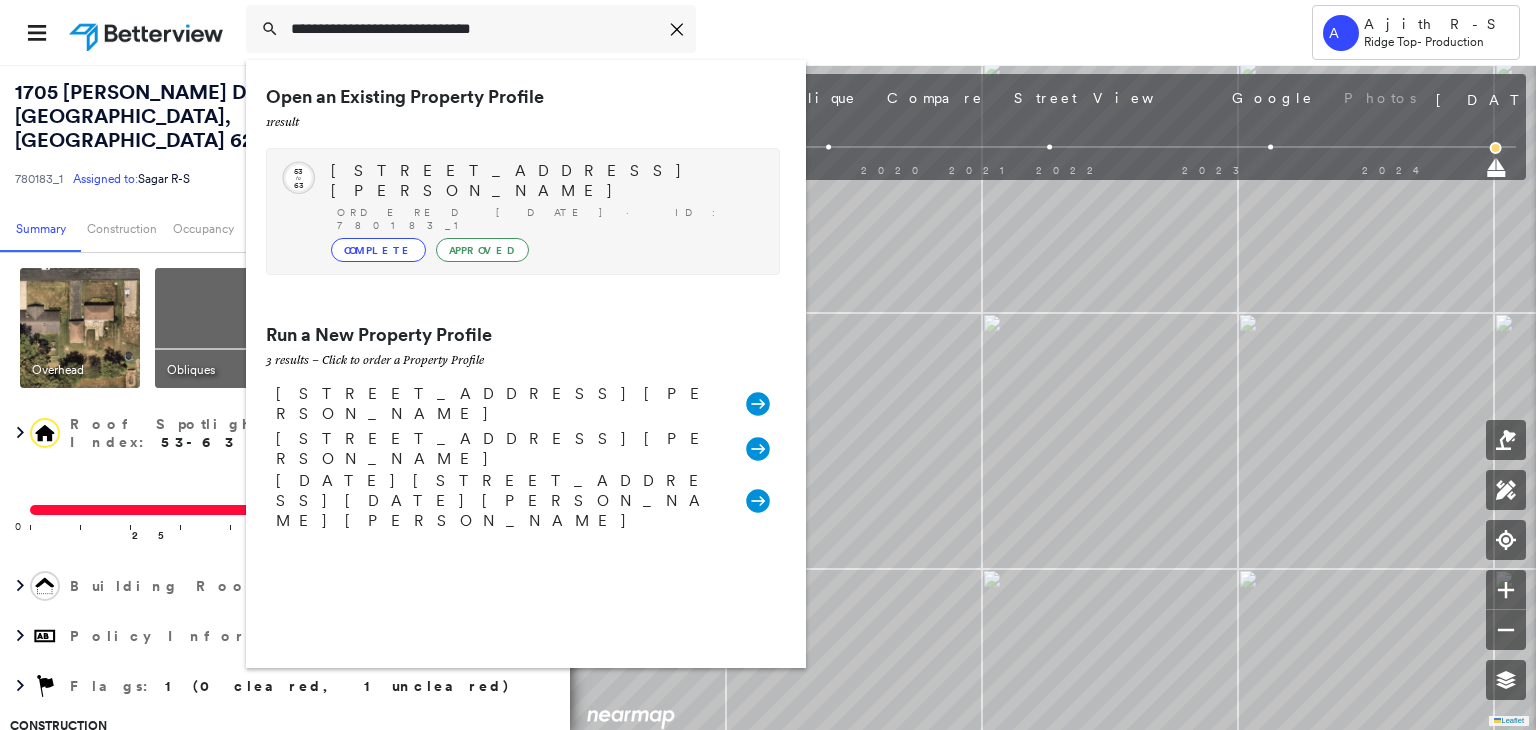 type on "**********" 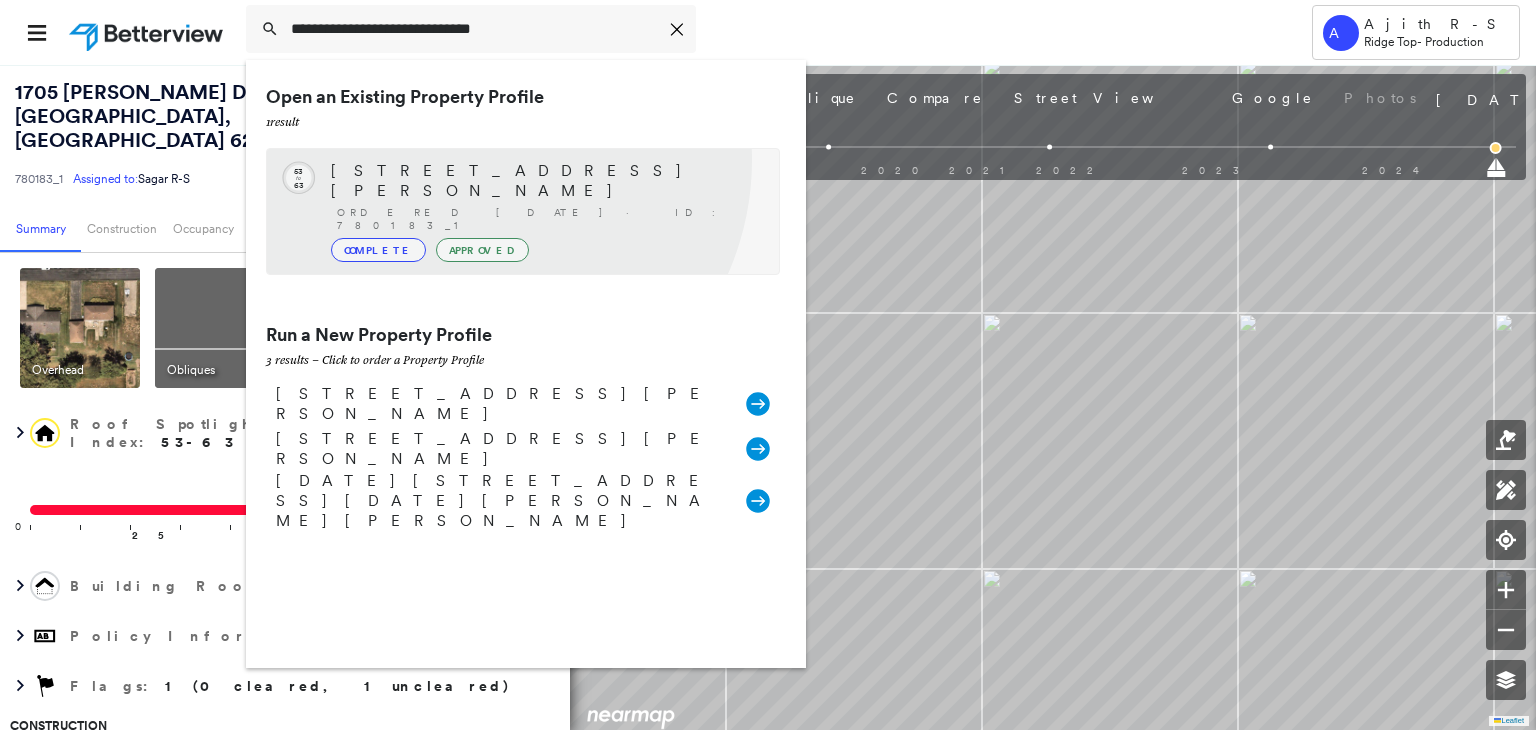 click on "Circled Text Icon 53 to 63 1705 Carol Dr, Marion, IL 62959 Ordered 07/22/25 · ID: 780183_1 Complete Approved" at bounding box center [523, 211] 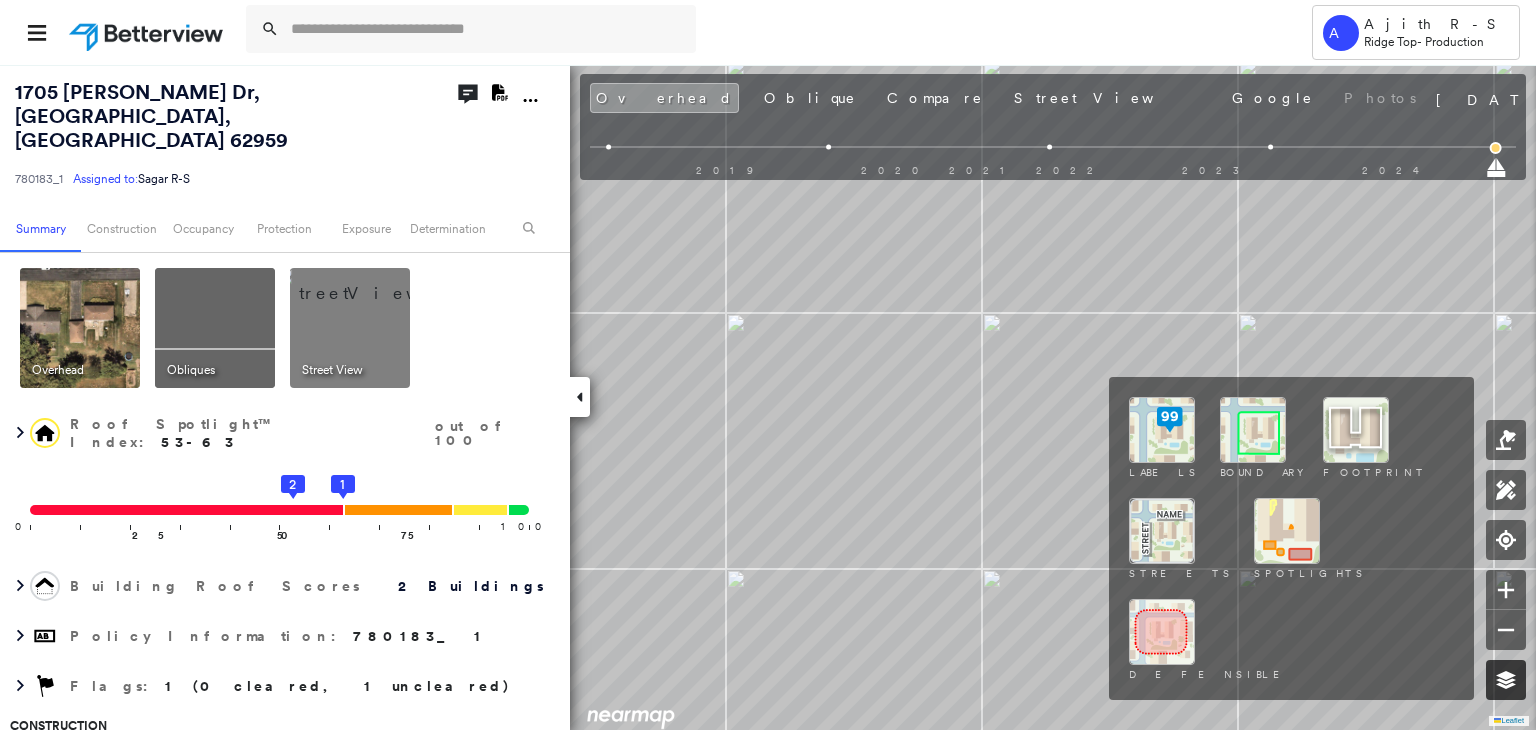 click 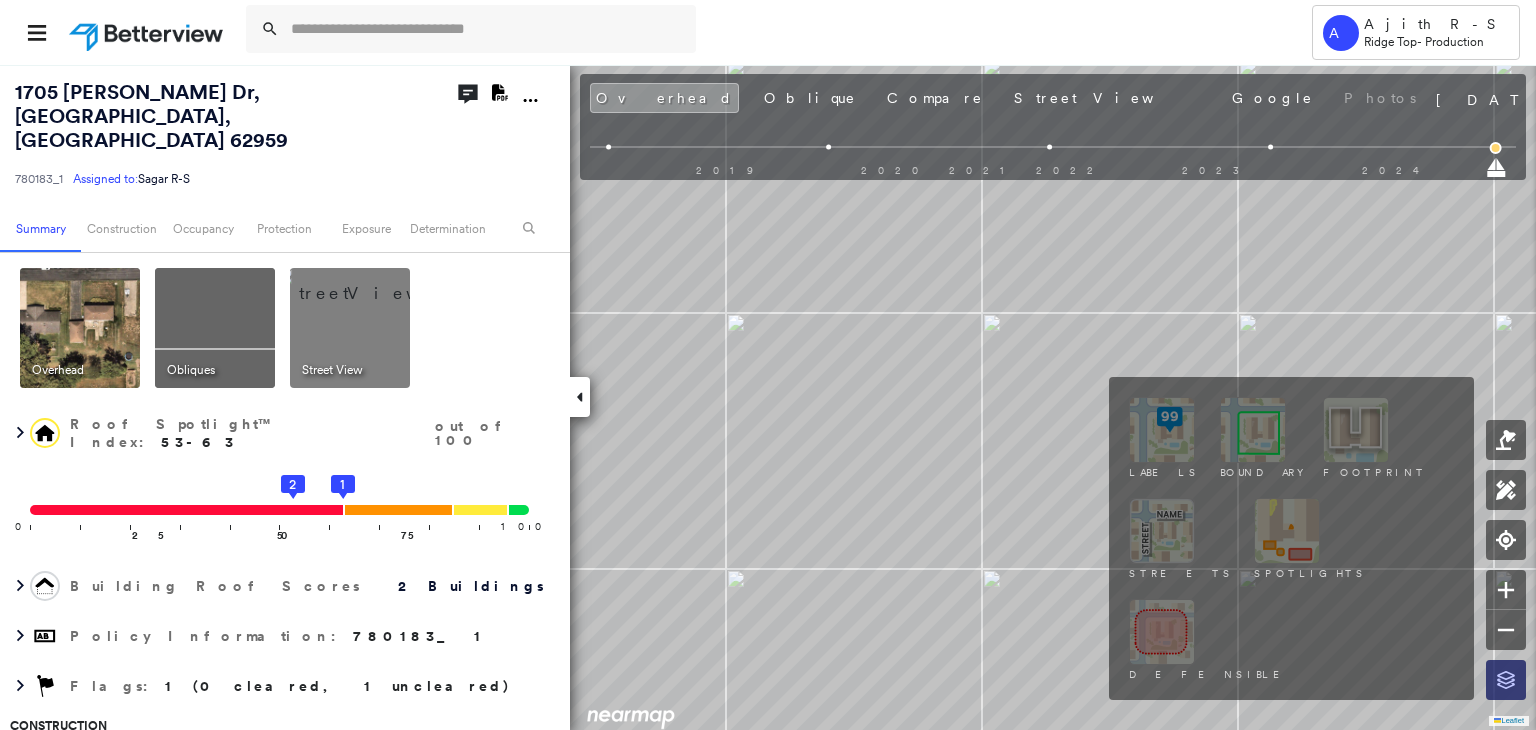 click 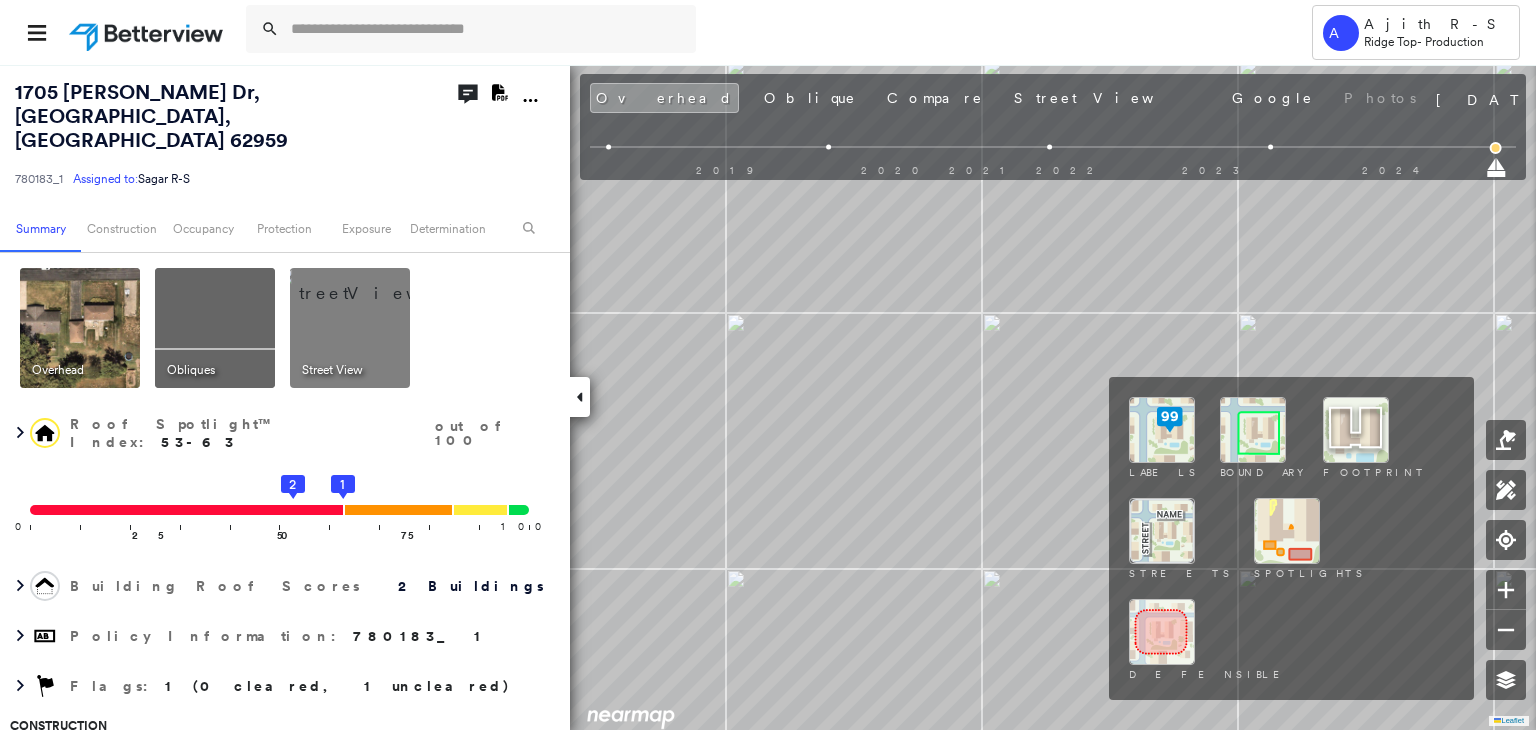 click at bounding box center (1253, 430) 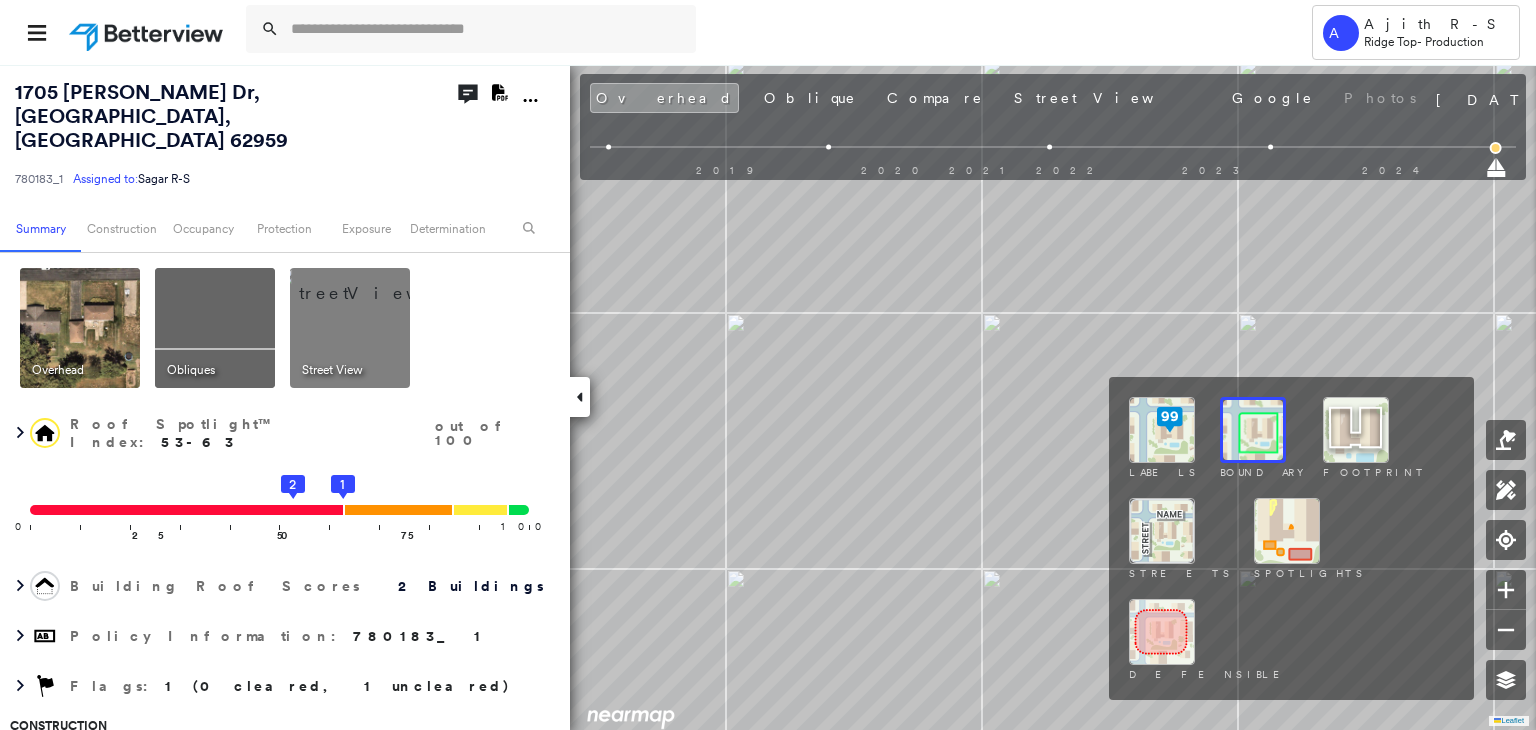 click at bounding box center (1162, 430) 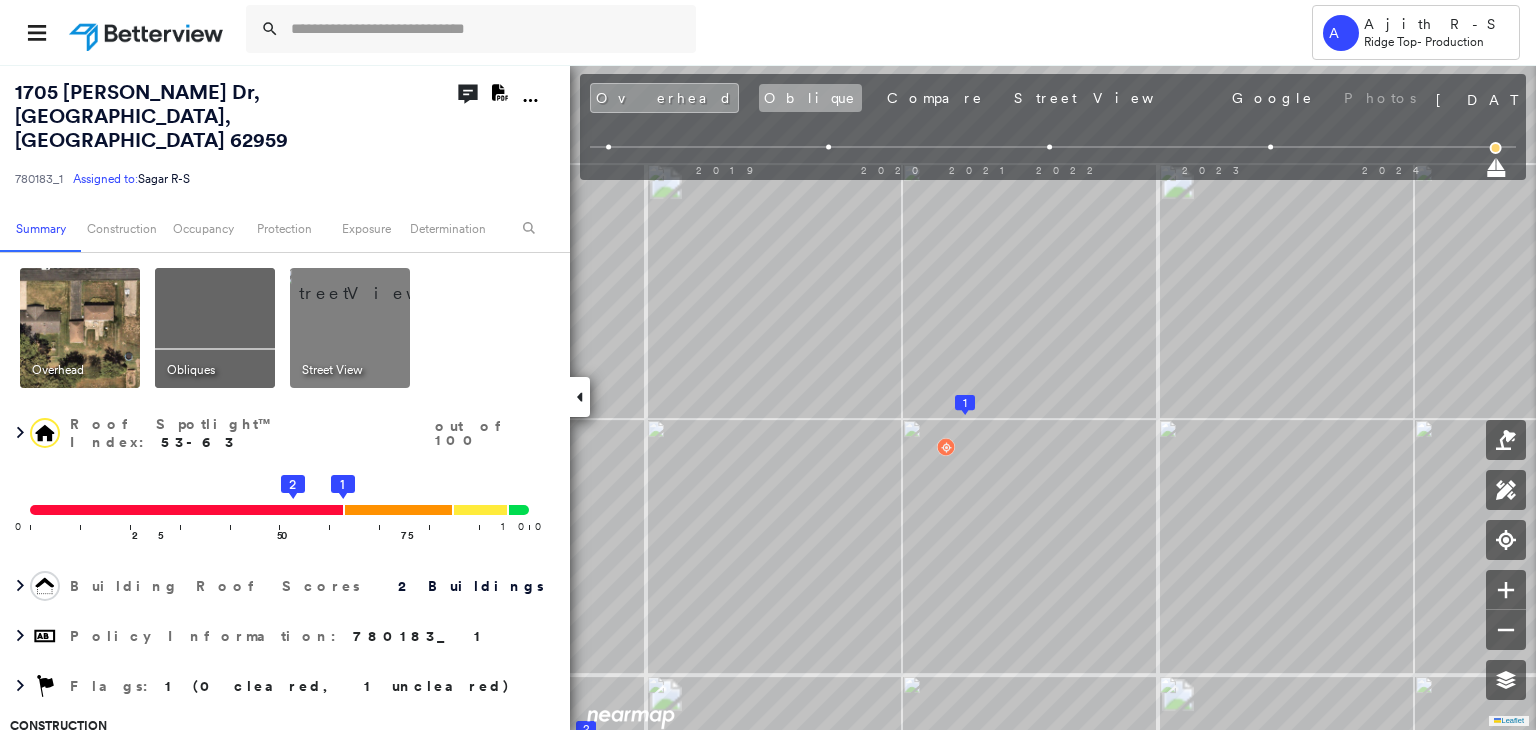 click on "Oblique" at bounding box center (810, 98) 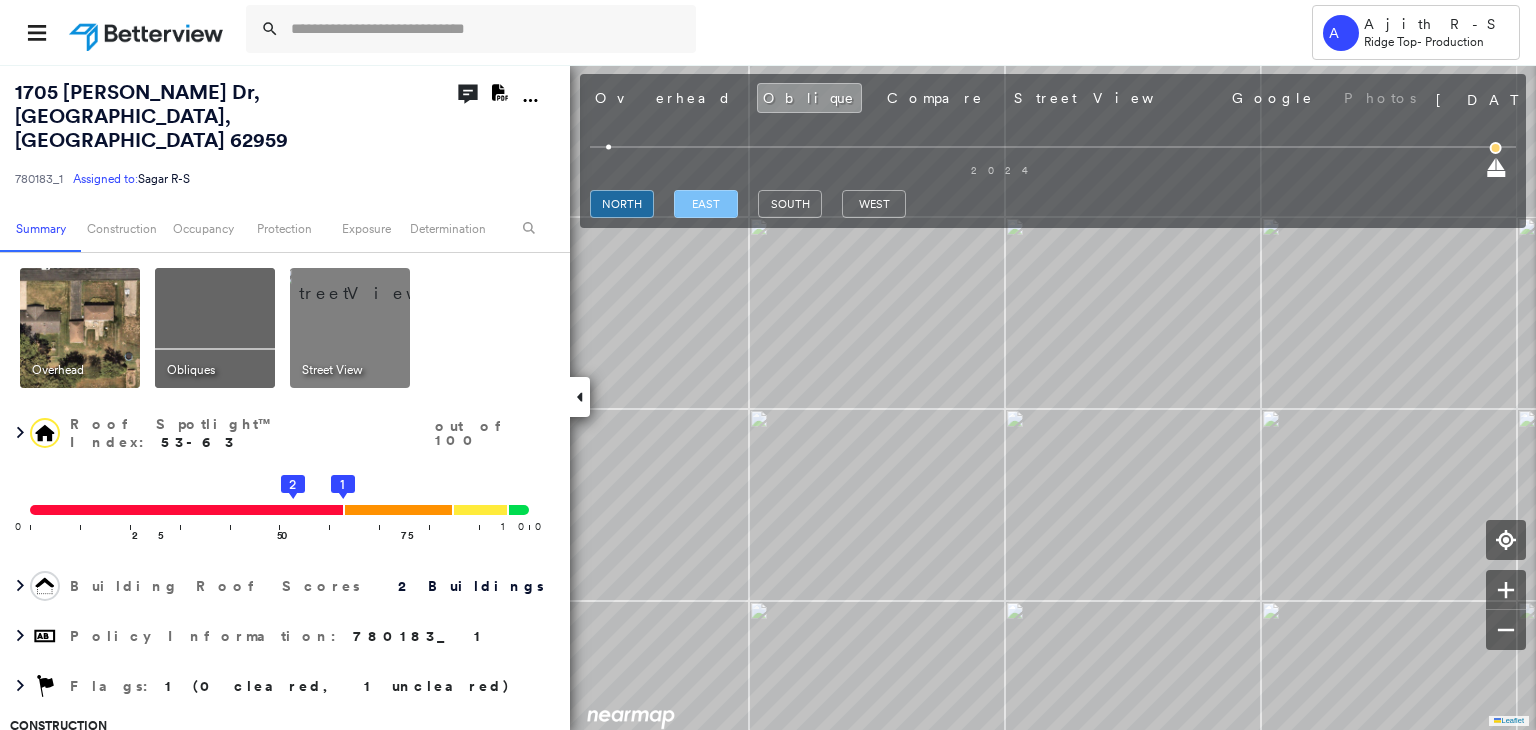 click on "east" at bounding box center [706, 204] 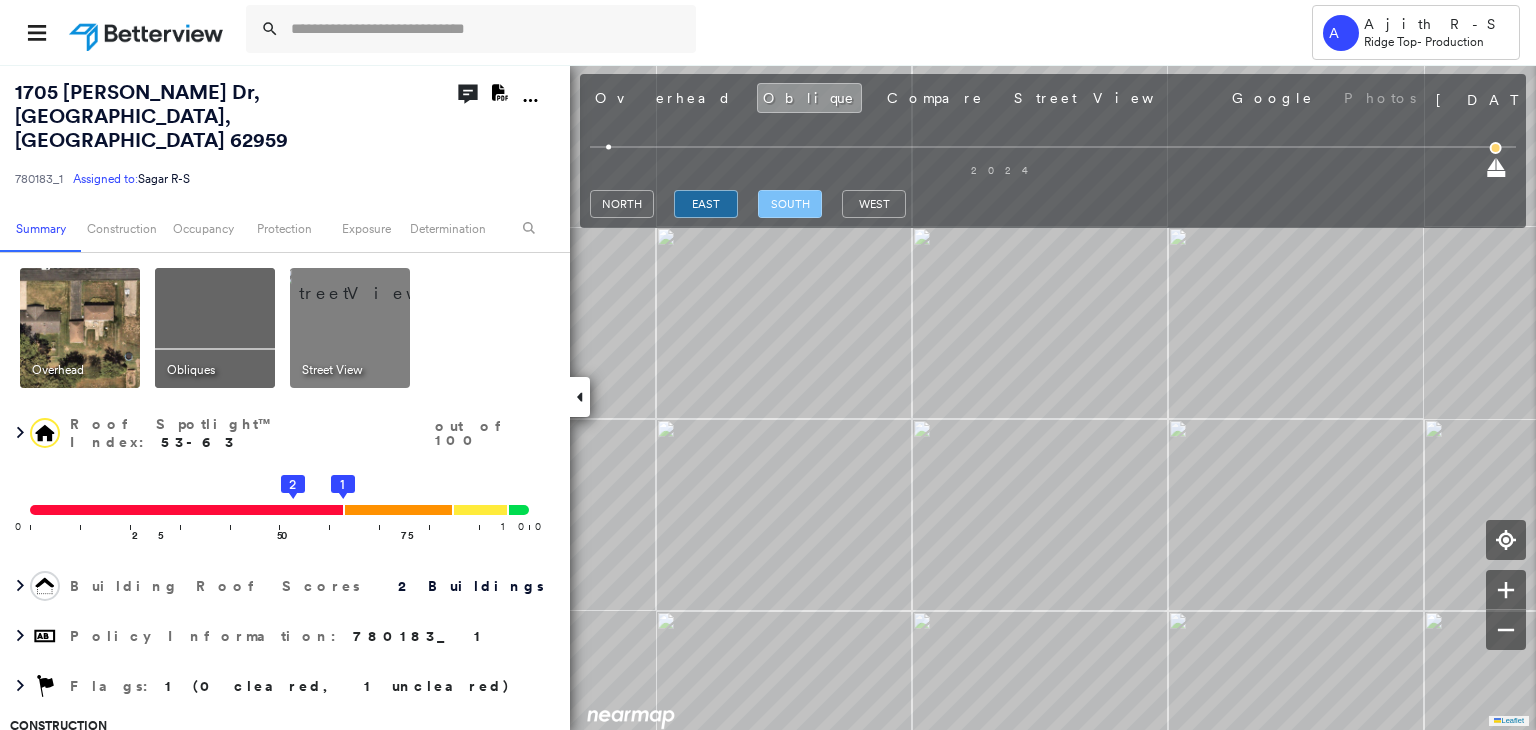 click on "south" at bounding box center (790, 204) 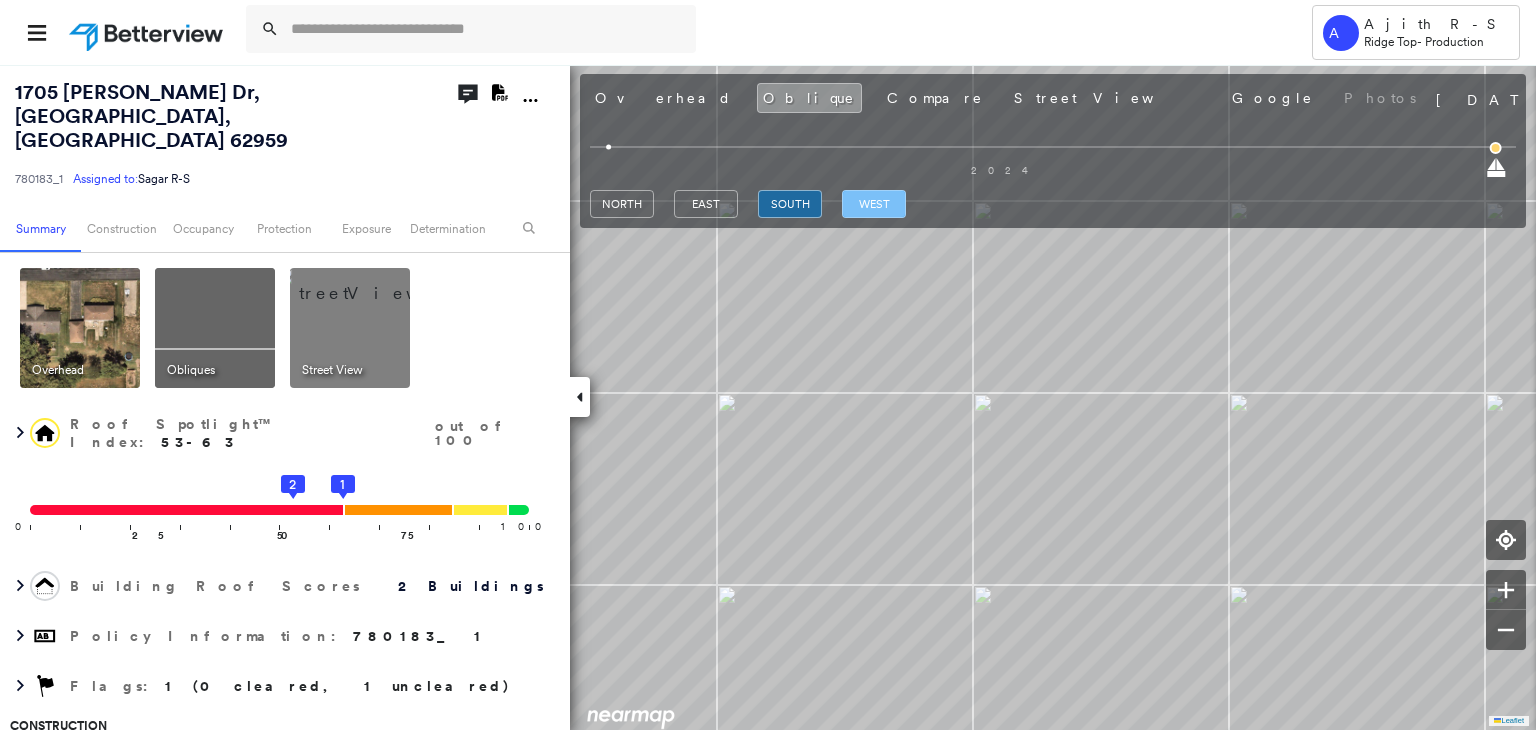click on "west" at bounding box center (874, 204) 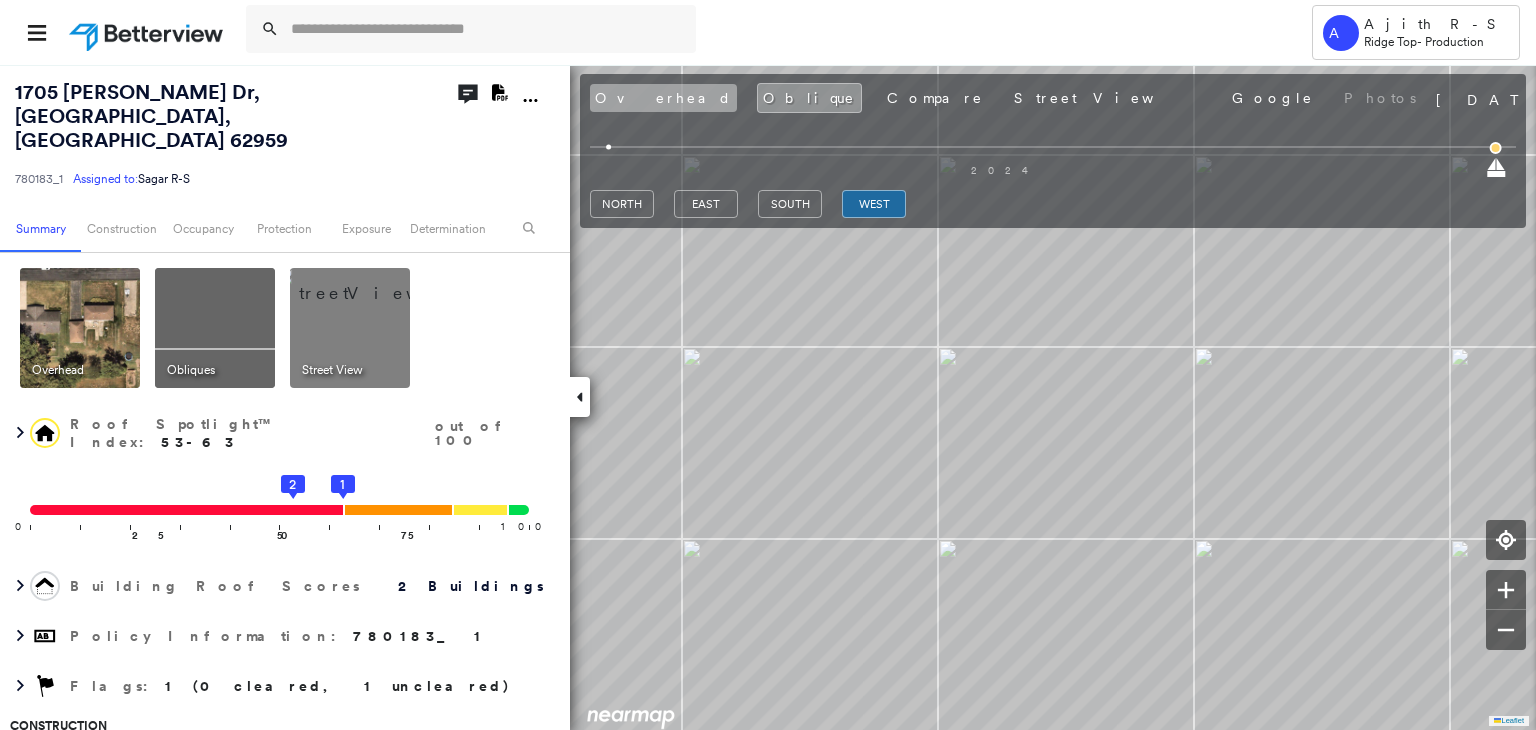 click on "Overhead" at bounding box center (663, 98) 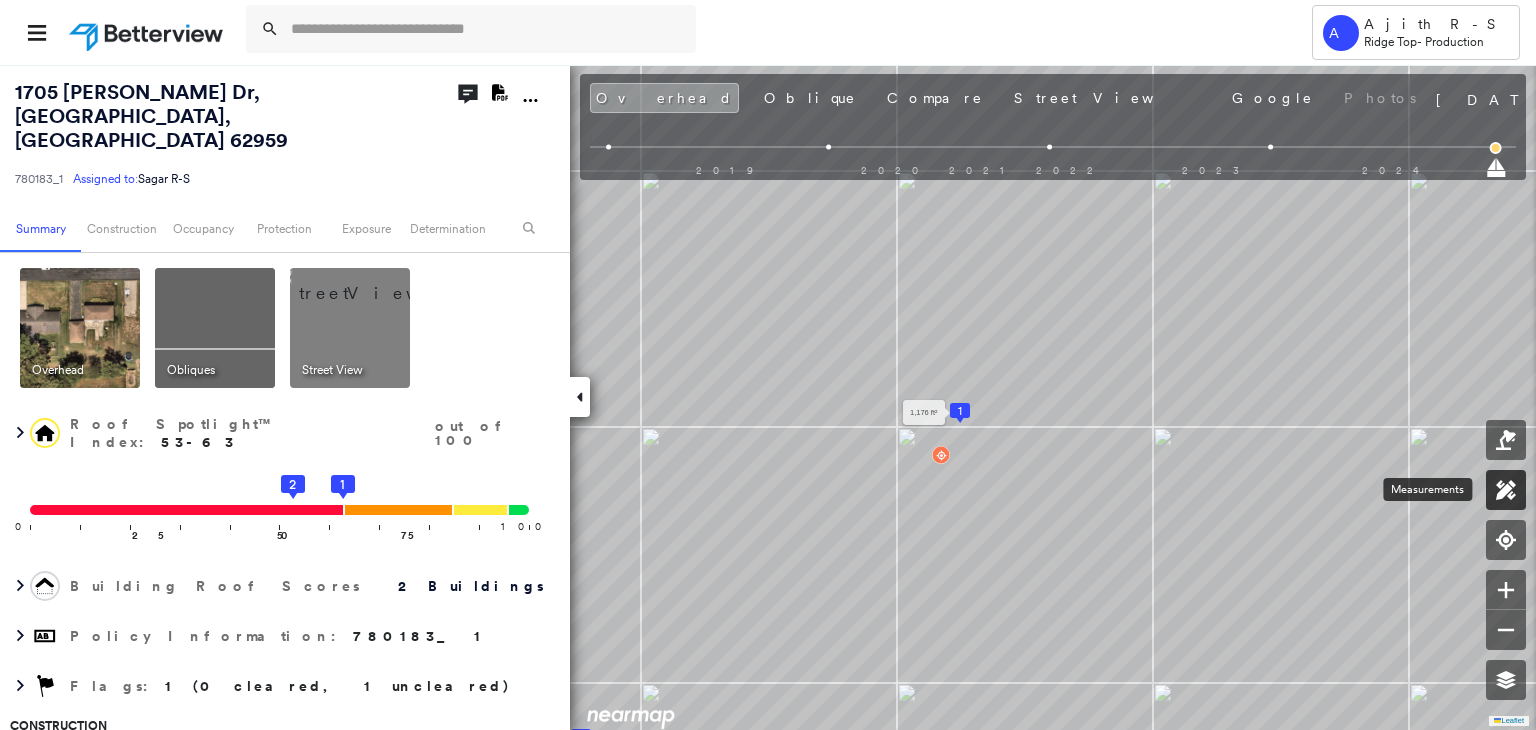 click at bounding box center (1506, 490) 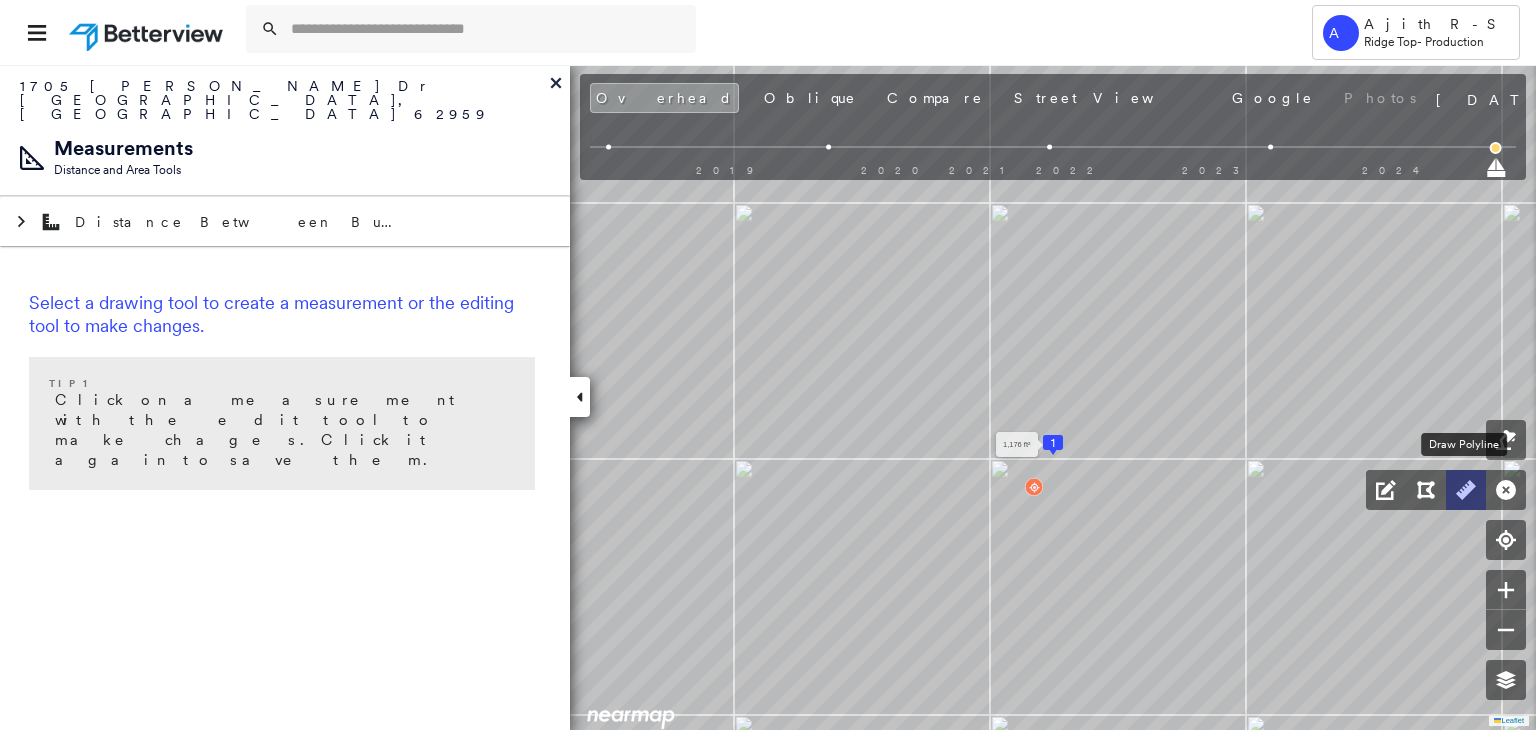 click 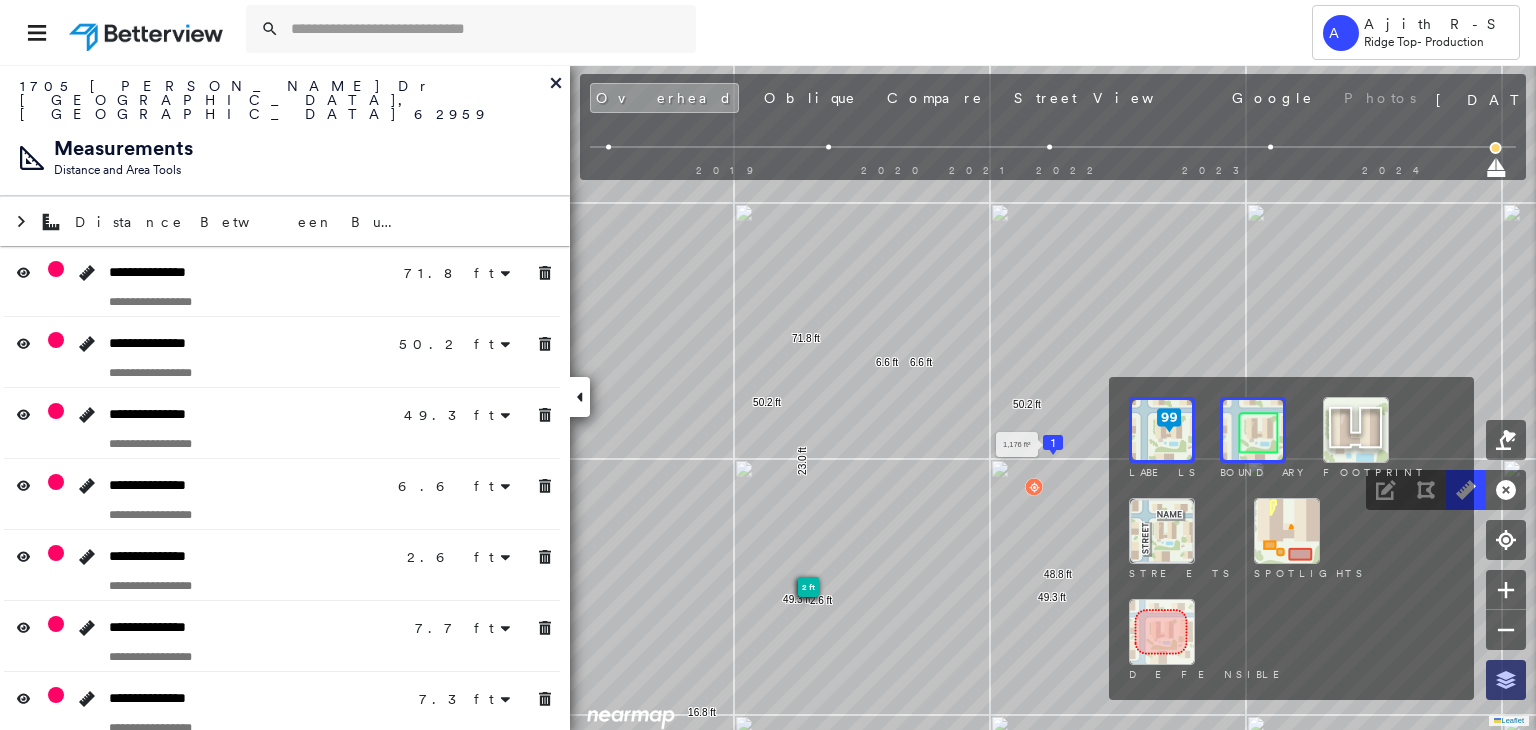 click 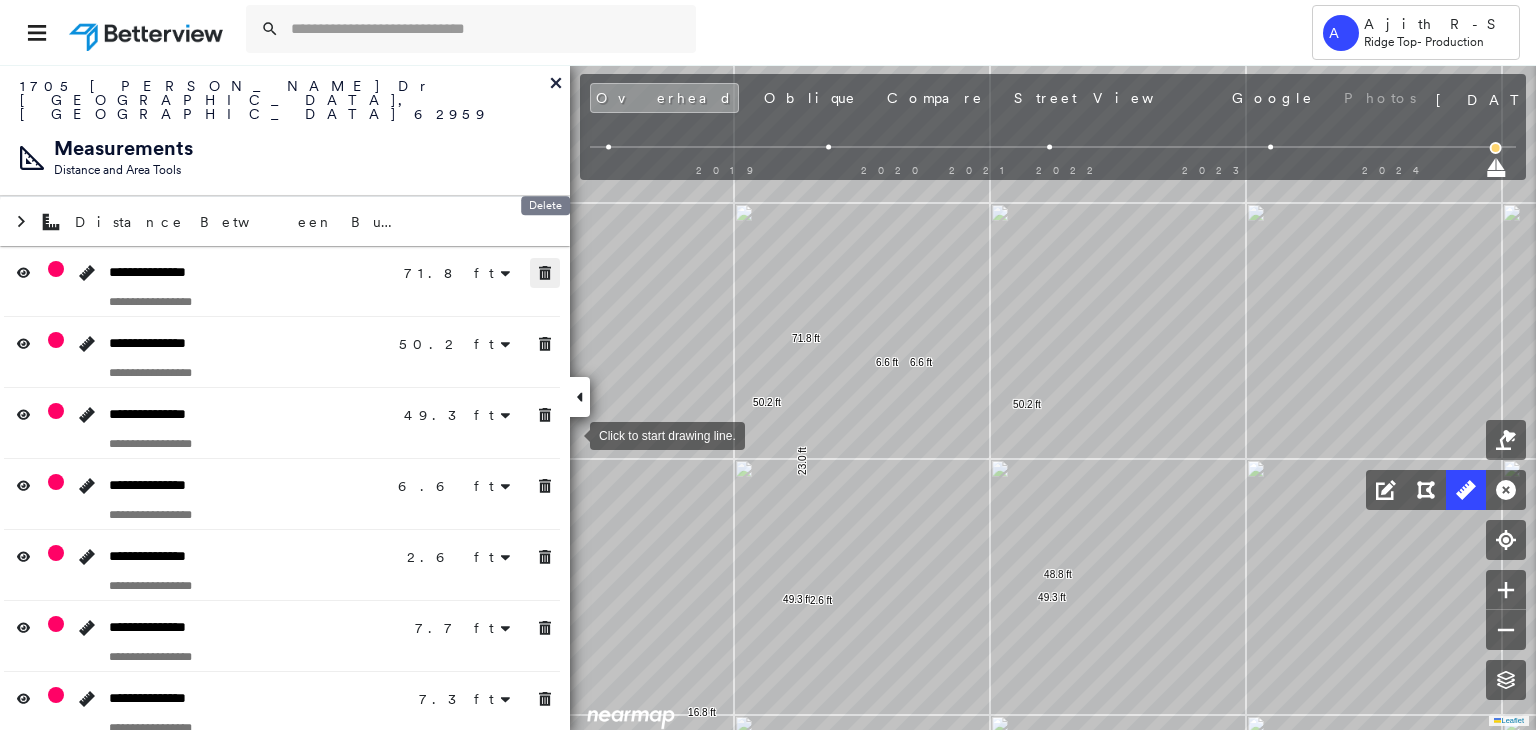 click at bounding box center (545, 273) 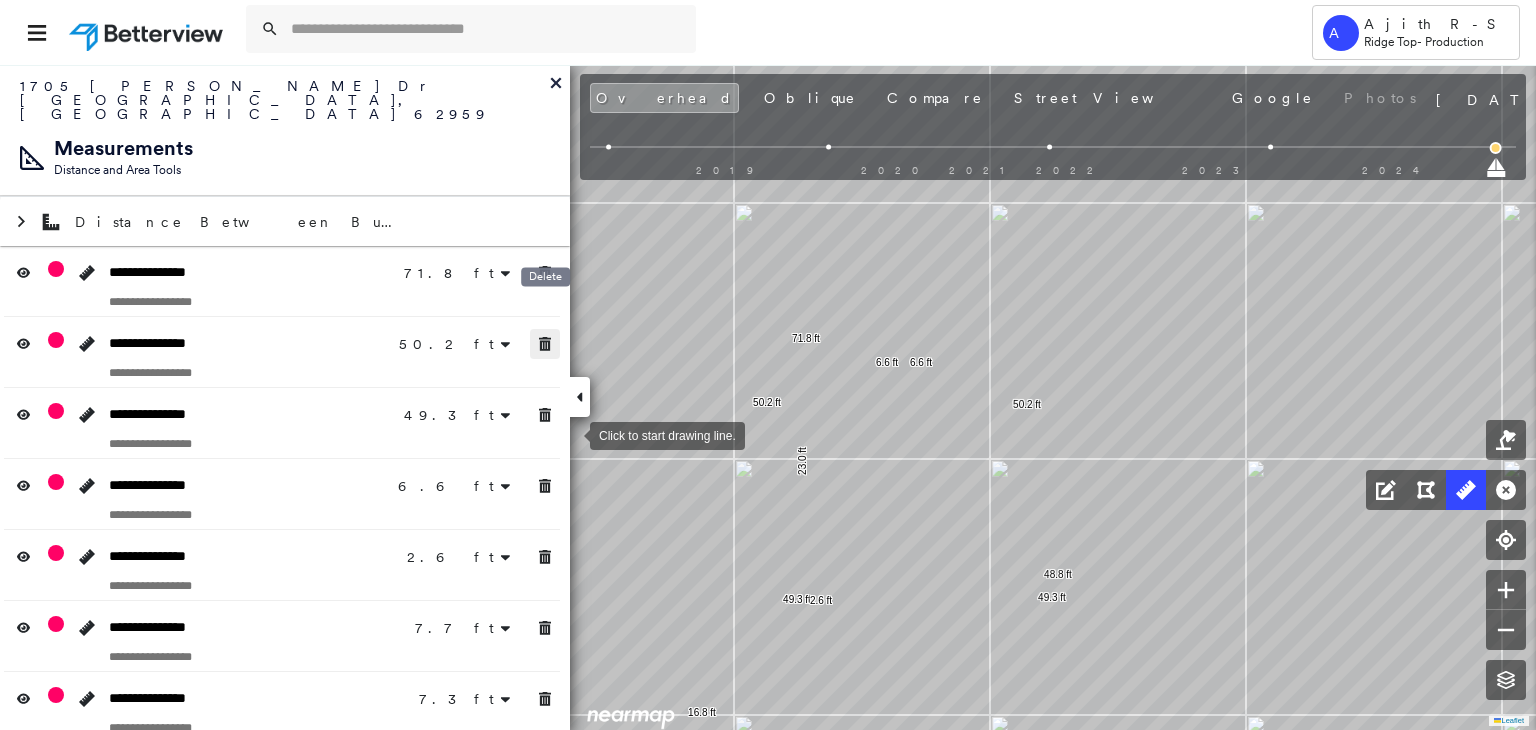 drag, startPoint x: 546, startPoint y: 312, endPoint x: 537, endPoint y: 369, distance: 57.706154 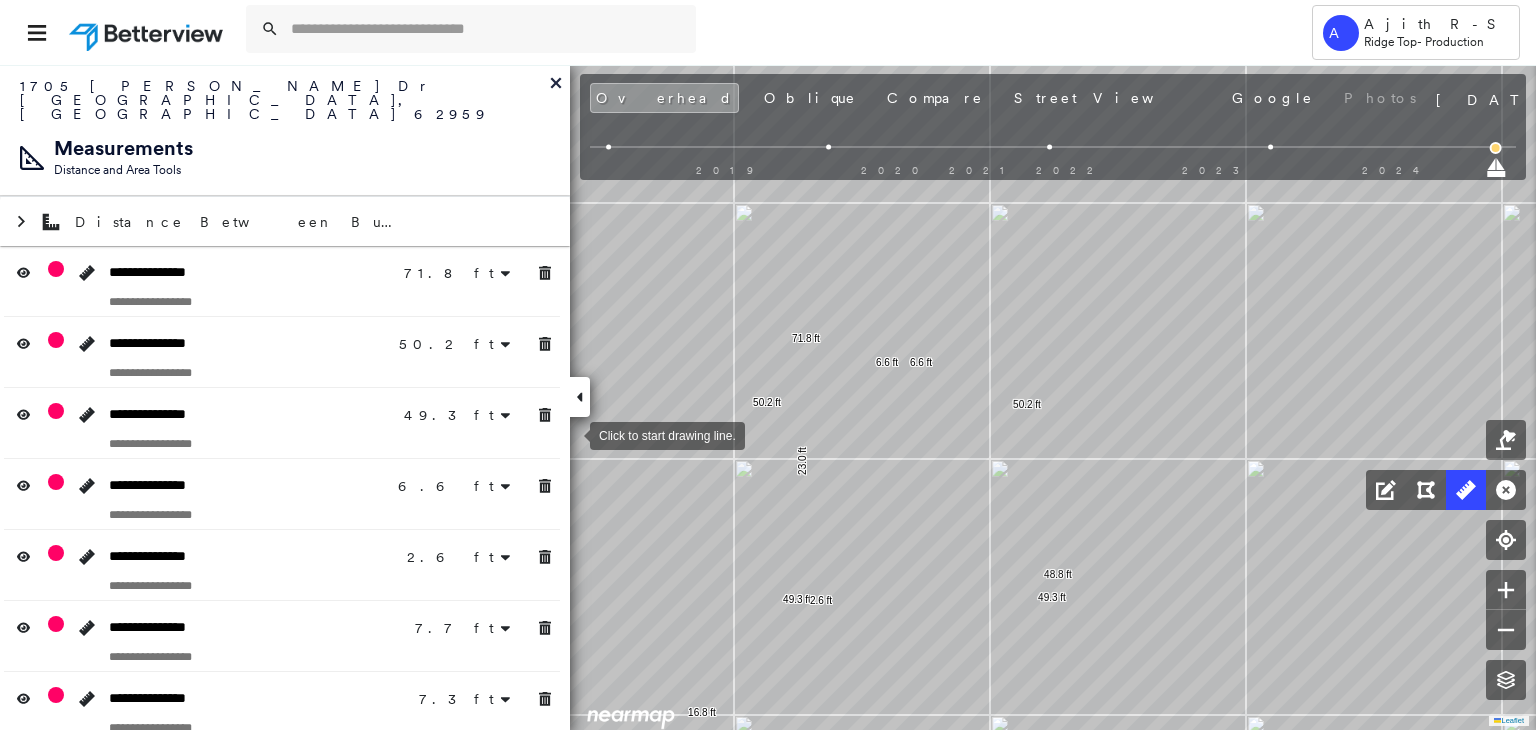 drag, startPoint x: 537, startPoint y: 369, endPoint x: 542, endPoint y: 389, distance: 20.615528 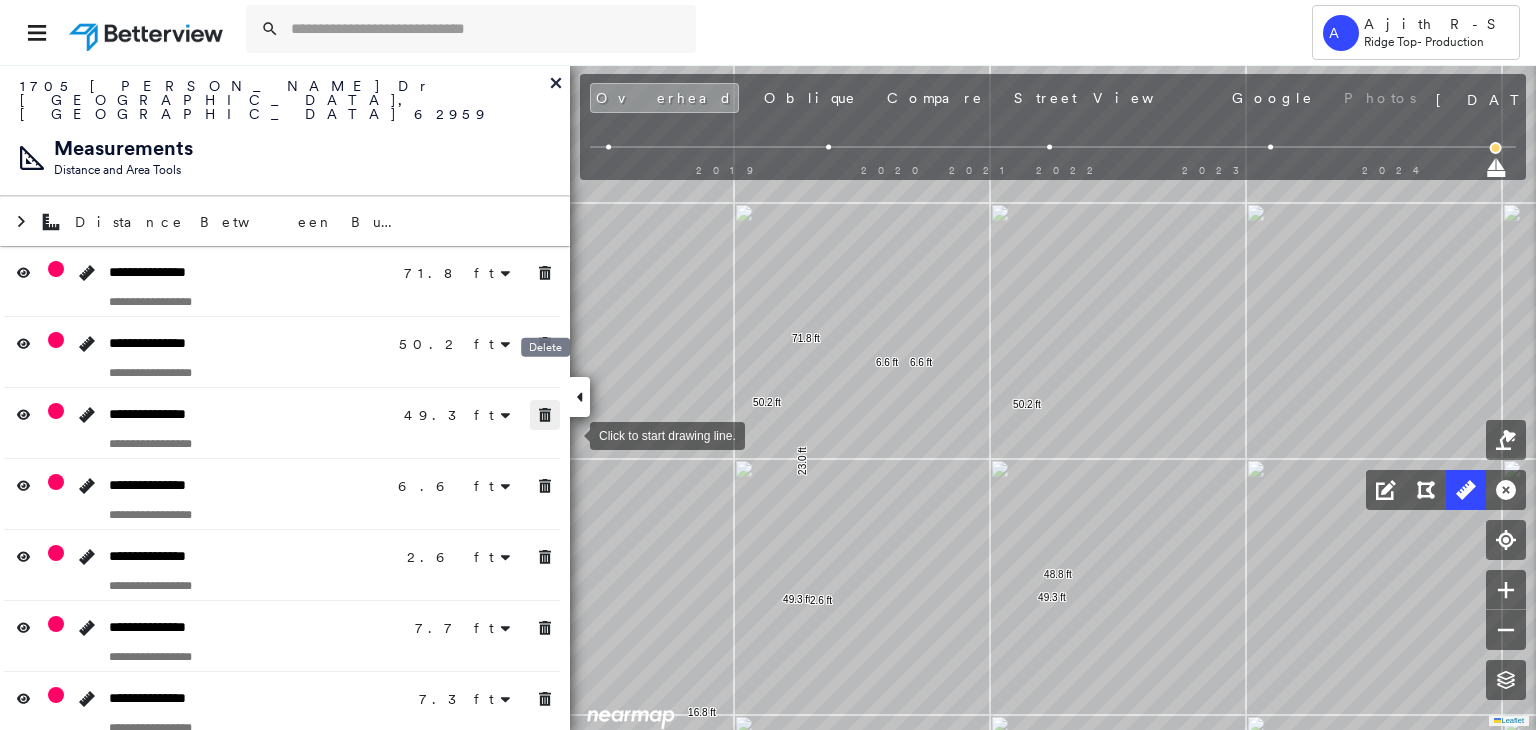 drag, startPoint x: 542, startPoint y: 389, endPoint x: 544, endPoint y: 435, distance: 46.043457 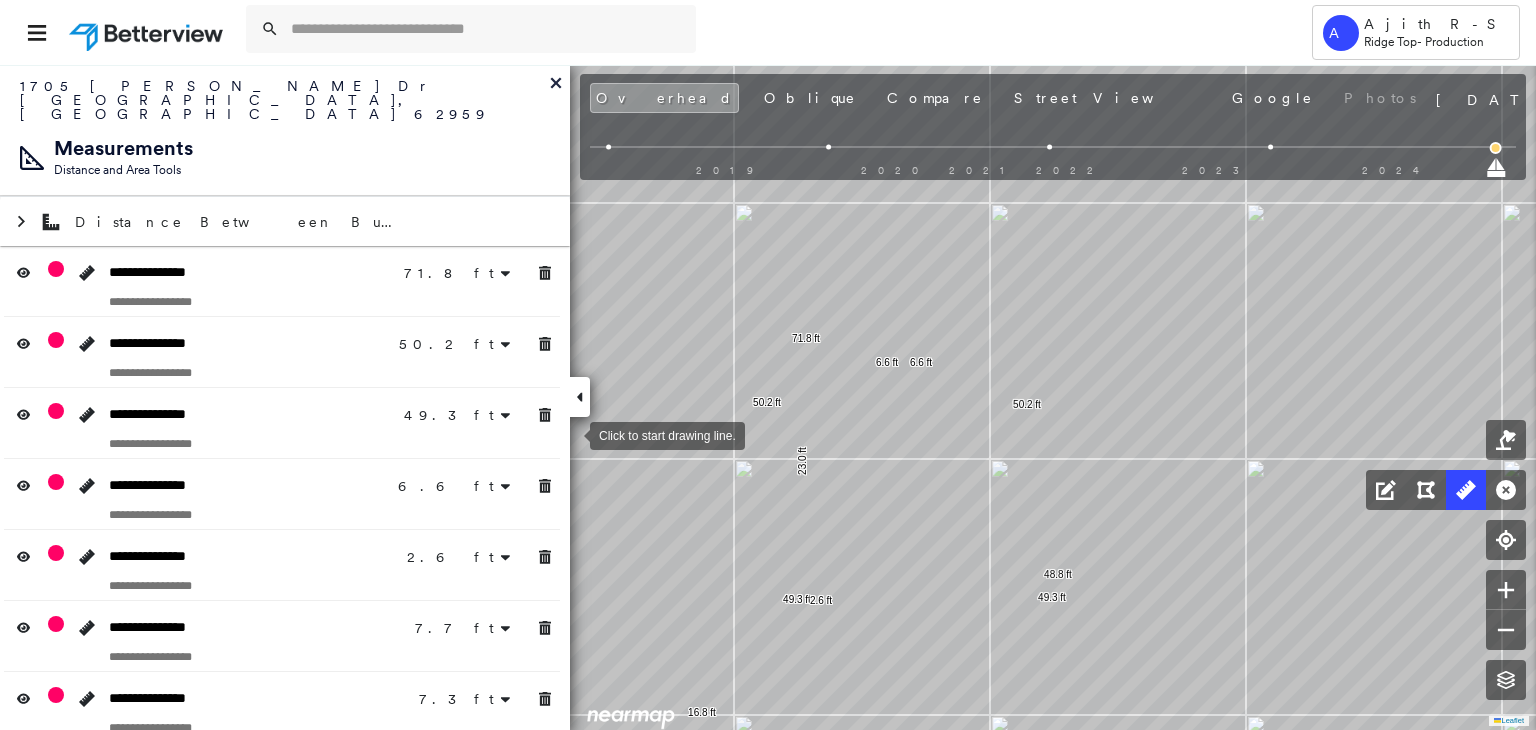 drag, startPoint x: 544, startPoint y: 436, endPoint x: 540, endPoint y: 495, distance: 59.135437 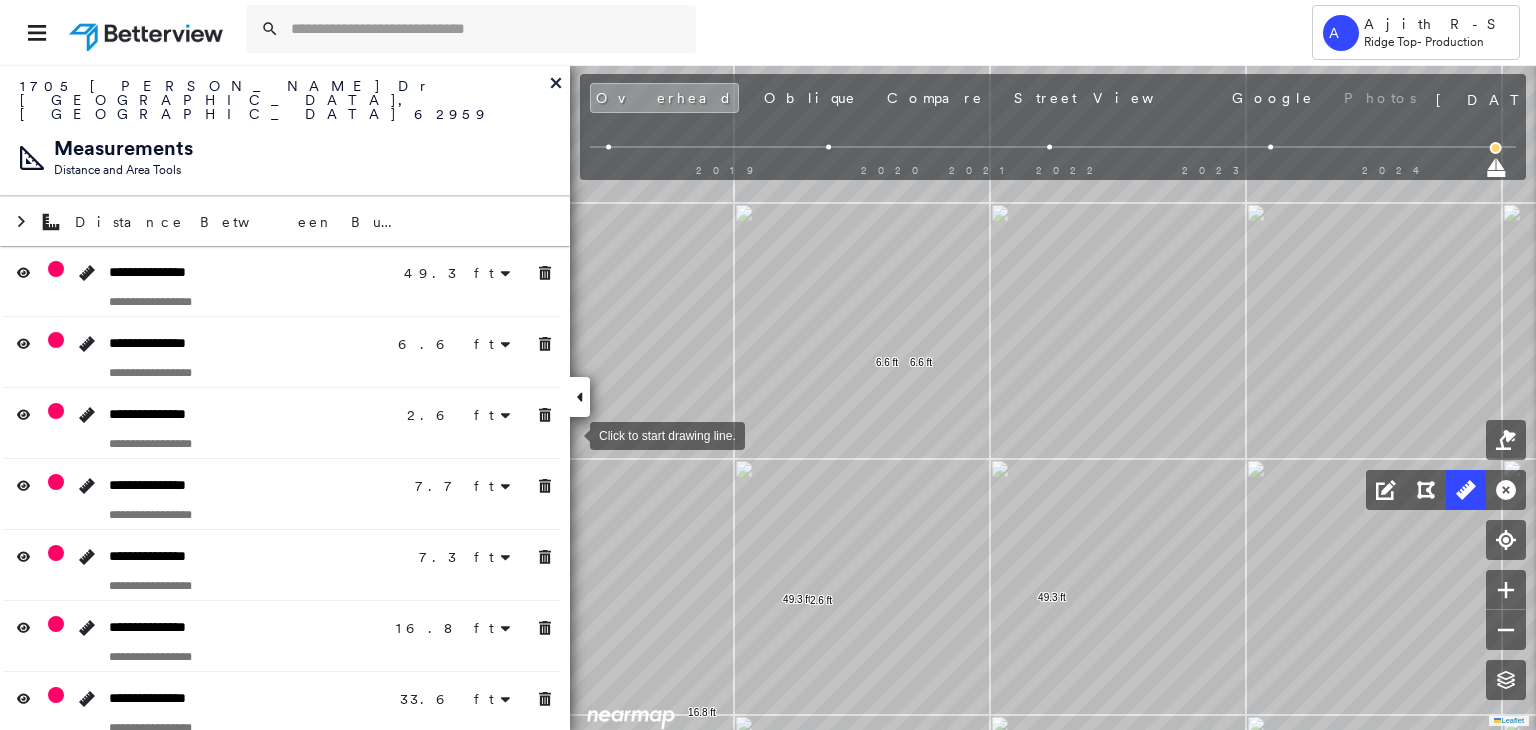 click at bounding box center [282, 514] 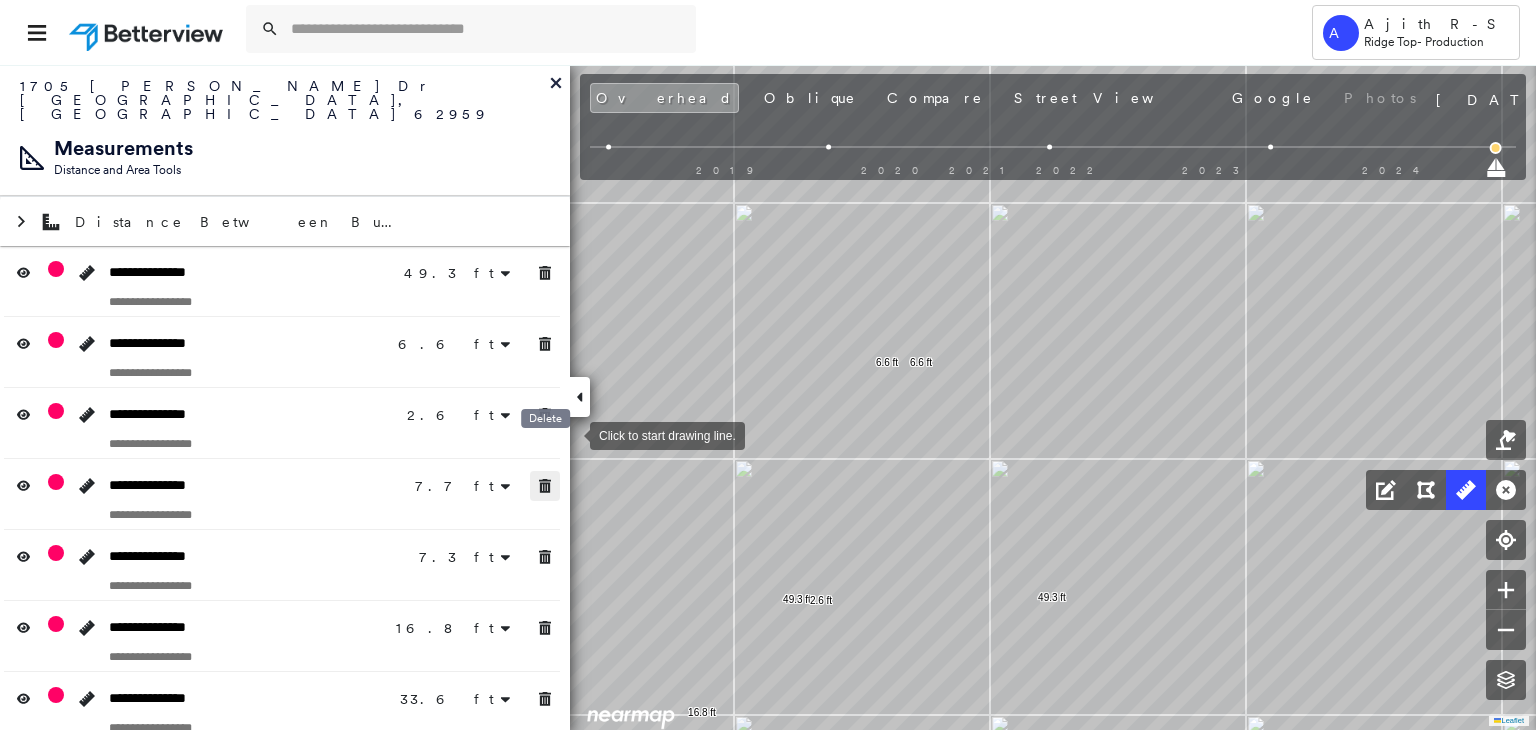 click at bounding box center [545, 486] 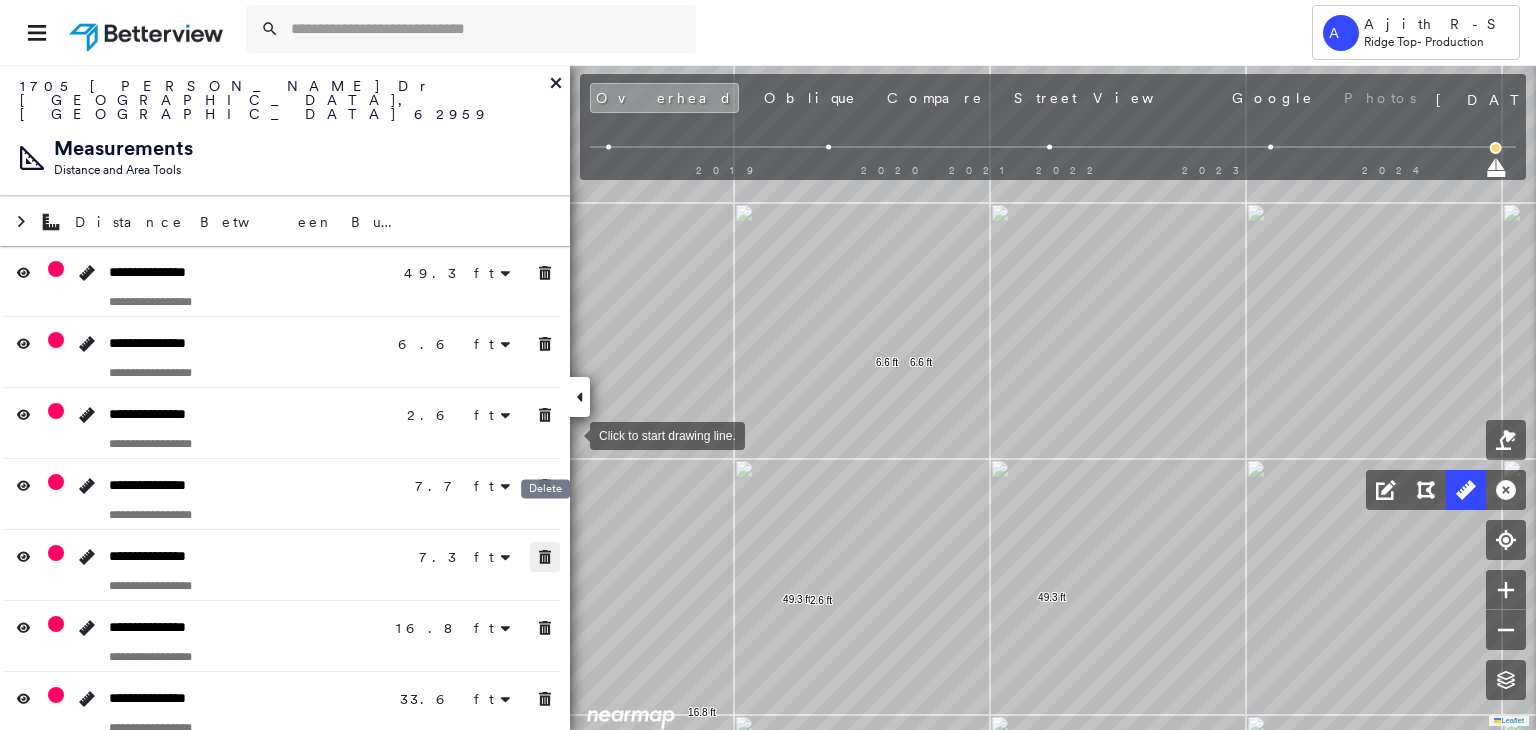drag, startPoint x: 544, startPoint y: 536, endPoint x: 543, endPoint y: 565, distance: 29.017237 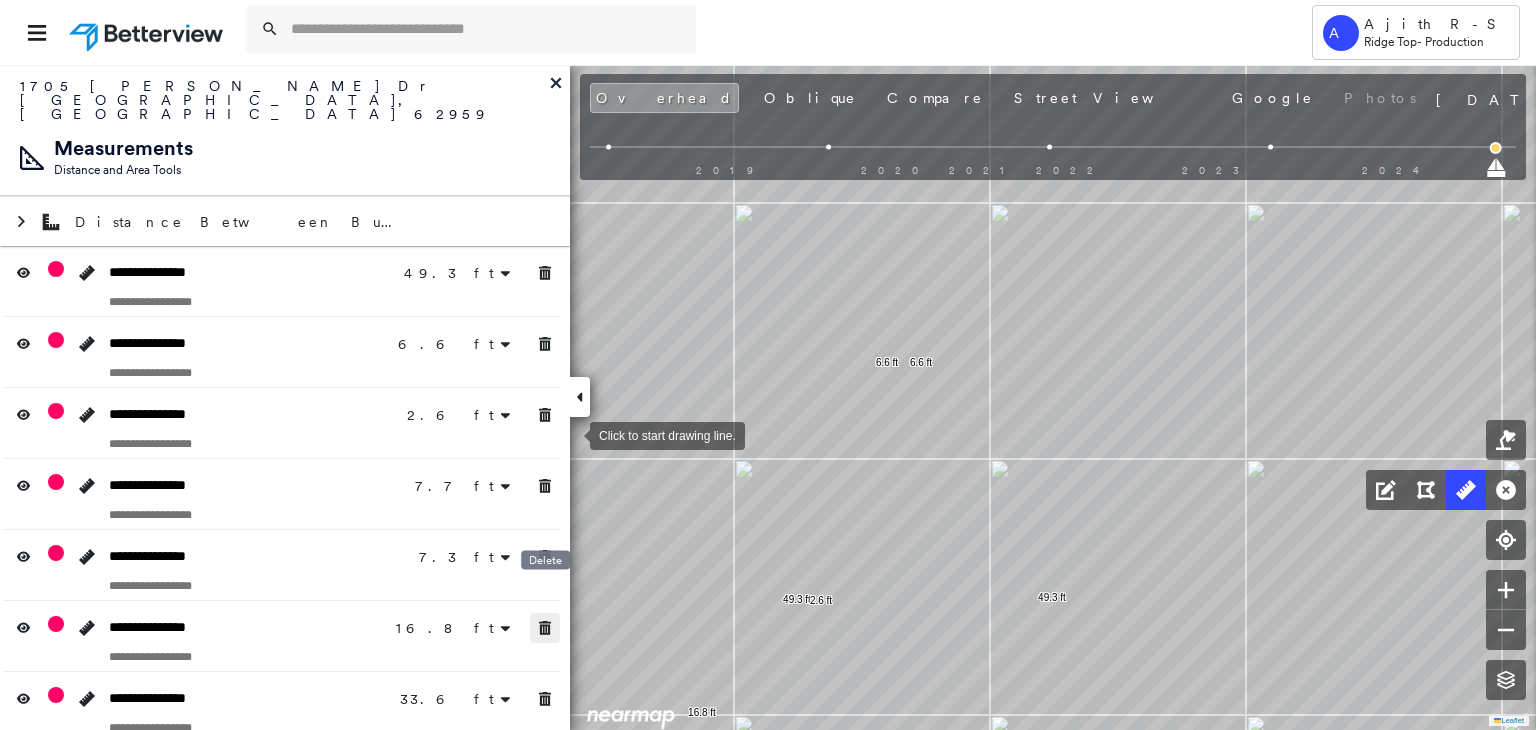 drag, startPoint x: 548, startPoint y: 589, endPoint x: 538, endPoint y: 634, distance: 46.09772 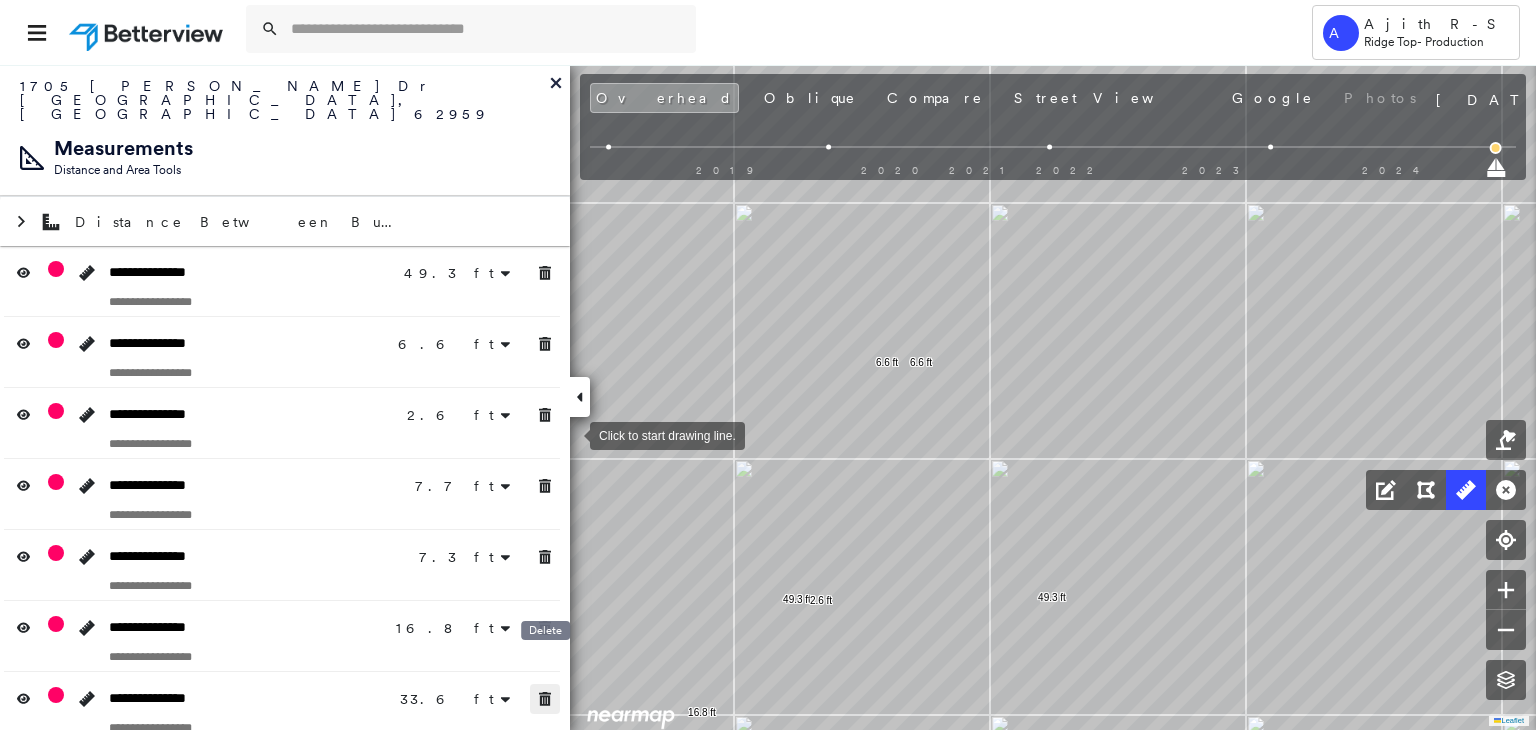 click on "**********" at bounding box center (285, 397) 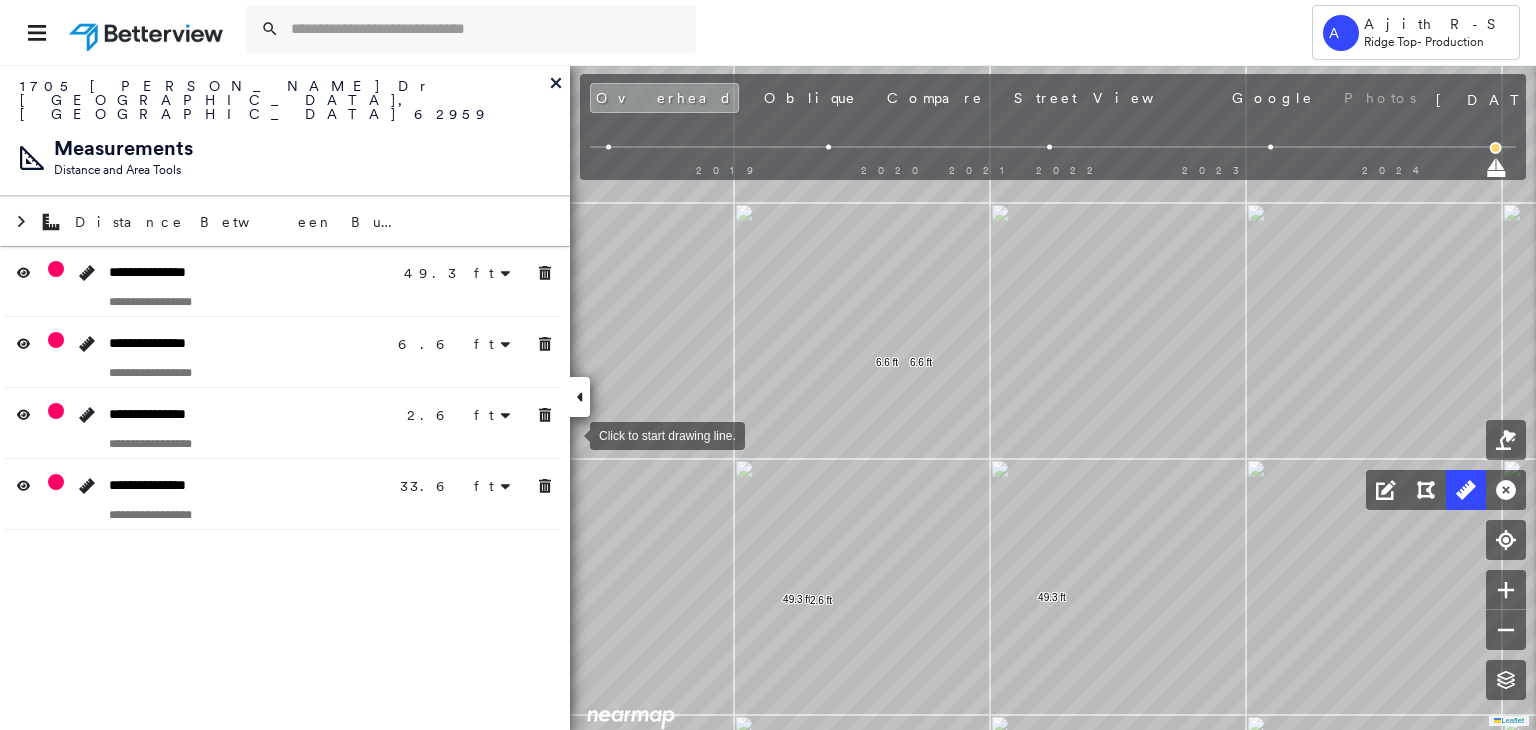 click on "**********" at bounding box center [285, 397] 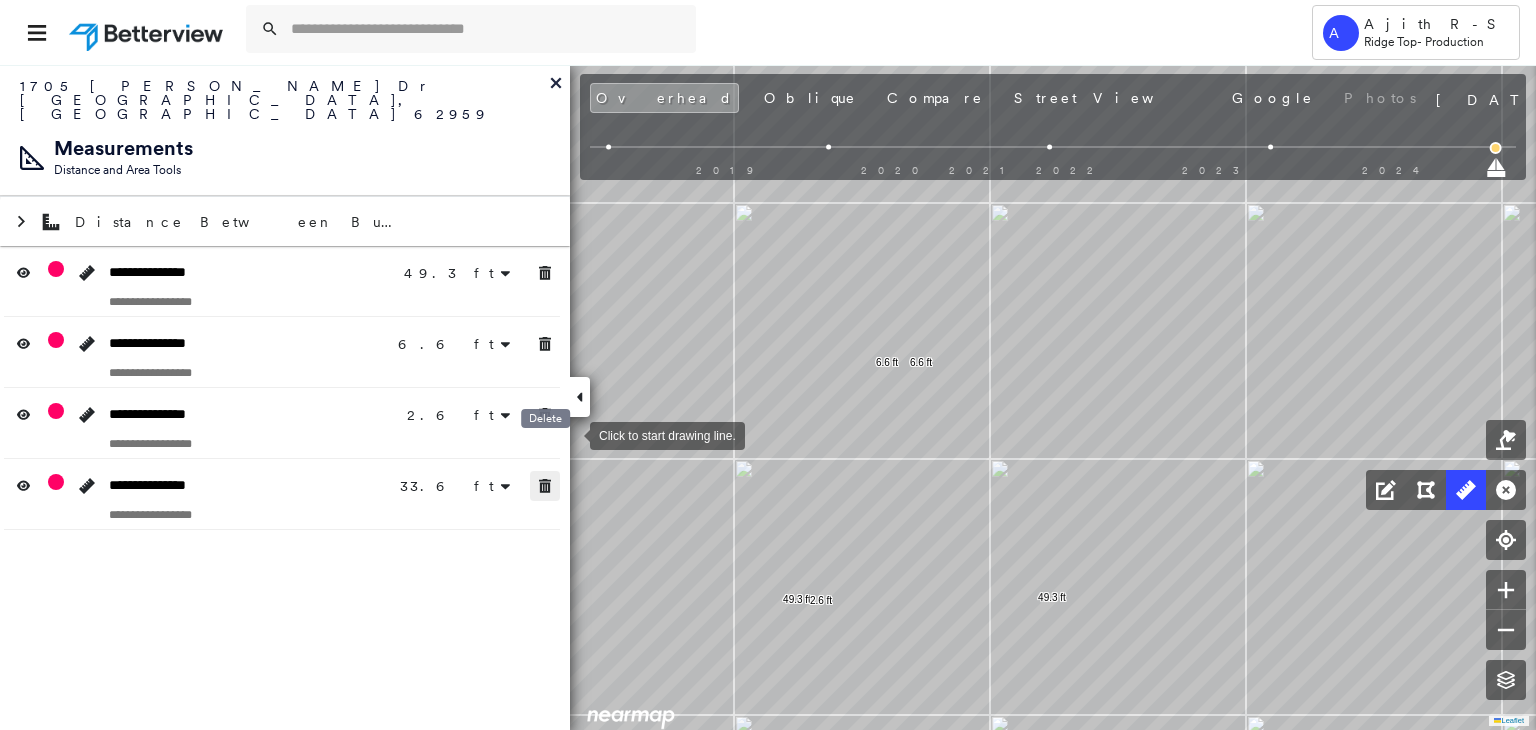 drag, startPoint x: 546, startPoint y: 467, endPoint x: 545, endPoint y: 450, distance: 17.029387 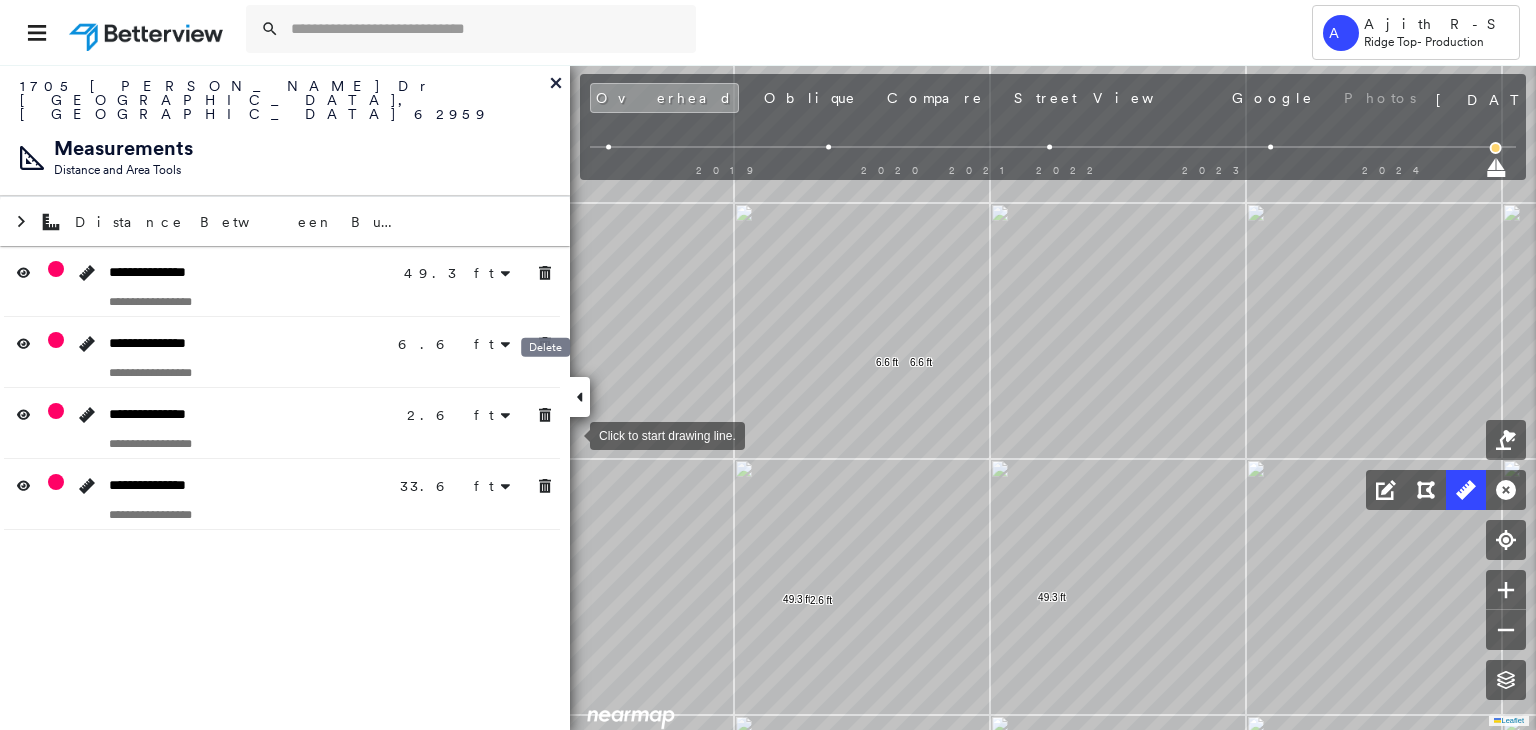 click on "Delete" at bounding box center [545, 353] 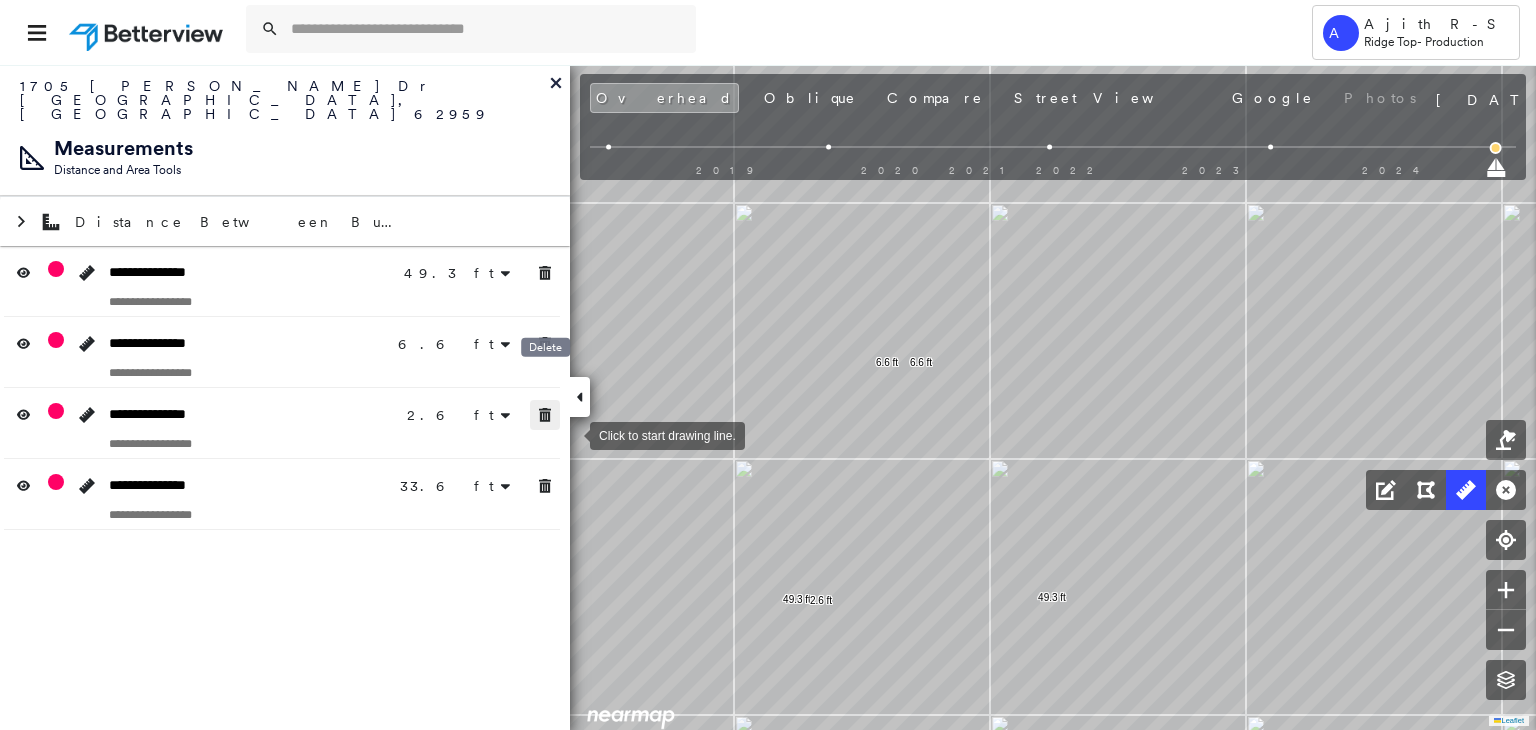 drag, startPoint x: 543, startPoint y: 393, endPoint x: 549, endPoint y: 313, distance: 80.224686 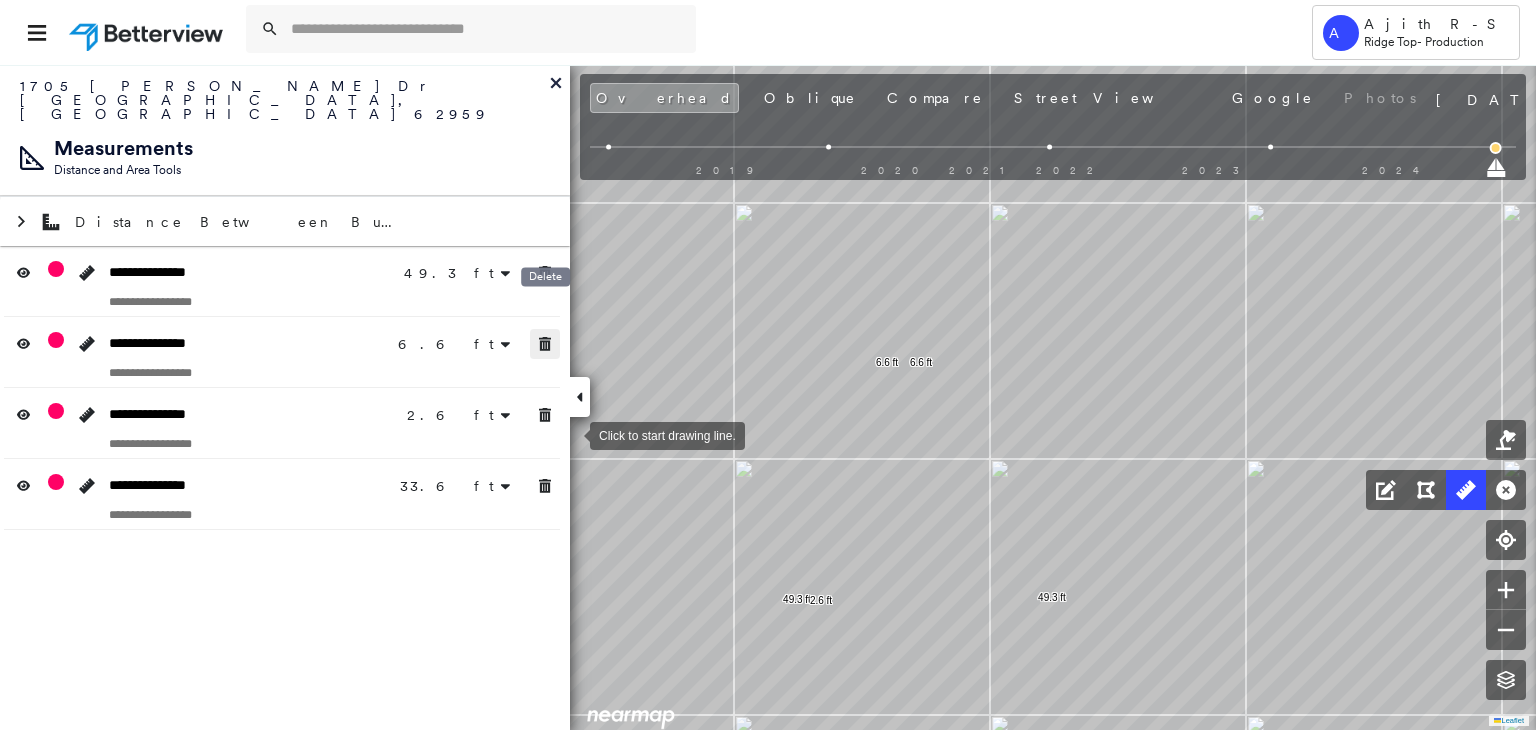 drag, startPoint x: 549, startPoint y: 311, endPoint x: 552, endPoint y: 234, distance: 77.05842 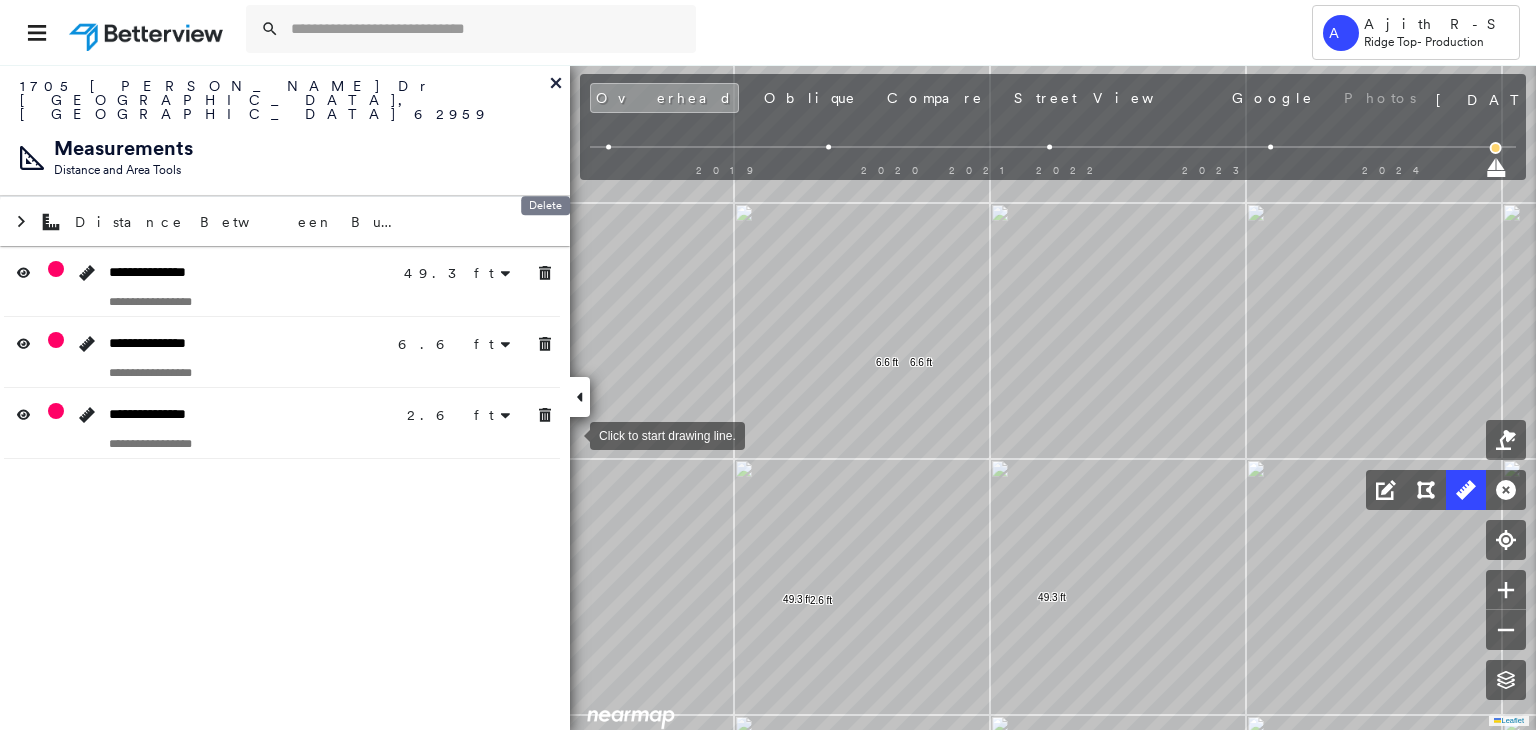 click on "Tower A Ajith R-S Ridge Top  -   Production 1705 Carol Dr ,  Marion, IL 62959 780183_1 Assigned to:  Sagar R-S Assigned to:  Sagar R-S 780183_1 Assigned to:  Sagar R-S Open Comments Download PDF Report Summary Construction Occupancy Protection Exposure Determination Overhead Obliques Street View Roof Spotlight™ Index :  53-63 out of 100 0 100 25 50 75 2 1 Building Roof Scores 2 Buildings Policy Information :  780183_1 Flags :  1 (0 cleared, 1 uncleared) Construction Roof Spotlights :  Staining, Vent Property Features :  Patio Furniture, Cracked Pavement, Disintegrated Pavement Roof Size & Shape :  2 buildings  Occupancy Protection Exposure Determination Flags :  1 (0 cleared, 1 uncleared) Uncleared Flags (1) Cleared Flags  (0) Betterview Property Flagged 07/22/25 Clear Action Taken New Entry History Quote/New Business Terms & Conditions Added ACV Endorsement Added Cosmetic Endorsement Inspection/Loss Control Report Information Added to Inspection Survey Onsite Inspection Ordered General Save Renewal General" at bounding box center (768, 365) 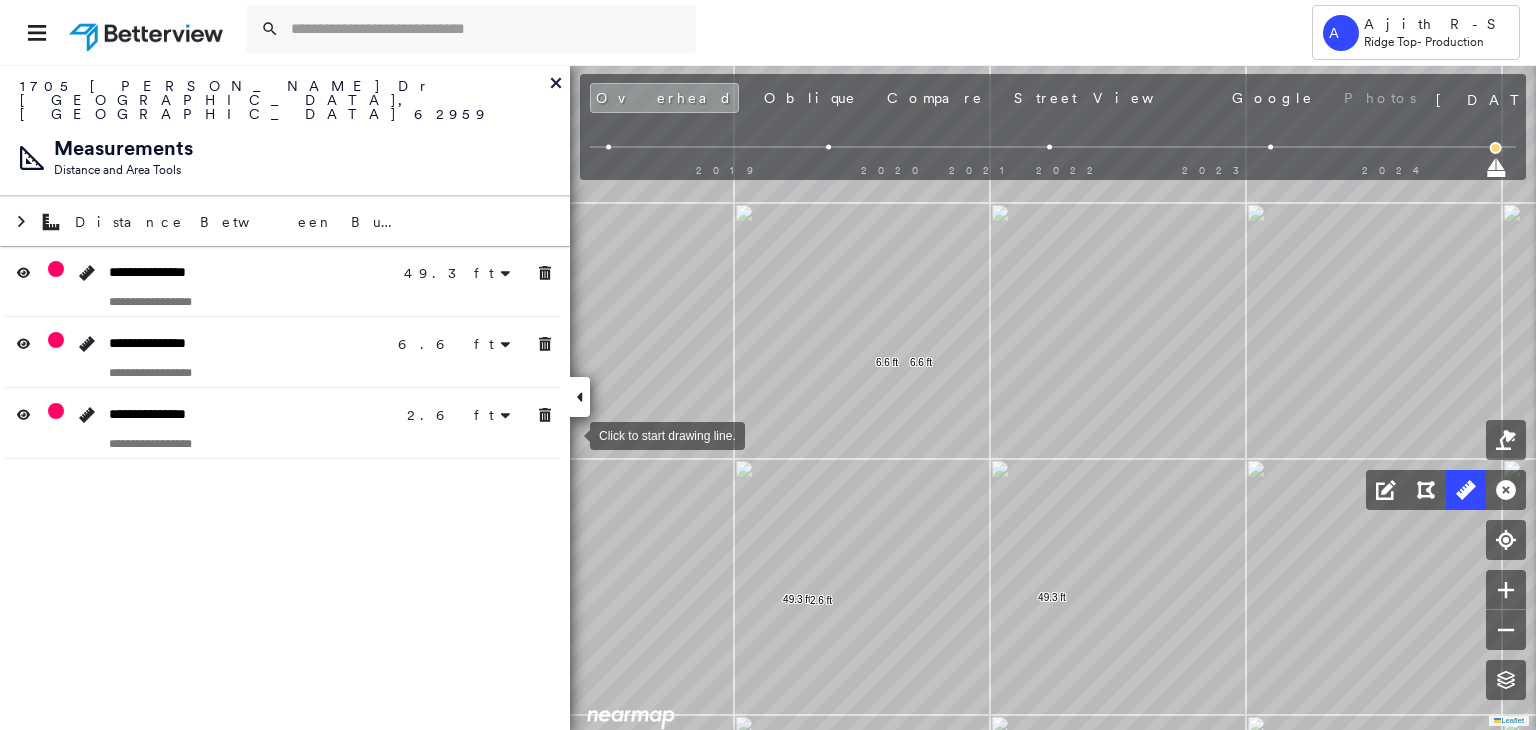 click at bounding box center (282, 301) 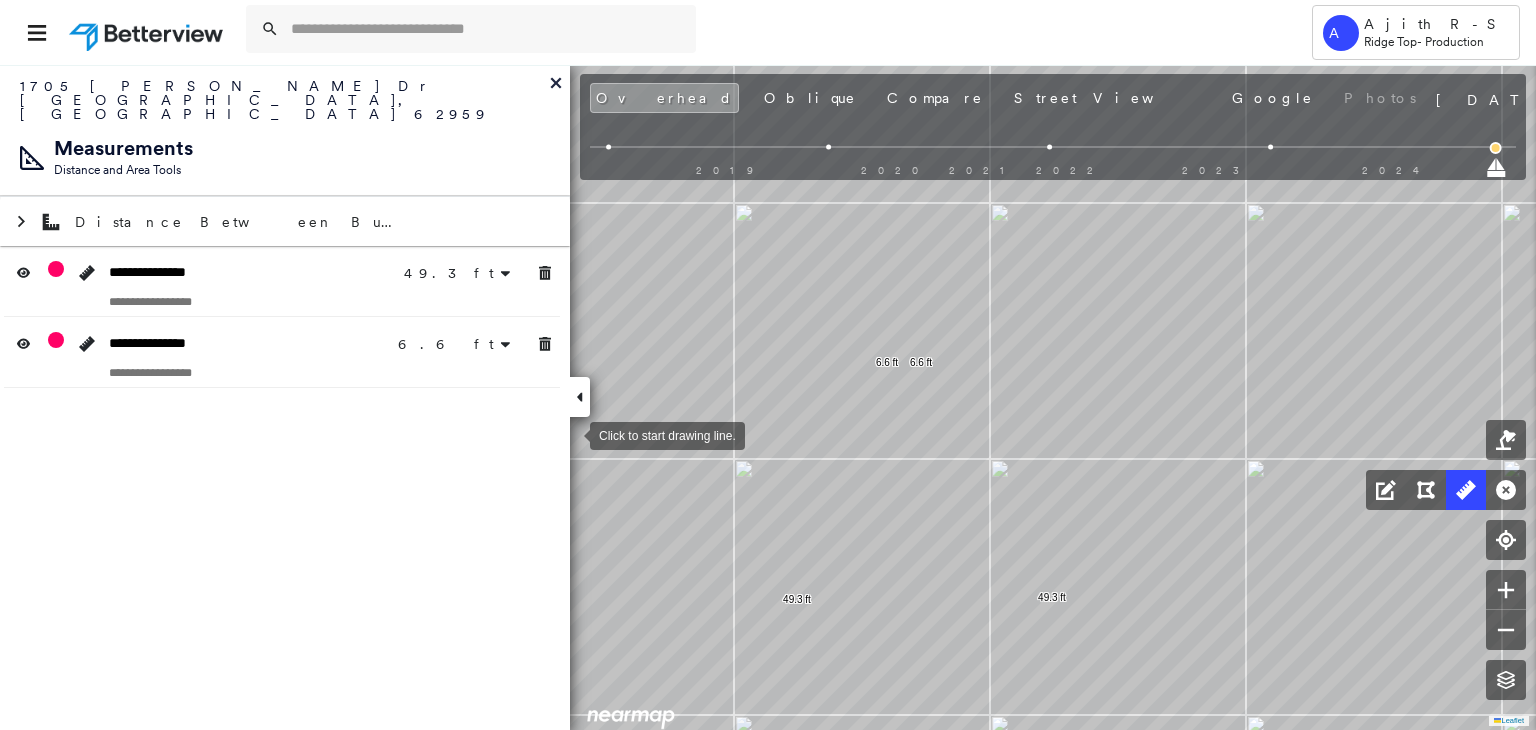 click at bounding box center [282, 301] 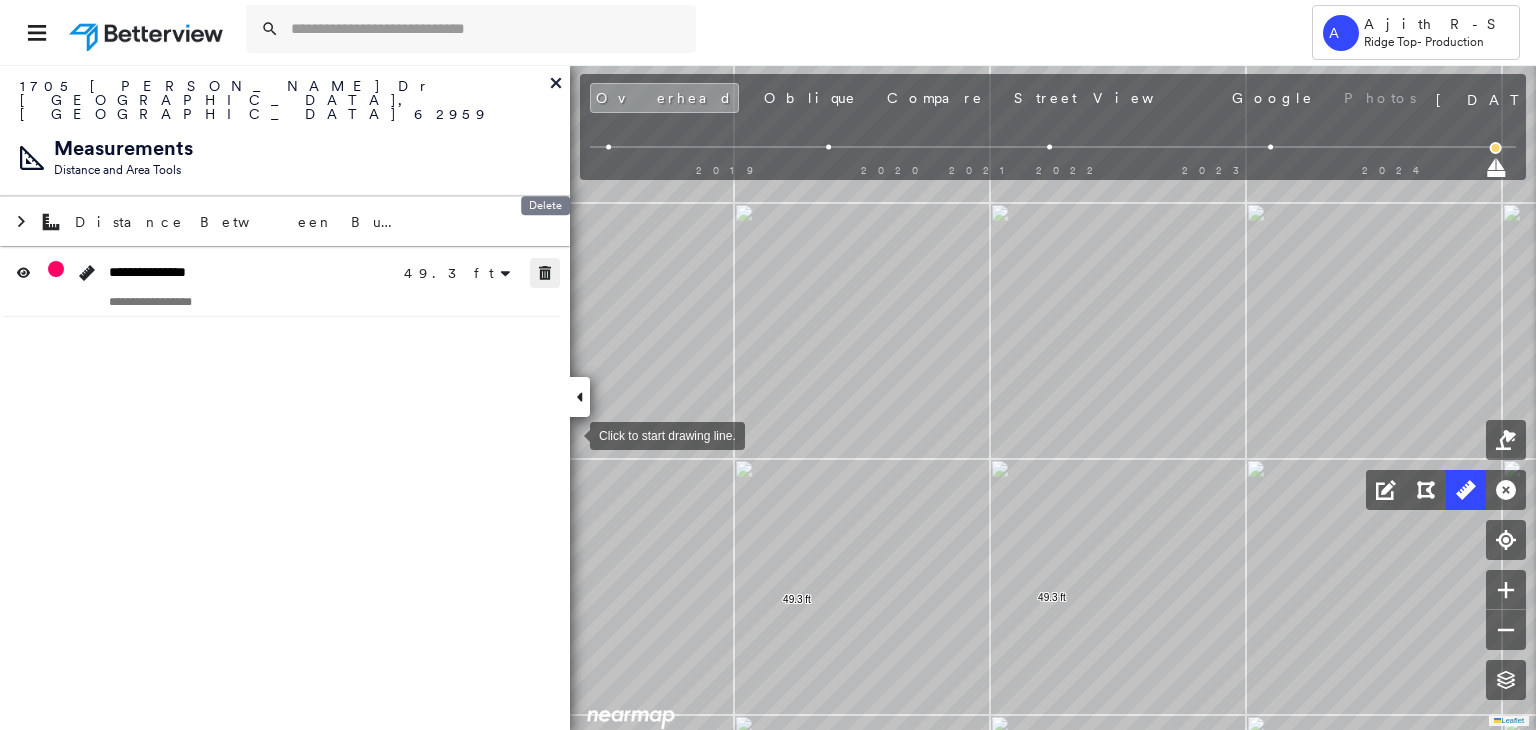 click 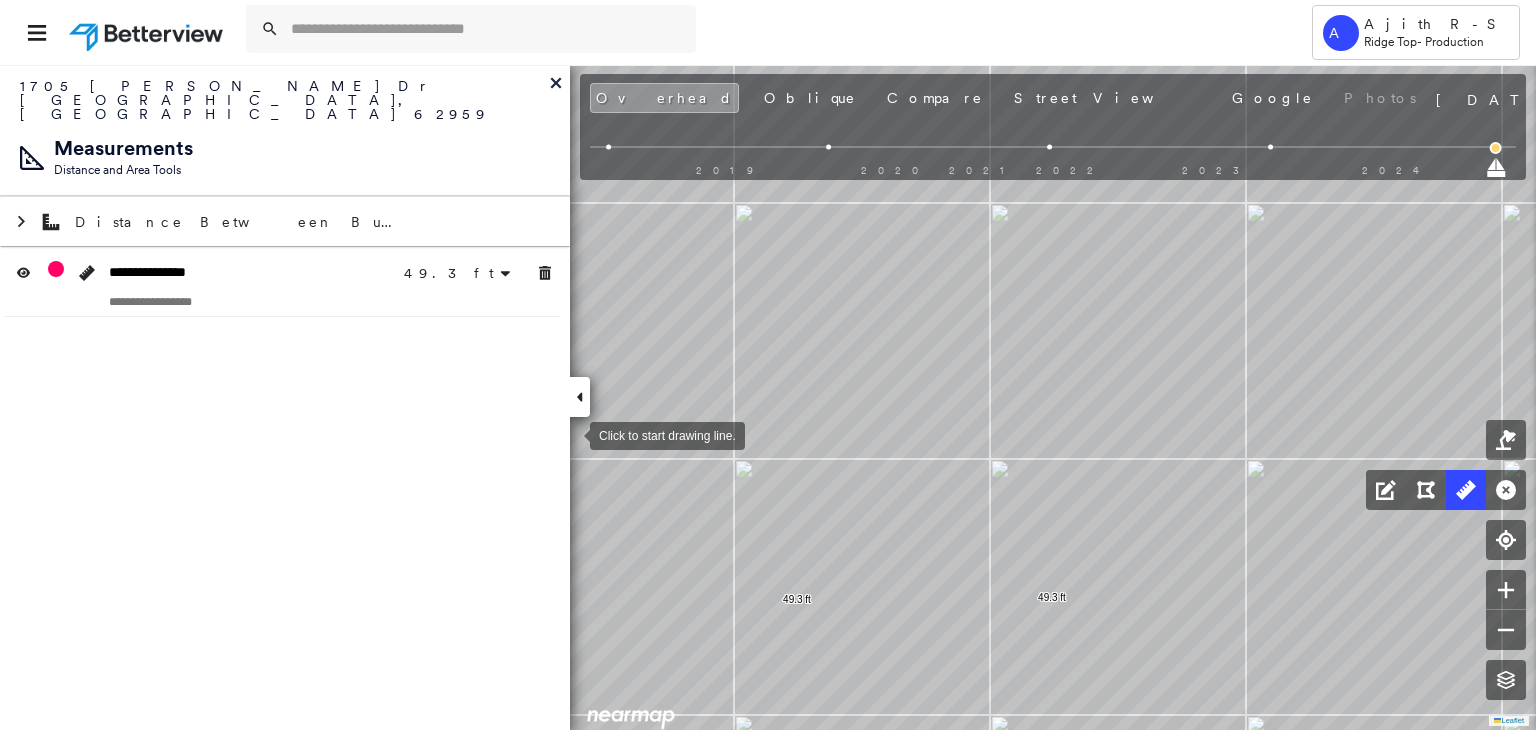 click at bounding box center (282, 301) 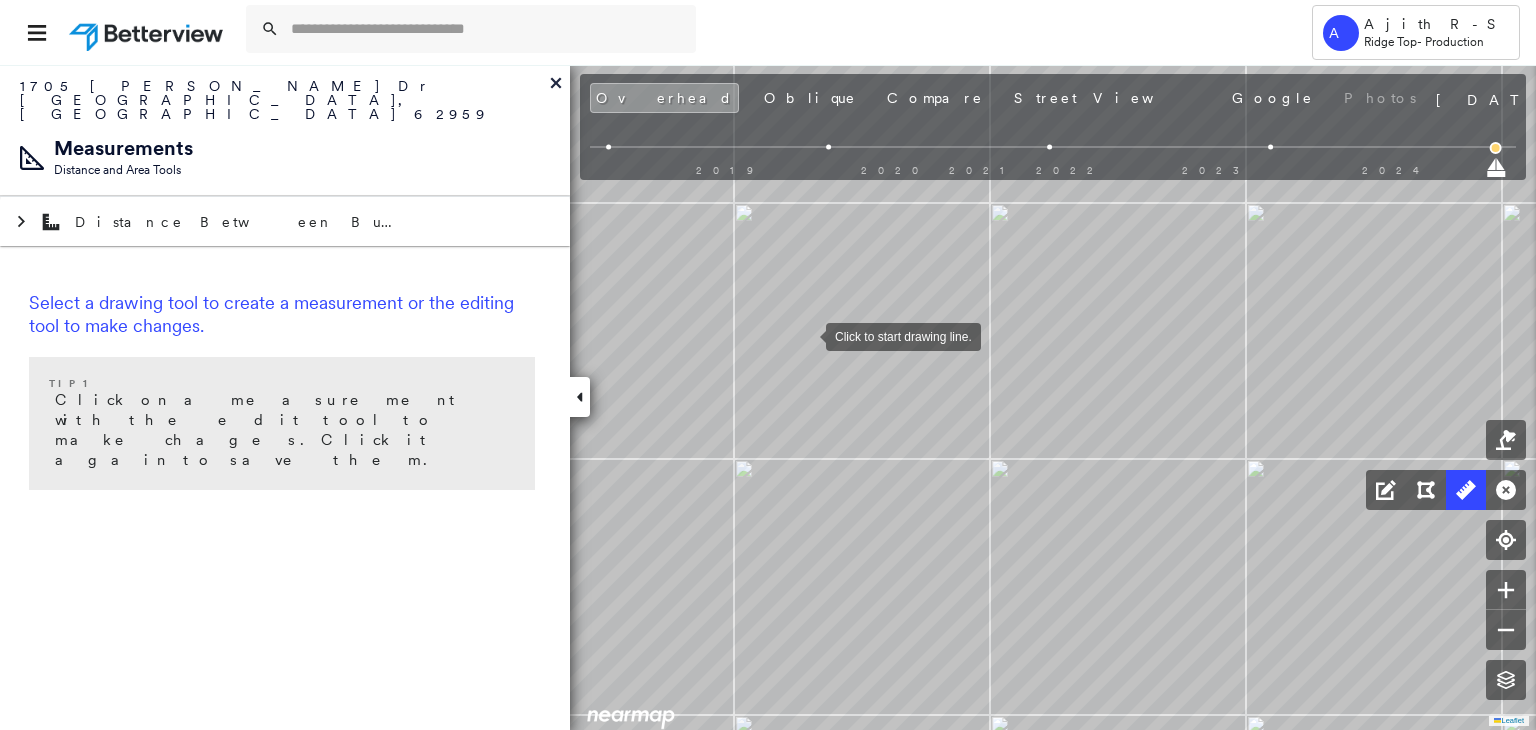 click at bounding box center (806, 335) 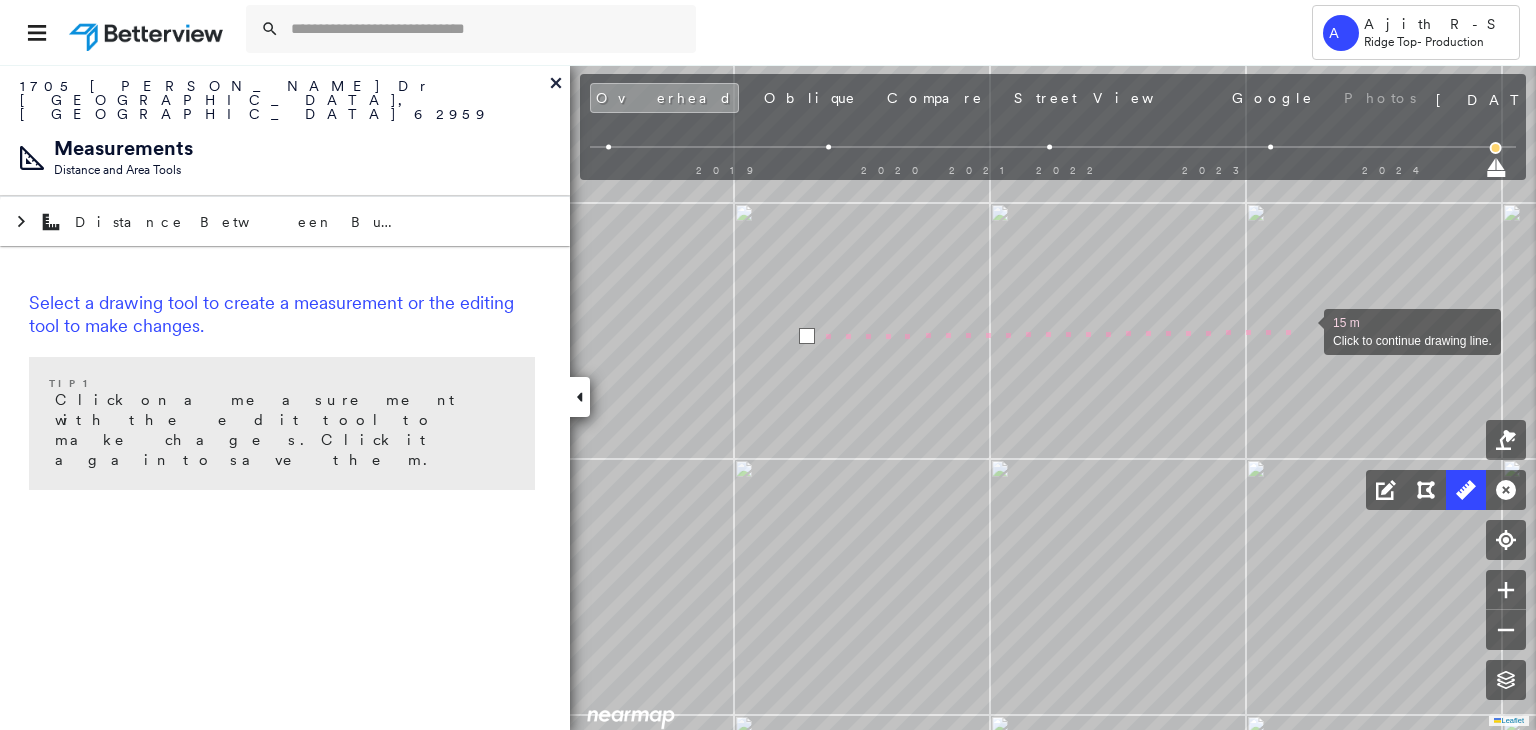 click at bounding box center (1304, 330) 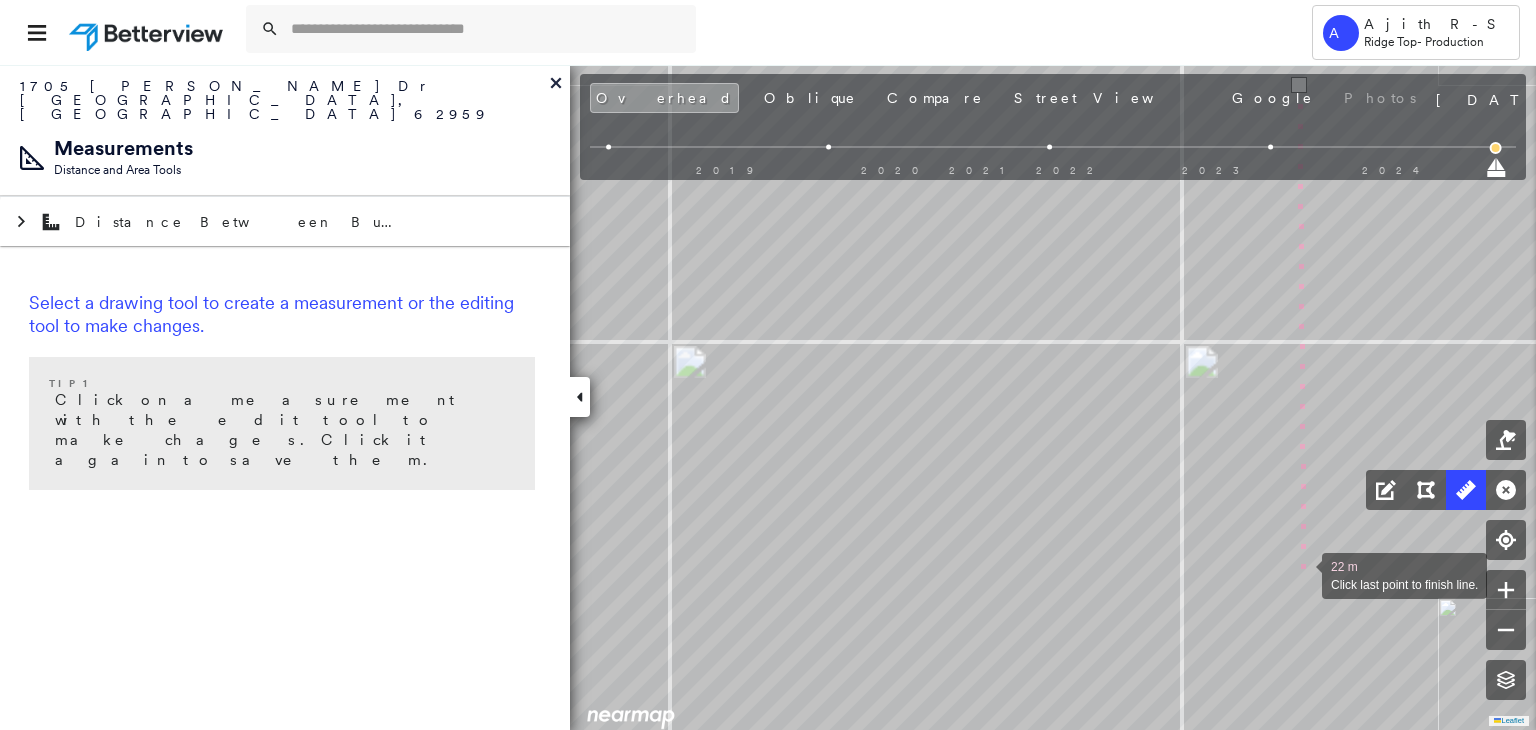 click at bounding box center (1302, 574) 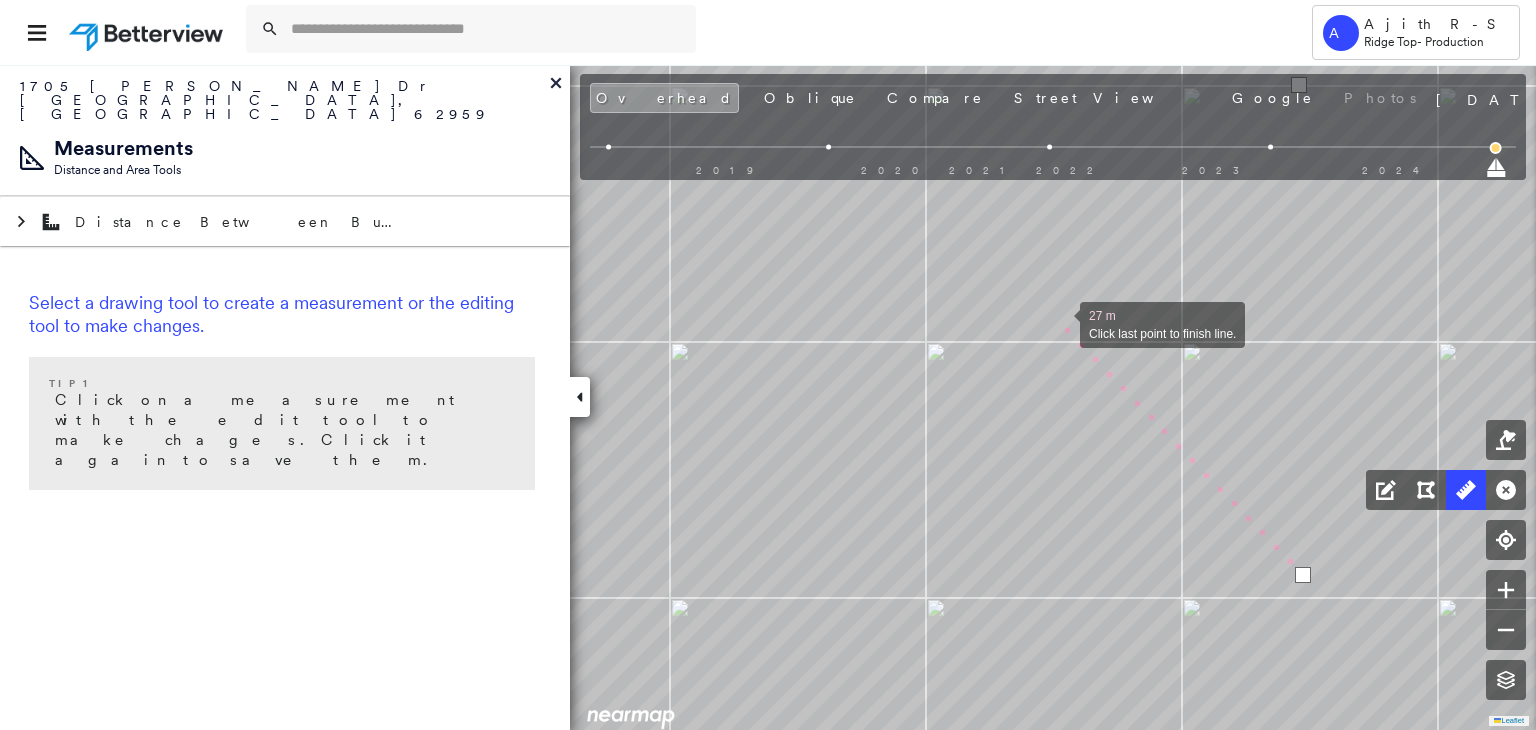 click at bounding box center (1060, 323) 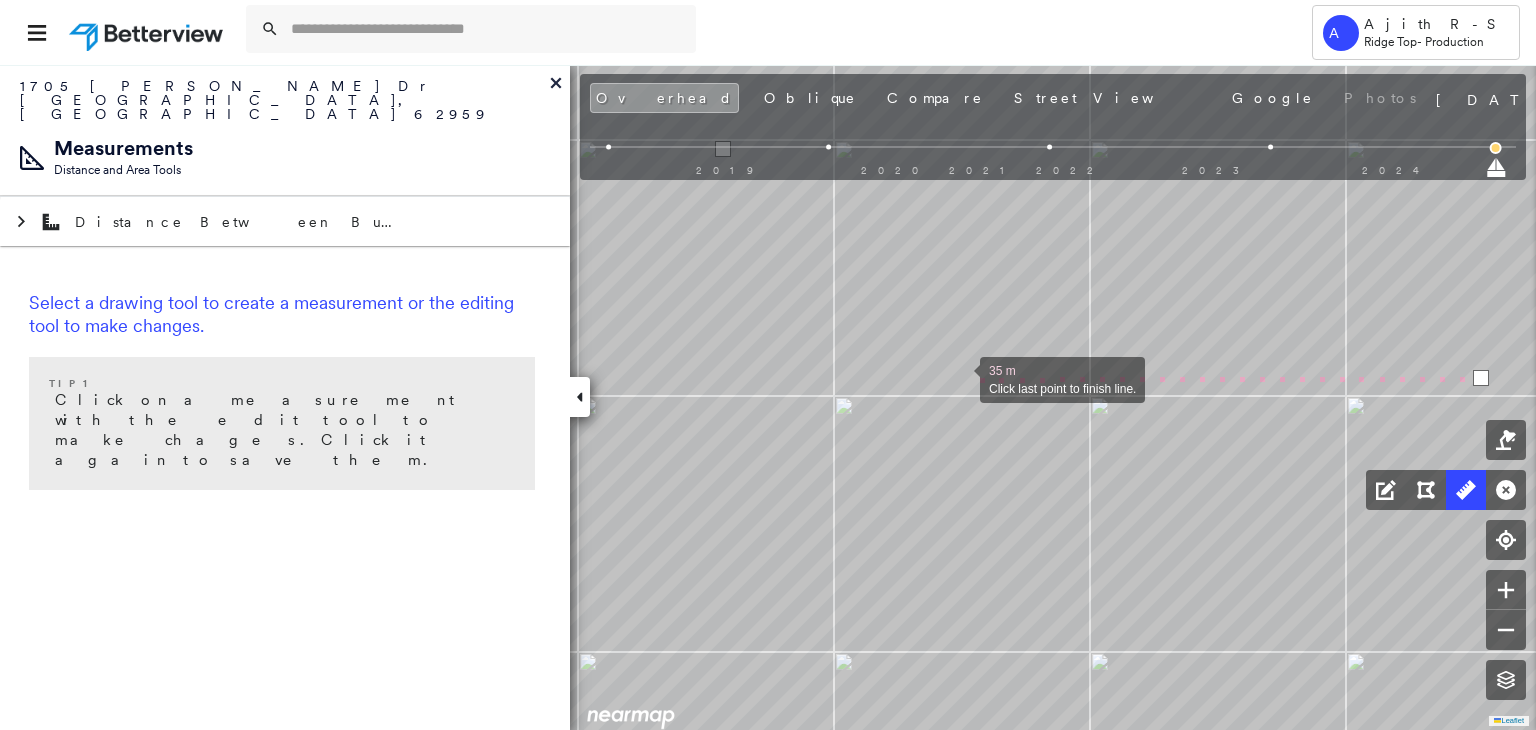 click at bounding box center [960, 378] 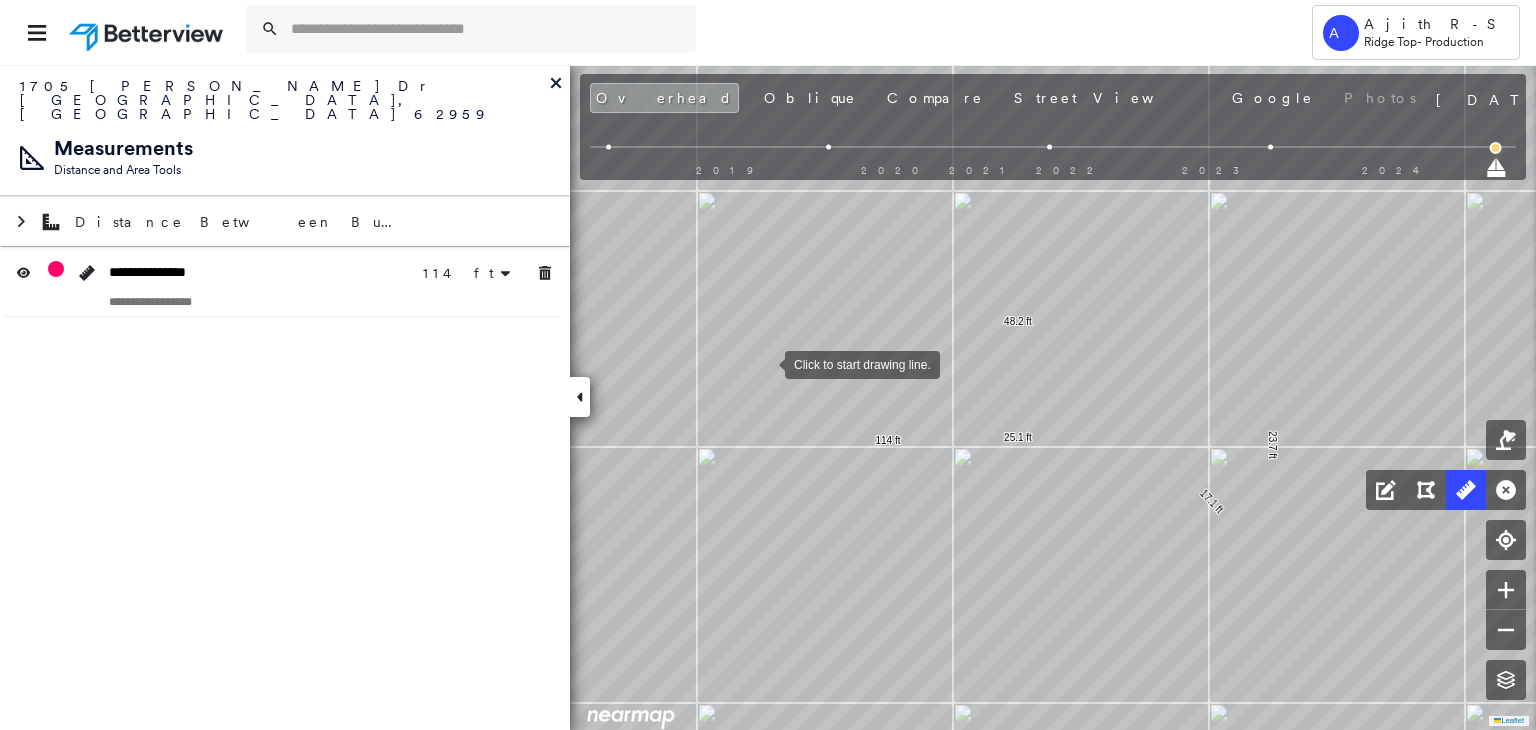 click at bounding box center [765, 363] 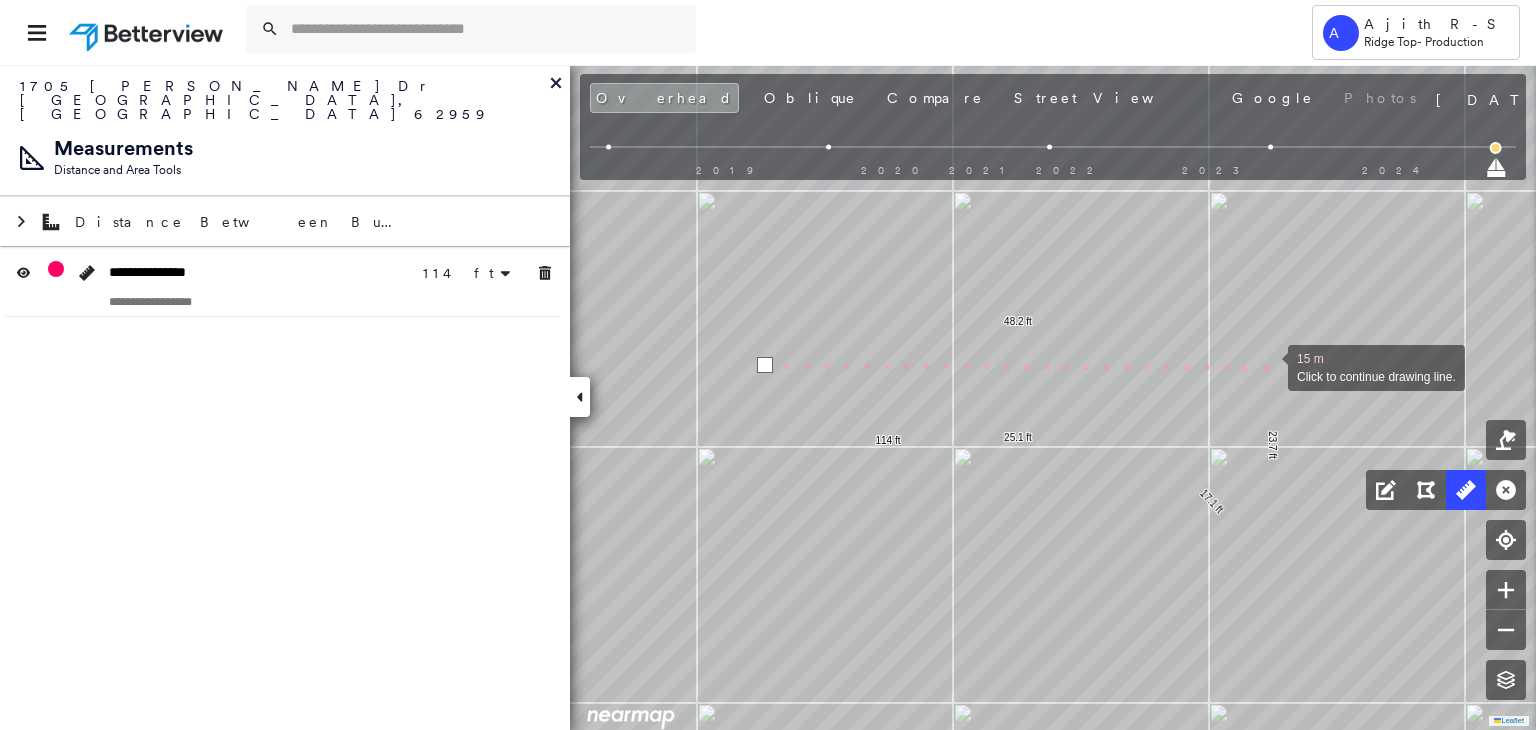 click at bounding box center [1268, 366] 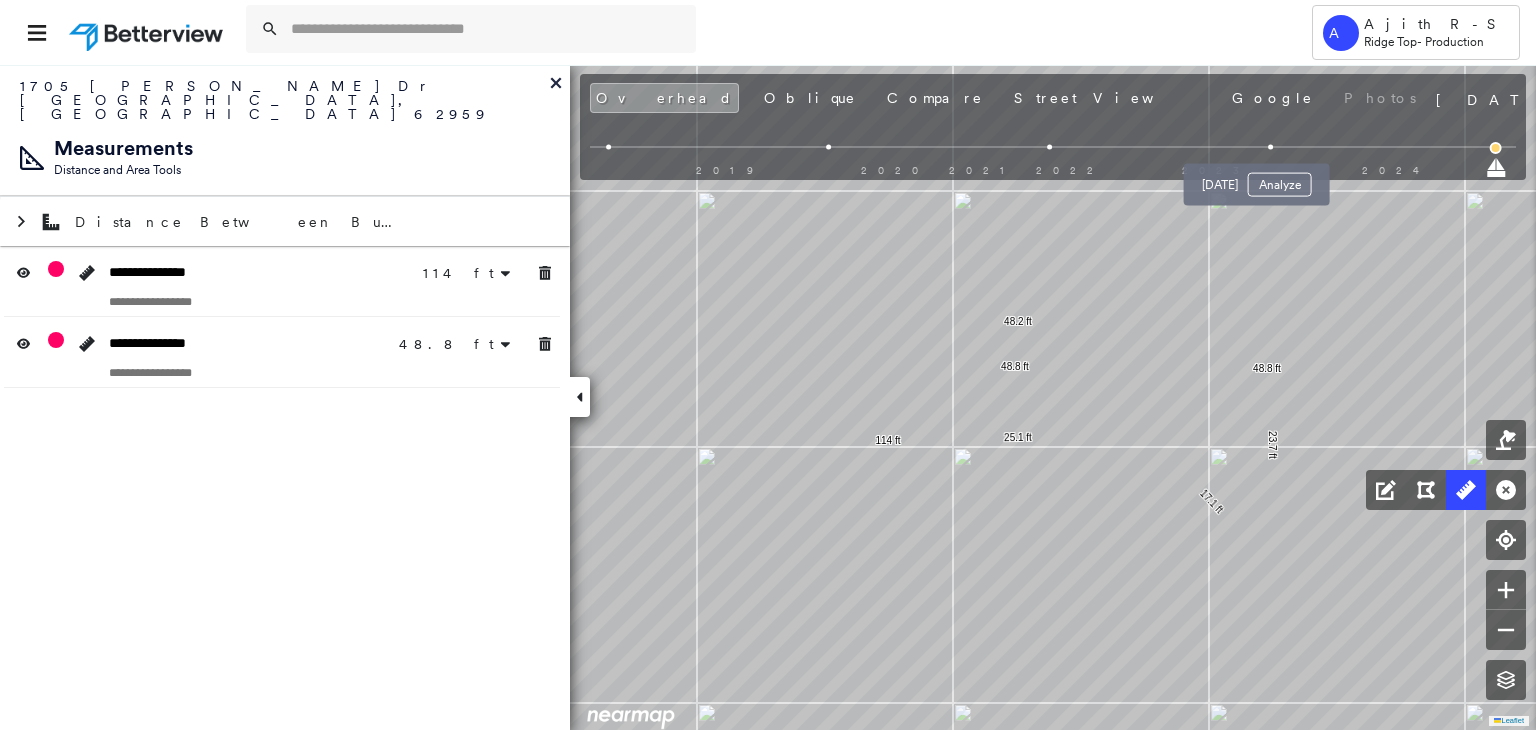 click at bounding box center (1271, 147) 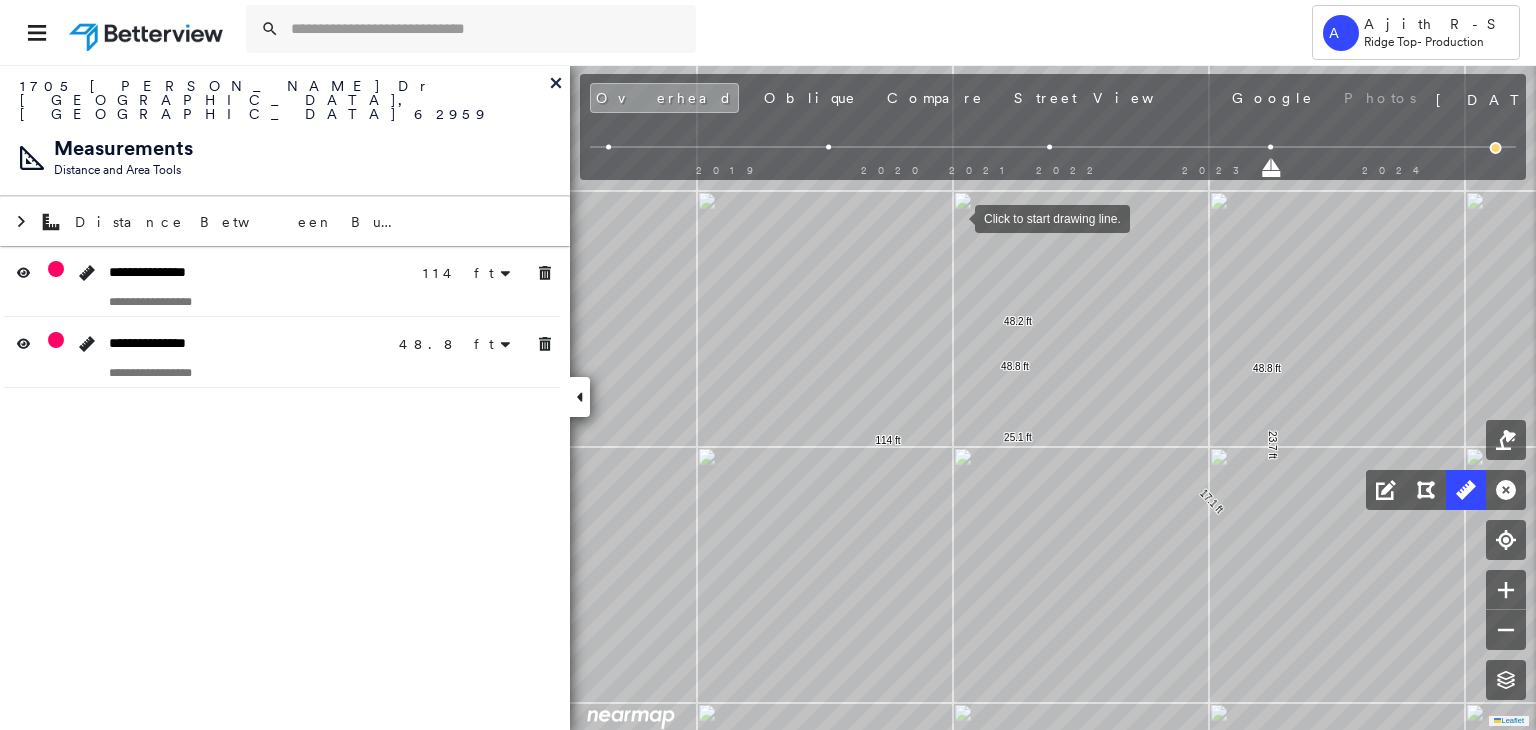 click on "2019 2020 2021 2022 2023 2024" at bounding box center (1053, 150) 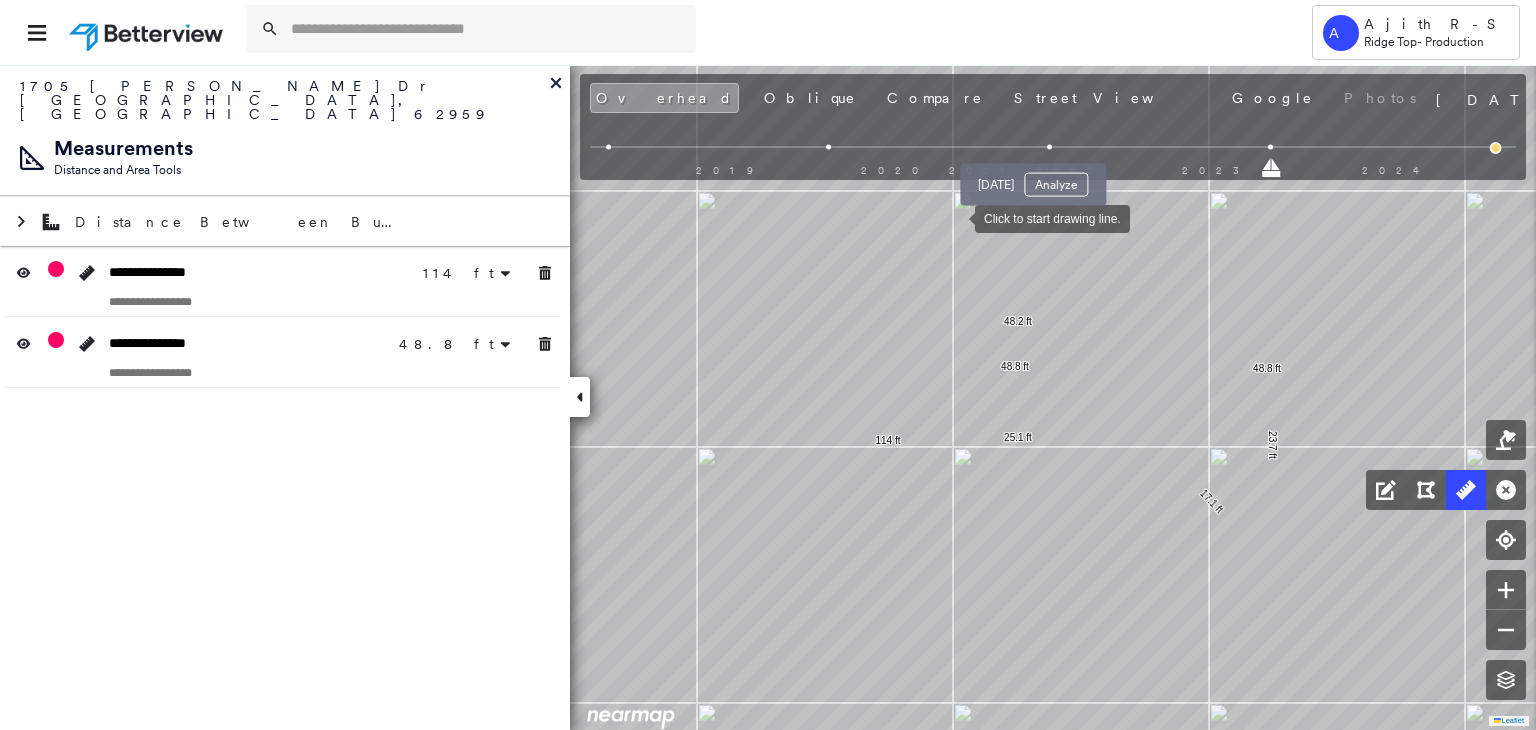 click at bounding box center [1050, 147] 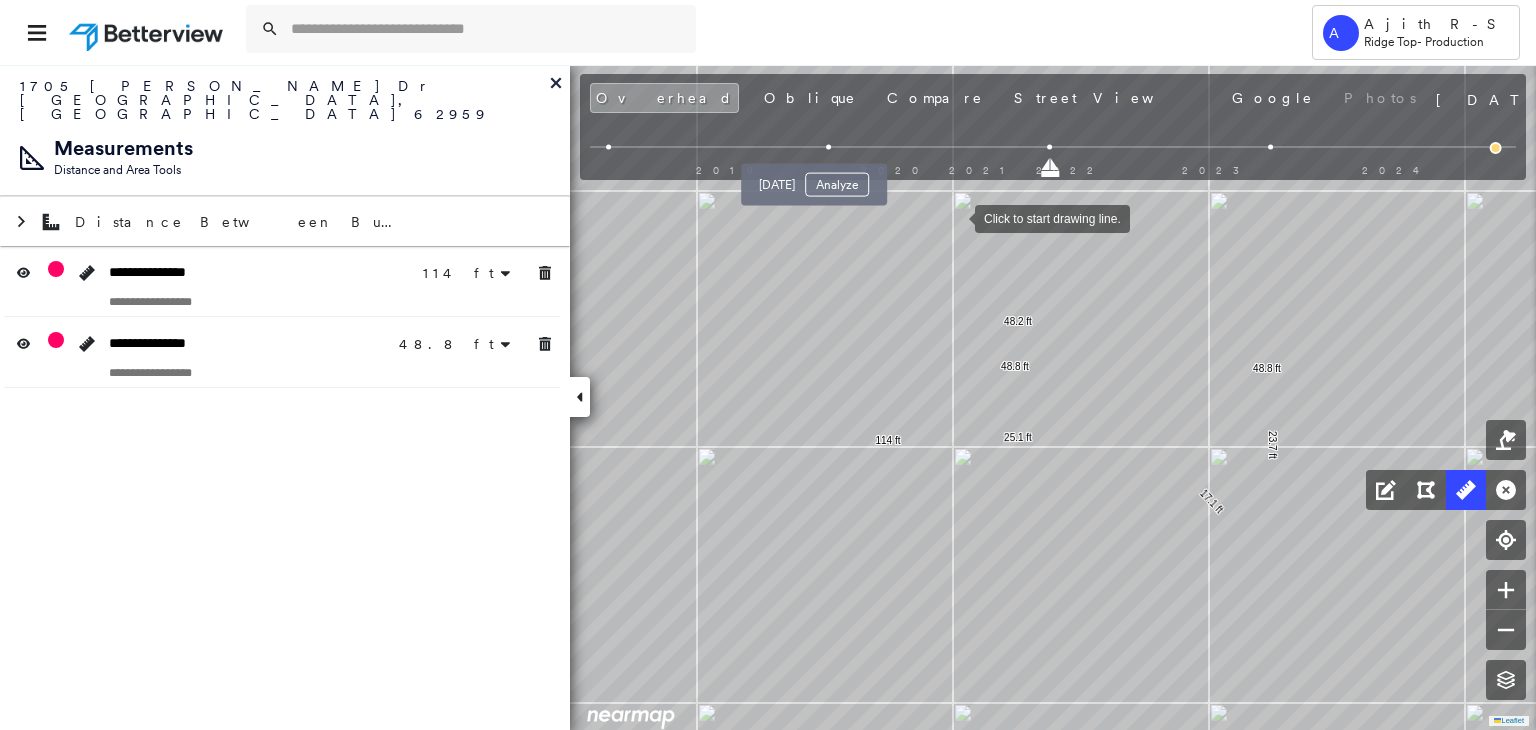 click at bounding box center (829, 147) 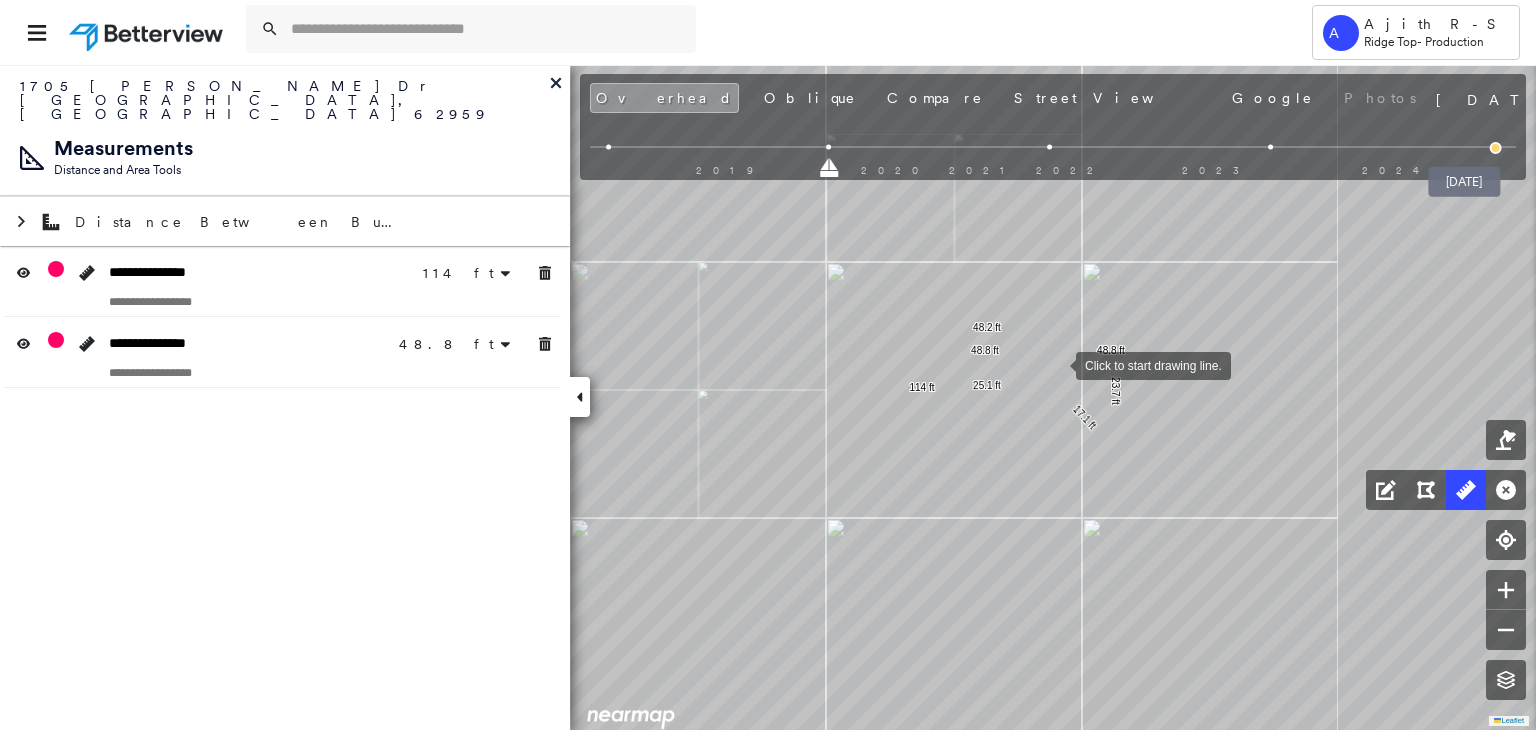 click at bounding box center (1496, 148) 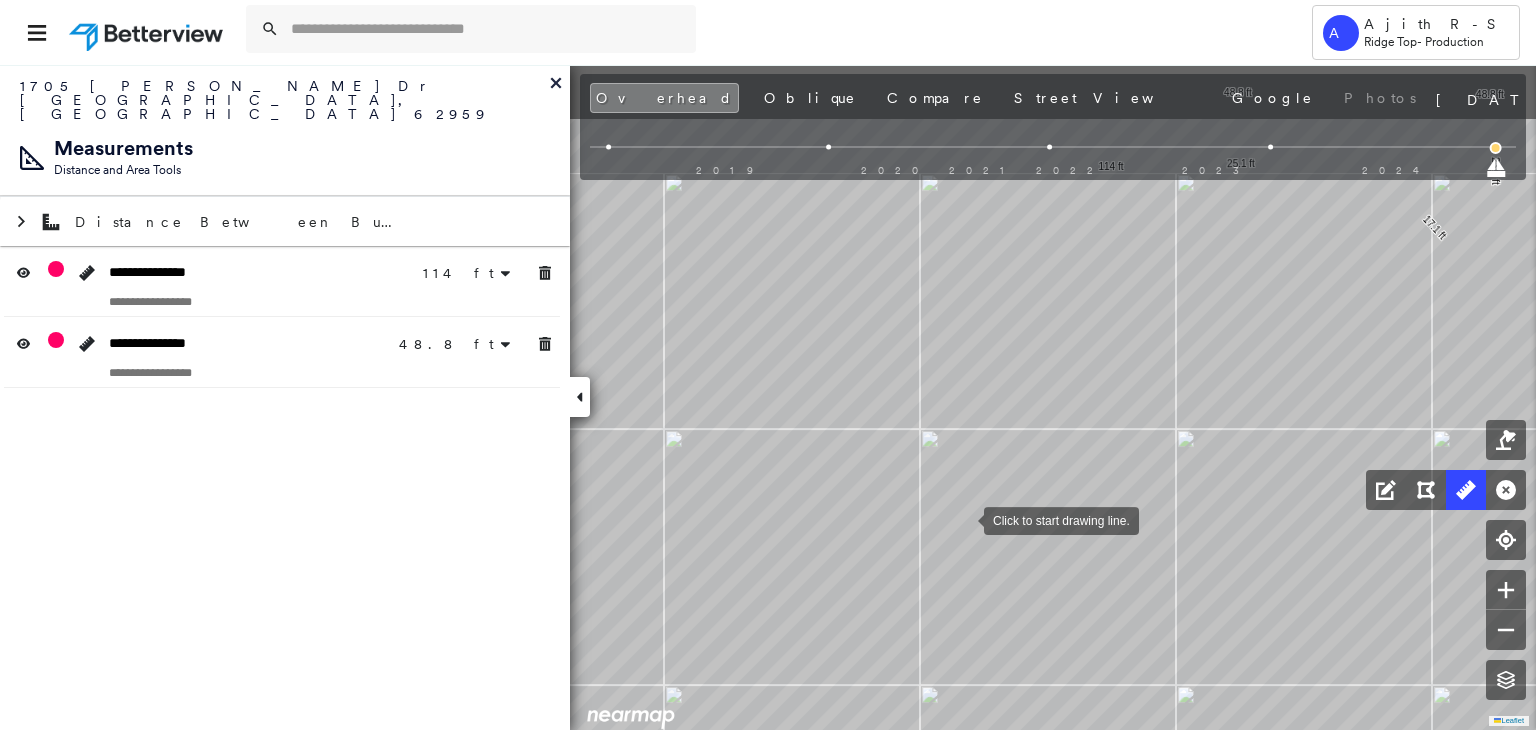 drag, startPoint x: 928, startPoint y: 396, endPoint x: 964, endPoint y: 518, distance: 127.20063 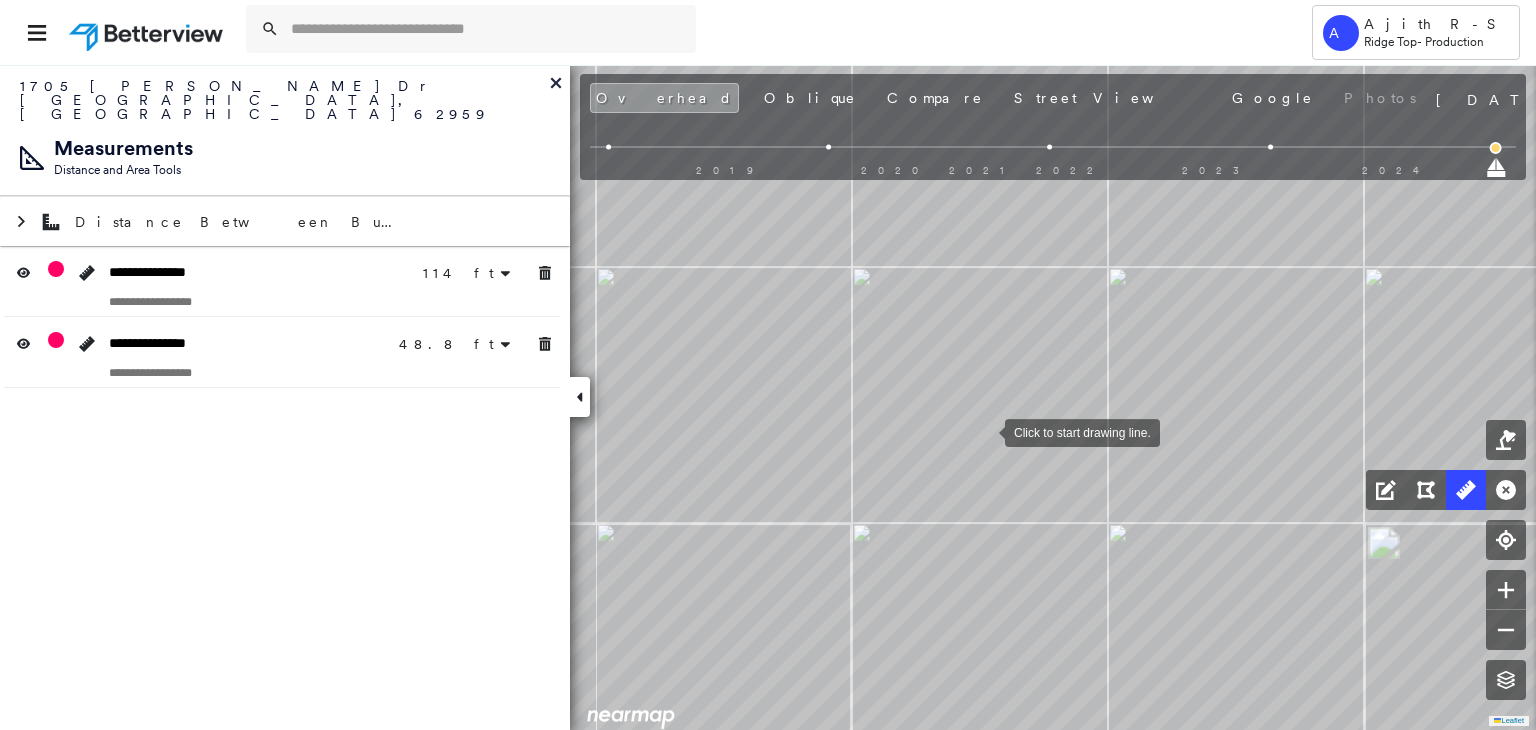 drag, startPoint x: 985, startPoint y: 431, endPoint x: 990, endPoint y: 343, distance: 88.14193 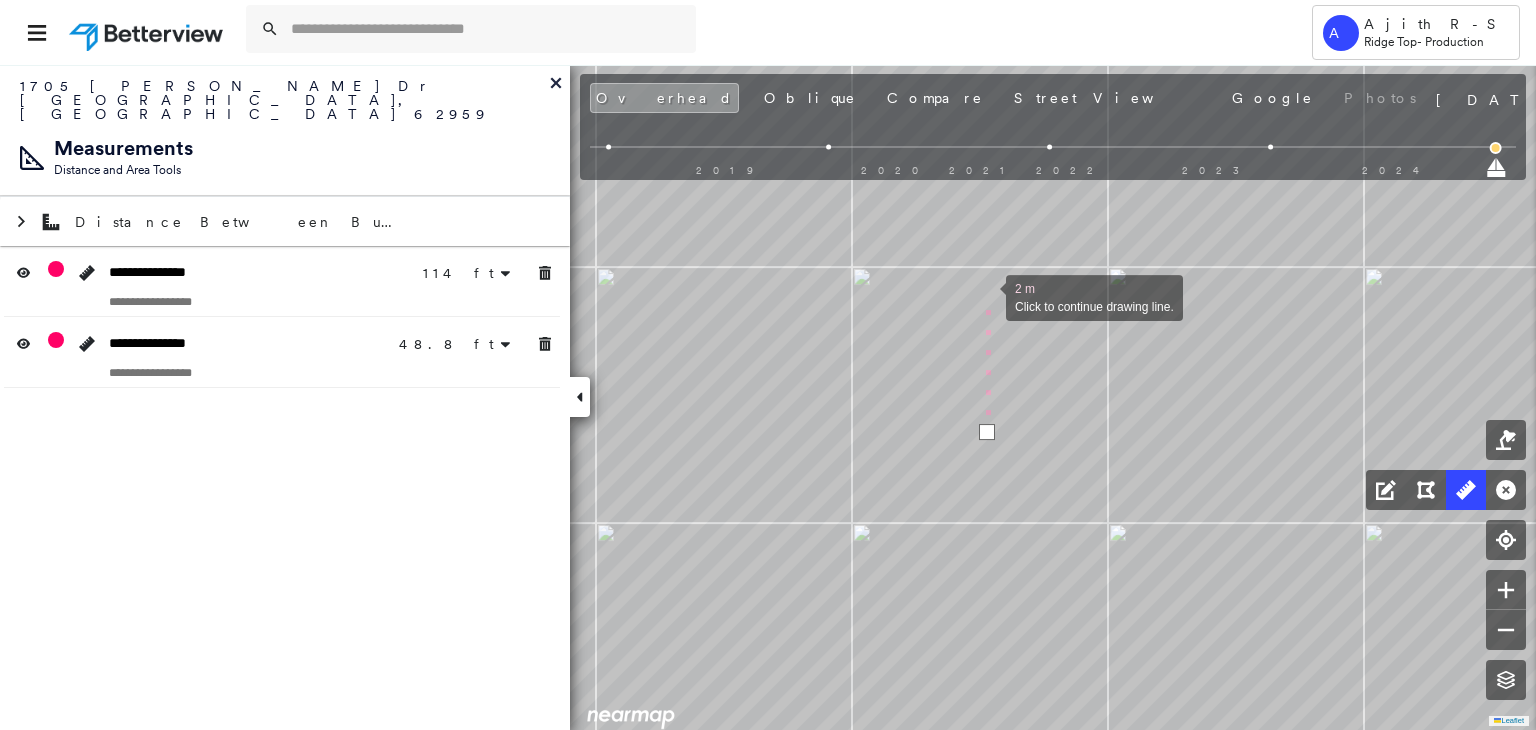 click at bounding box center [986, 296] 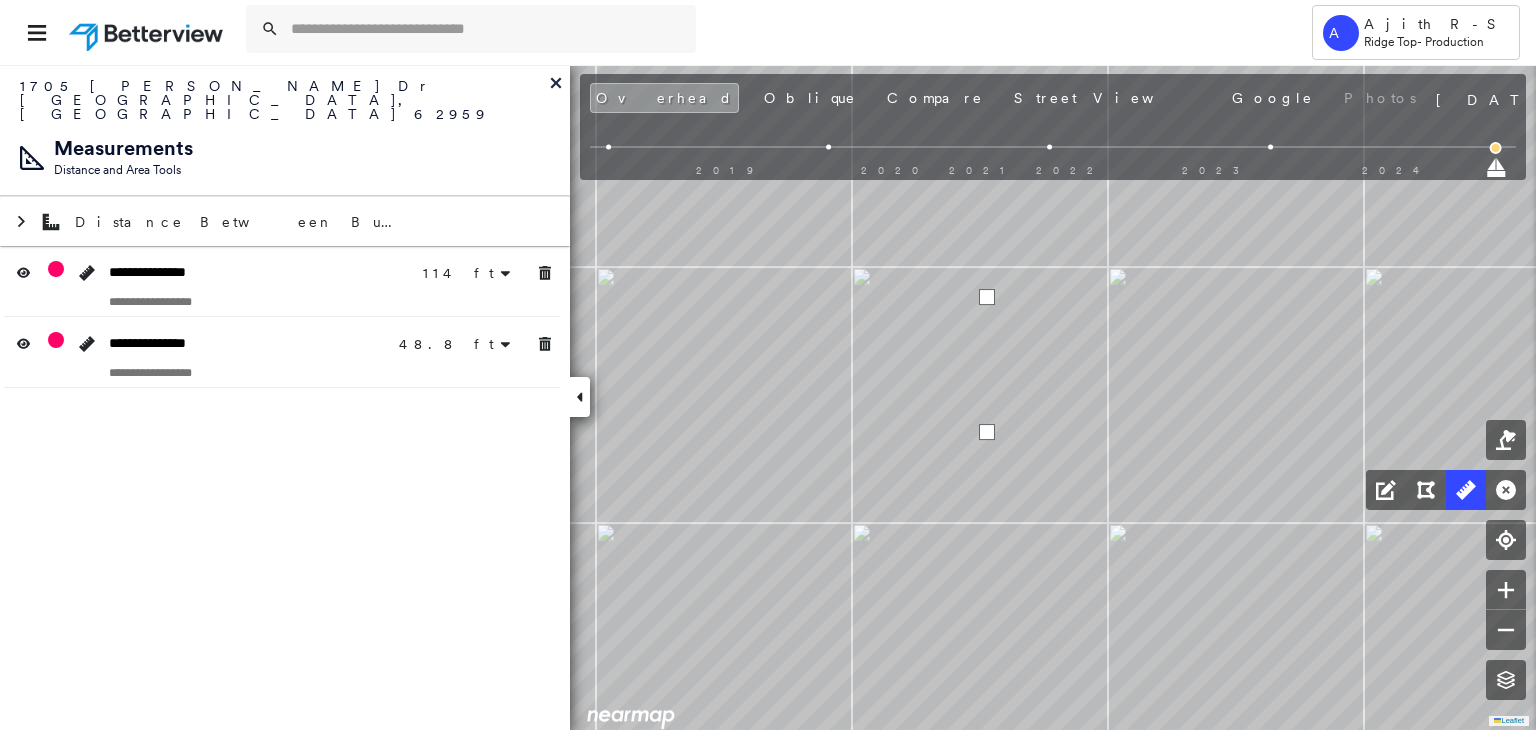 click at bounding box center (987, 297) 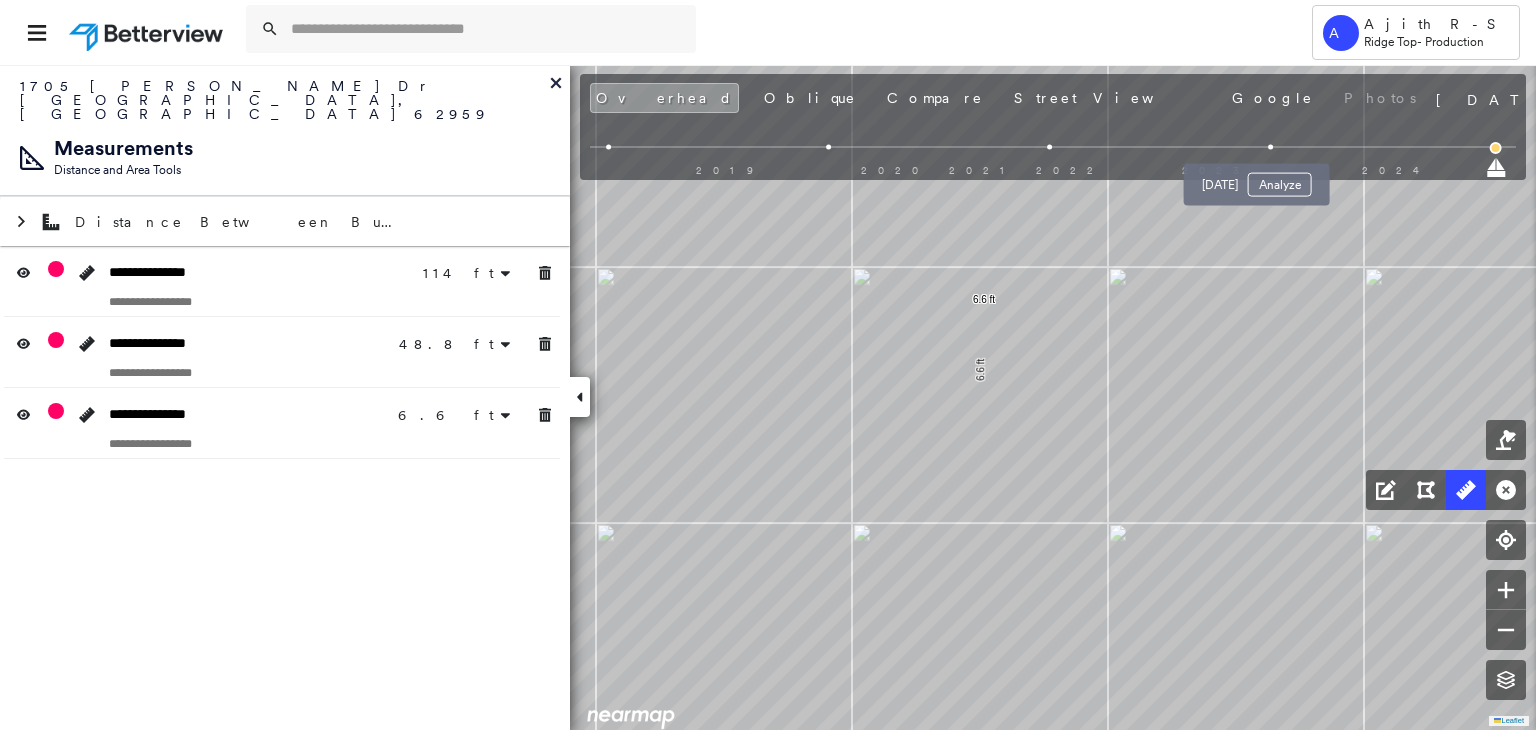 click at bounding box center [1271, 147] 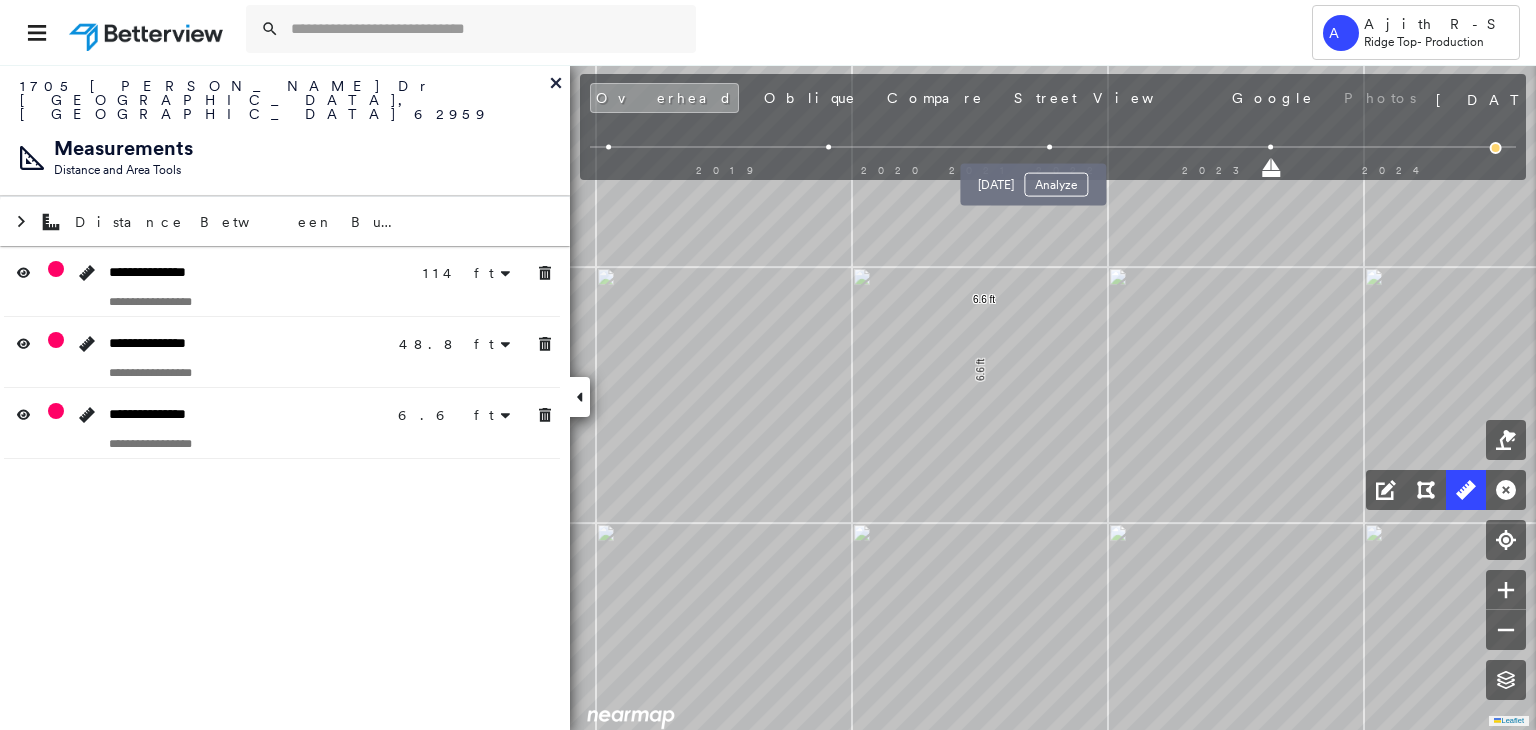 click at bounding box center (1050, 147) 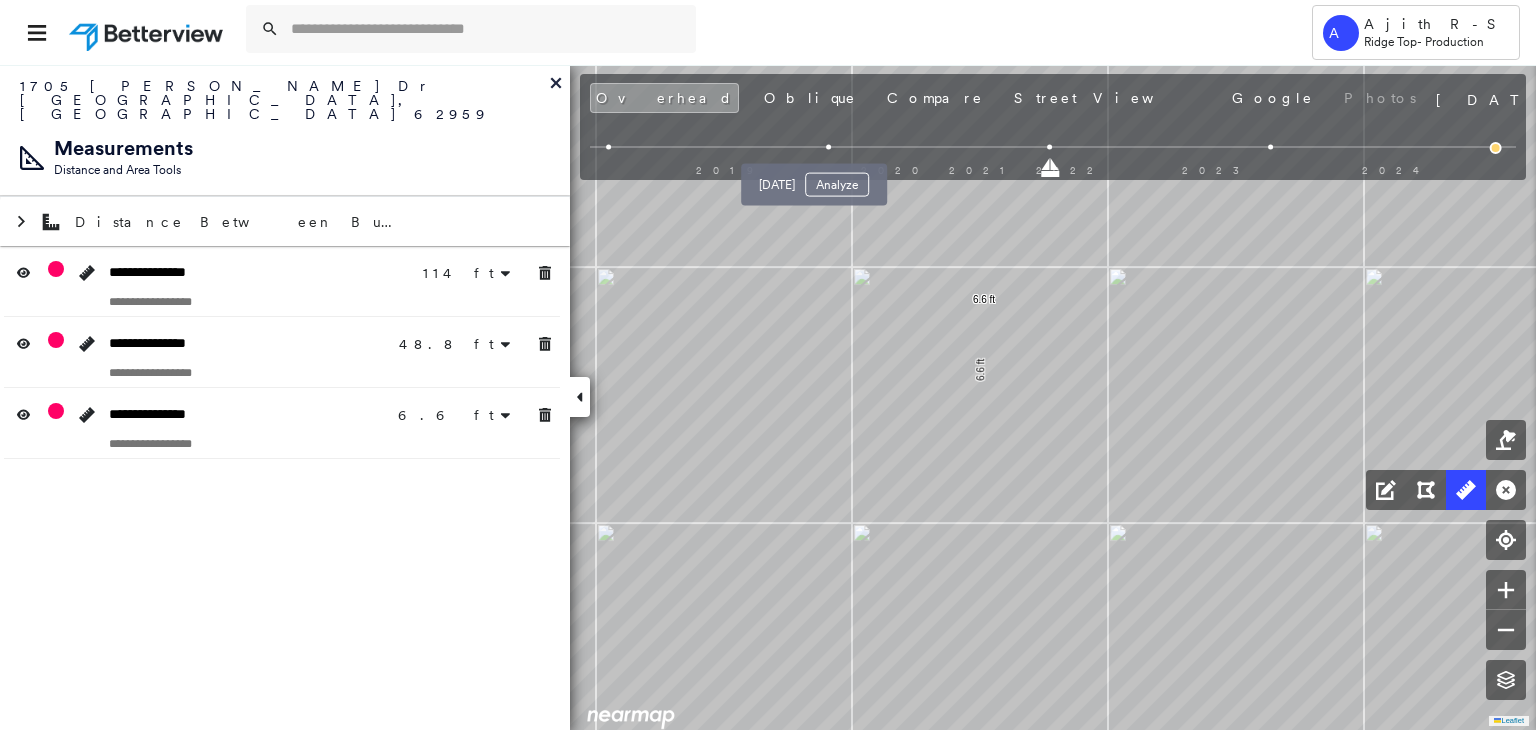 click at bounding box center (829, 147) 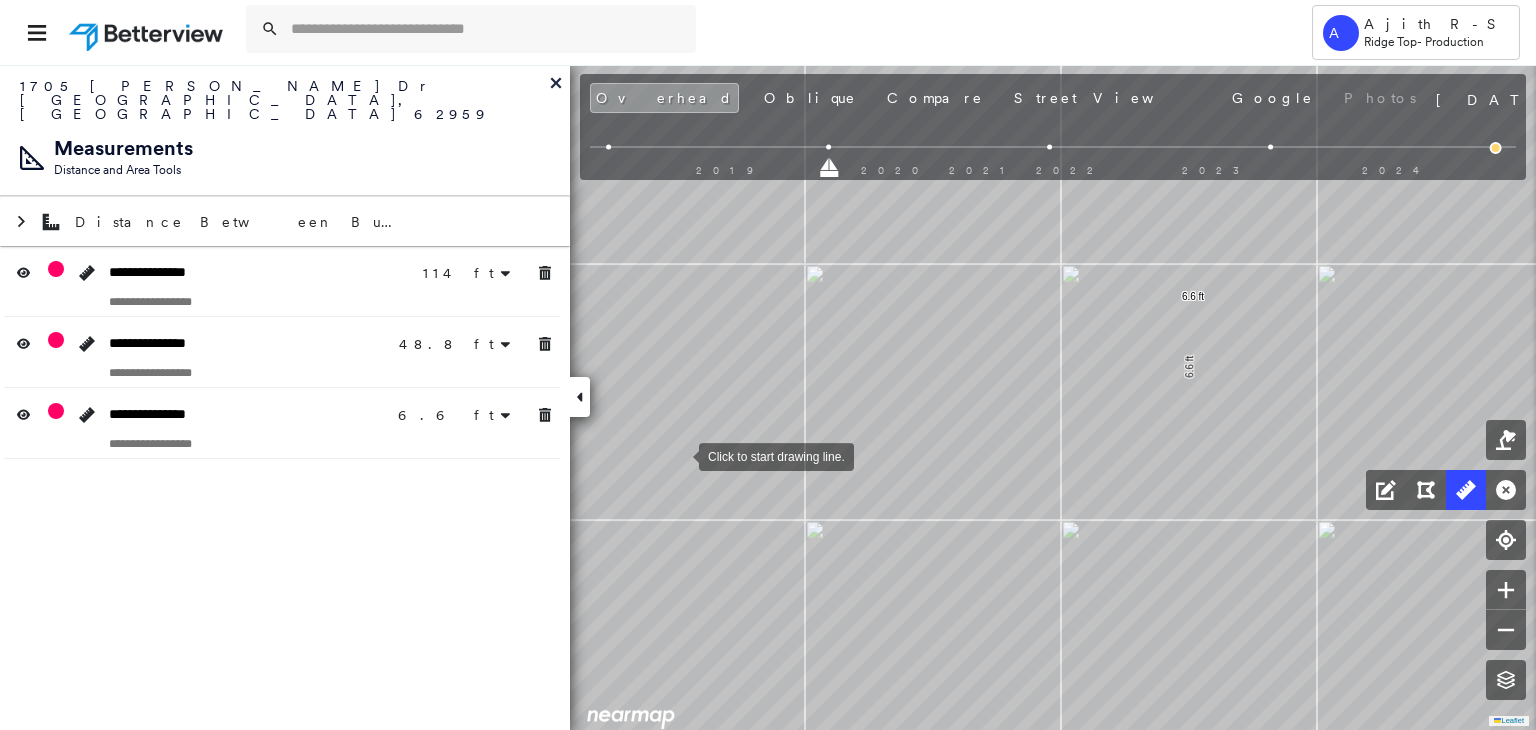 click at bounding box center [679, 455] 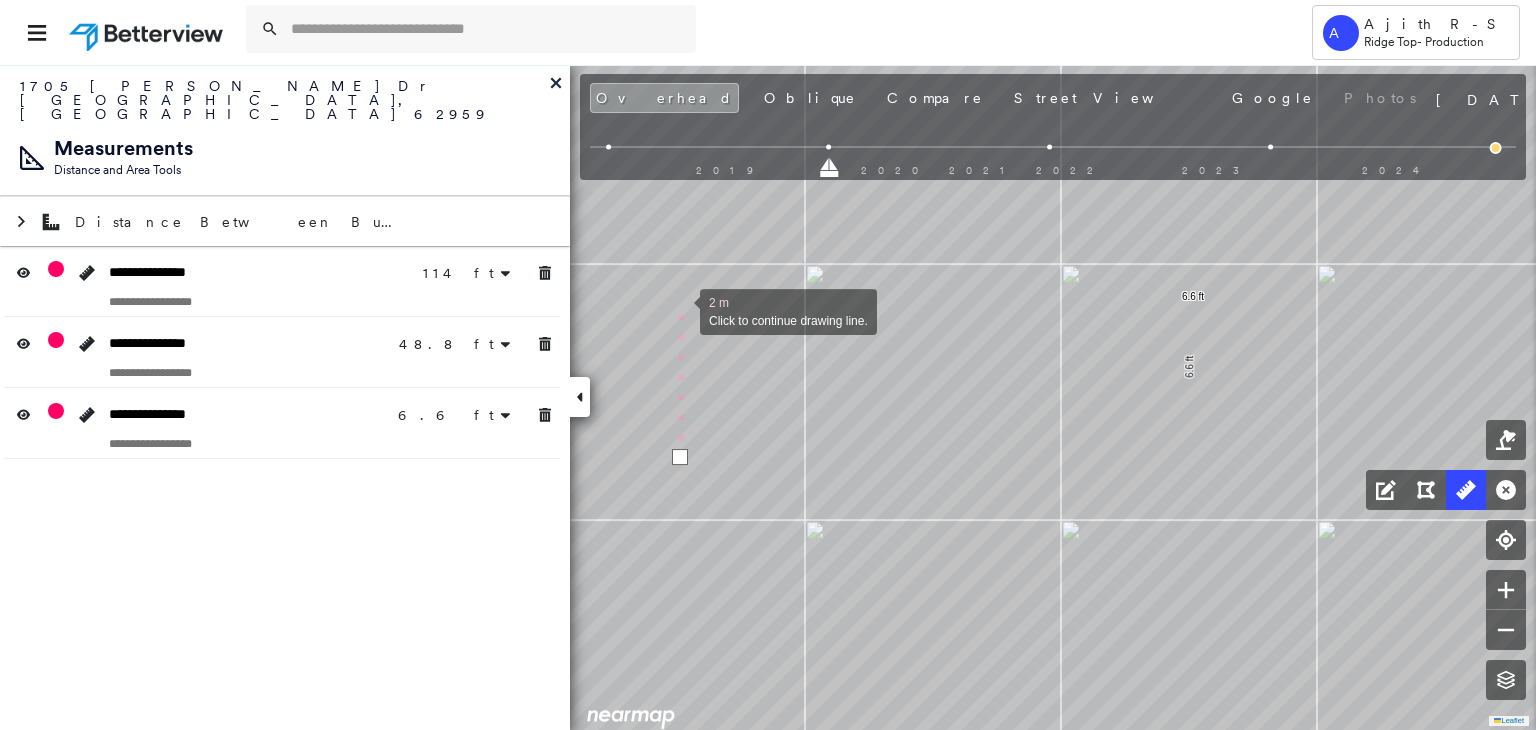 click at bounding box center [680, 310] 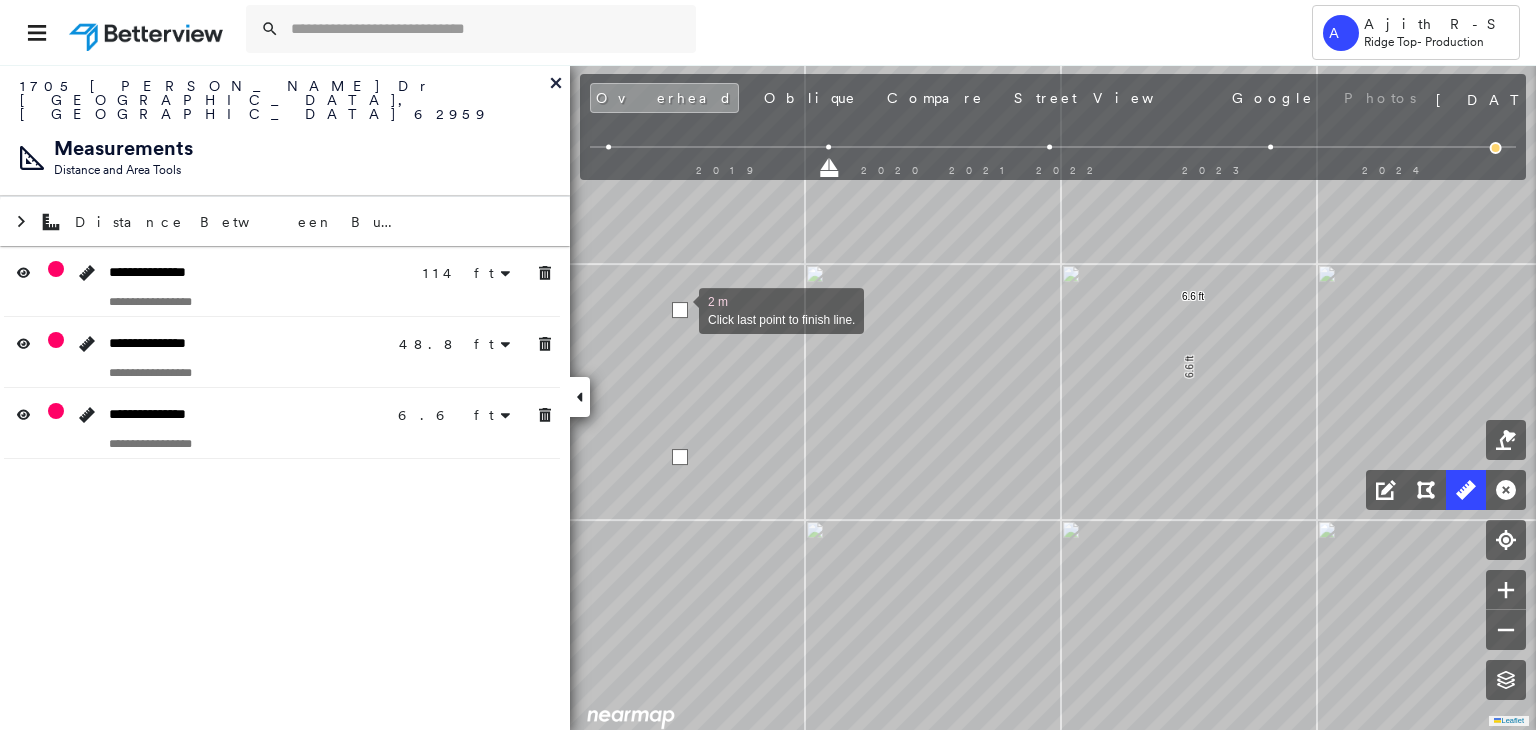 click at bounding box center [680, 310] 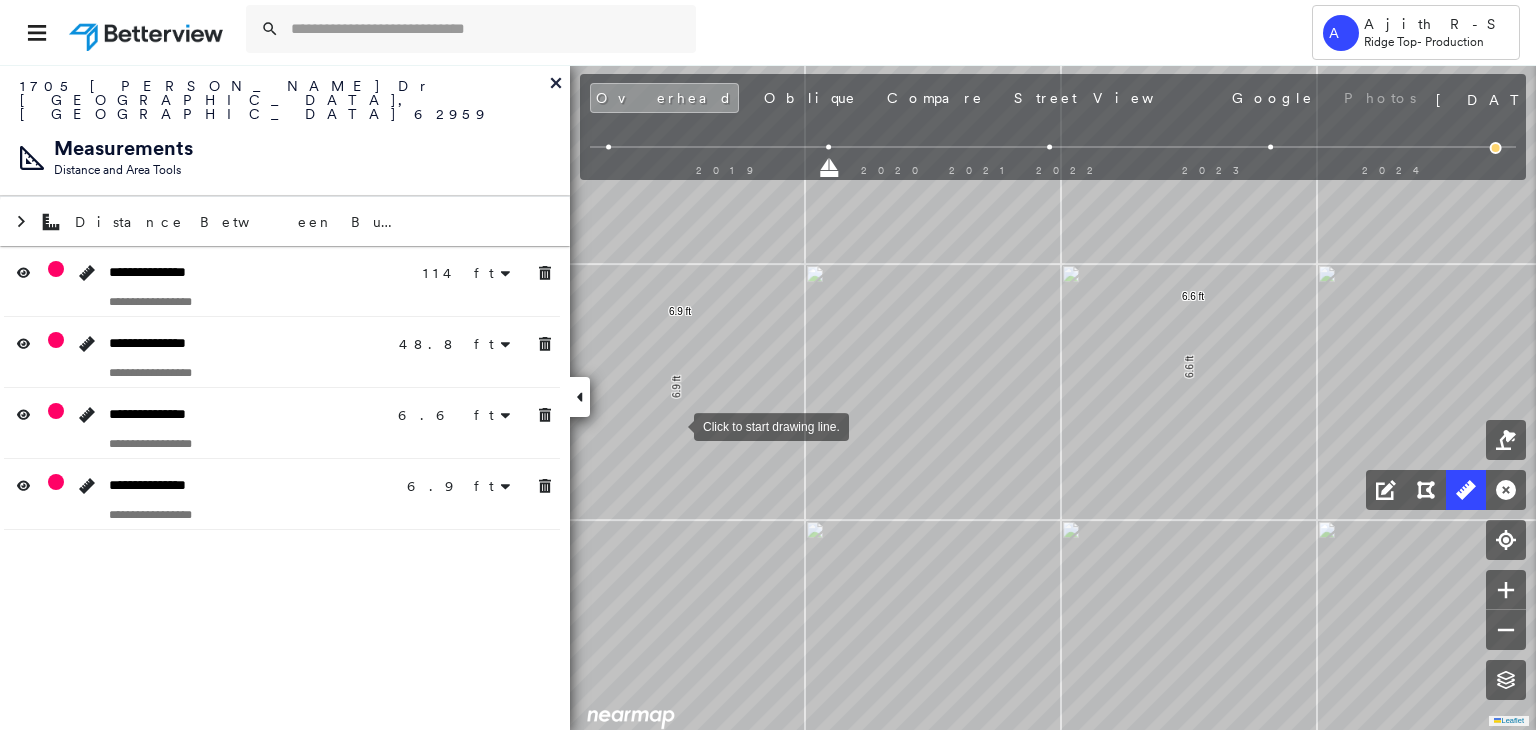 click at bounding box center [674, 425] 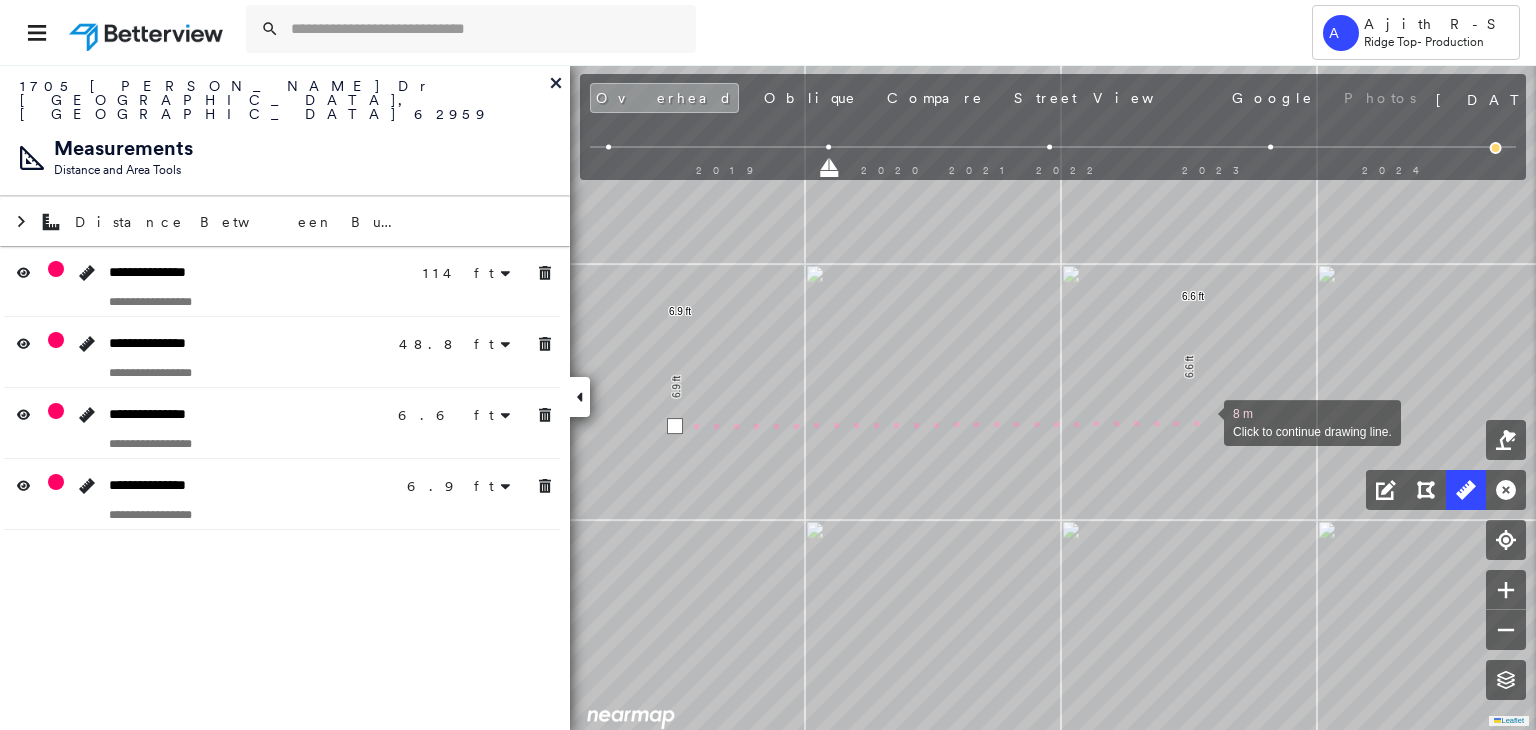 click at bounding box center [1204, 421] 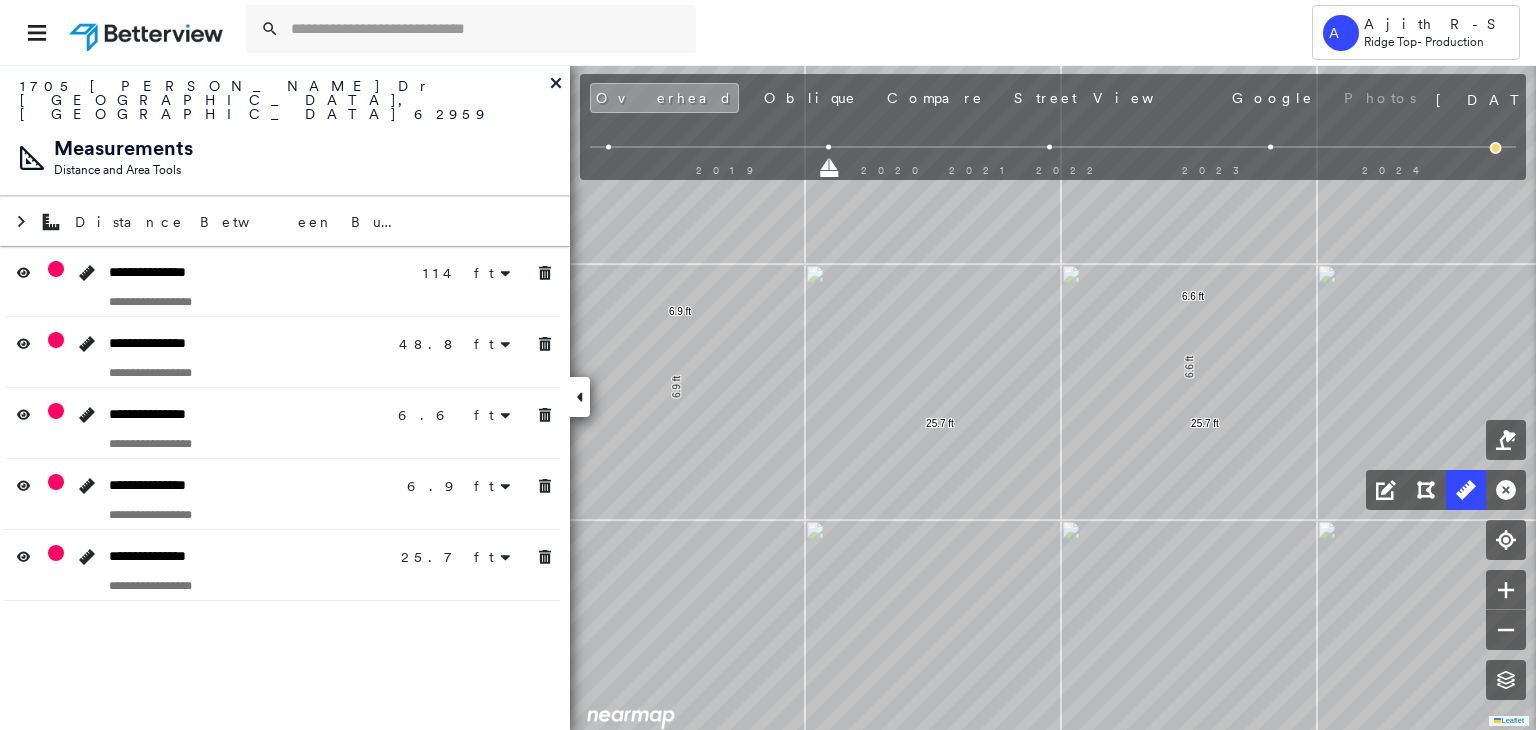 click on "2019 2020 2021 2022 2023 2024" at bounding box center (1053, 150) 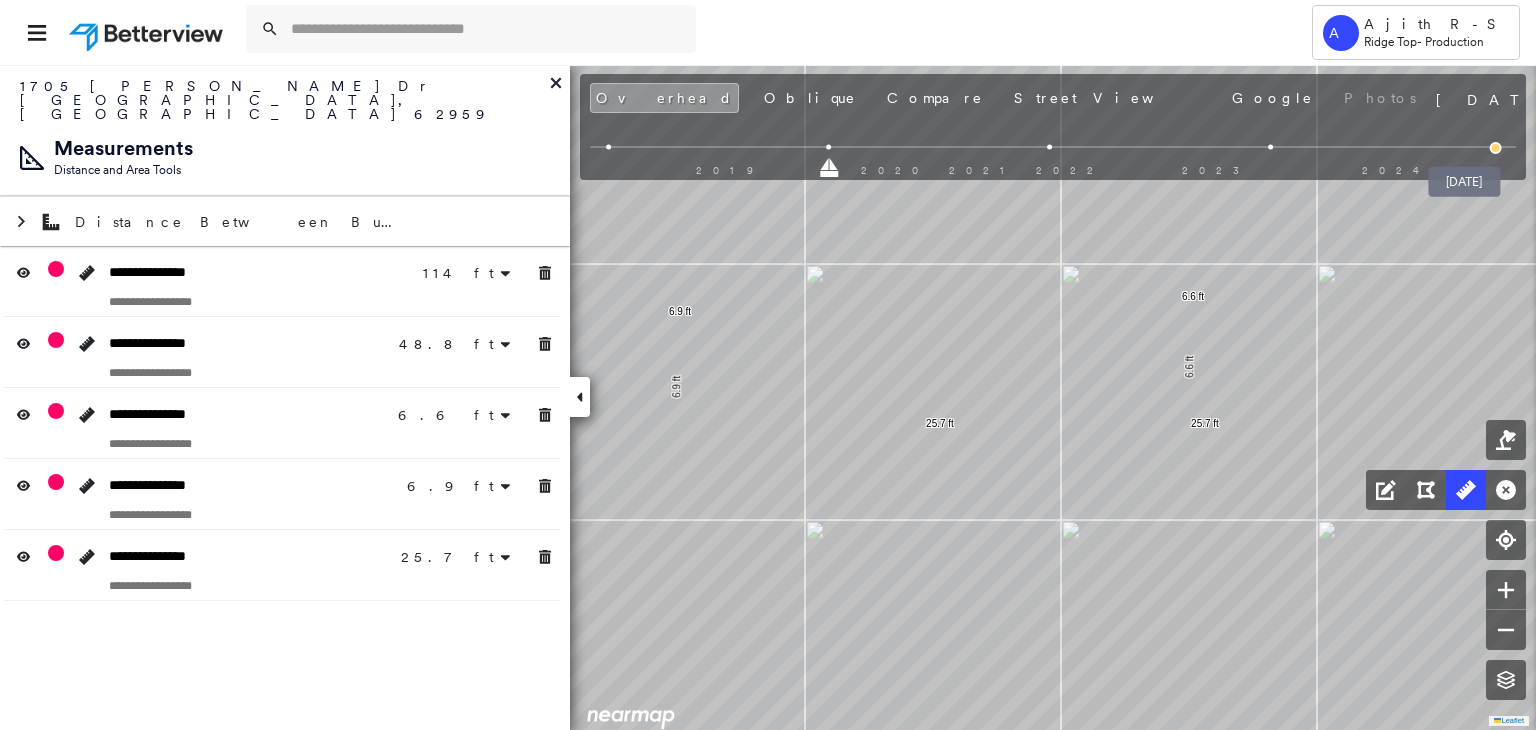 click at bounding box center [1496, 148] 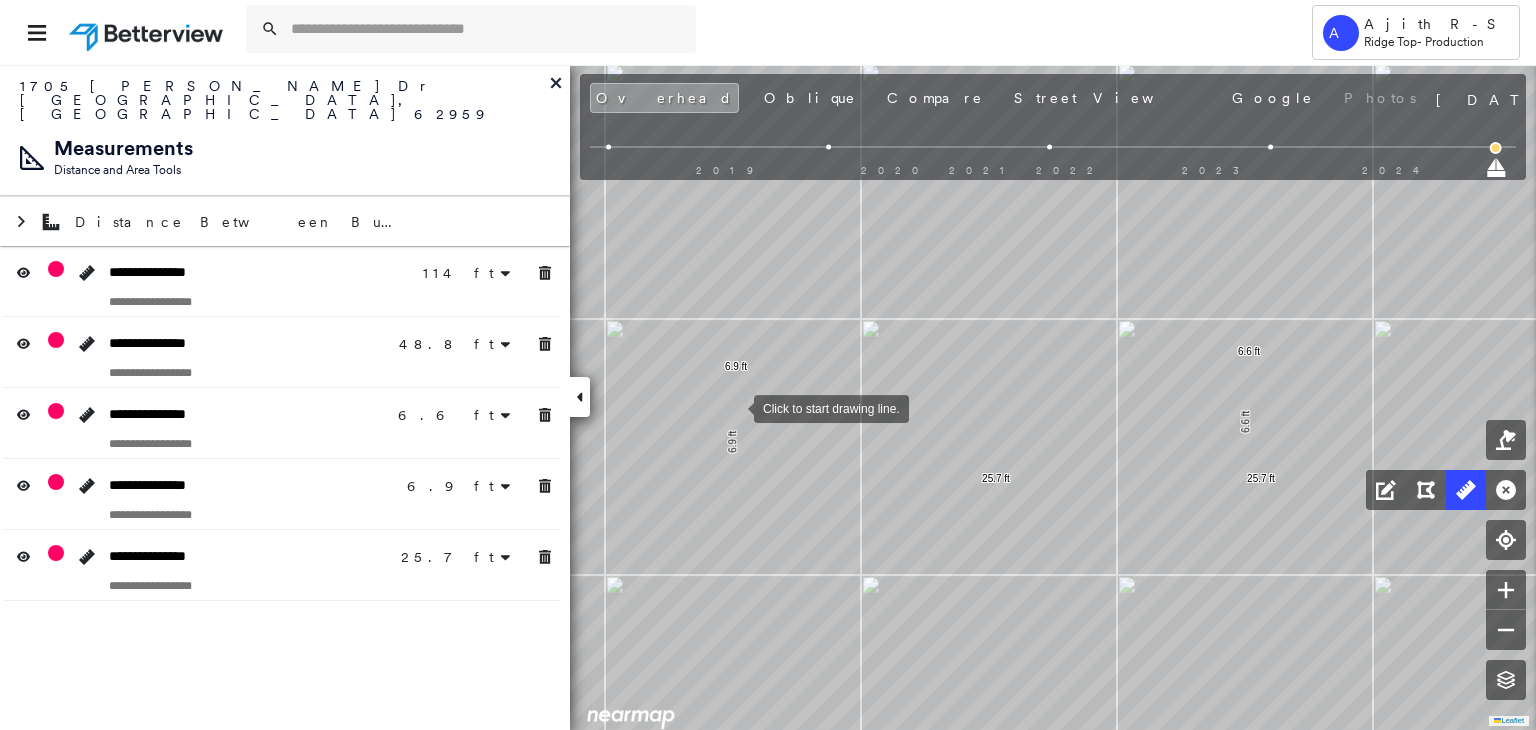 click at bounding box center (734, 407) 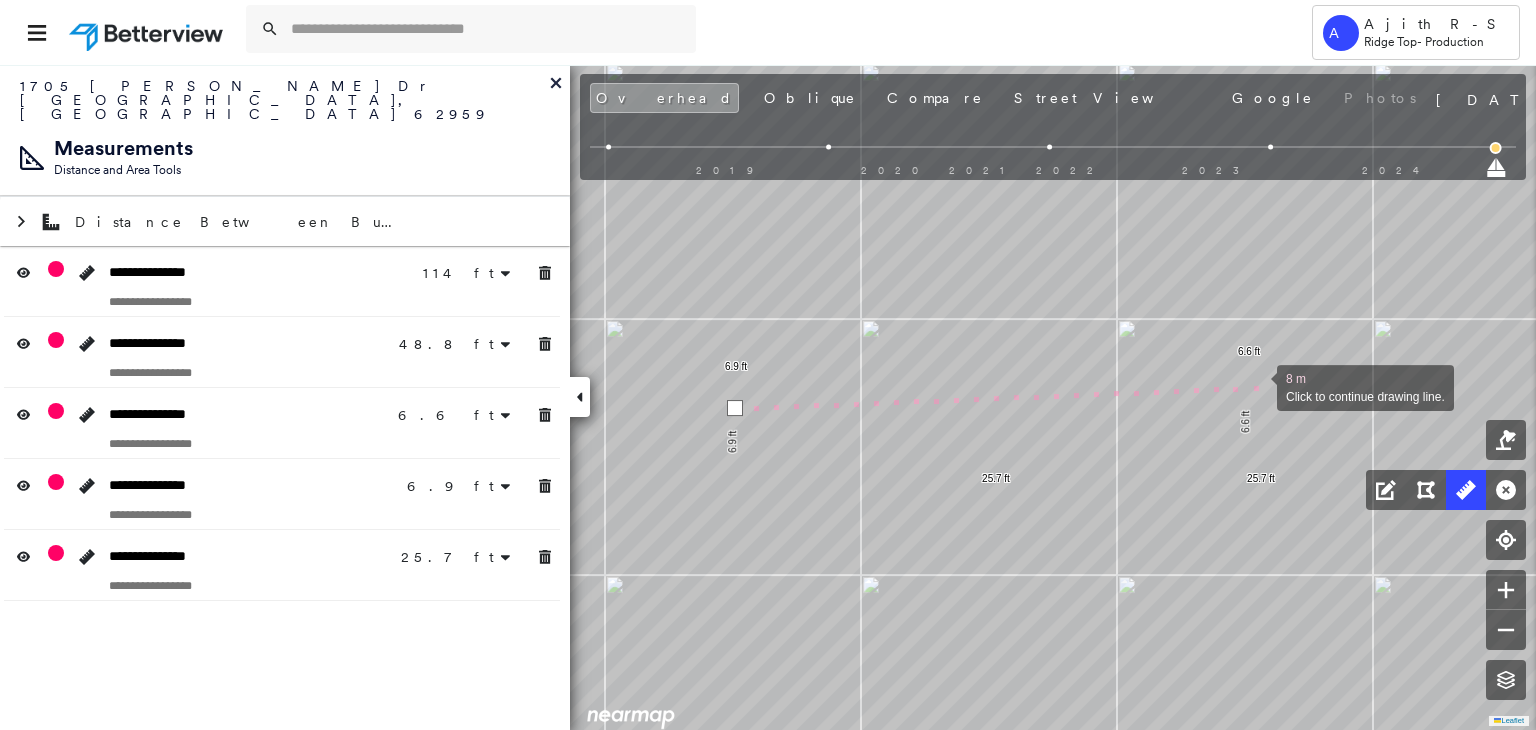 click at bounding box center [1257, 386] 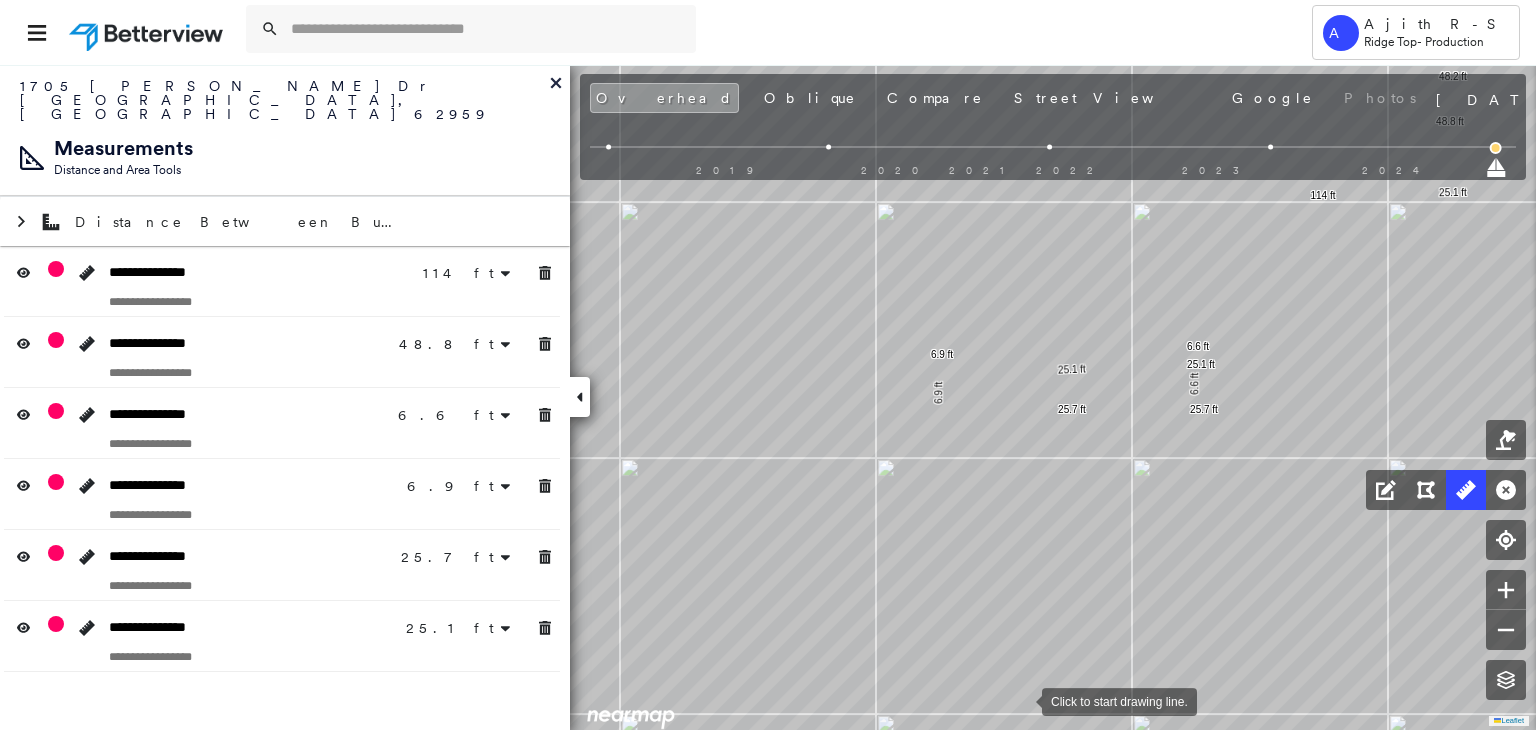 click at bounding box center (1022, 700) 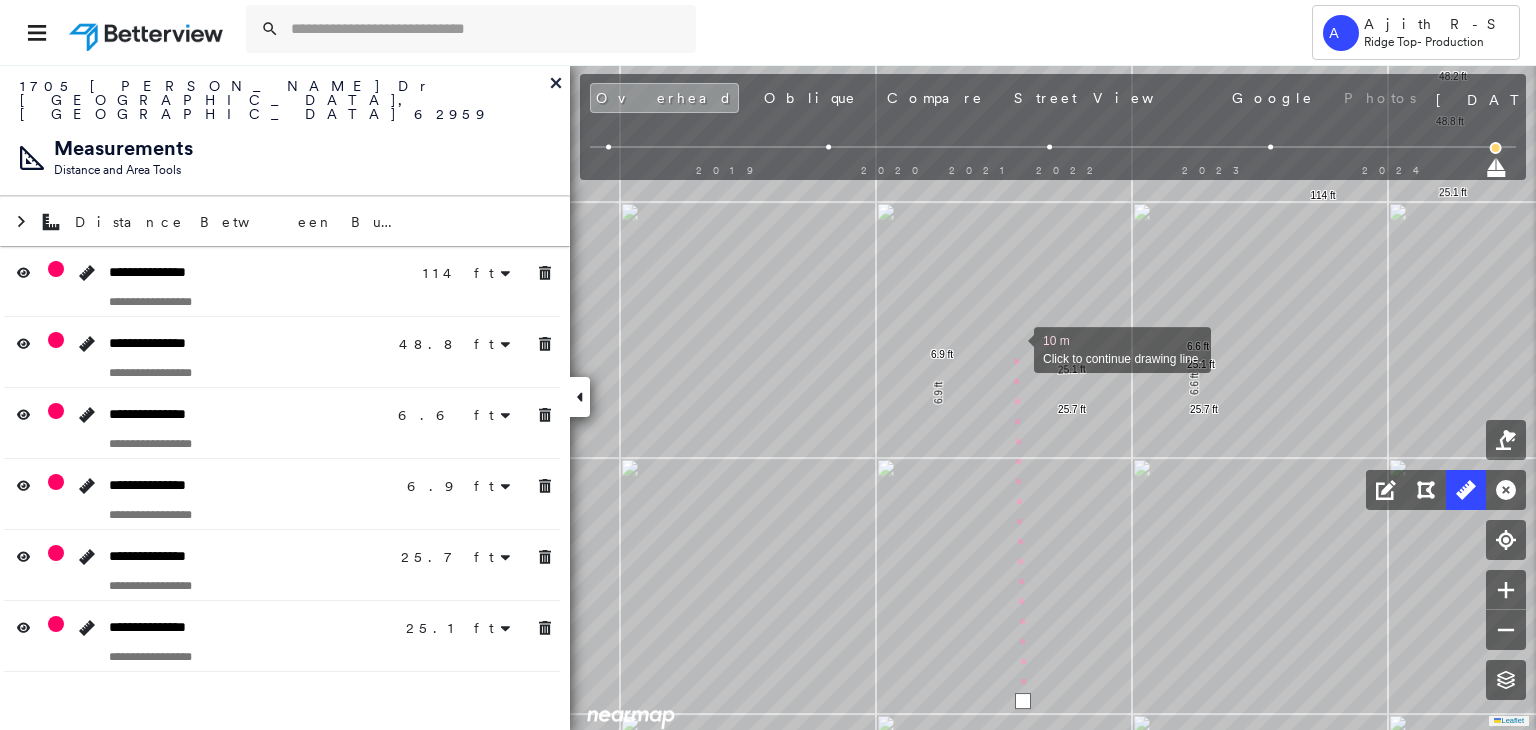 click at bounding box center [1014, 348] 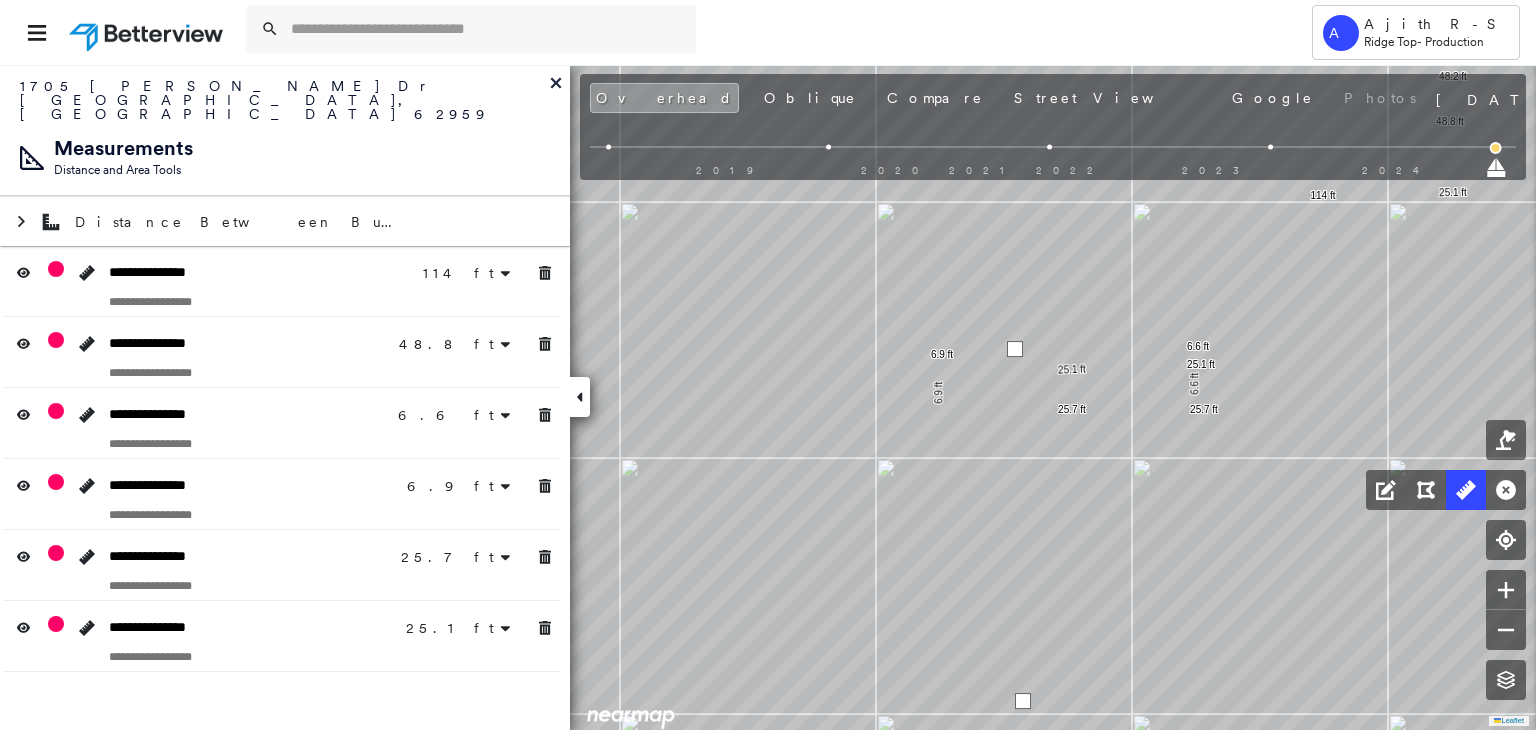 click at bounding box center [1015, 349] 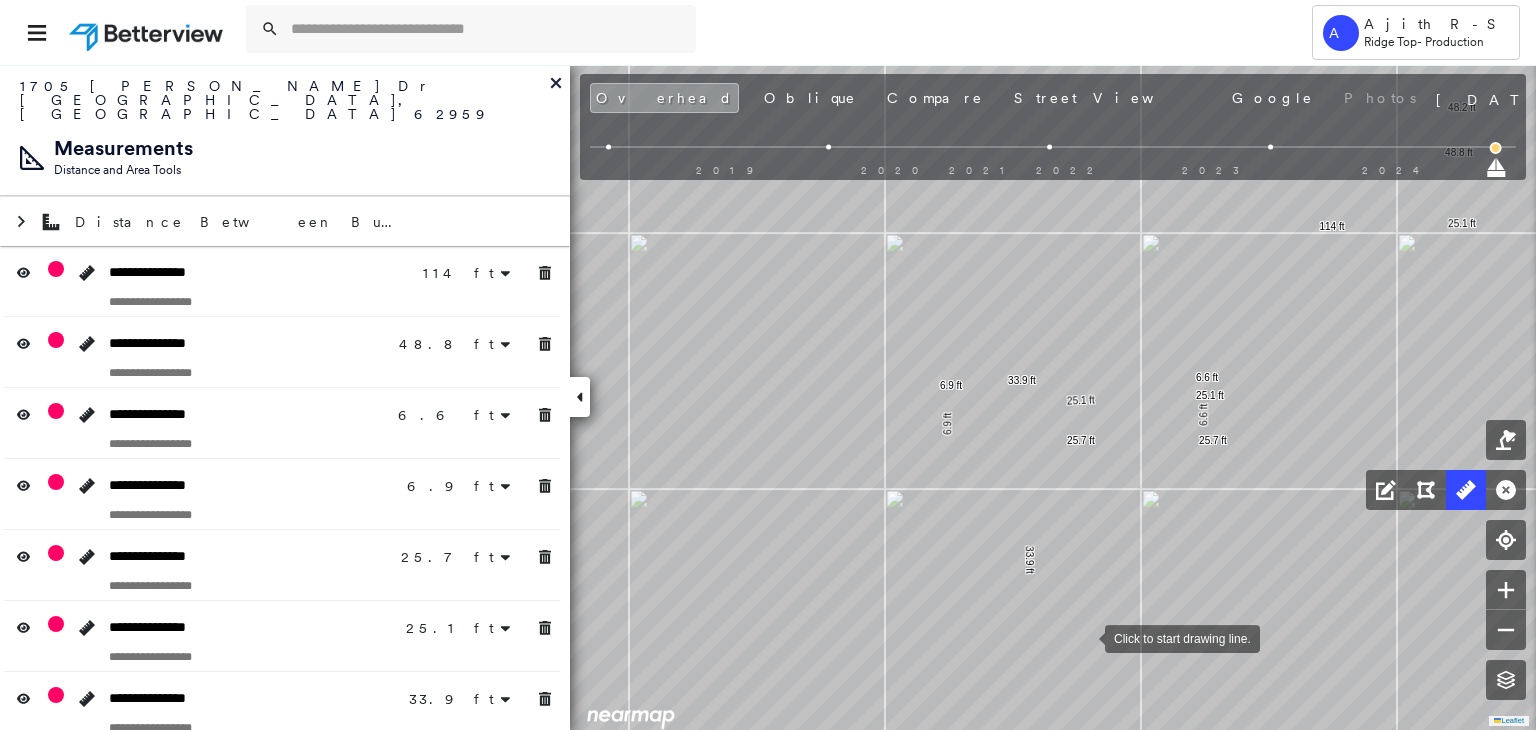 click at bounding box center (1085, 637) 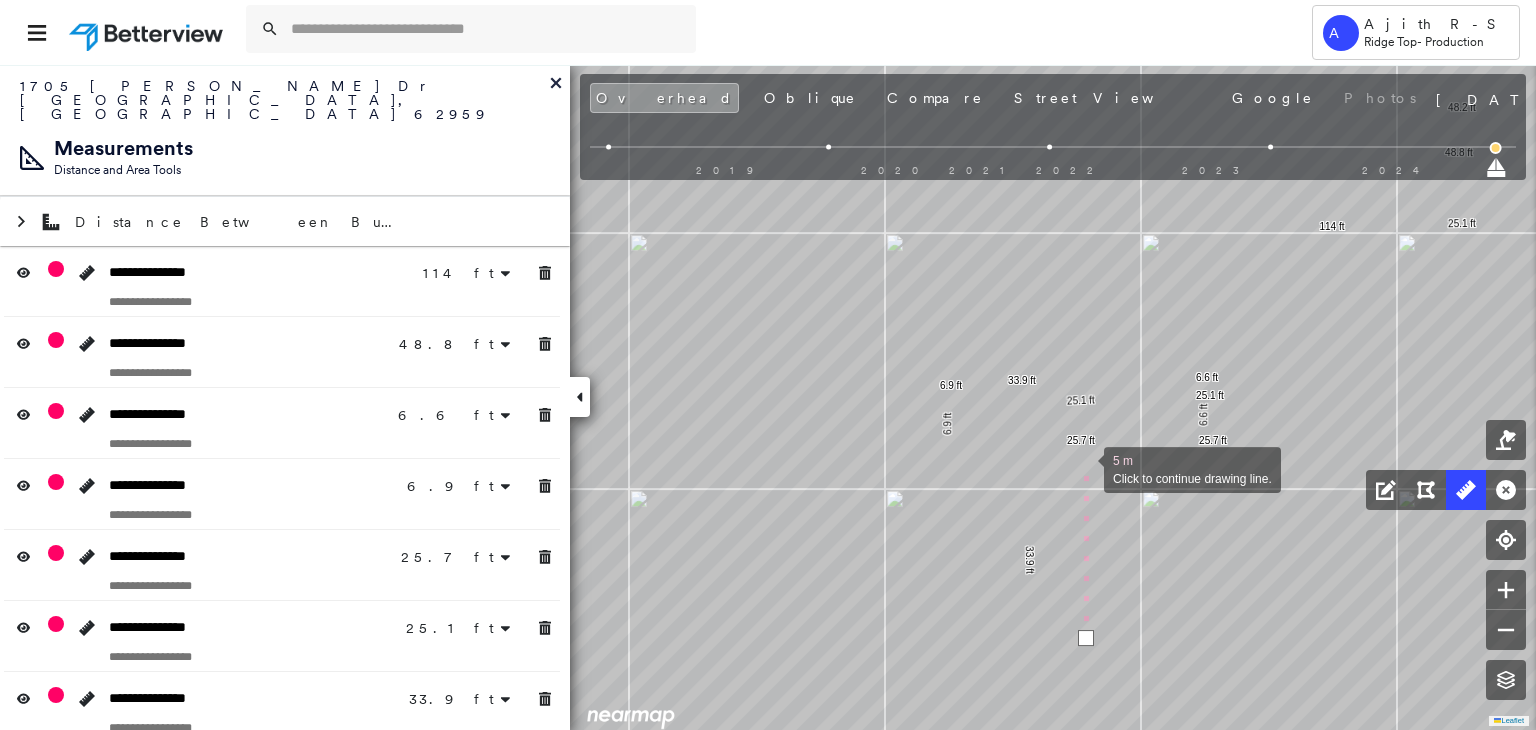 click at bounding box center [1084, 468] 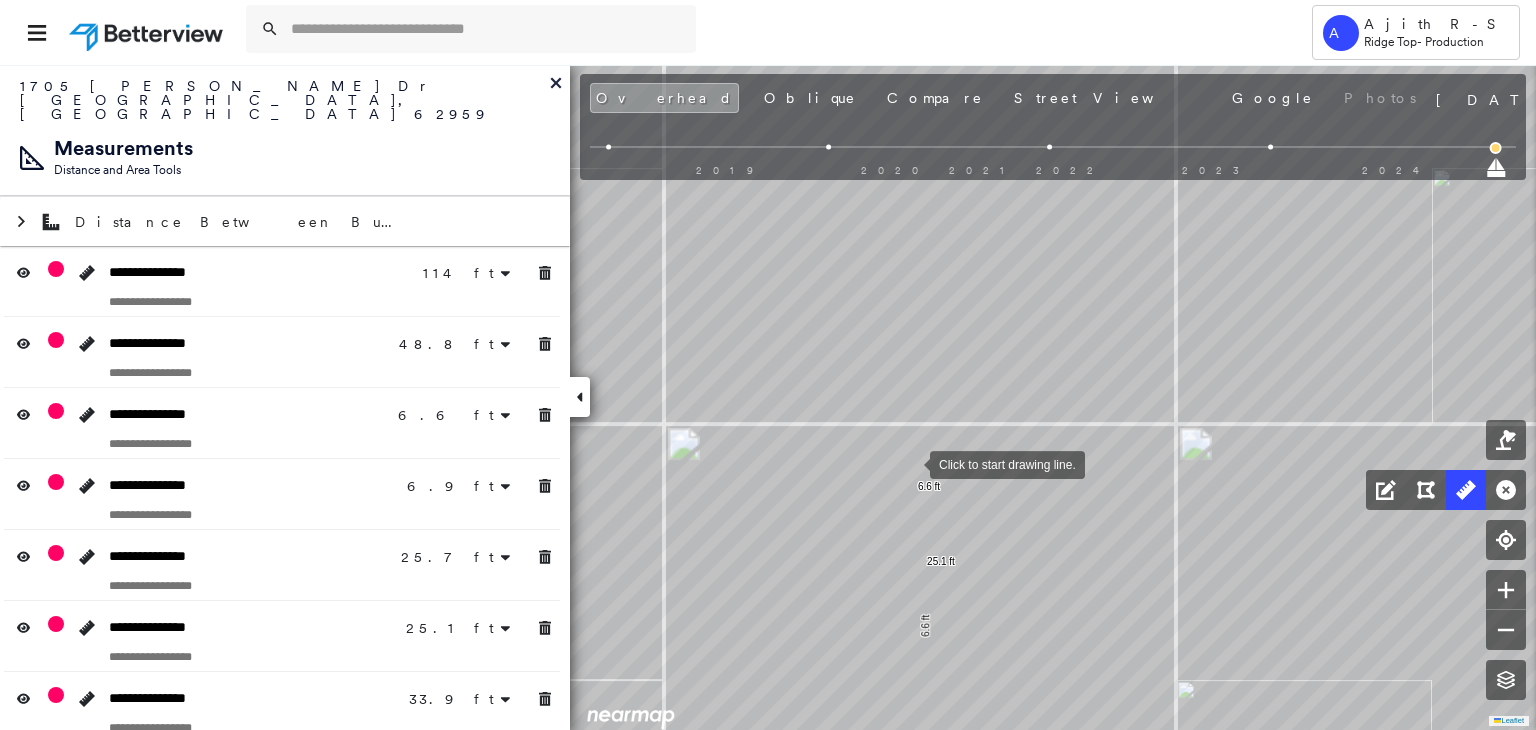 click at bounding box center [910, 463] 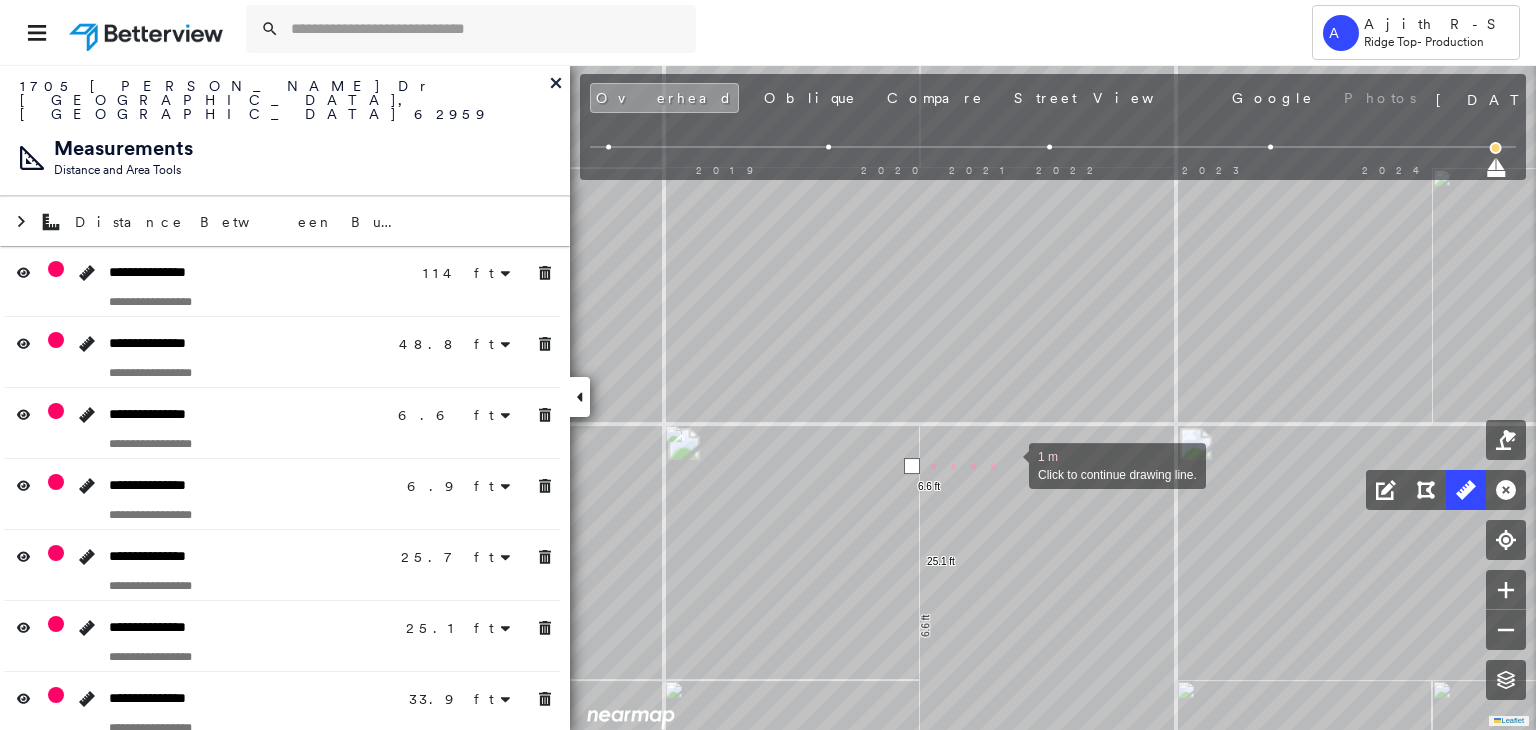 click at bounding box center [1009, 464] 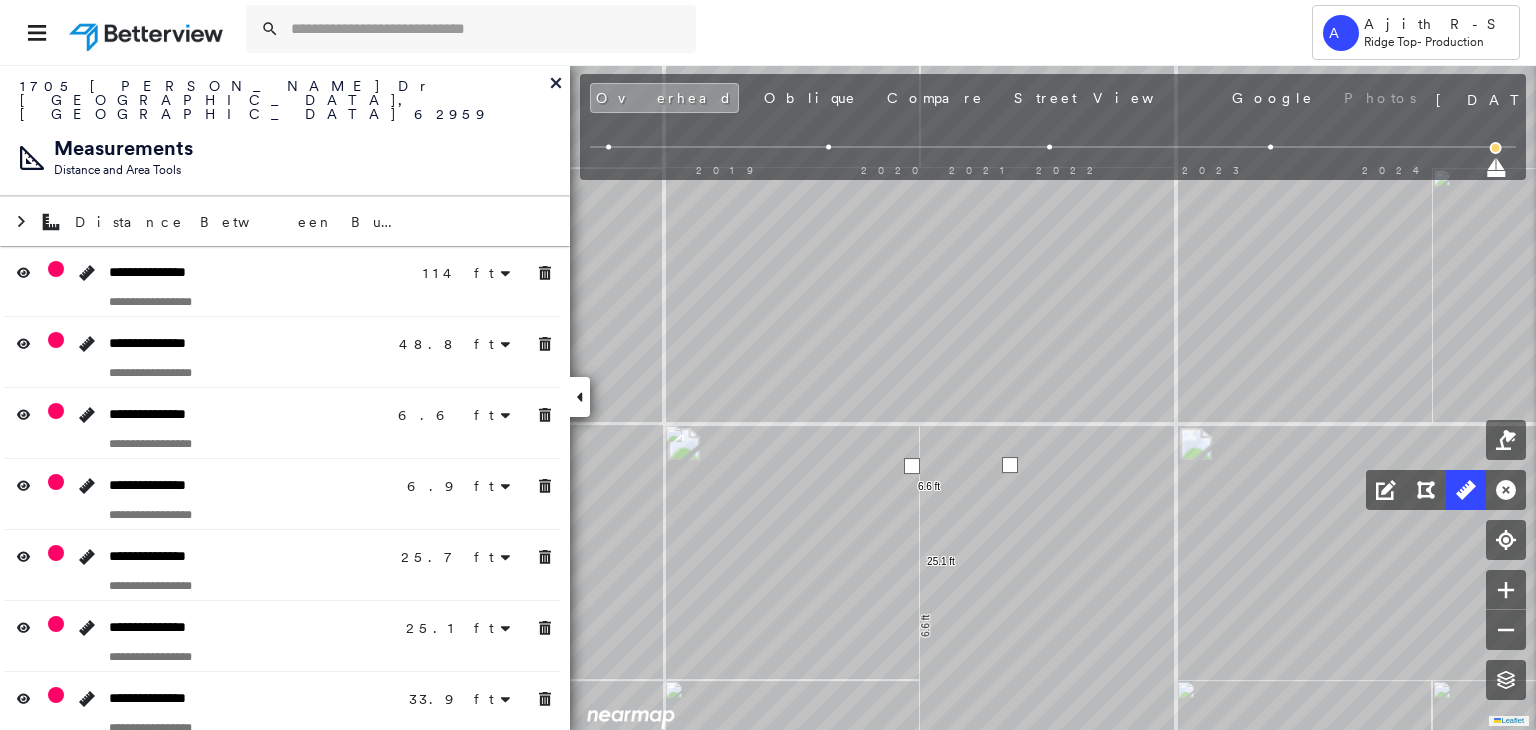 click at bounding box center [1010, 465] 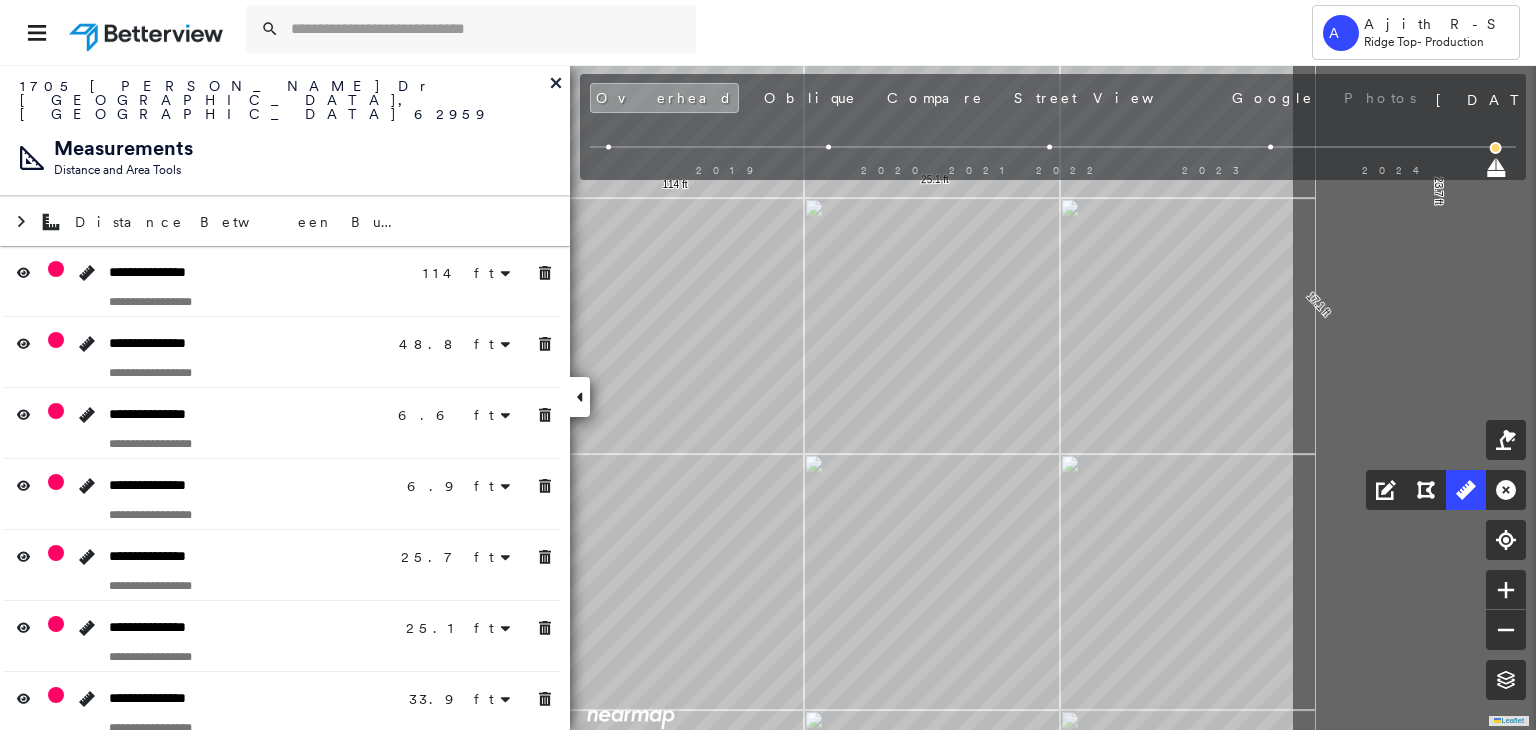 drag, startPoint x: 1296, startPoint y: 433, endPoint x: 953, endPoint y: 425, distance: 343.0933 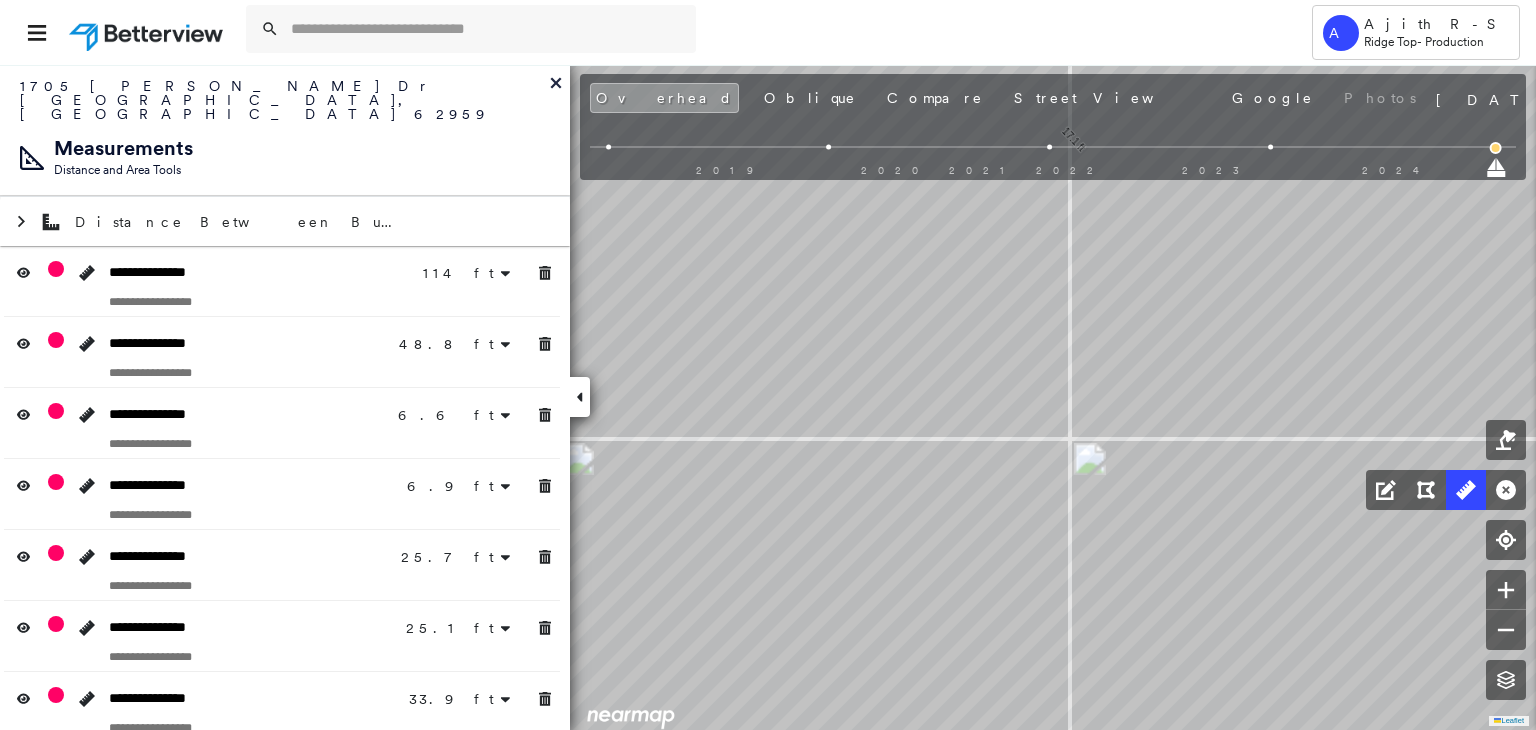 click on "48.2 ft 23.7 ft 17.1 ft 25.1 ft 114 ft 48.8 ft 48.8 ft 6.6 ft 6.6 ft 6.9 ft 6.9 ft 25.7 ft 25.7 ft 25.1 ft 25.1 ft 33.9 ft 33.9 ft 16.4 ft 16.4 ft 2.3 ft 2.3 ft Click to start drawing line." at bounding box center (-425, -51) 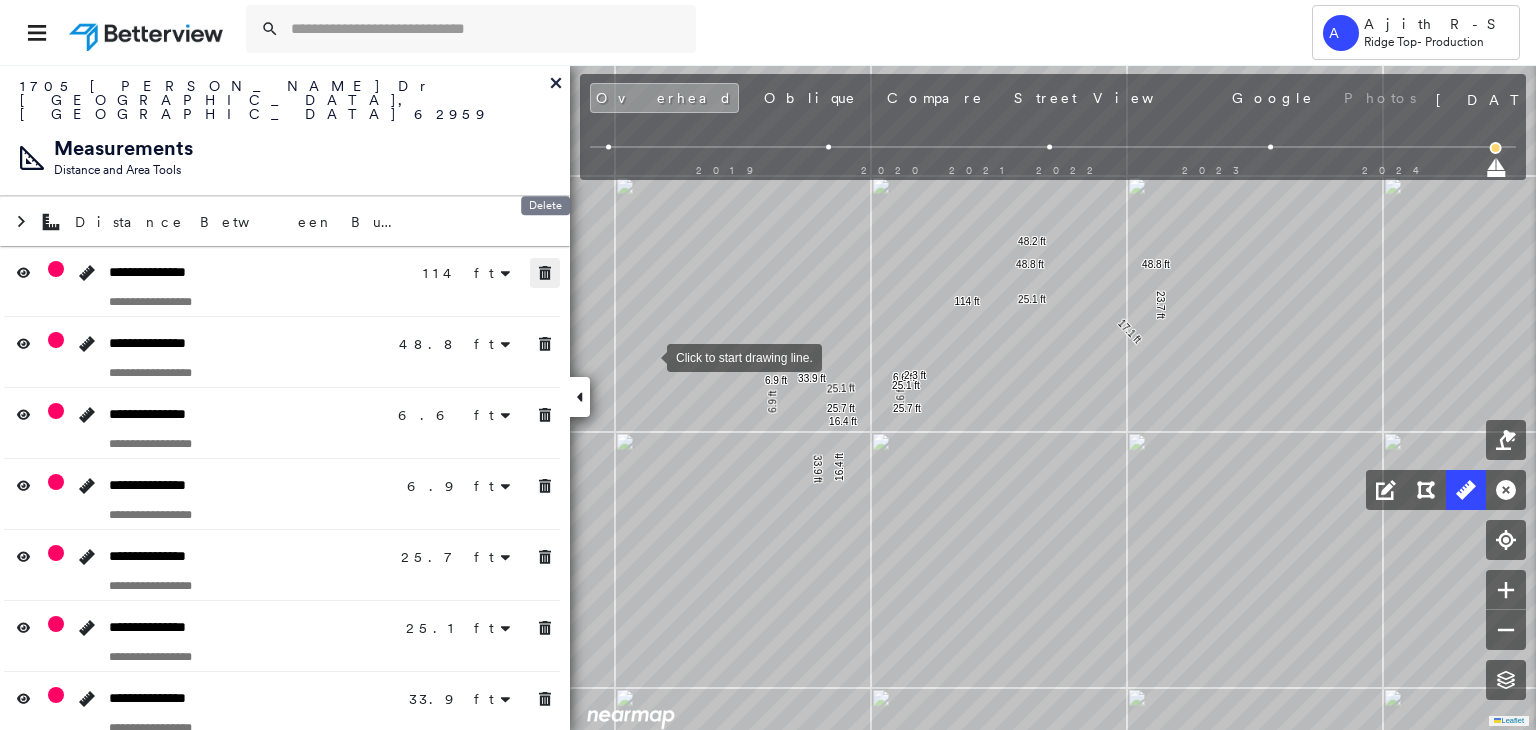 click at bounding box center [545, 273] 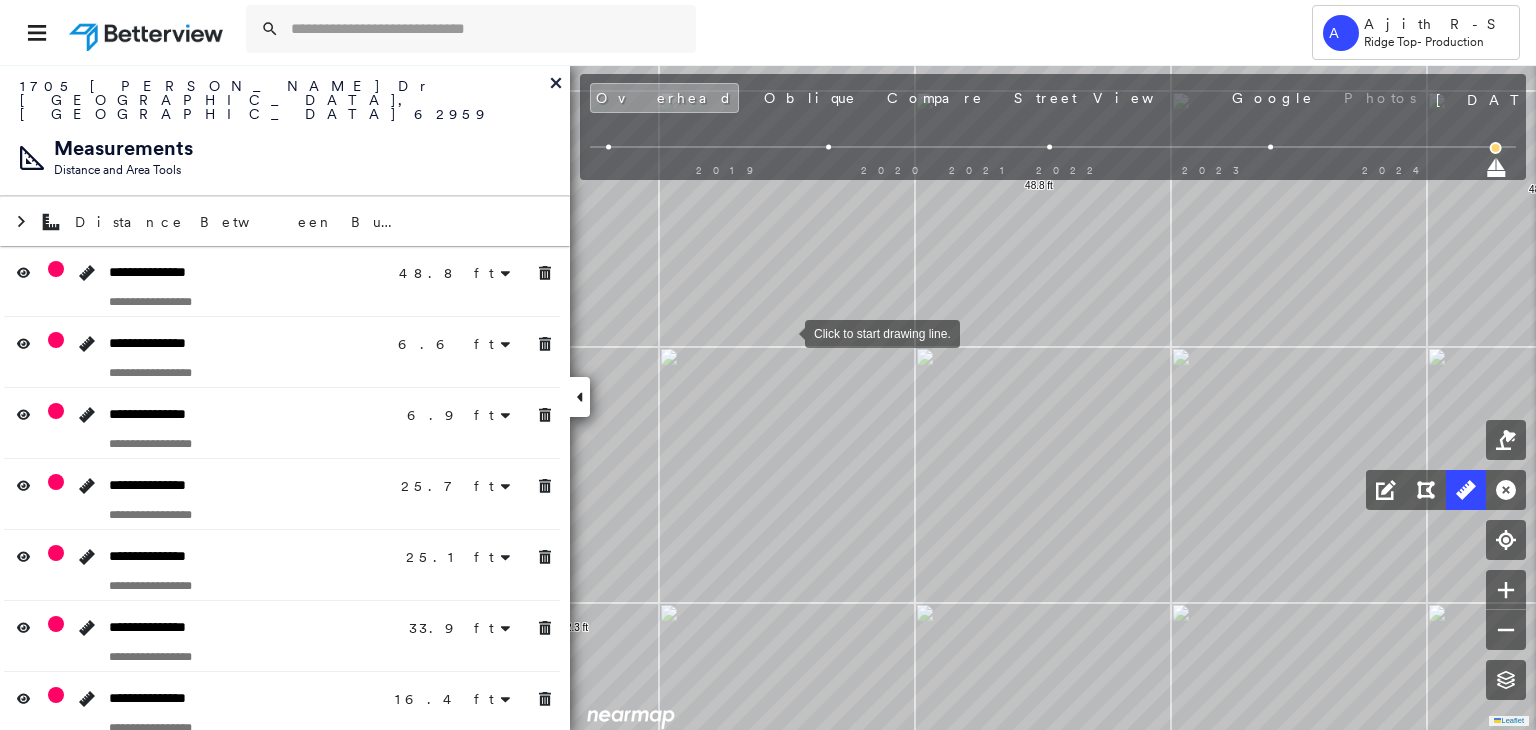 click at bounding box center (785, 332) 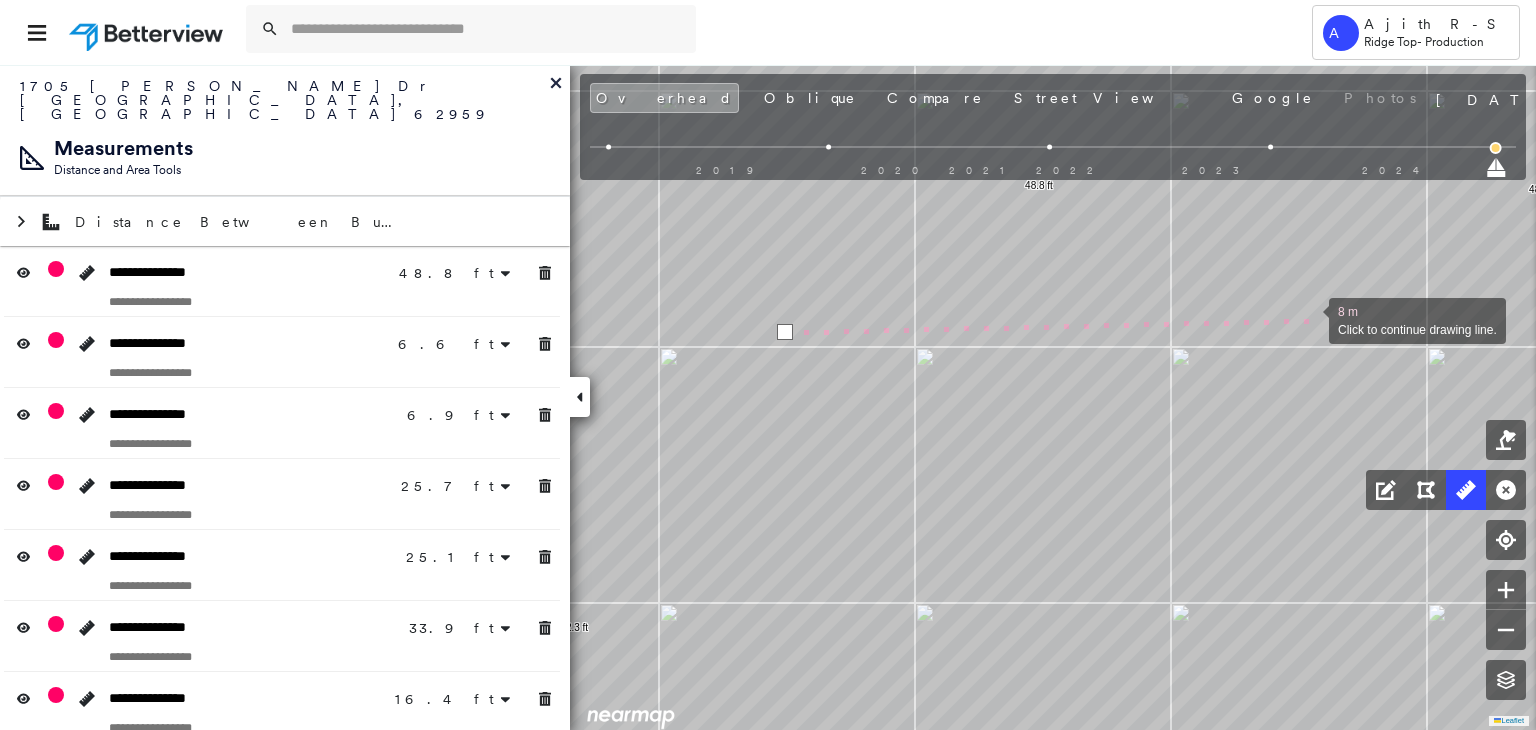 click at bounding box center [1309, 319] 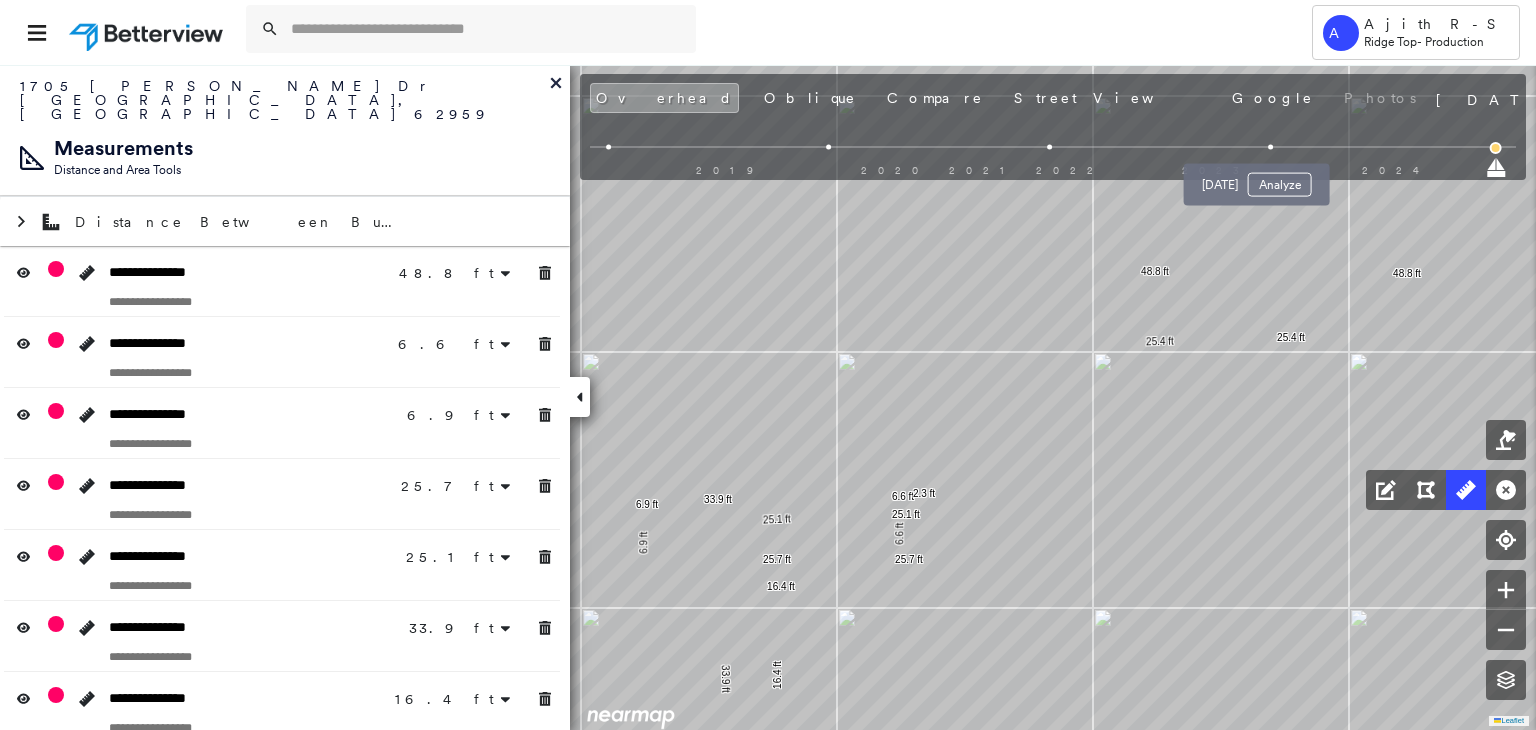 click at bounding box center [1271, 147] 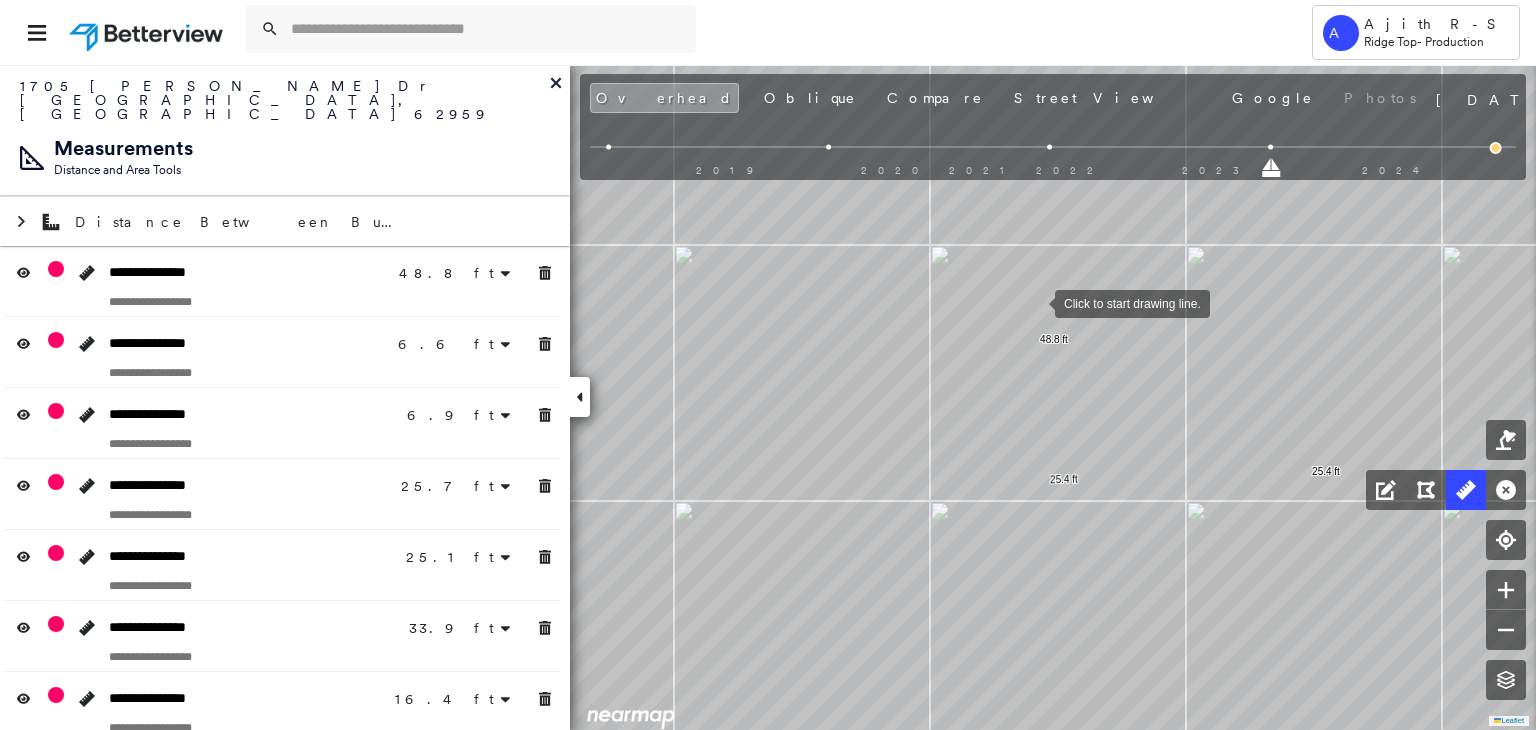 drag, startPoint x: 1035, startPoint y: 302, endPoint x: 1100, endPoint y: 333, distance: 72.013885 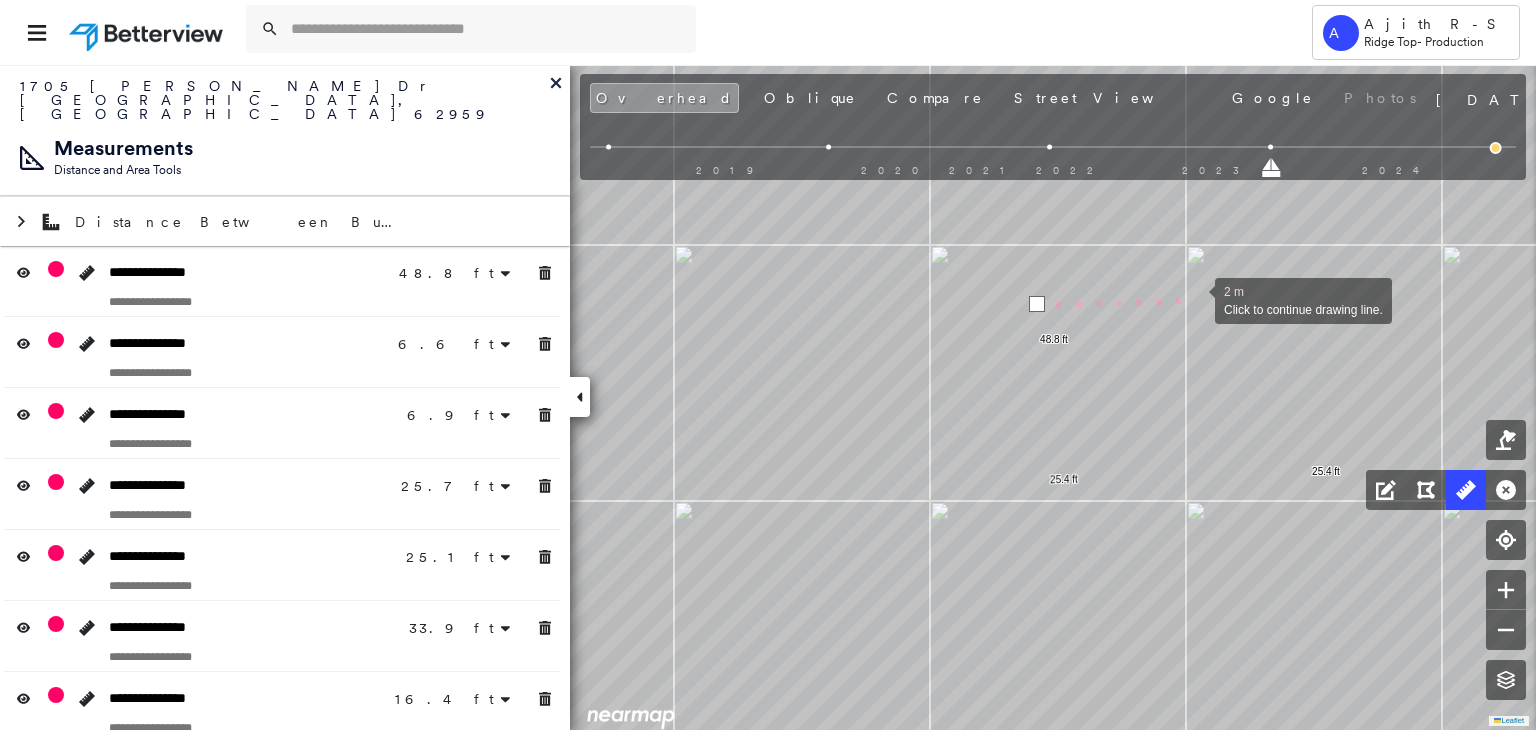 click at bounding box center [1195, 299] 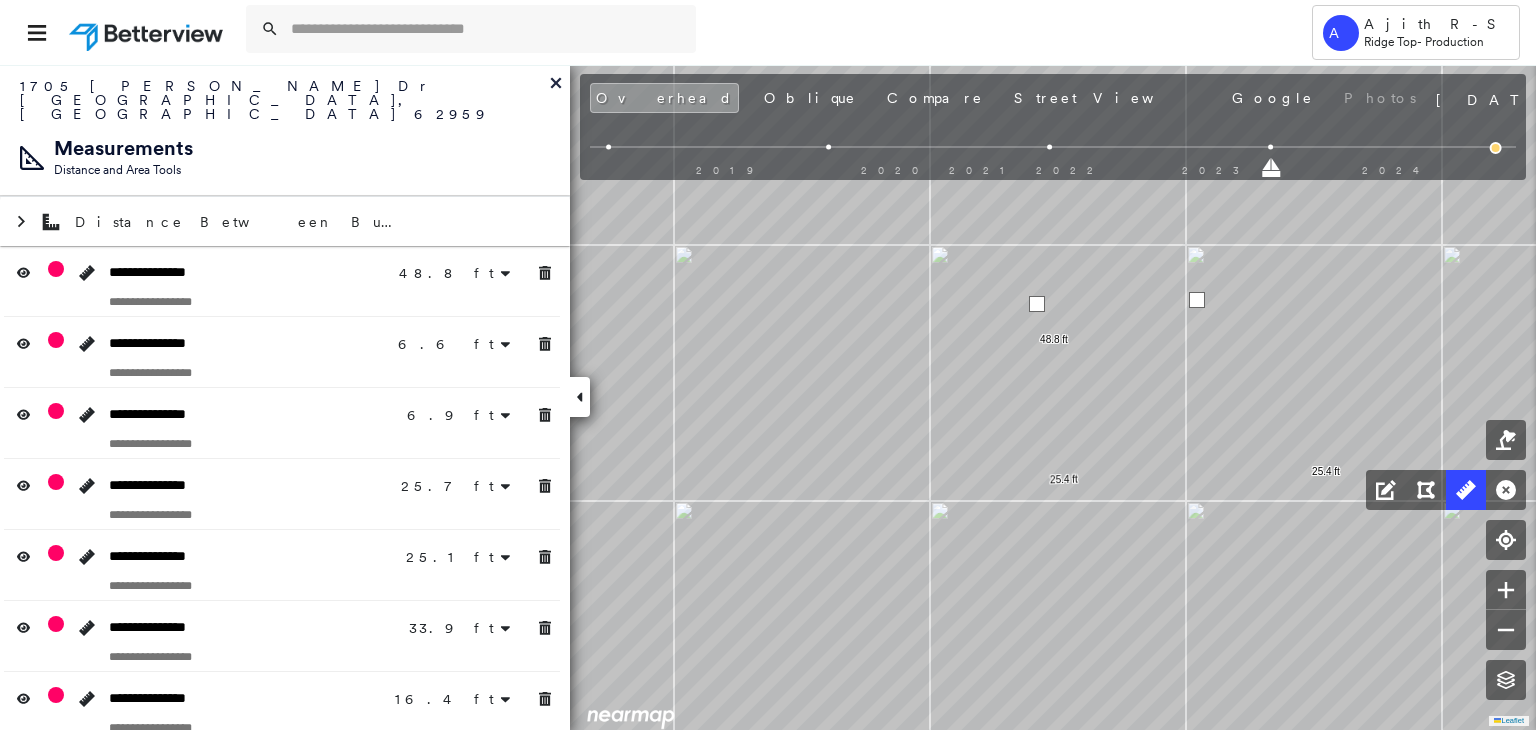 click at bounding box center (1197, 300) 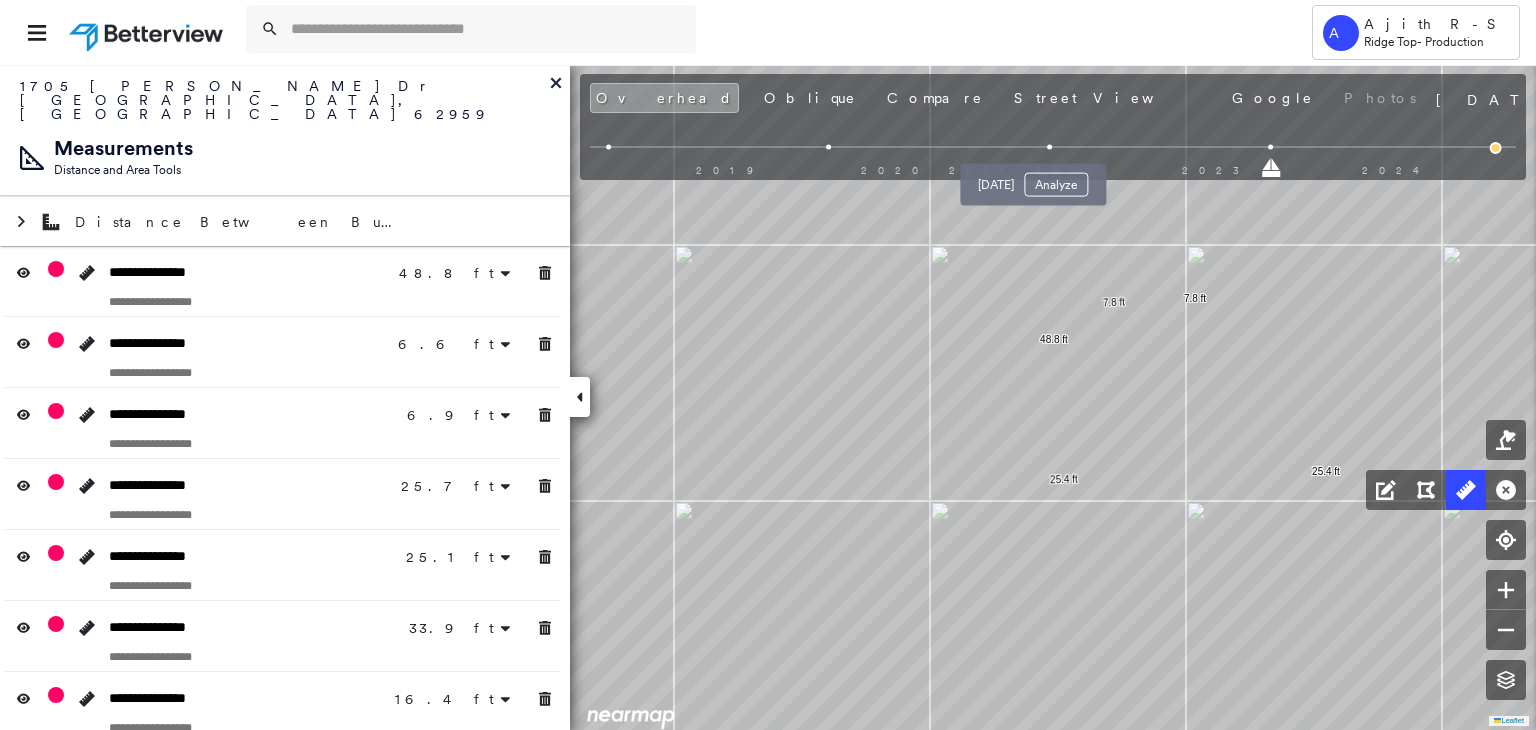 click at bounding box center (1050, 147) 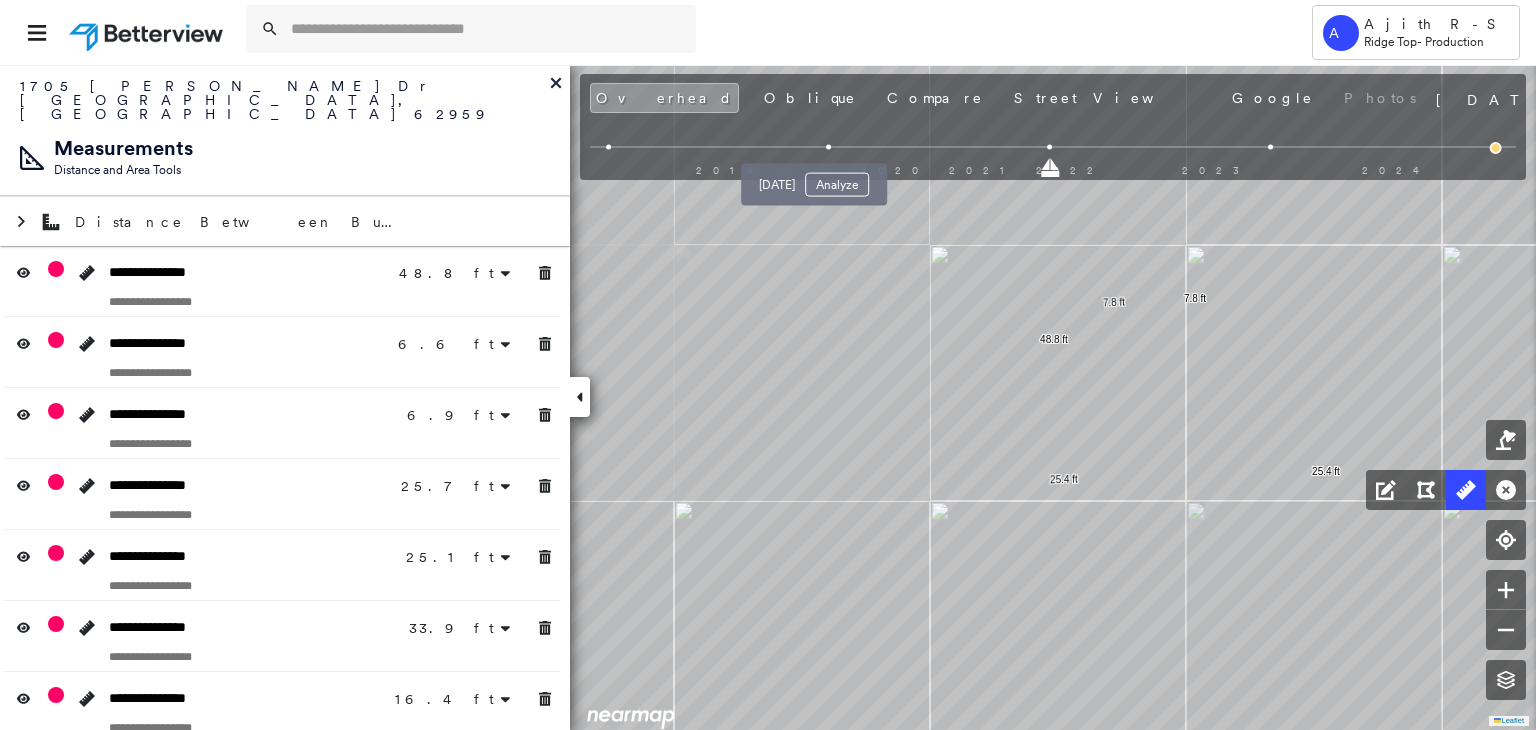 click at bounding box center [829, 147] 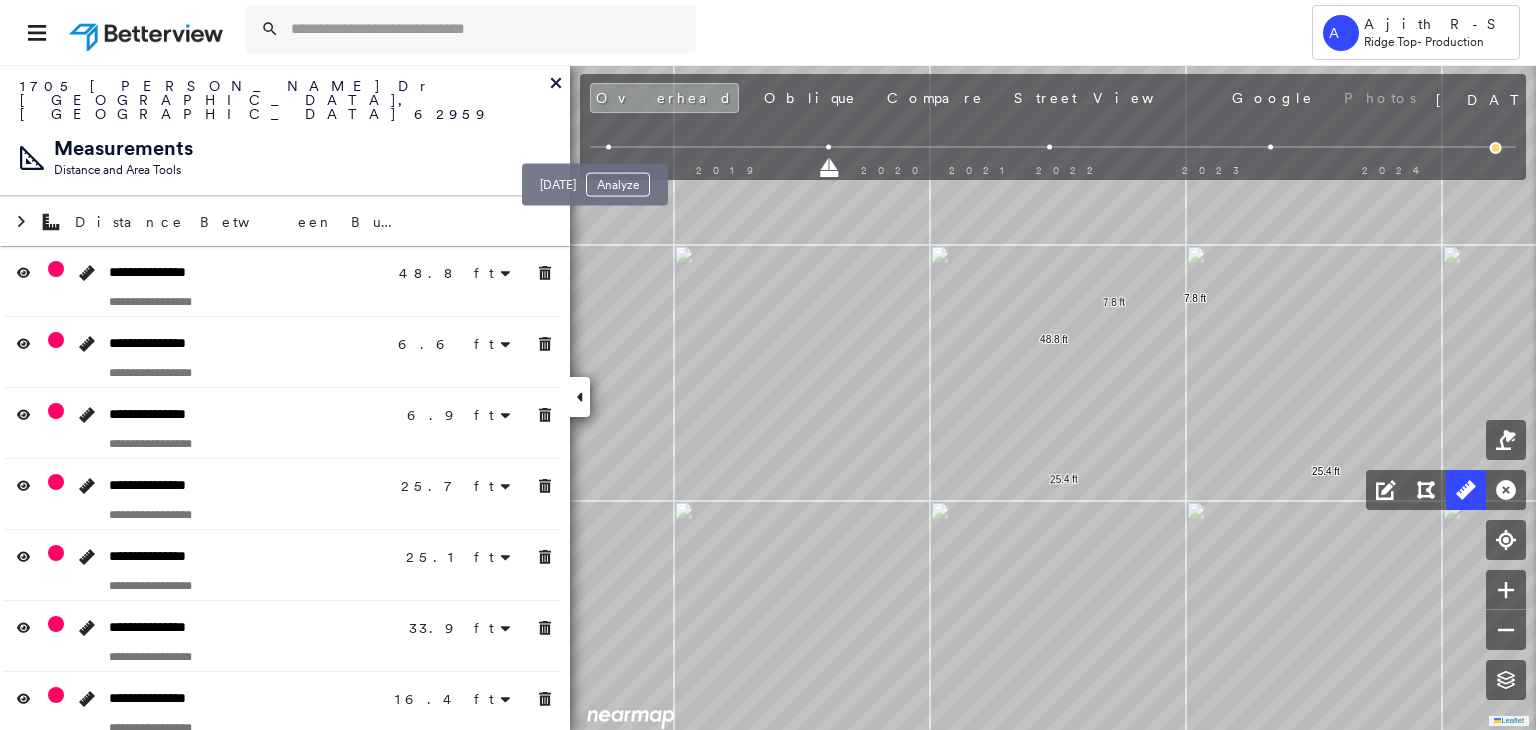 click at bounding box center (608, 147) 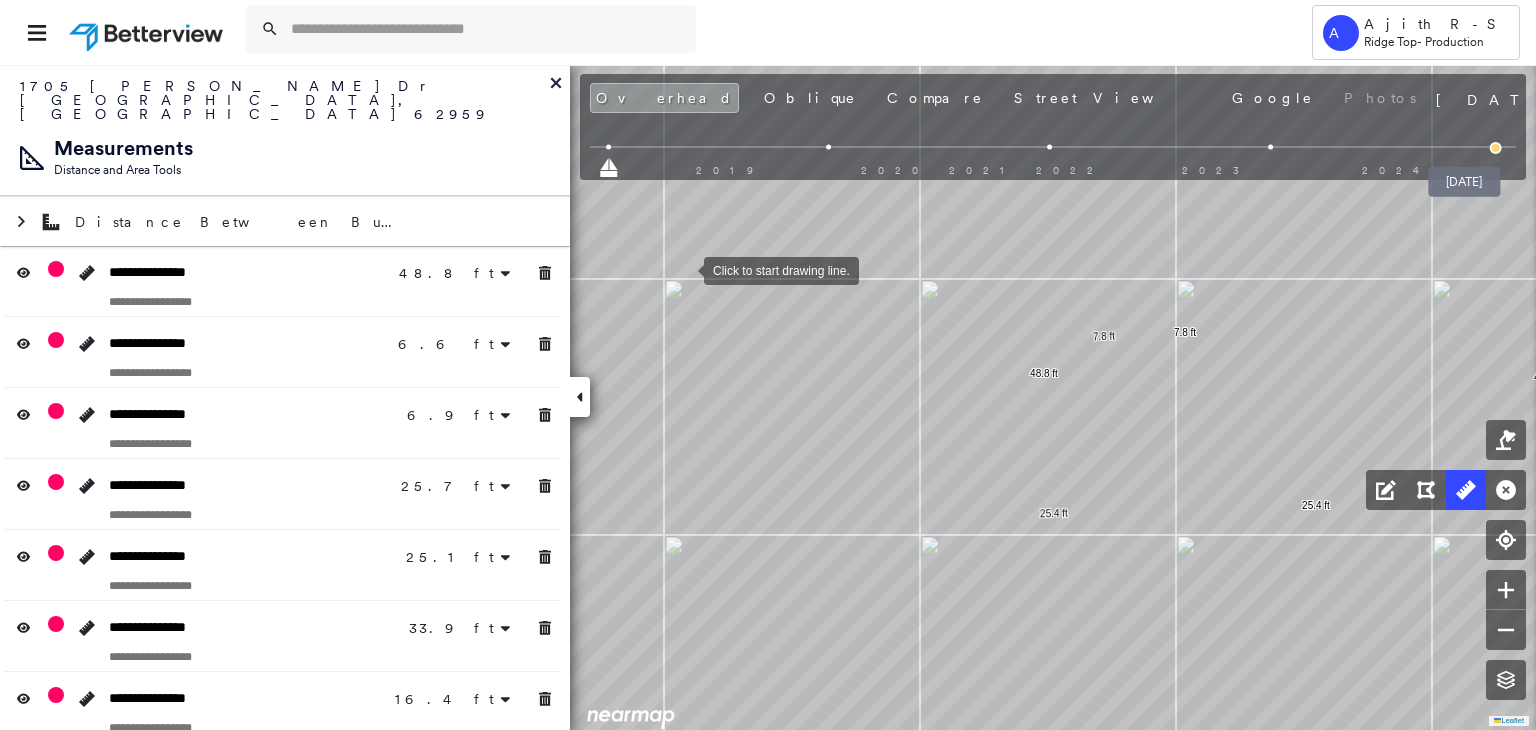 click at bounding box center (1496, 148) 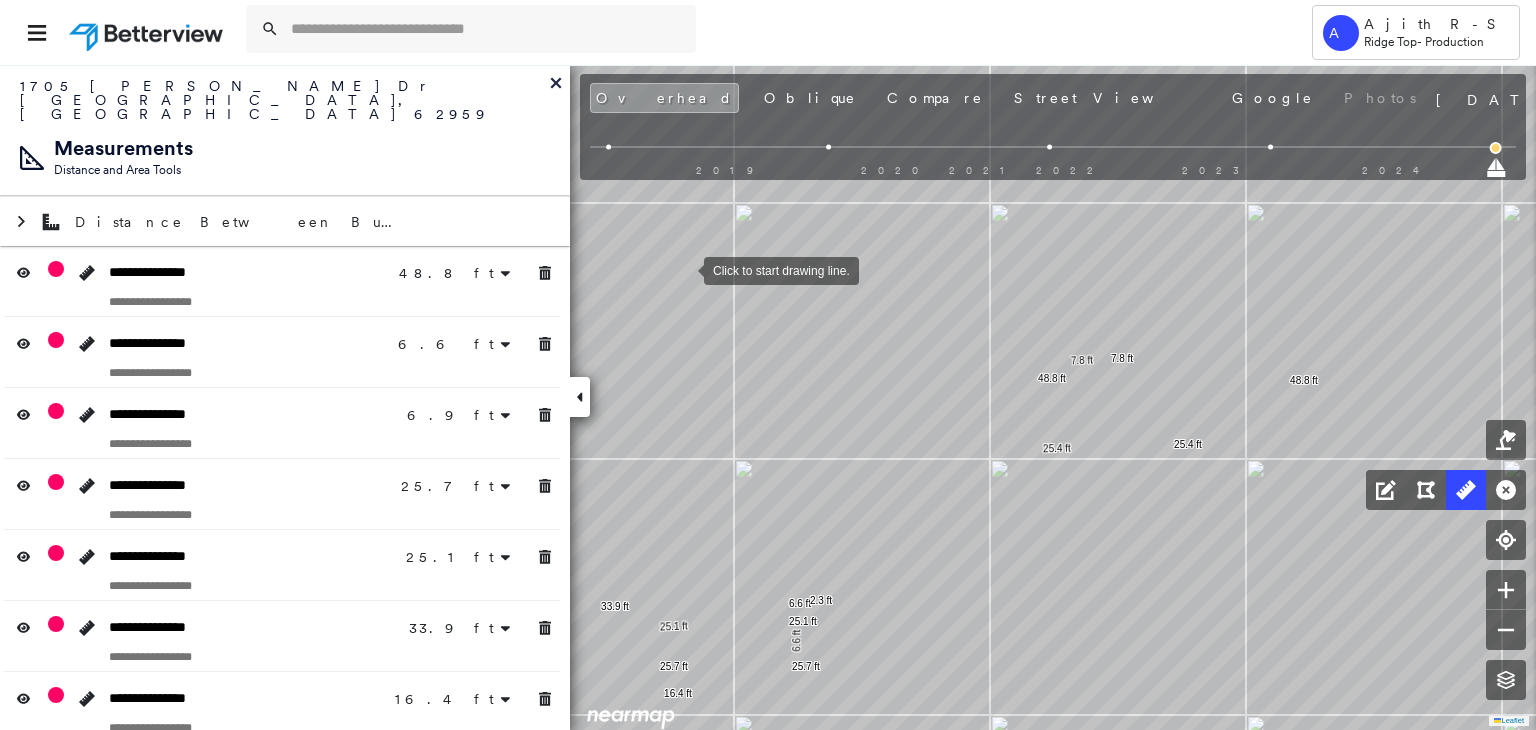 click on "2019 2020 2021 2022 2023 2024" at bounding box center [1053, 150] 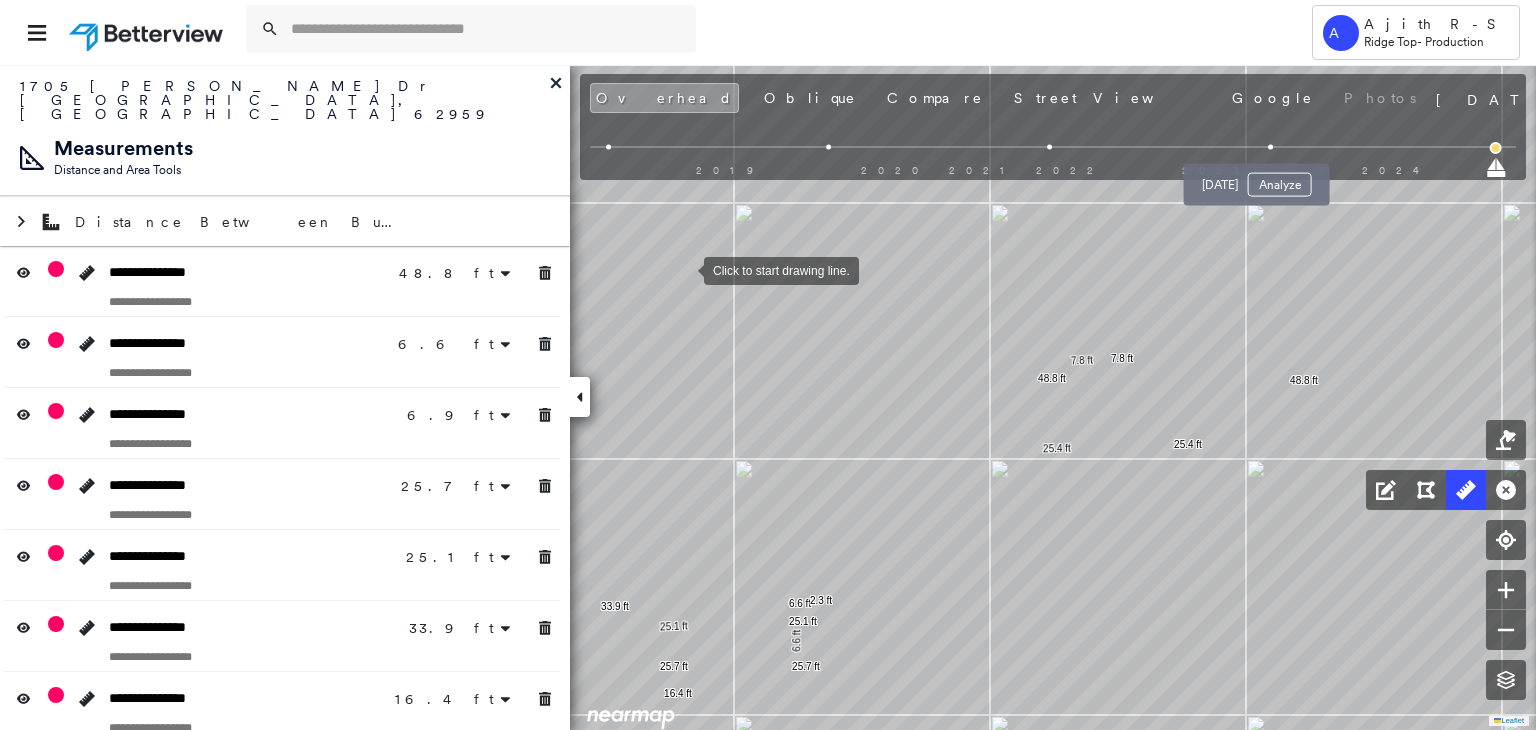 click at bounding box center [1271, 147] 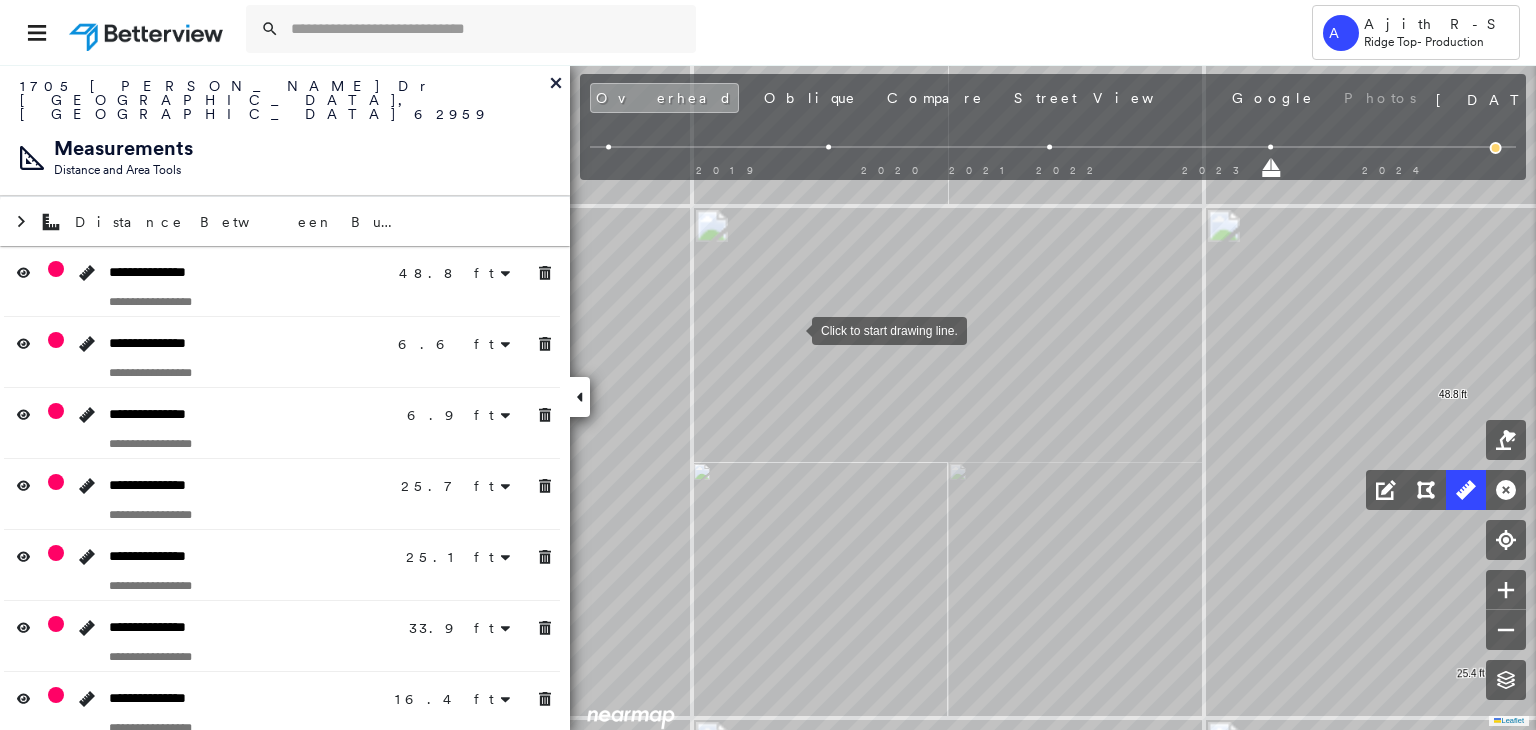 click at bounding box center [792, 329] 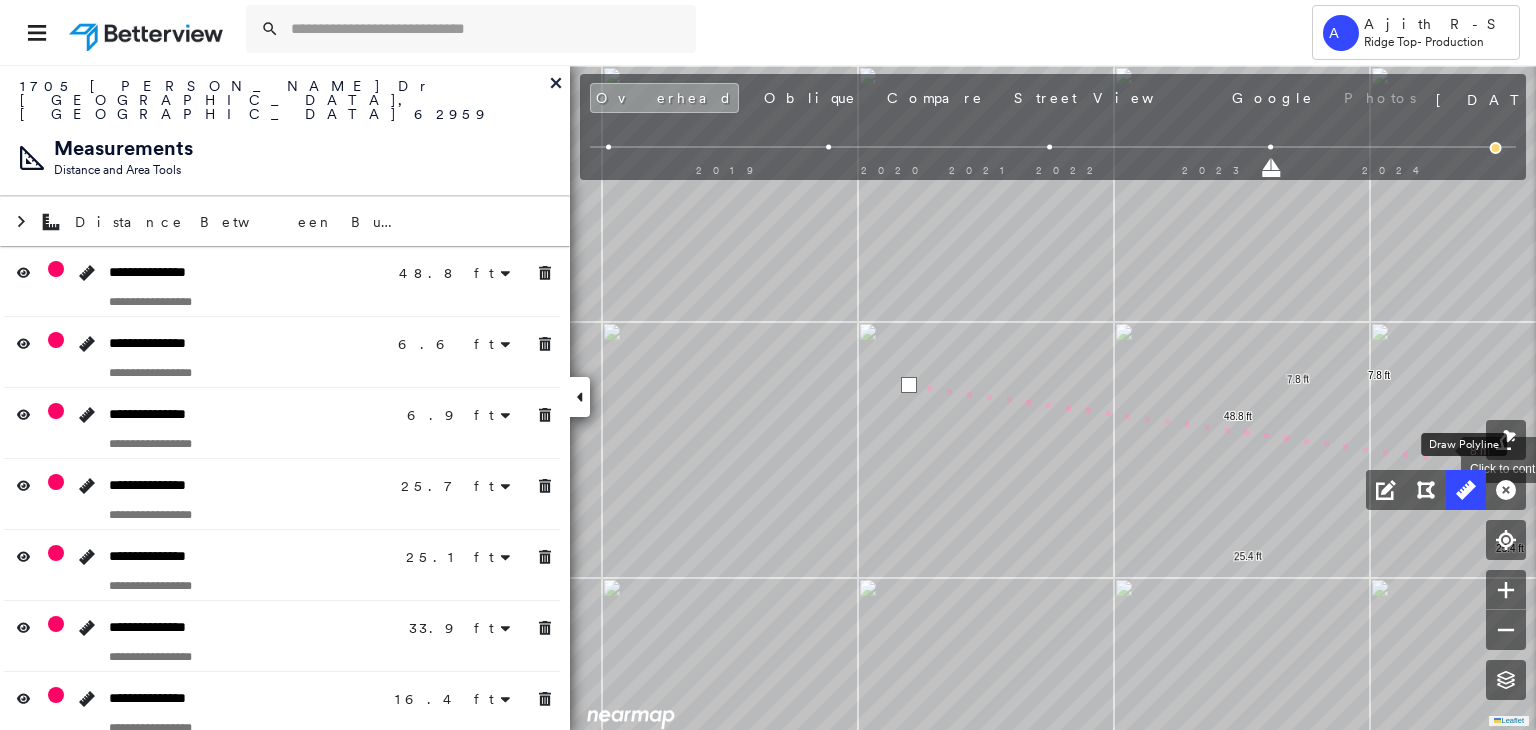 click at bounding box center (1466, 490) 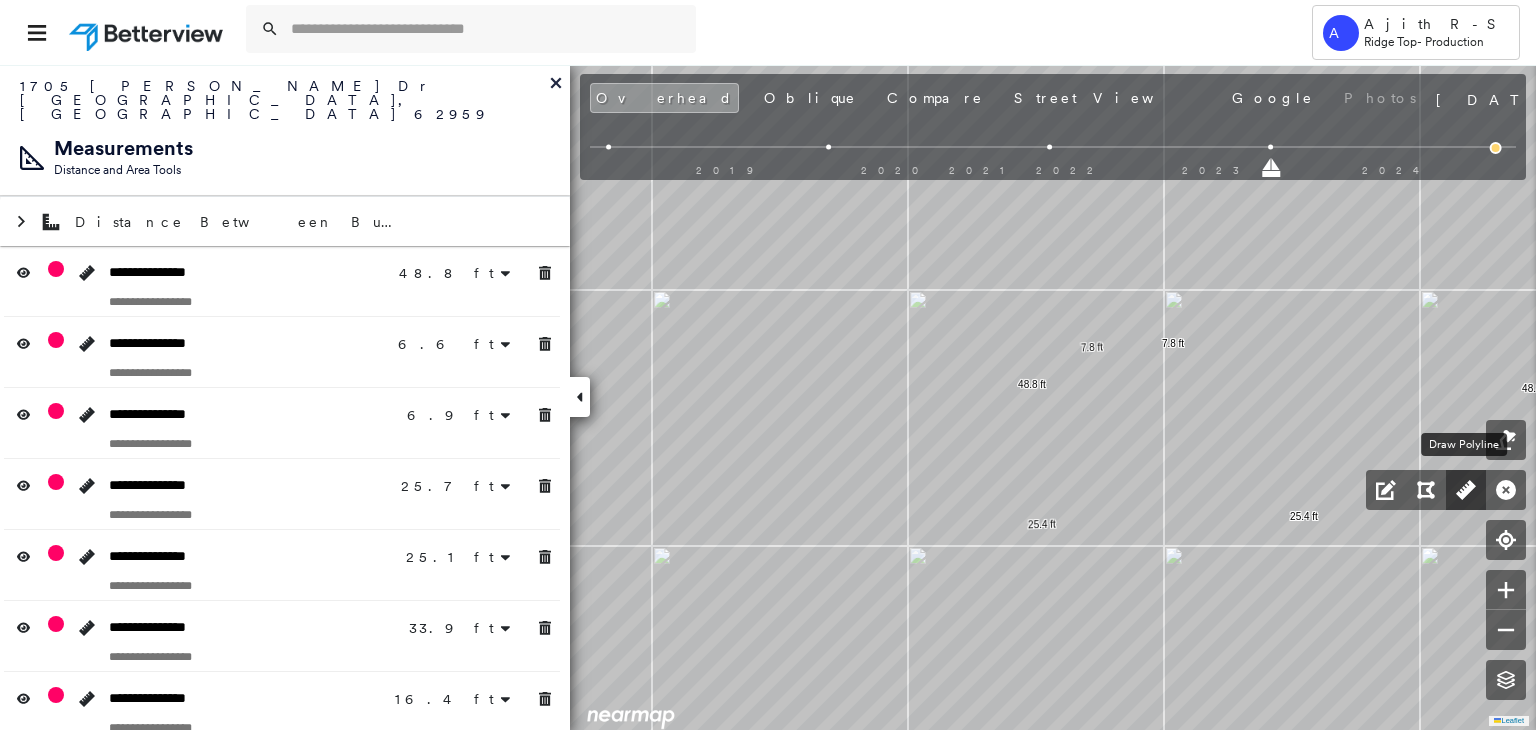 click 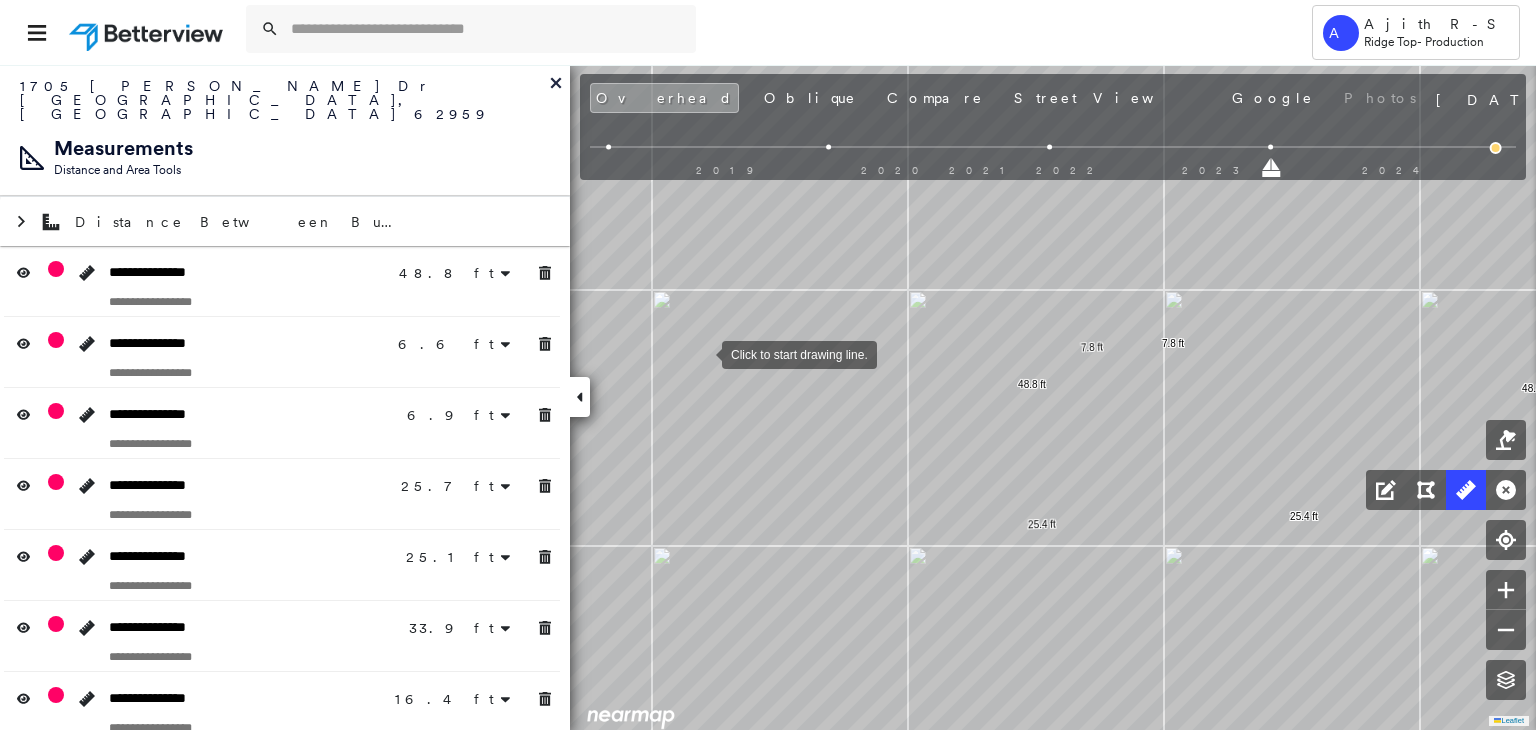 click at bounding box center (702, 353) 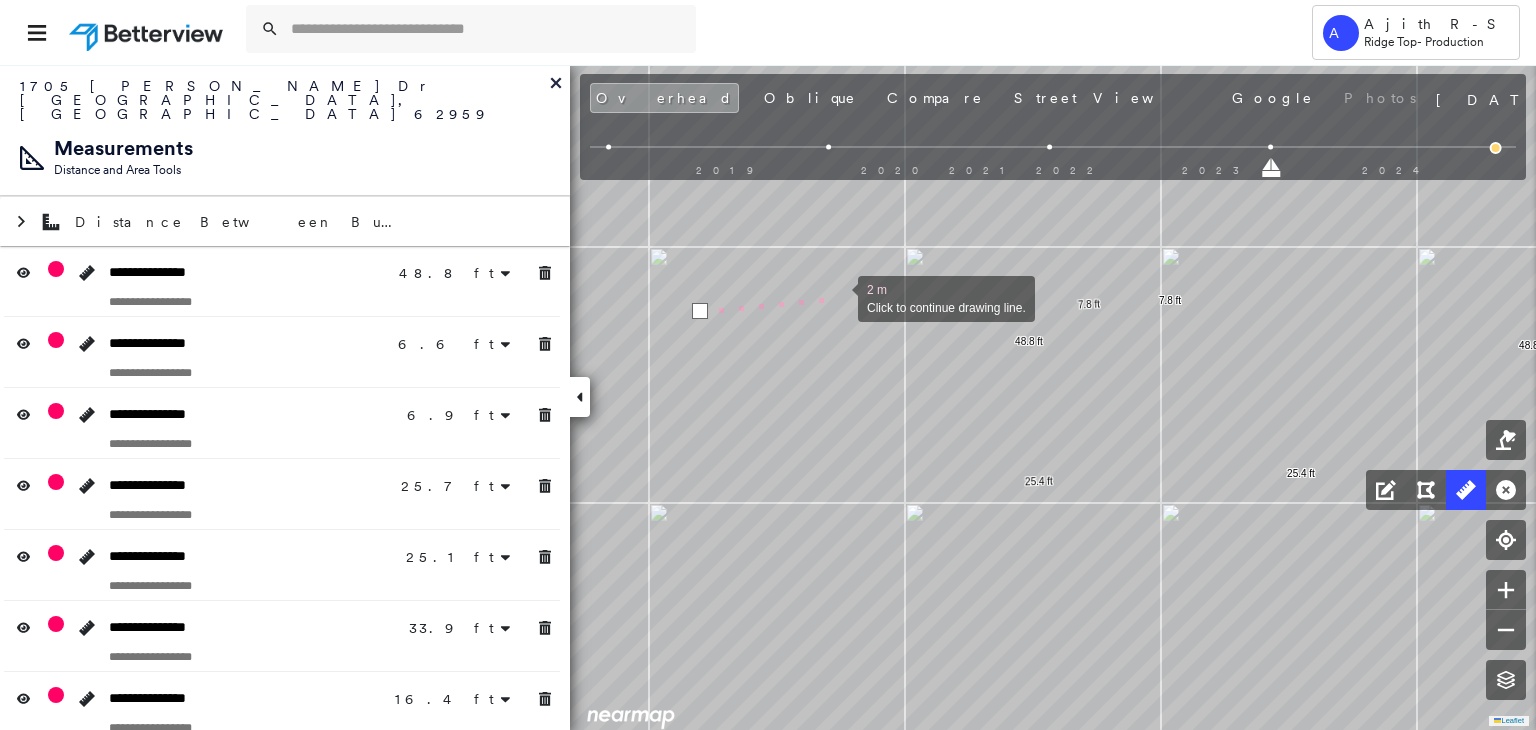 click at bounding box center [838, 297] 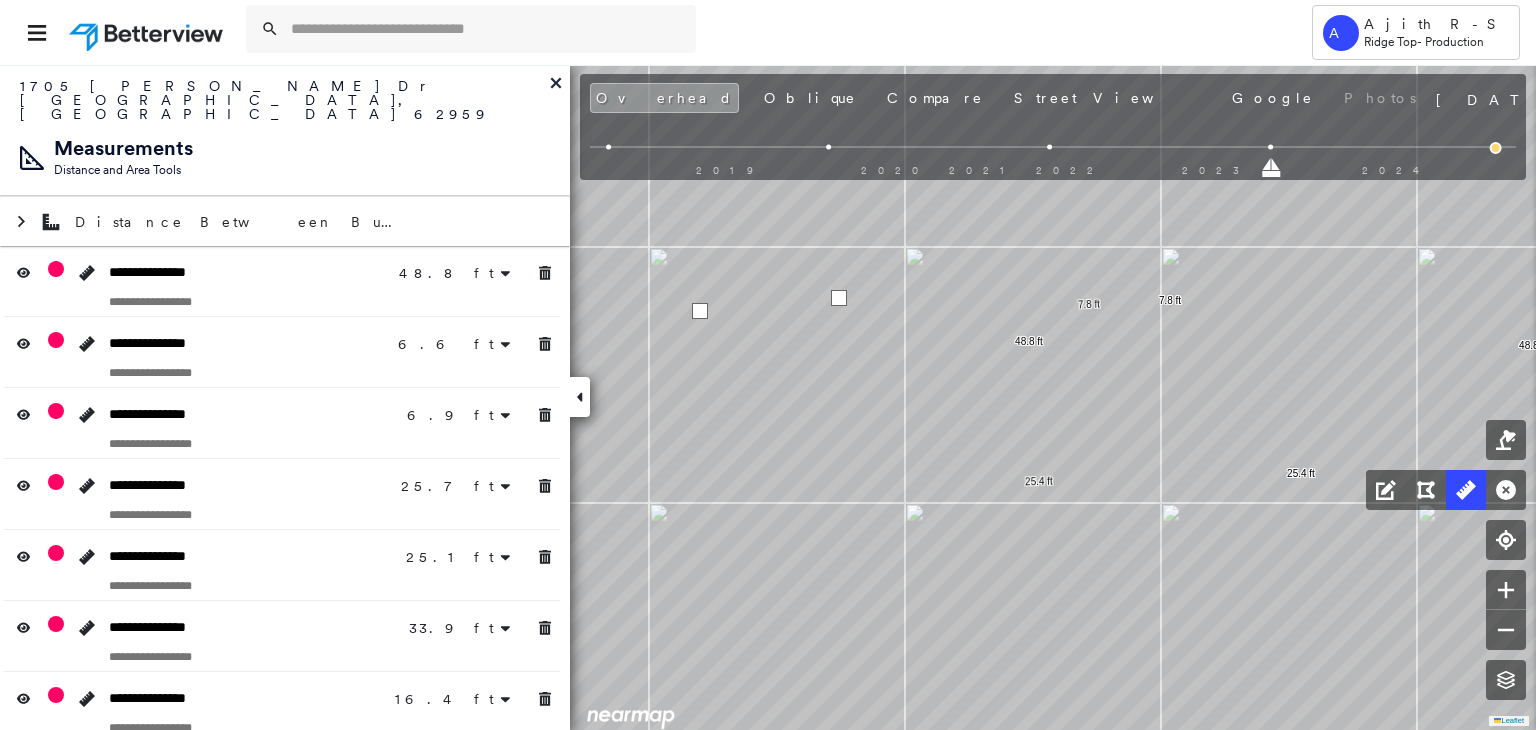 click at bounding box center [839, 298] 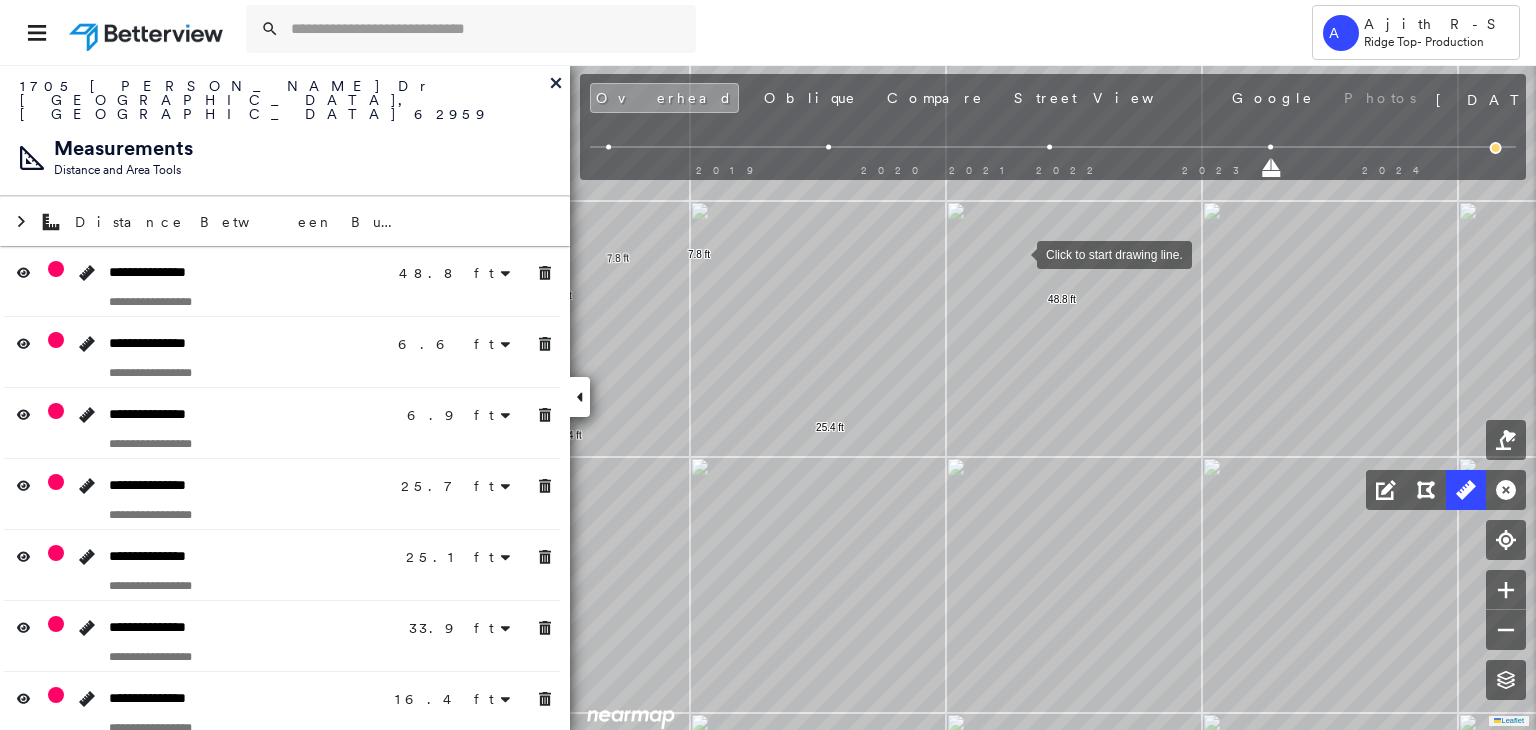 click at bounding box center (1017, 253) 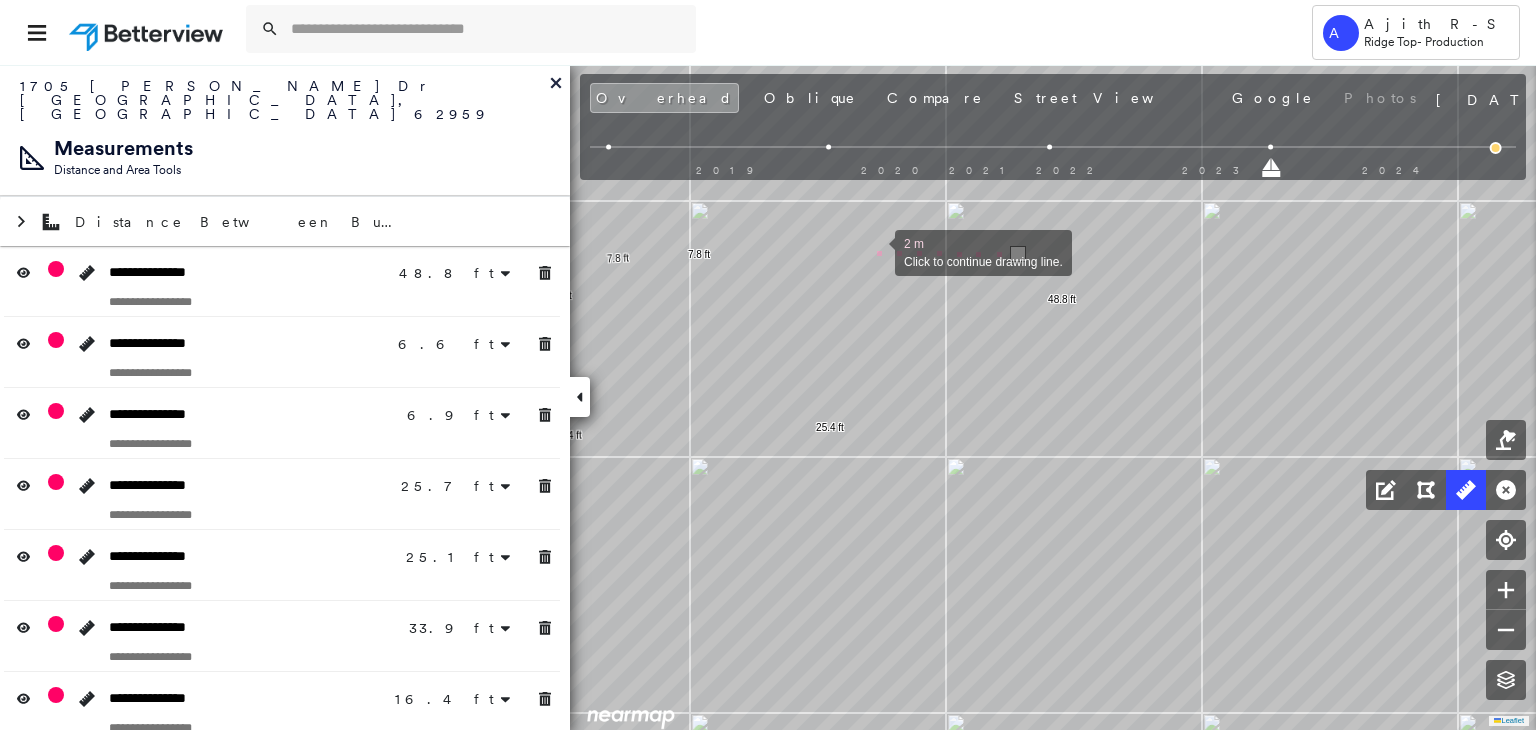 click at bounding box center [875, 251] 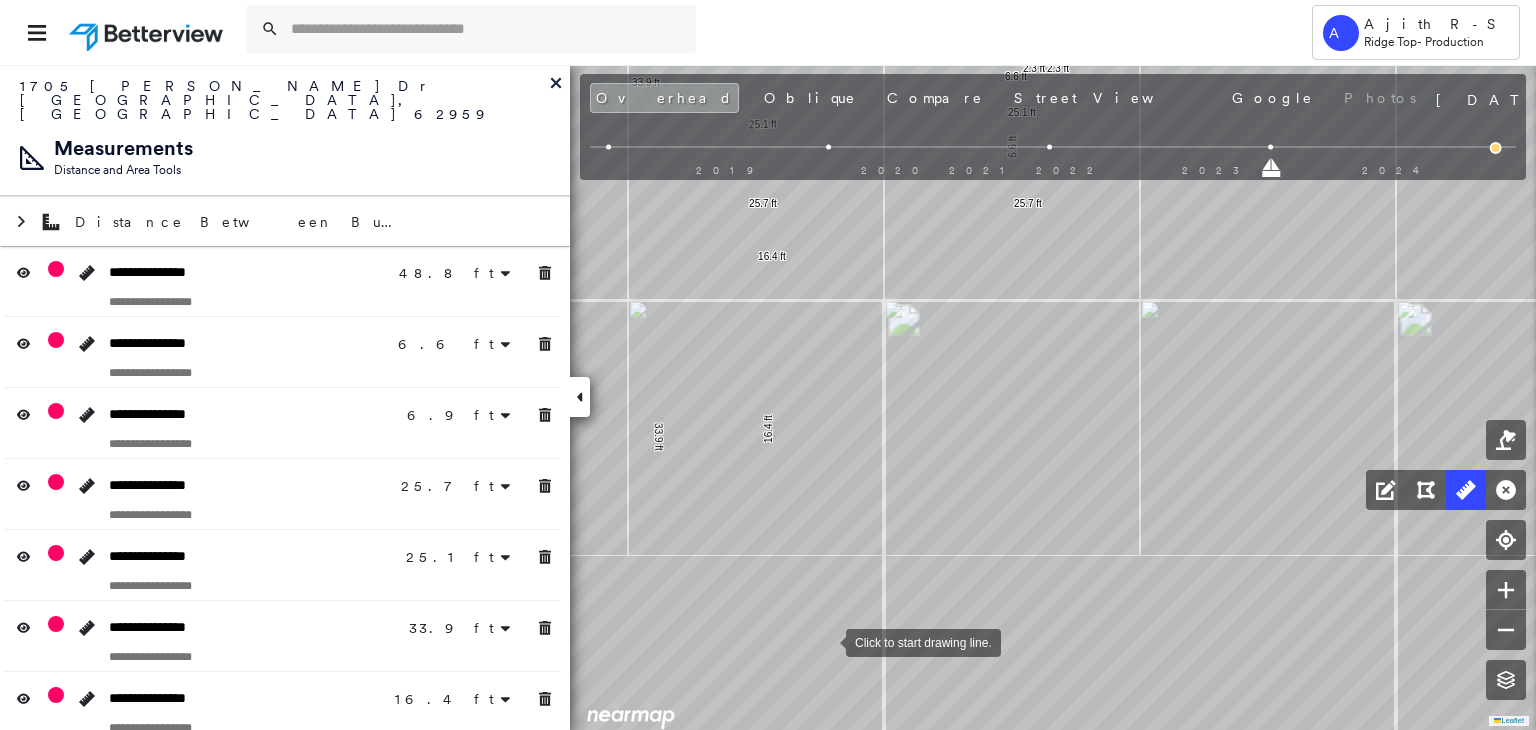 click at bounding box center [826, 641] 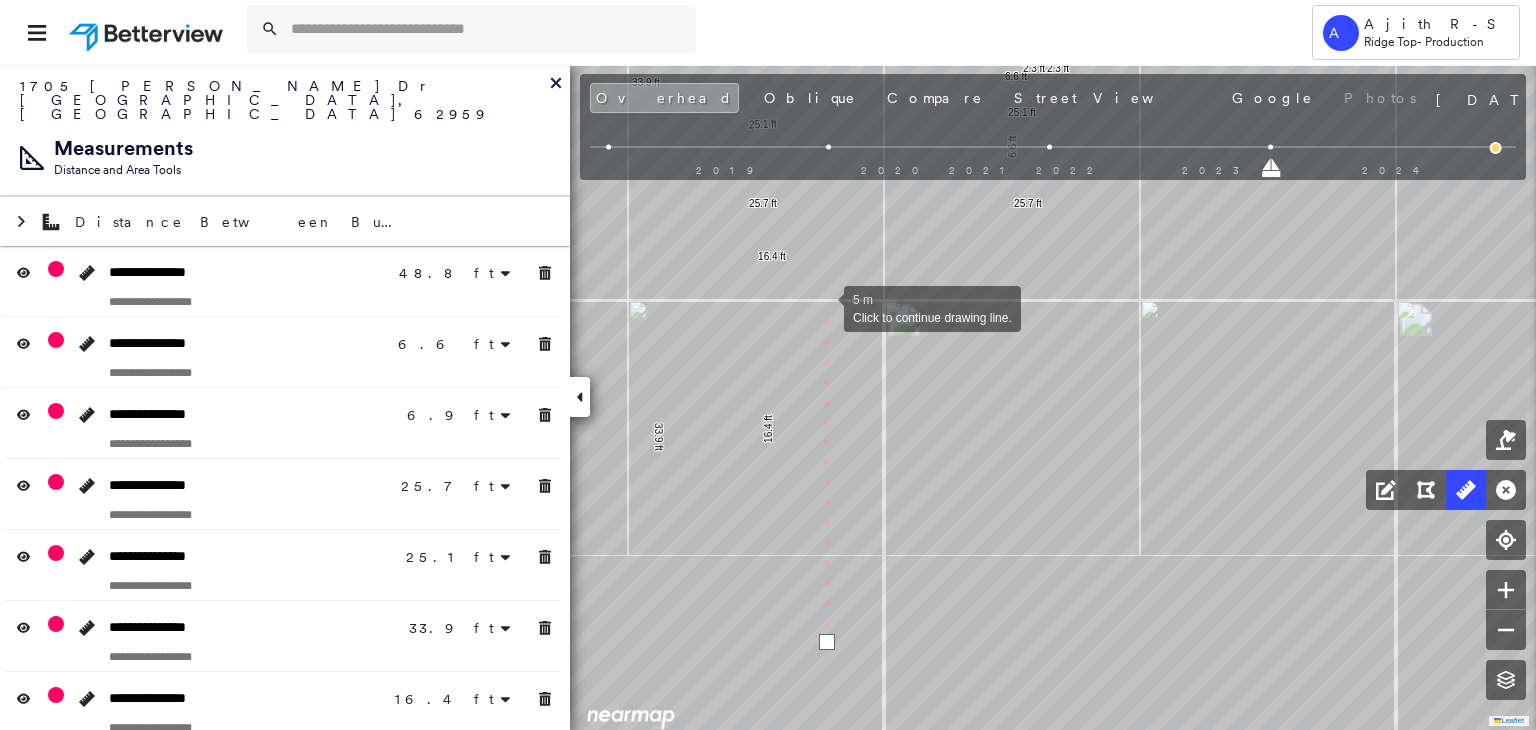 click at bounding box center (824, 307) 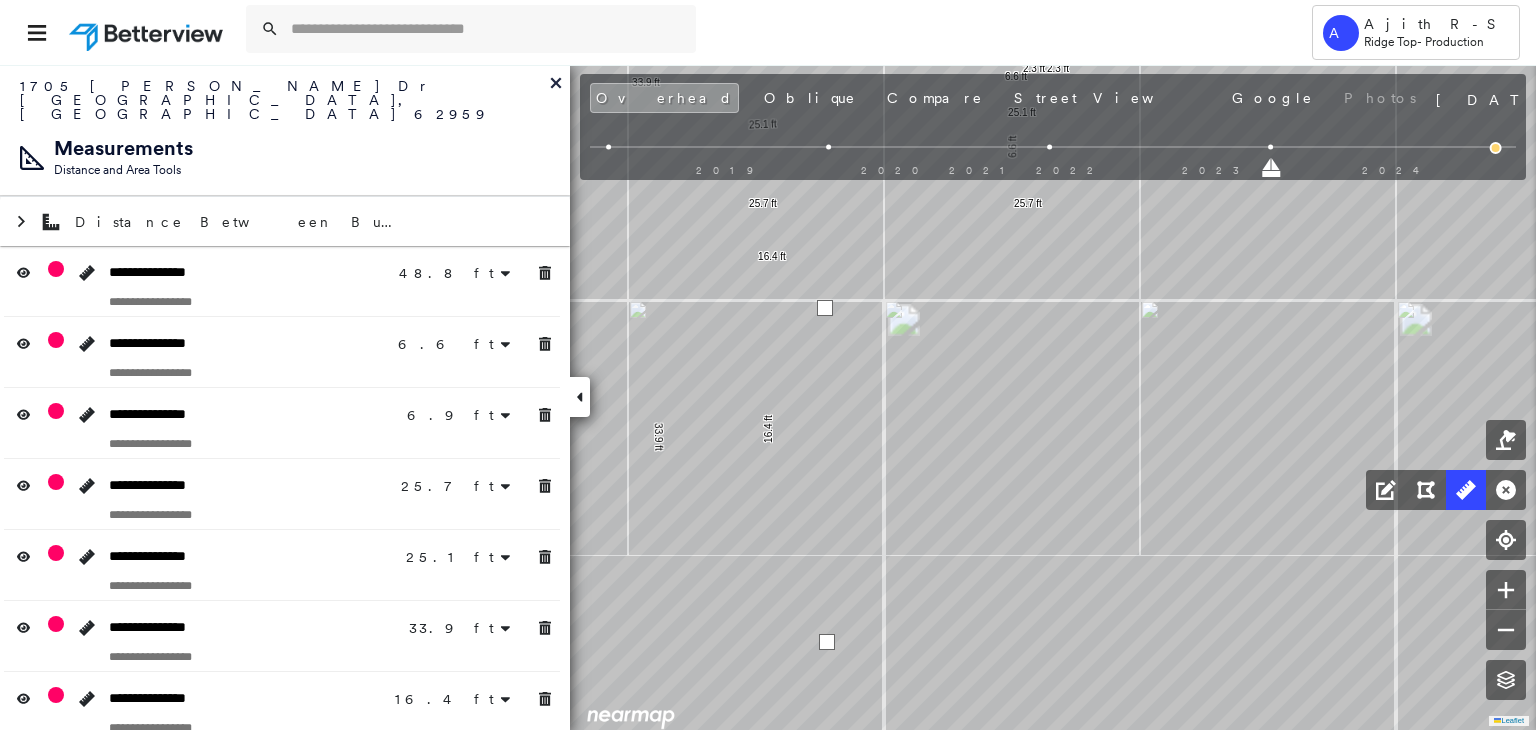 click at bounding box center [825, 308] 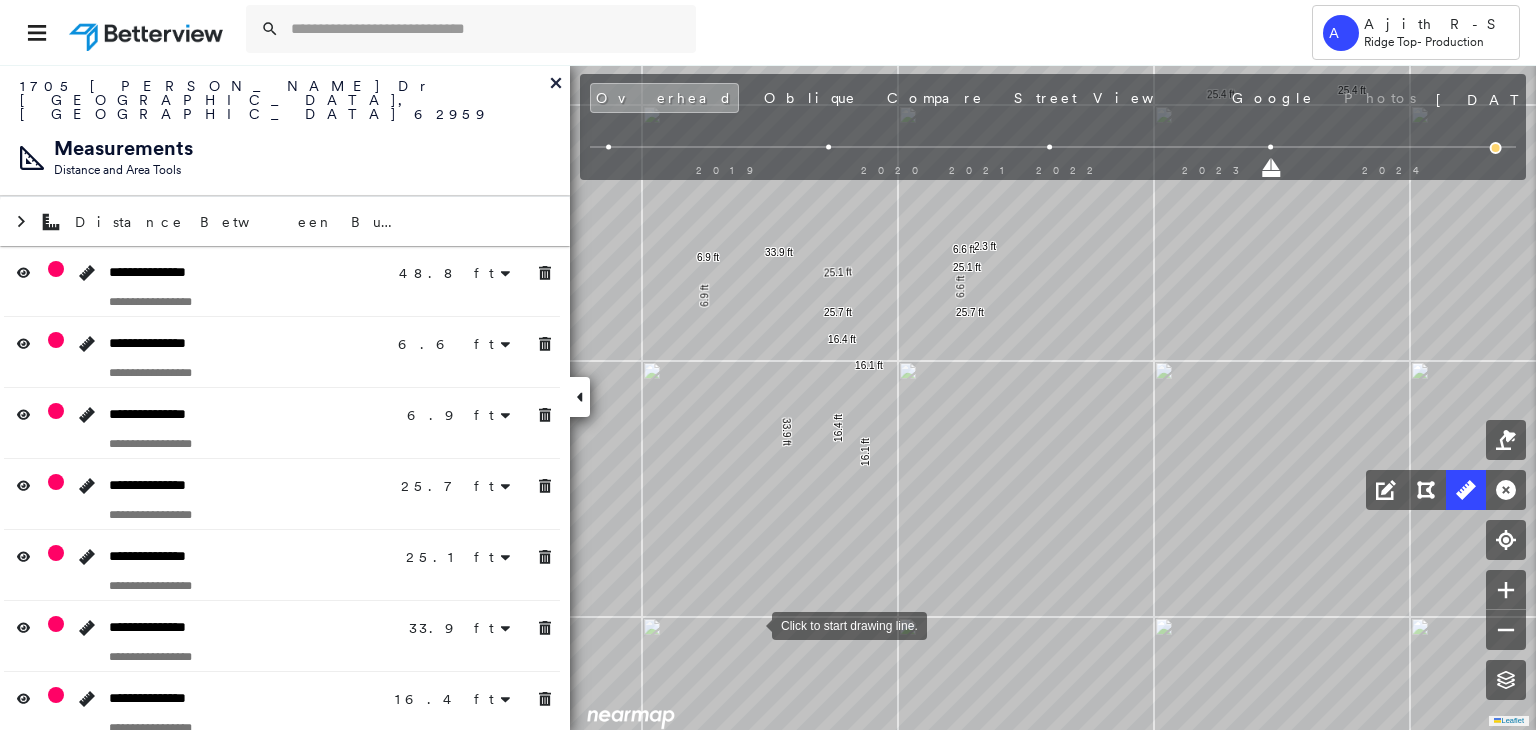 click at bounding box center (752, 624) 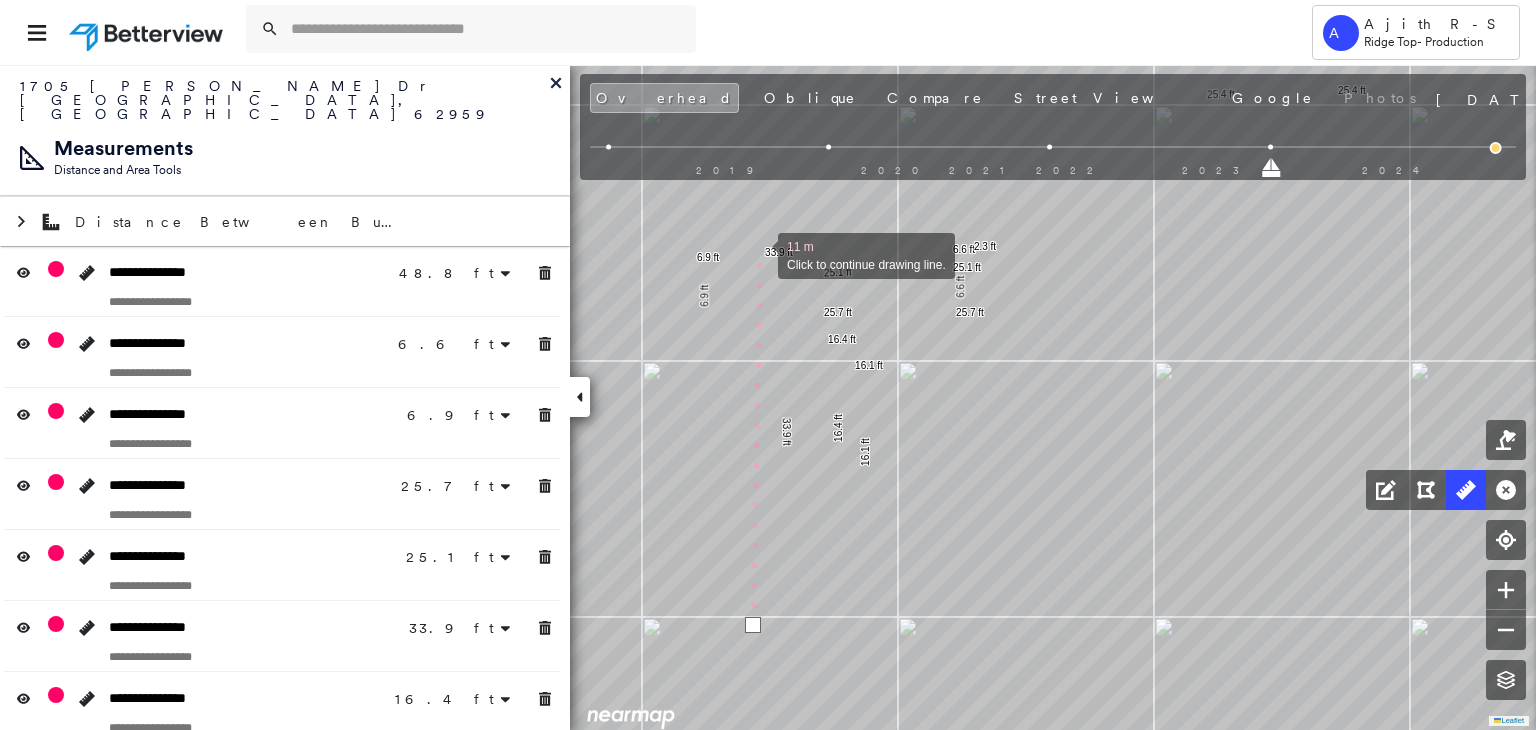 click at bounding box center (758, 254) 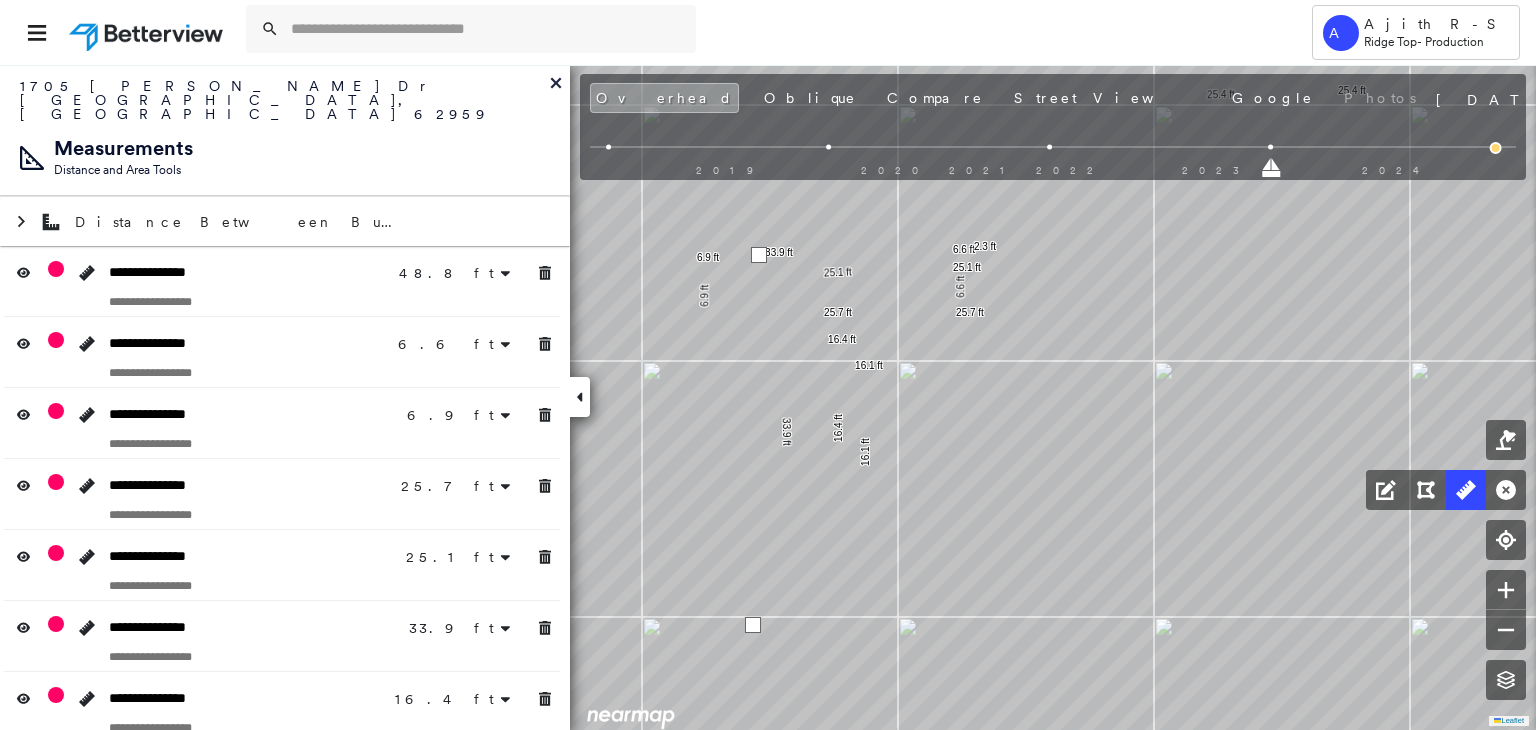 click at bounding box center (759, 255) 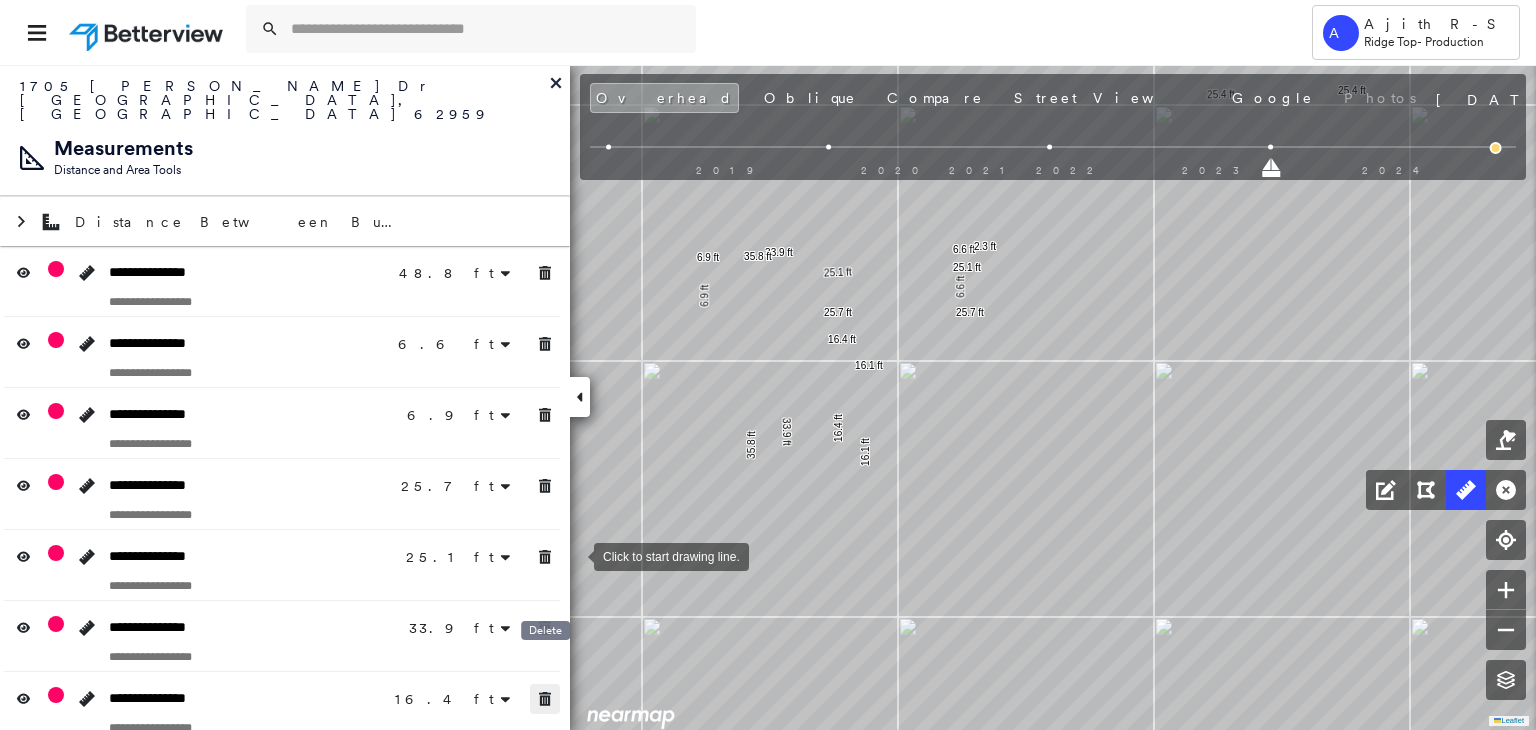 click at bounding box center [545, 699] 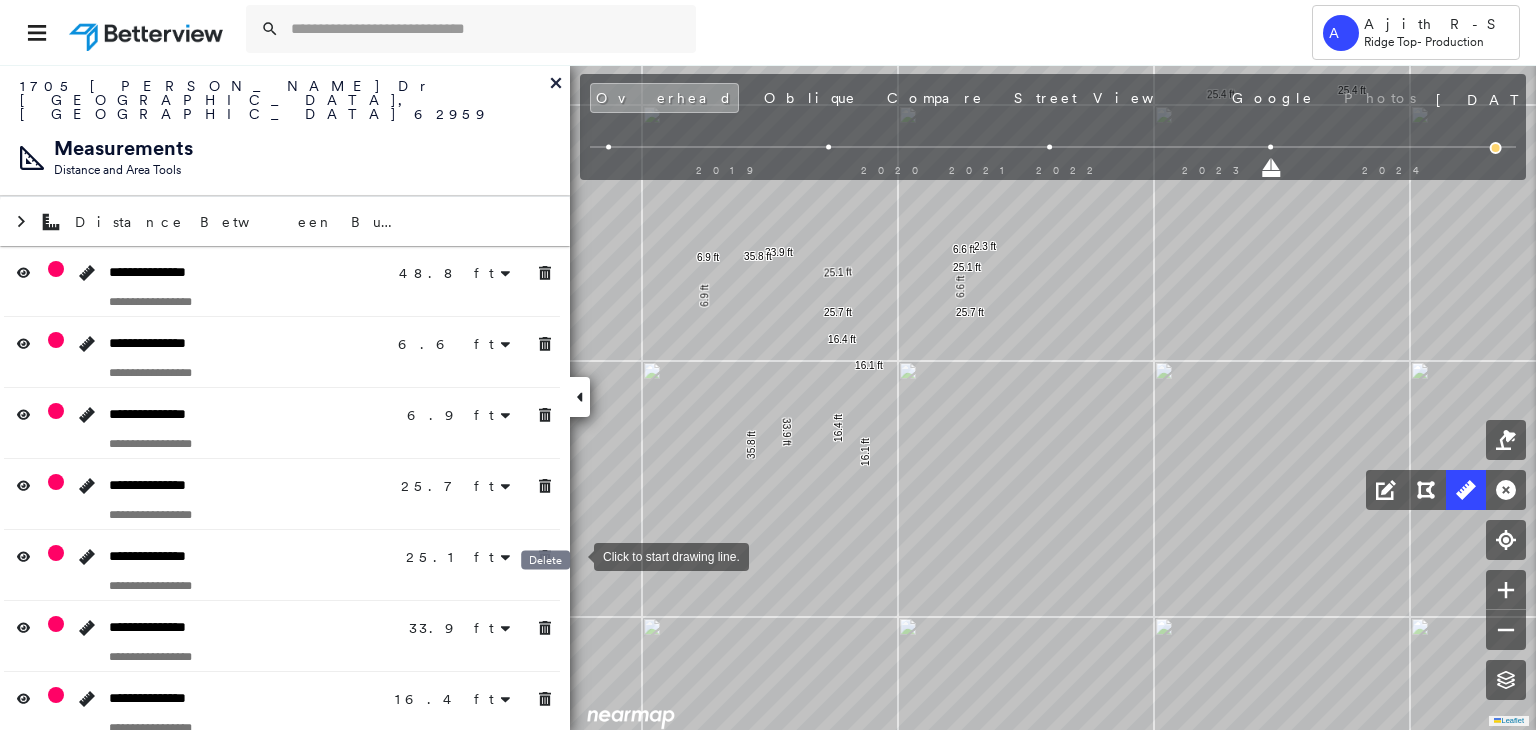 click on "Delete" at bounding box center [545, 560] 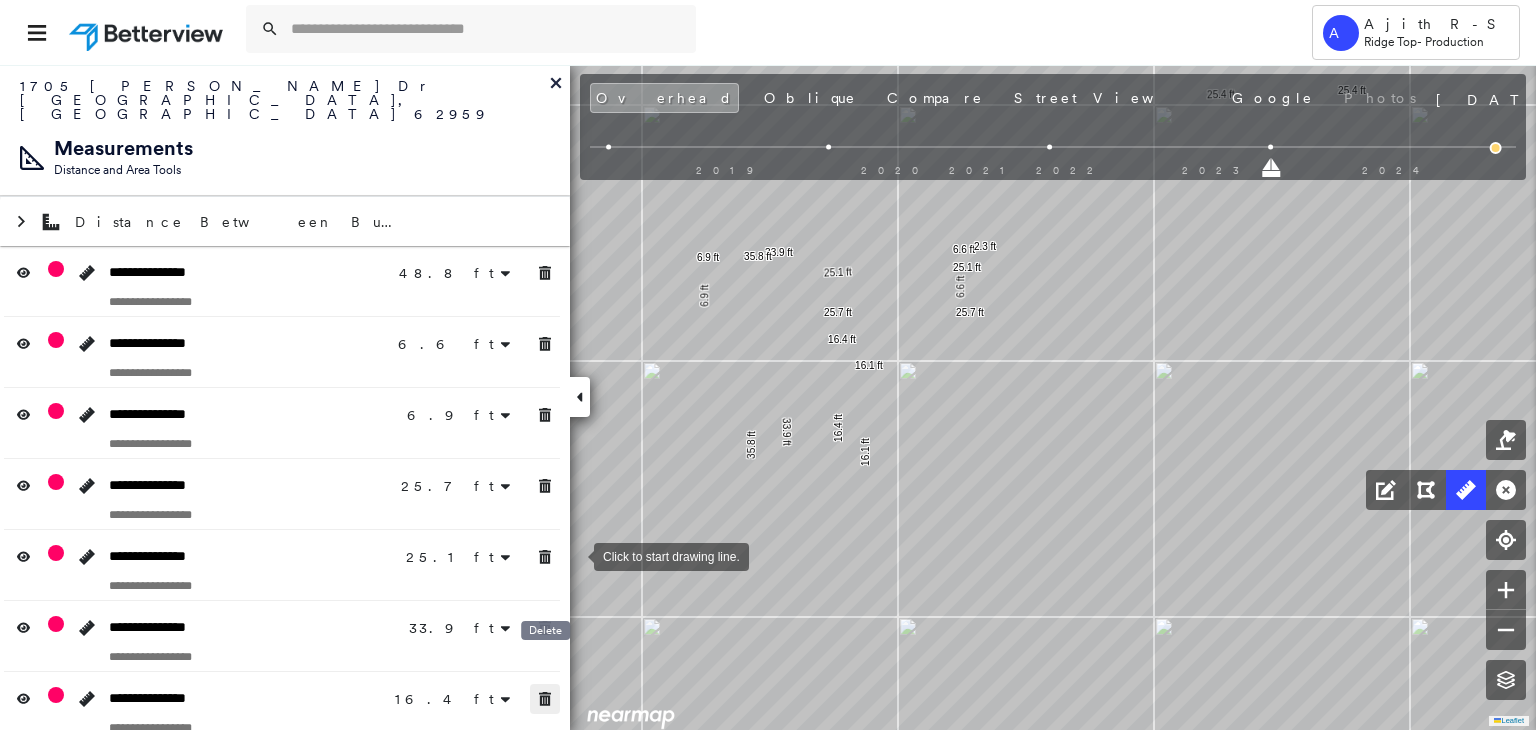 click on "Tower A Ajith R-S Ridge Top  -   Production [STREET_ADDRESS][PERSON_NAME][PERSON_NAME] 780183_1 Assigned to:  Sagar R-S Assigned to:  Sagar R-S 780183_1 Assigned to:  Sagar R-S Open Comments Download PDF Report Summary Construction Occupancy Protection Exposure Determination Looking for roof spotlights? Analyze this date Overhead Obliques Street View Roof Spotlight™ Index 0 100 25 50 75 1 2 Building Roof Scores 0 Buildings Policy Information :  780183_1 Flags :  1 (0 cleared, 1 uncleared) Construction Occupancy Protection Exposure Determination Flags :  1 (0 cleared, 1 uncleared) Uncleared Flags (1) Cleared Flags  (0) Betterview Property Flagged [DATE] Clear Action Taken New Entry History Quote/New Business Terms & Conditions Added ACV Endorsement Added Cosmetic Endorsement Inspection/Loss Control Report Information Added to Inspection Survey Onsite Inspection Ordered Determined No Inspection Needed General Used Report to Further Agent/Insured Discussion Reject/Decline - New Business Save Renewal Deductible Change" at bounding box center [768, 365] 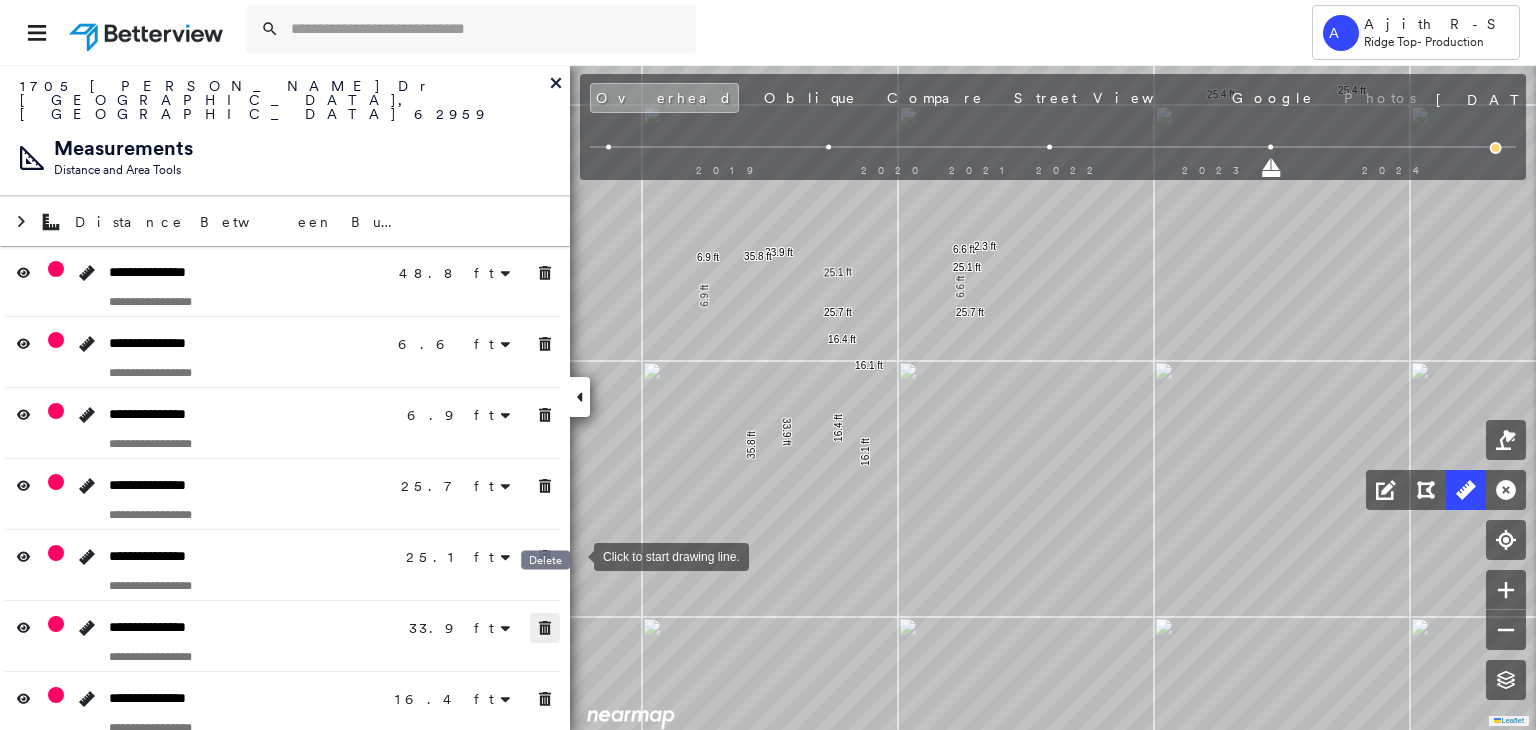 click at bounding box center [545, 628] 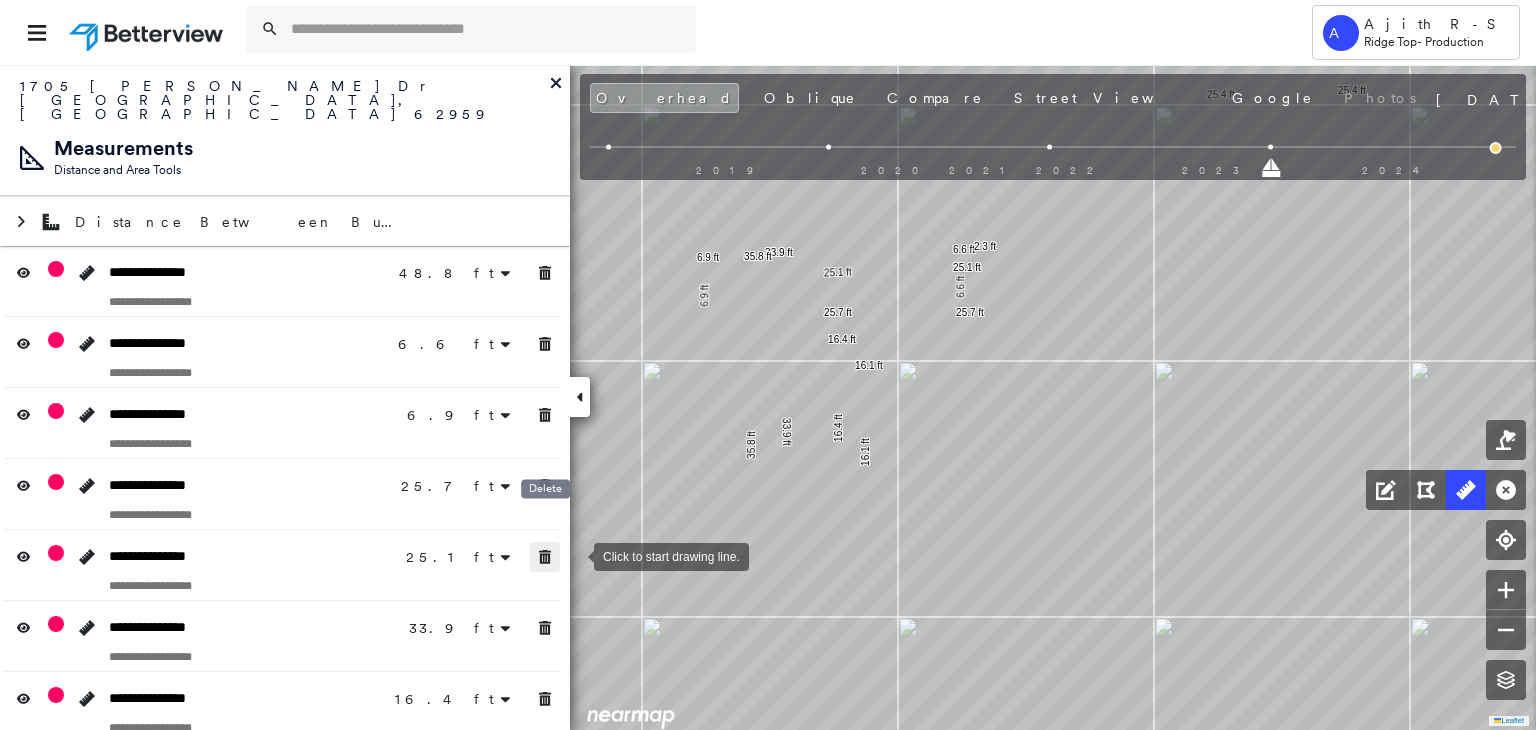 drag, startPoint x: 550, startPoint y: 536, endPoint x: 549, endPoint y: 471, distance: 65.00769 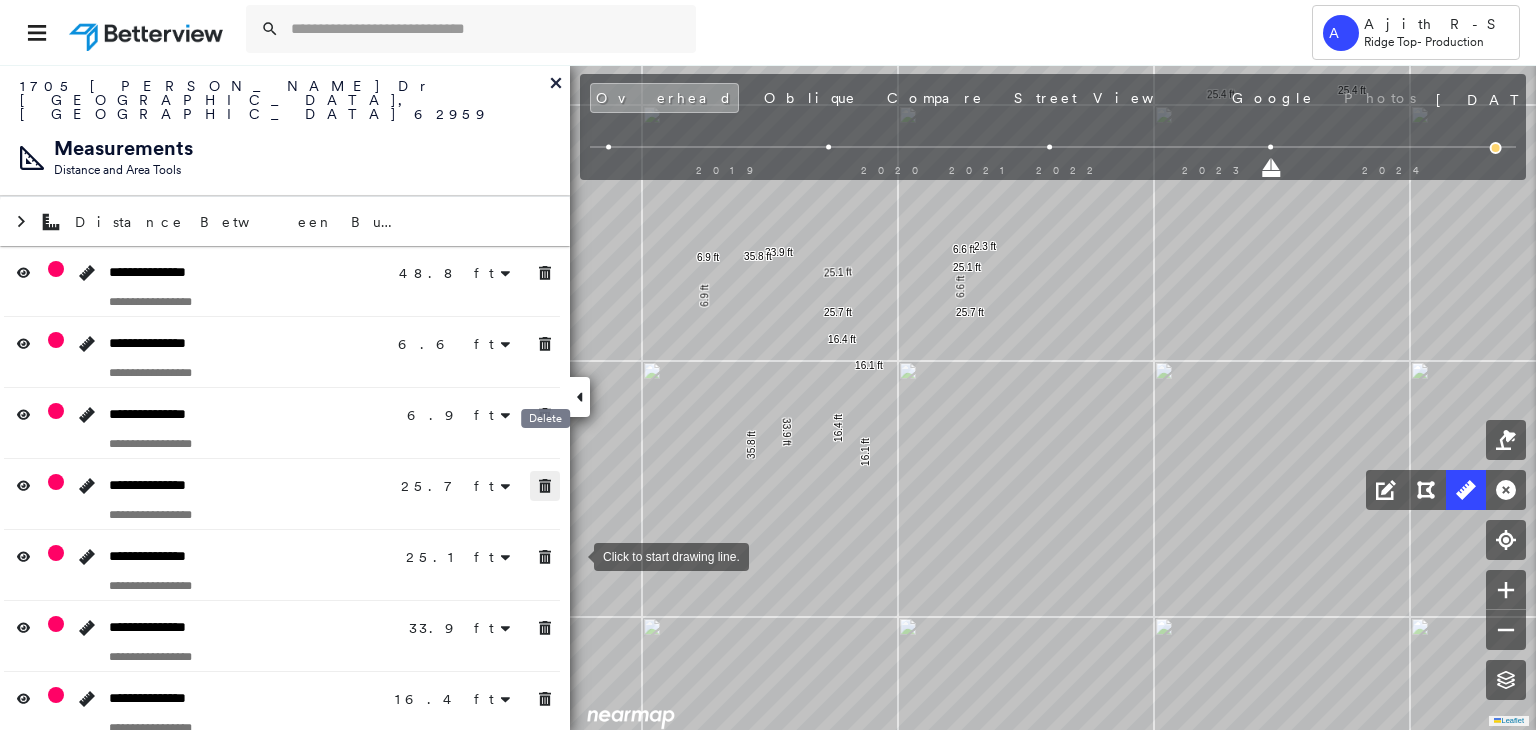 drag, startPoint x: 549, startPoint y: 471, endPoint x: 548, endPoint y: 427, distance: 44.011364 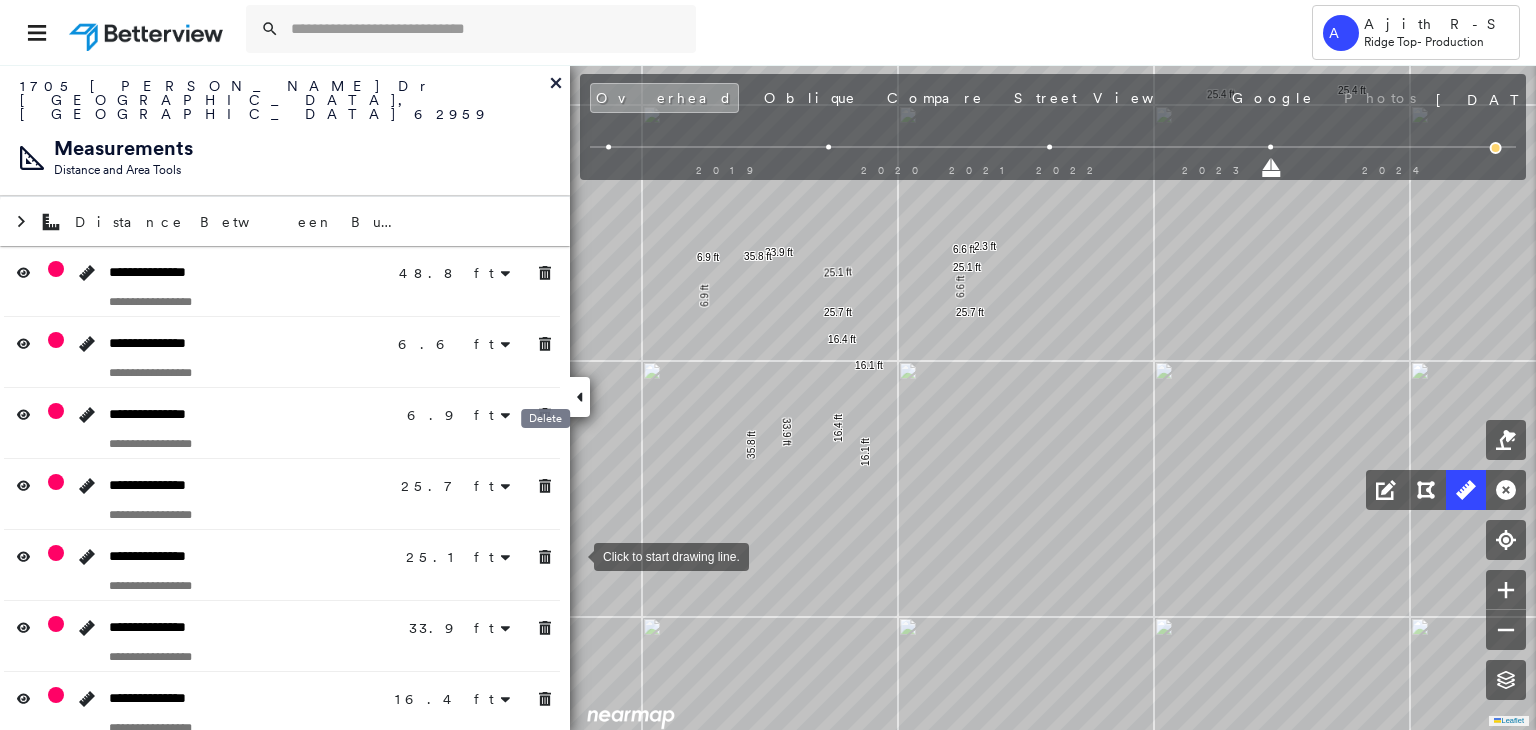 drag, startPoint x: 548, startPoint y: 427, endPoint x: 537, endPoint y: 372, distance: 56.089214 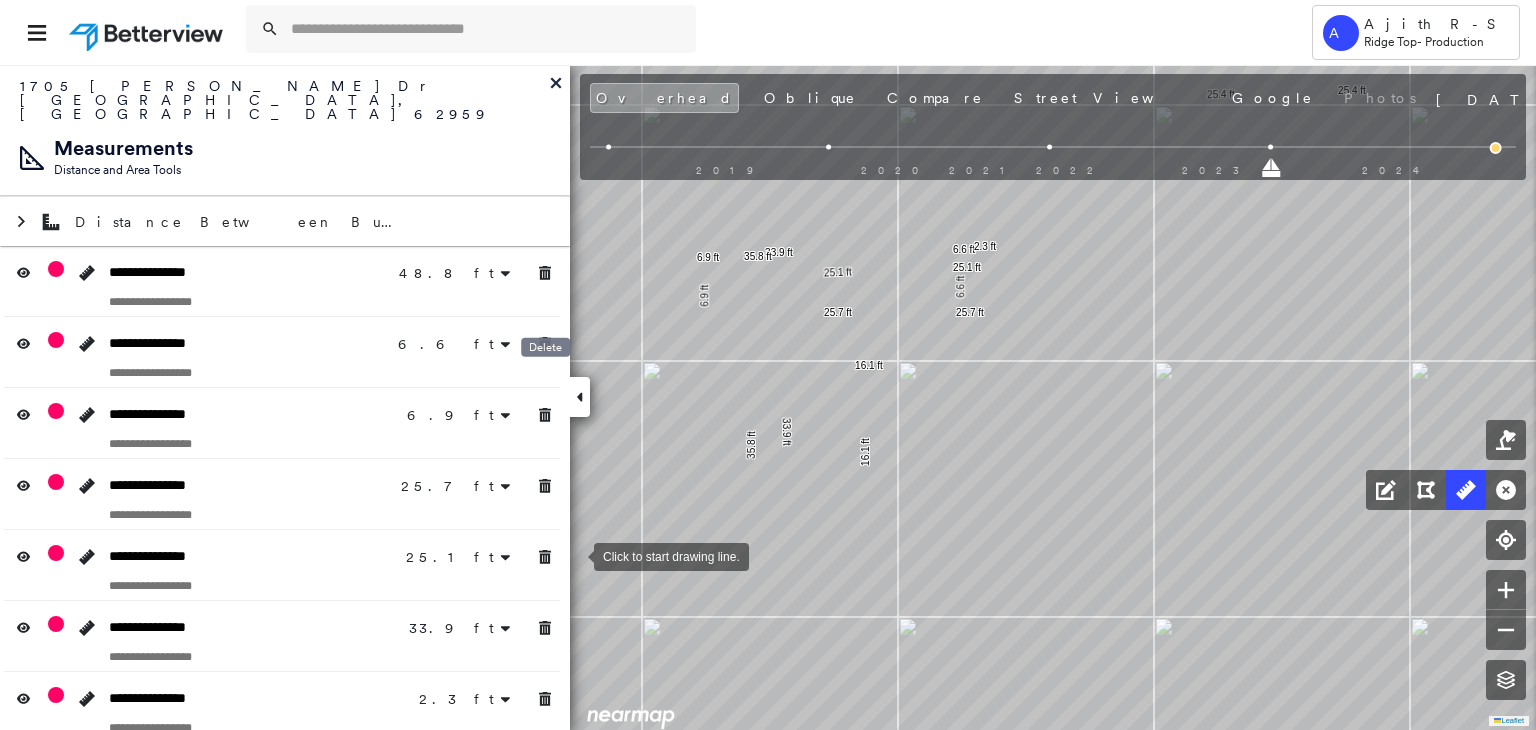 drag, startPoint x: 537, startPoint y: 372, endPoint x: 539, endPoint y: 384, distance: 12.165525 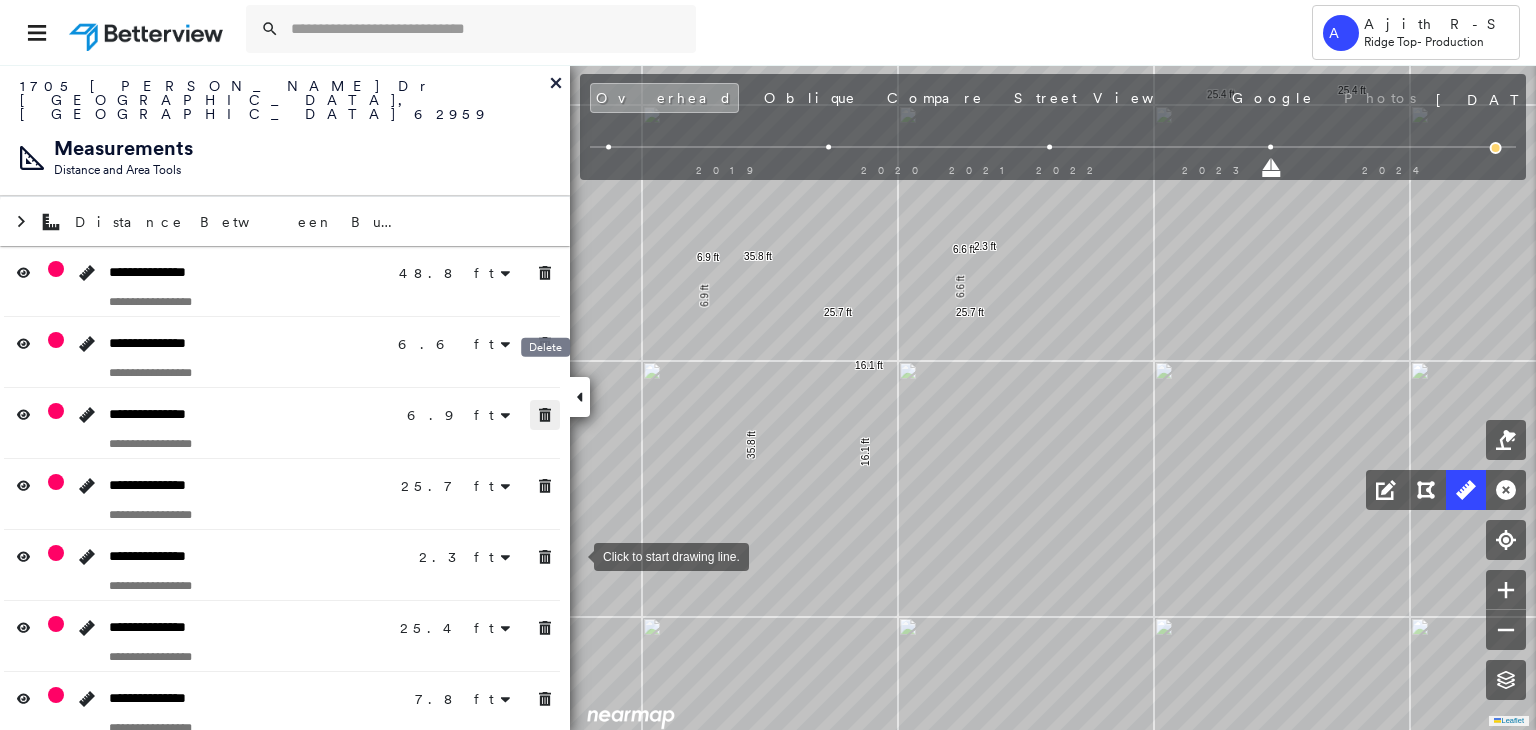 drag, startPoint x: 539, startPoint y: 384, endPoint x: 547, endPoint y: 313, distance: 71.44928 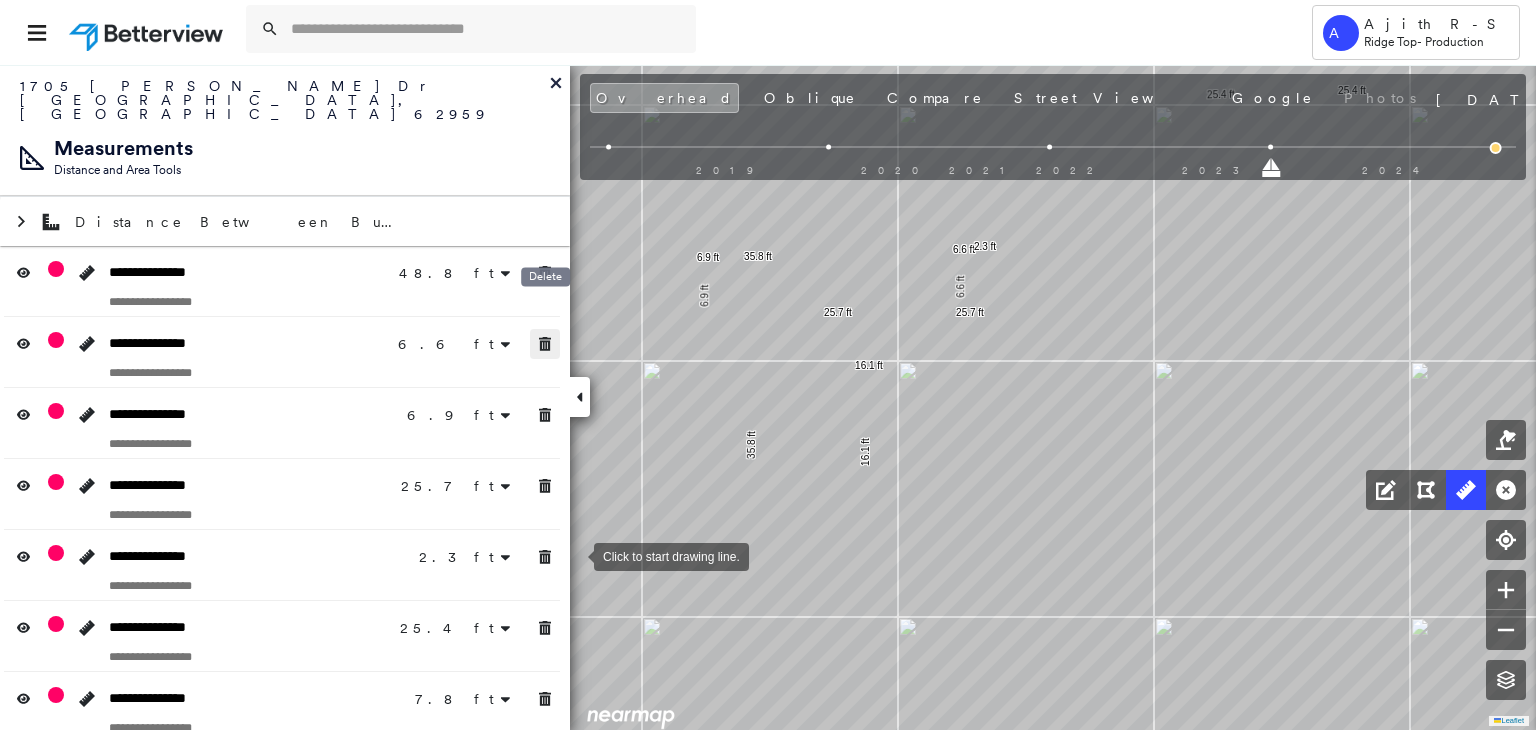 drag, startPoint x: 547, startPoint y: 313, endPoint x: 548, endPoint y: 269, distance: 44.011364 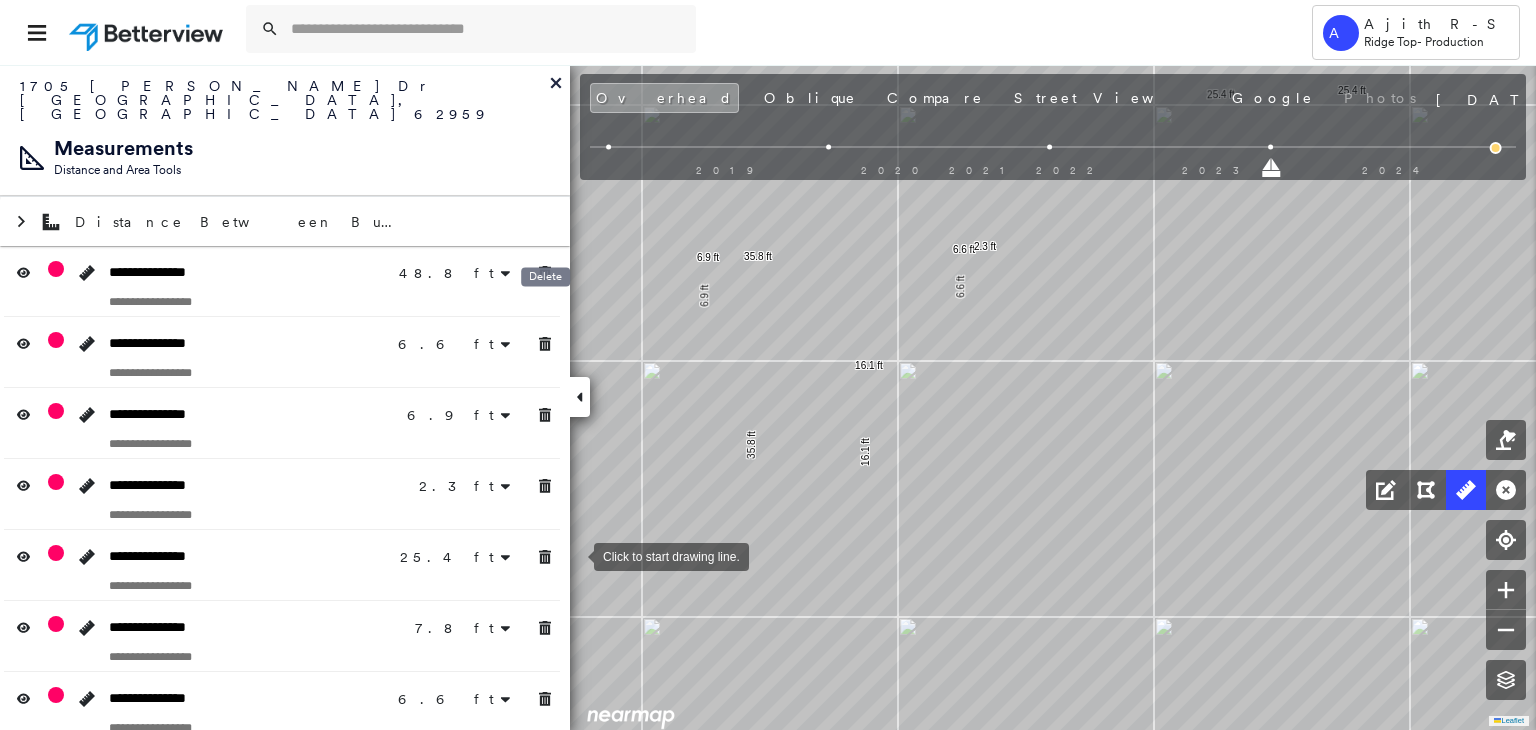 drag, startPoint x: 543, startPoint y: 249, endPoint x: 544, endPoint y: 278, distance: 29.017237 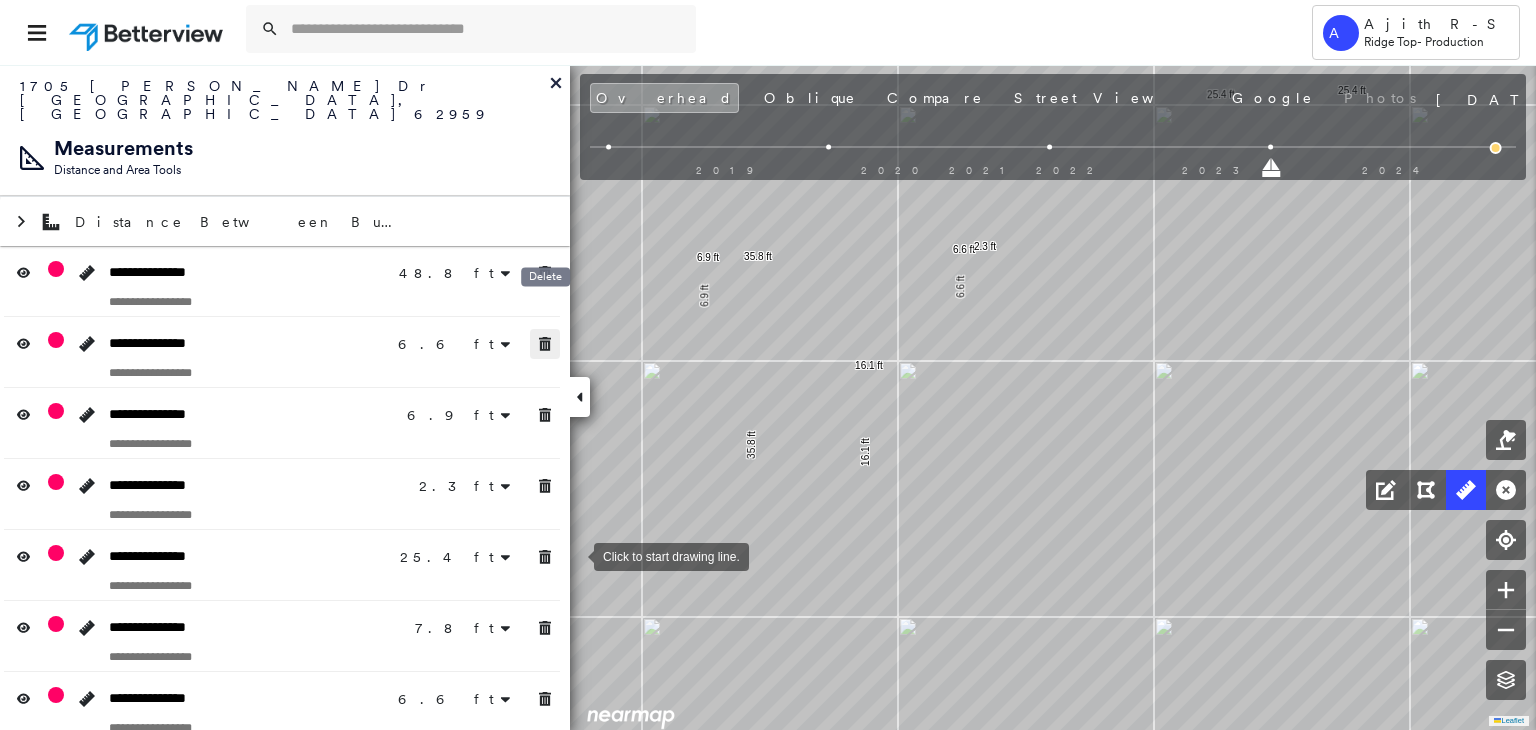 drag, startPoint x: 542, startPoint y: 303, endPoint x: 548, endPoint y: 366, distance: 63.28507 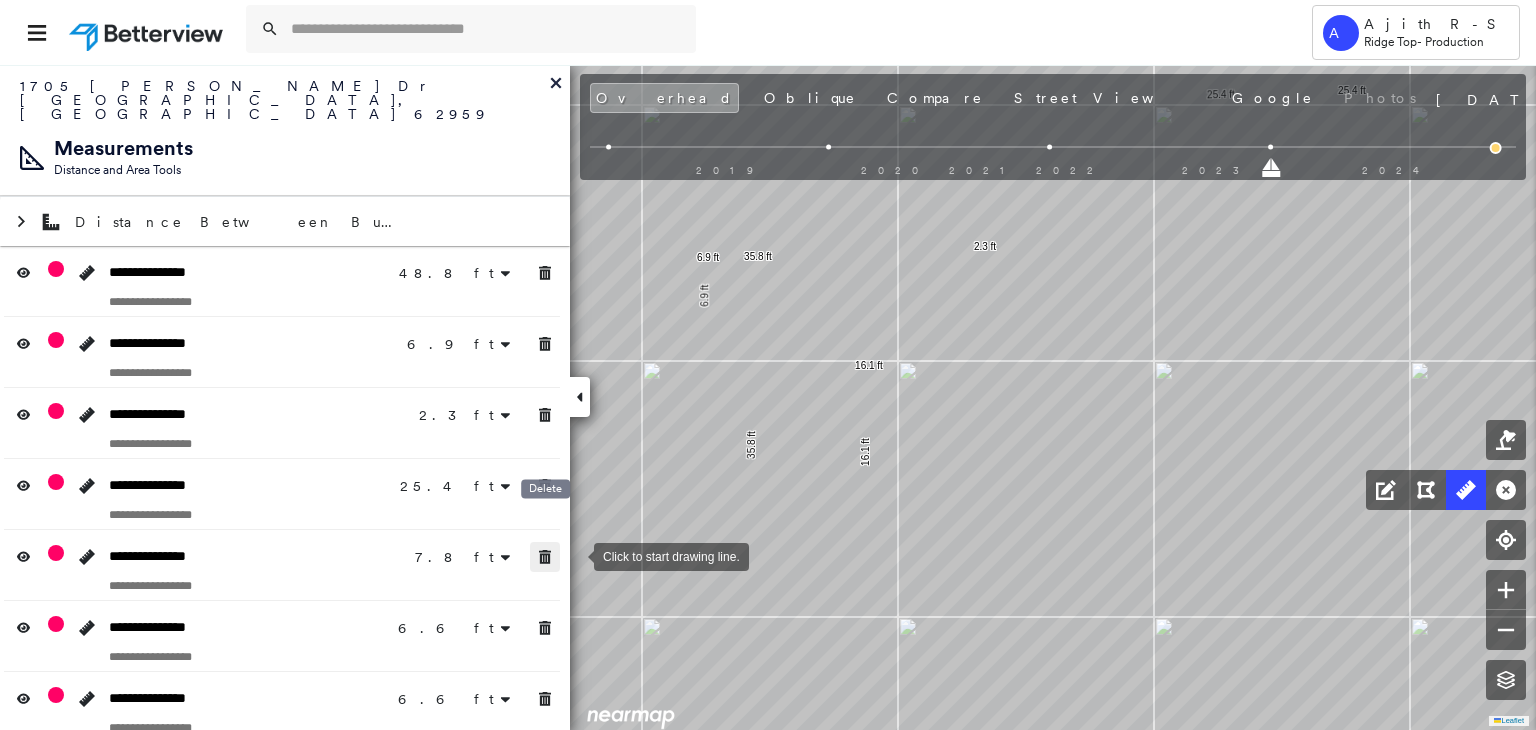 scroll, scrollTop: 0, scrollLeft: 0, axis: both 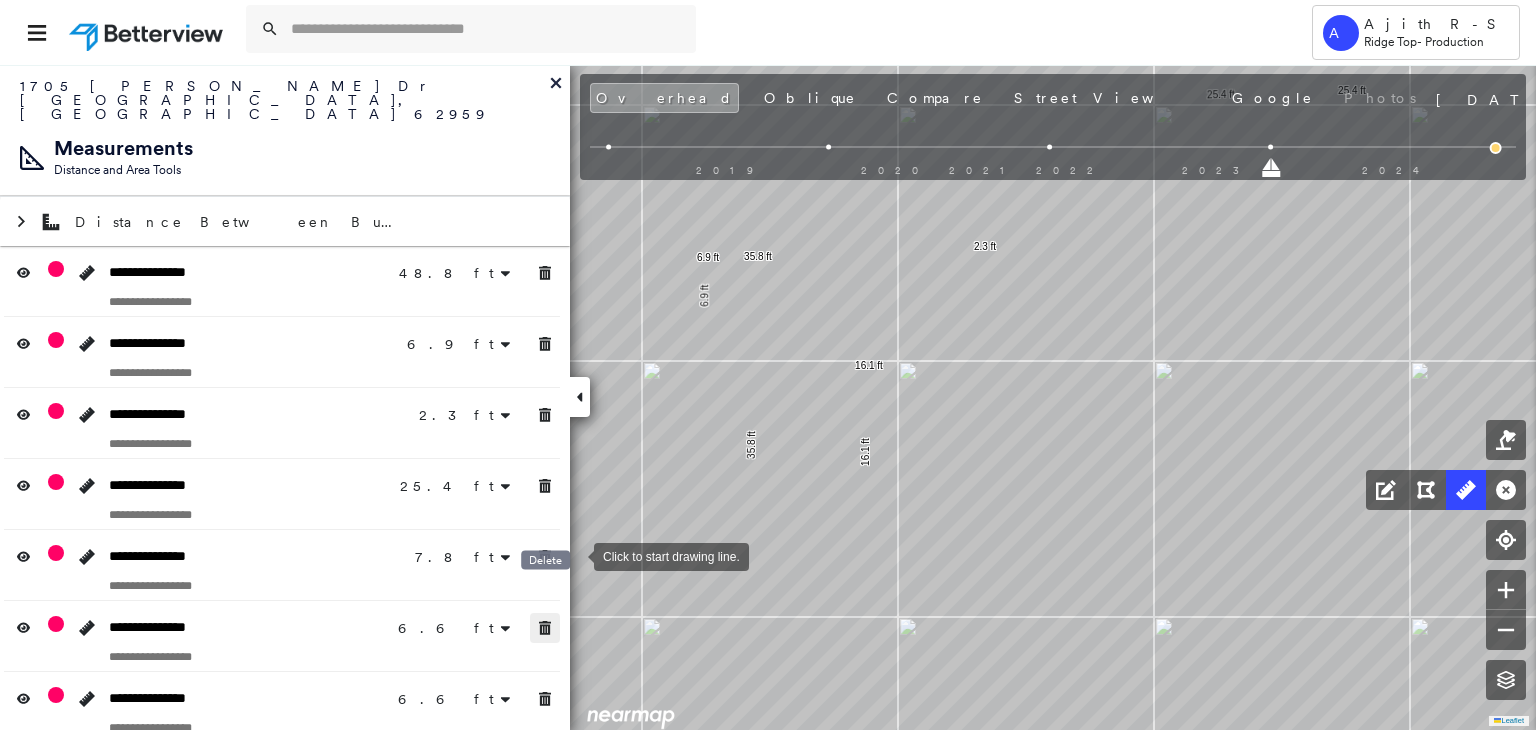 drag, startPoint x: 540, startPoint y: 605, endPoint x: 540, endPoint y: 617, distance: 12 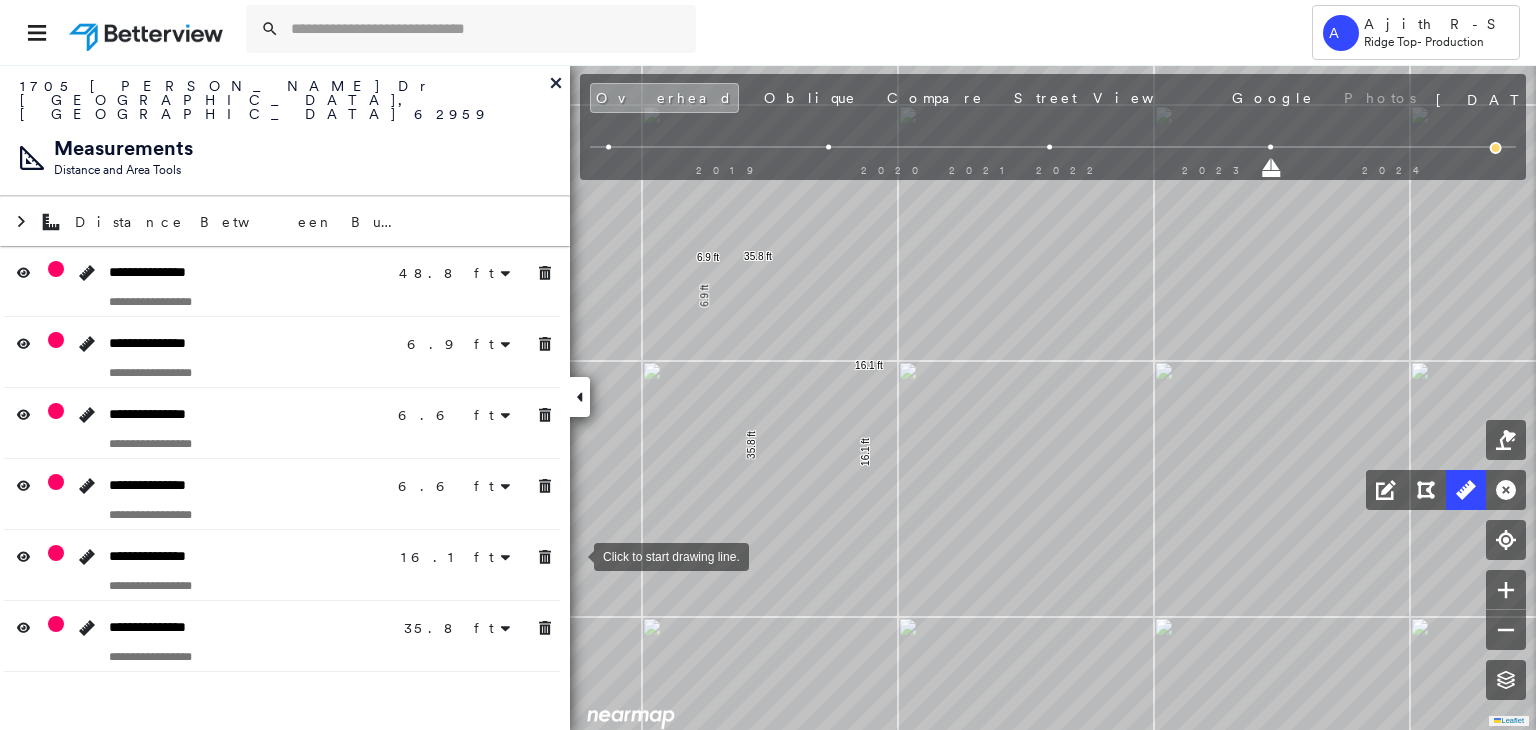 drag, startPoint x: 540, startPoint y: 617, endPoint x: 540, endPoint y: 677, distance: 60 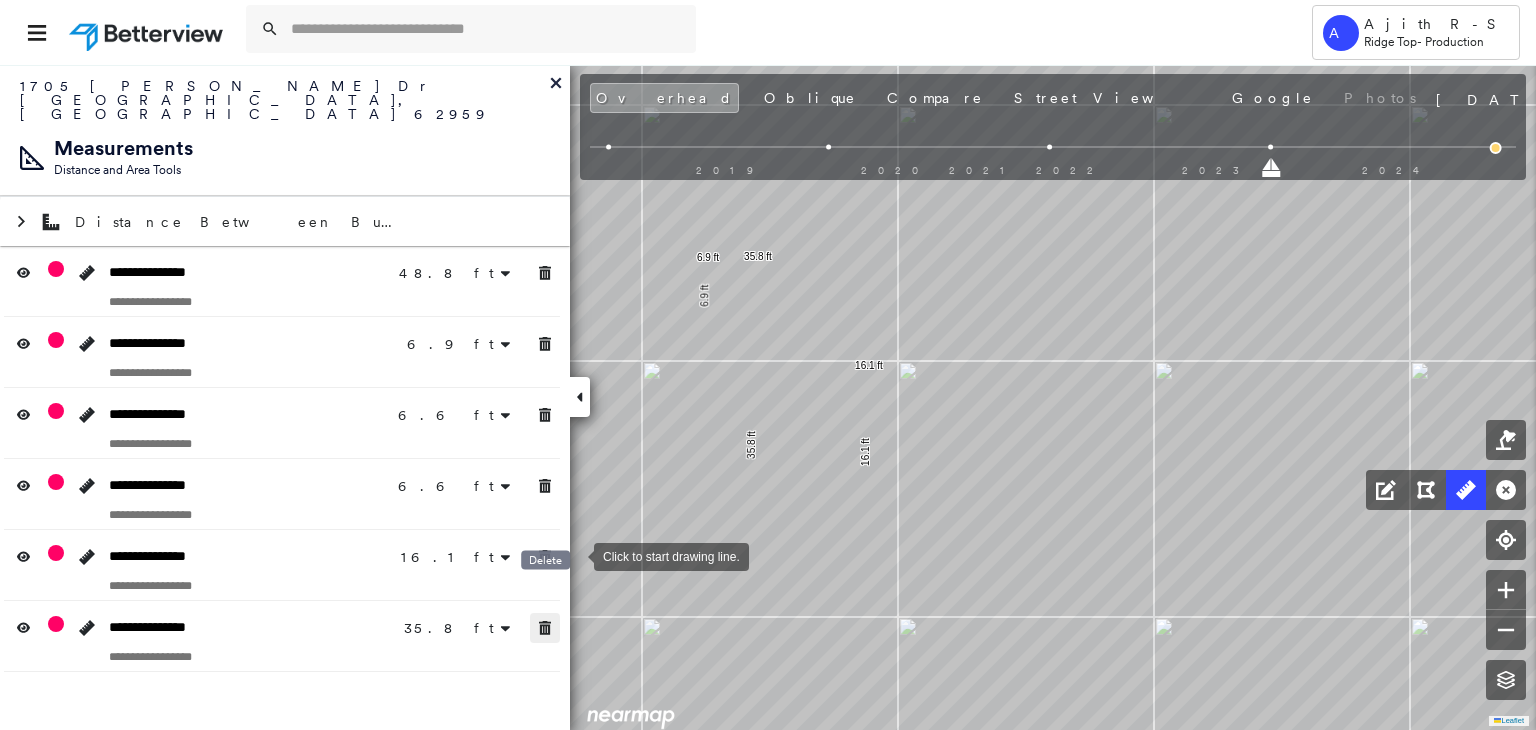 click 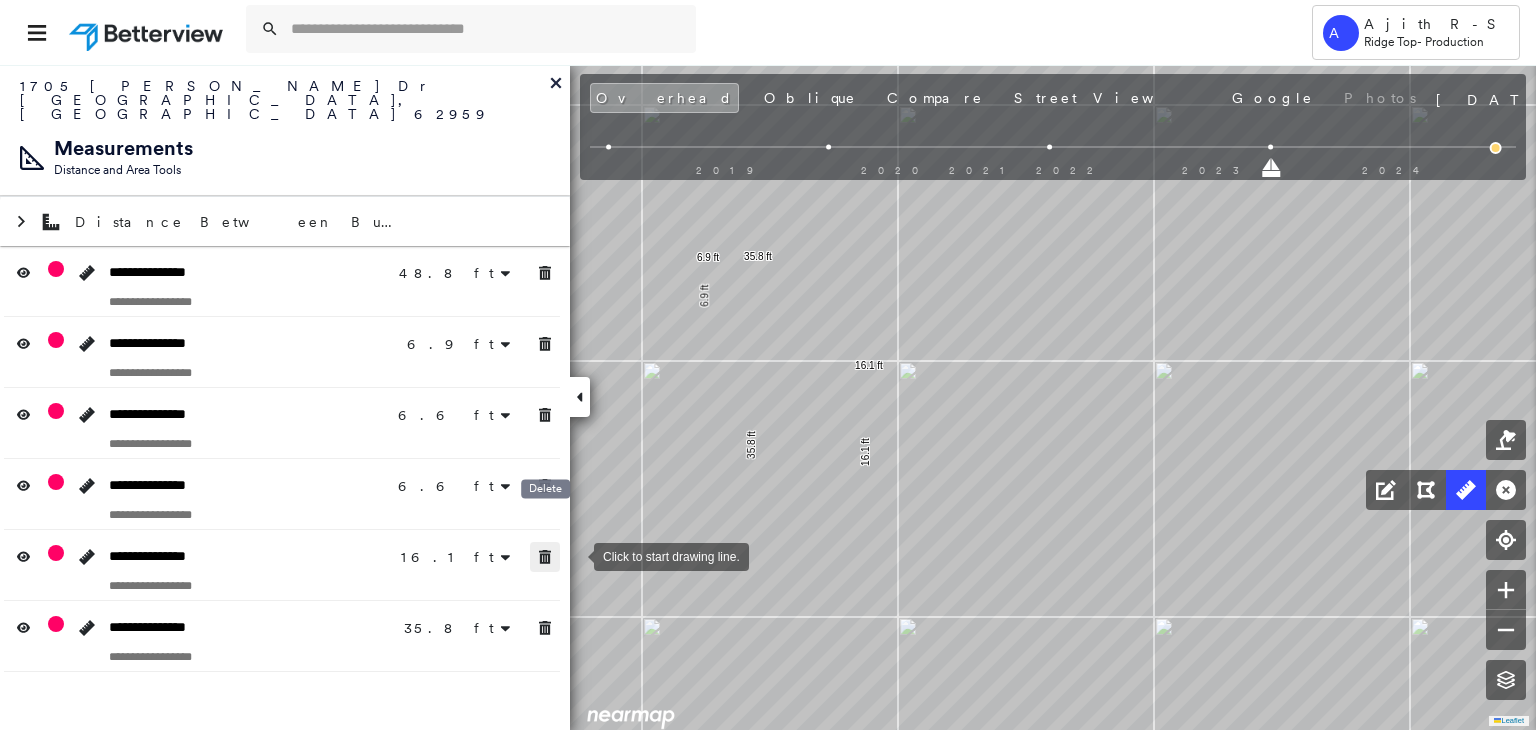 drag, startPoint x: 543, startPoint y: 536, endPoint x: 544, endPoint y: 490, distance: 46.010868 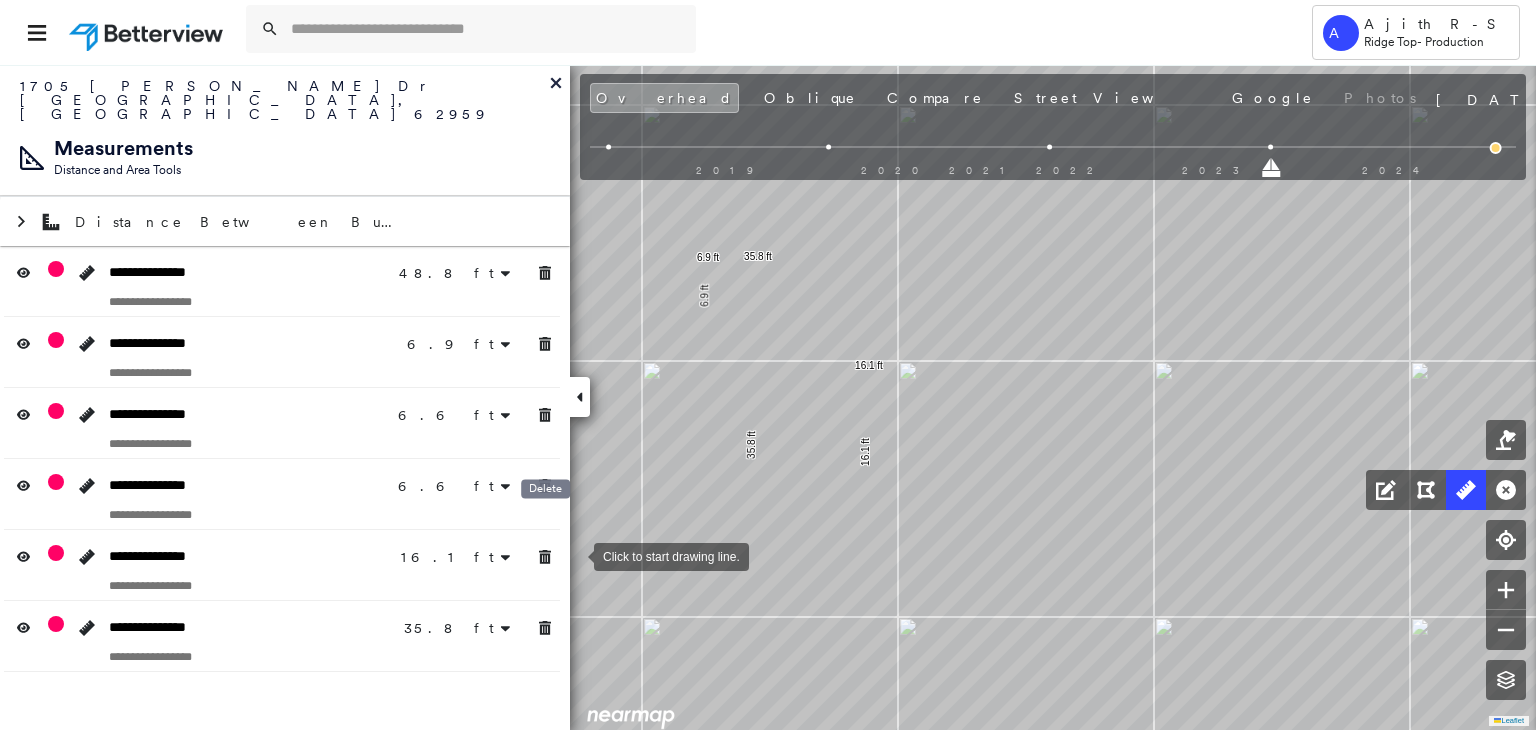 drag, startPoint x: 544, startPoint y: 489, endPoint x: 548, endPoint y: 441, distance: 48.166378 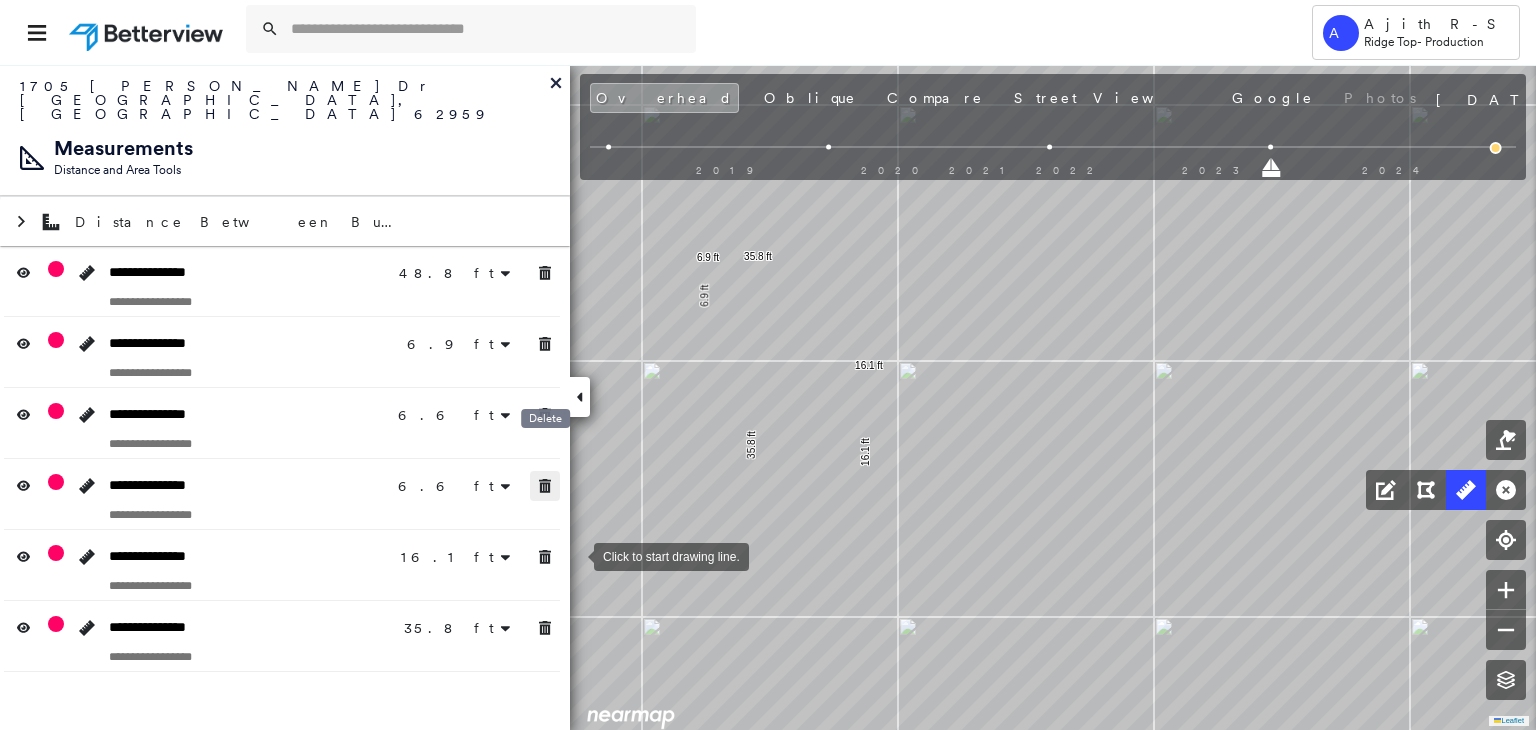 click at bounding box center [545, 486] 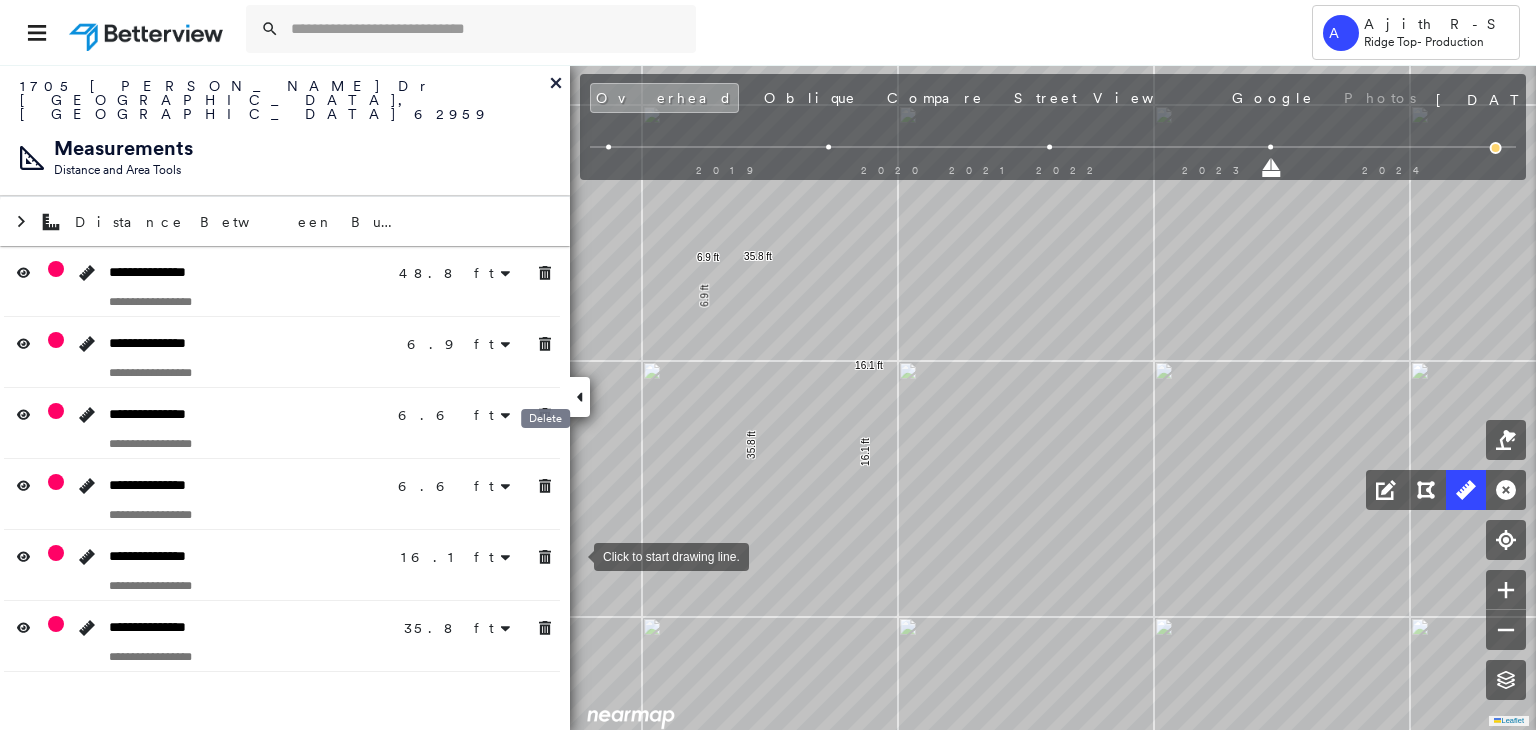 click 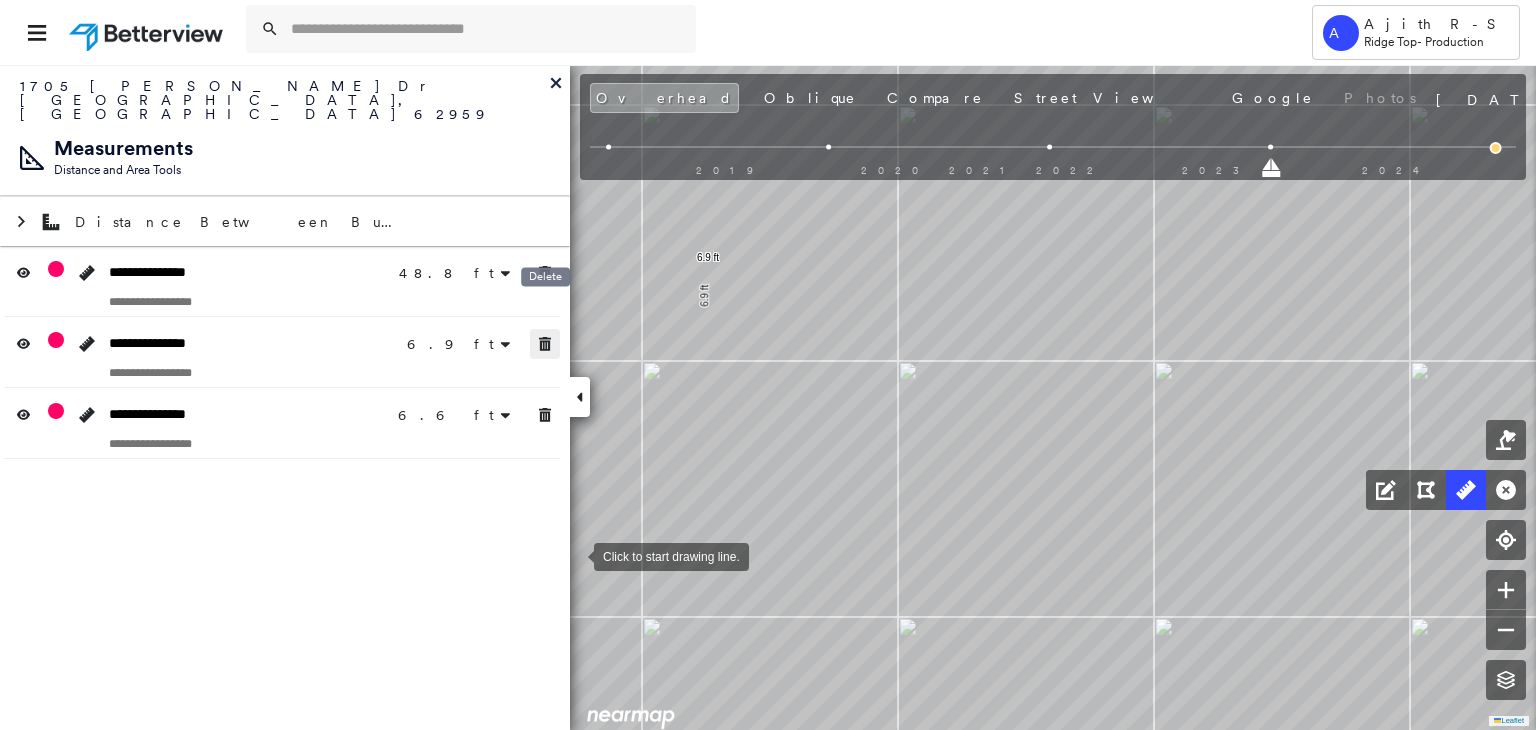 drag, startPoint x: 544, startPoint y: 320, endPoint x: 544, endPoint y: 259, distance: 61 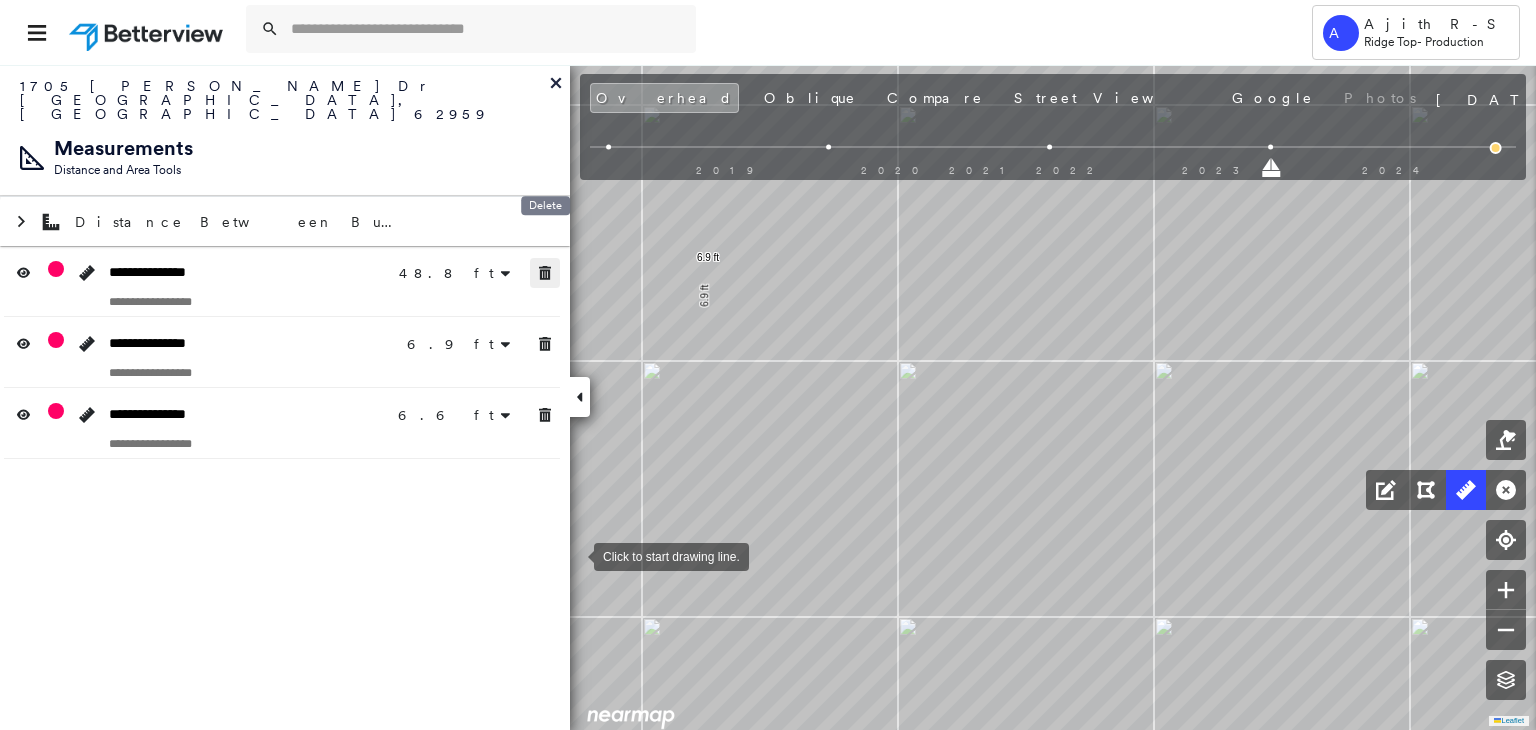 click at bounding box center (545, 273) 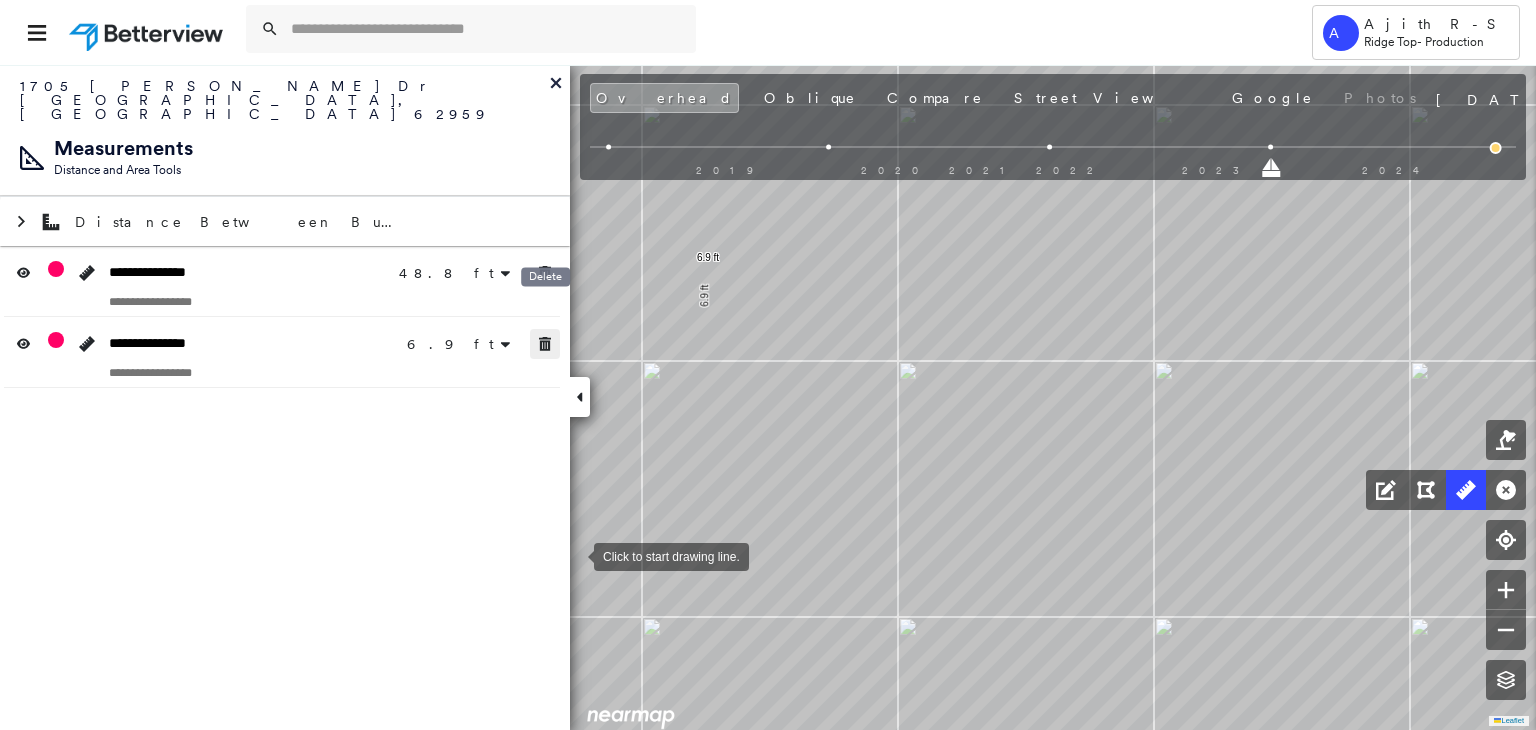 click at bounding box center [545, 344] 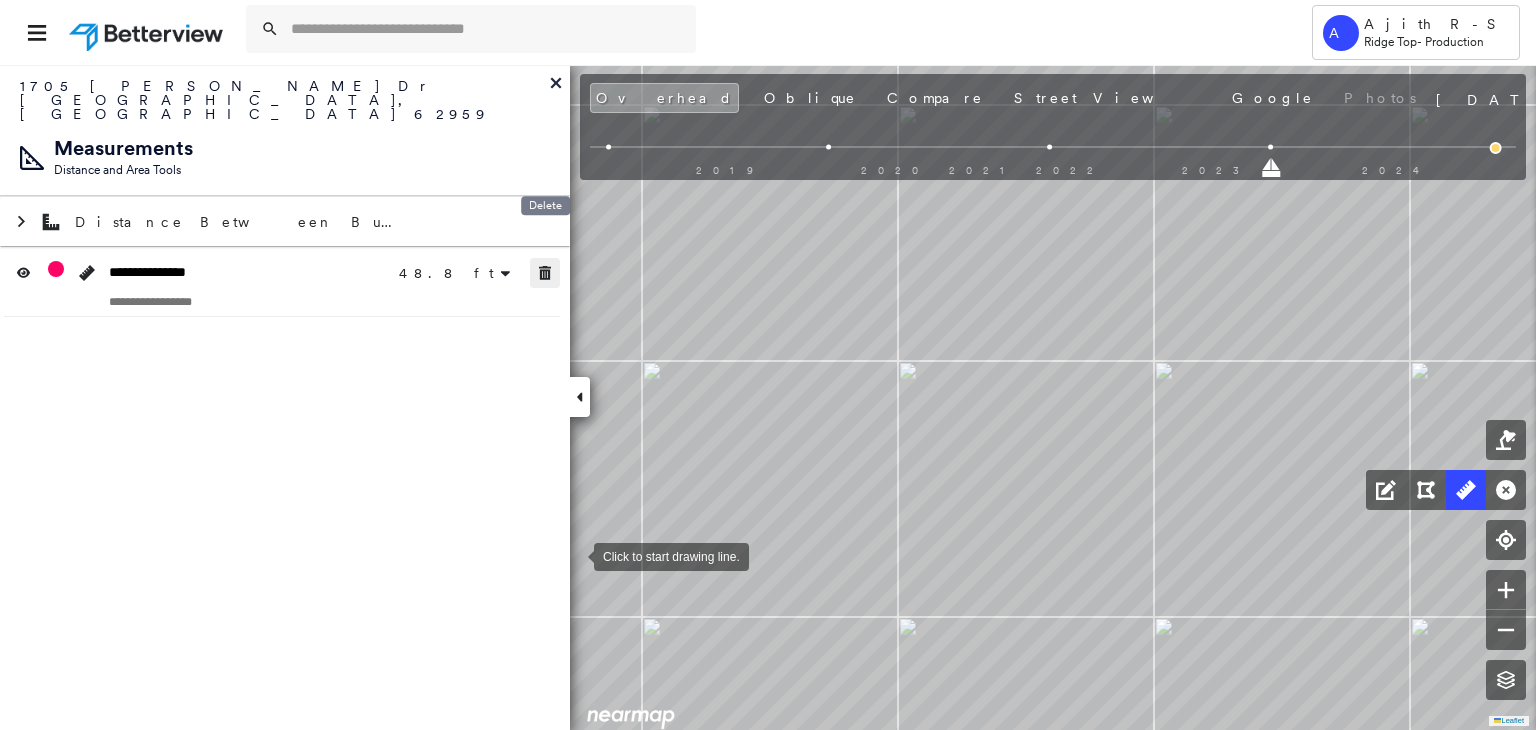 click 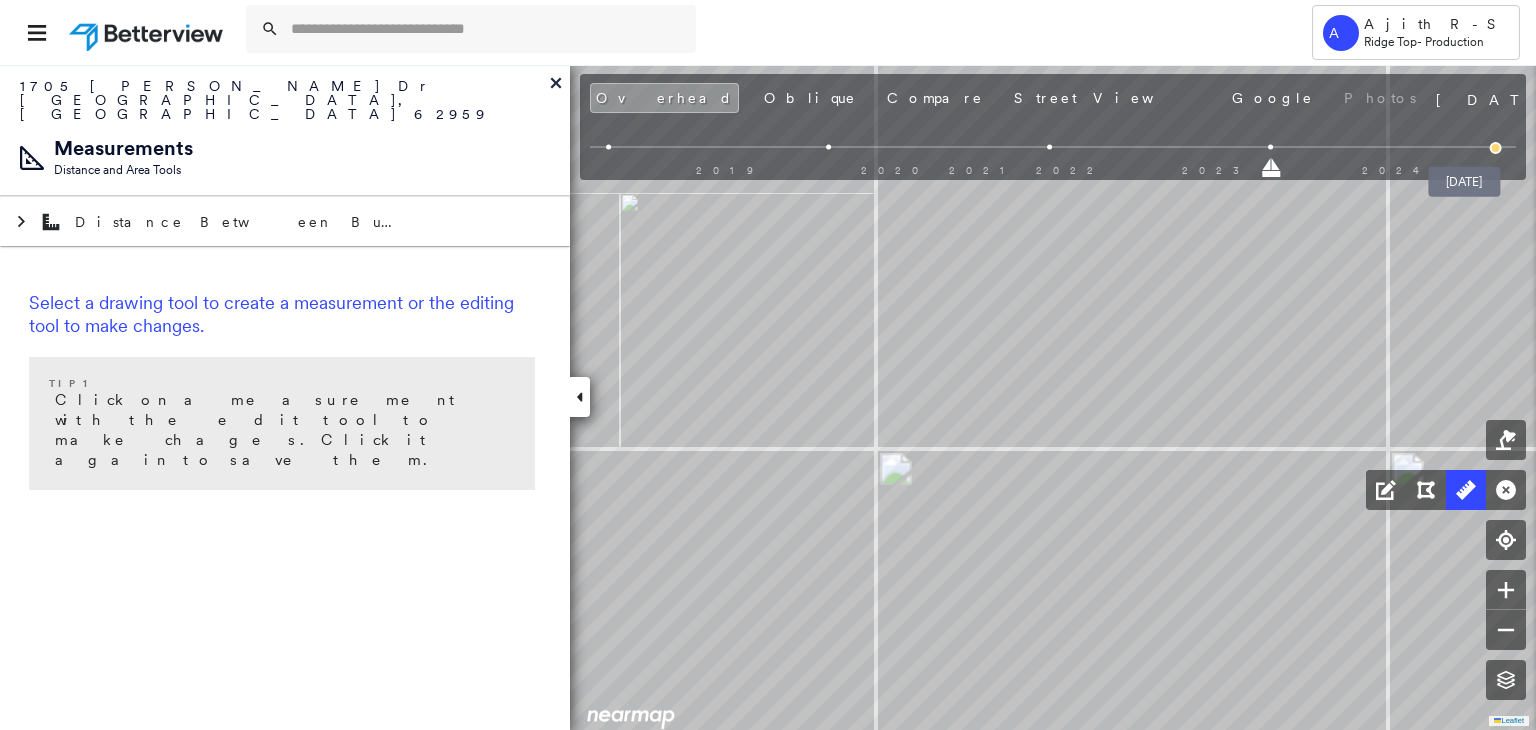 click at bounding box center [1496, 148] 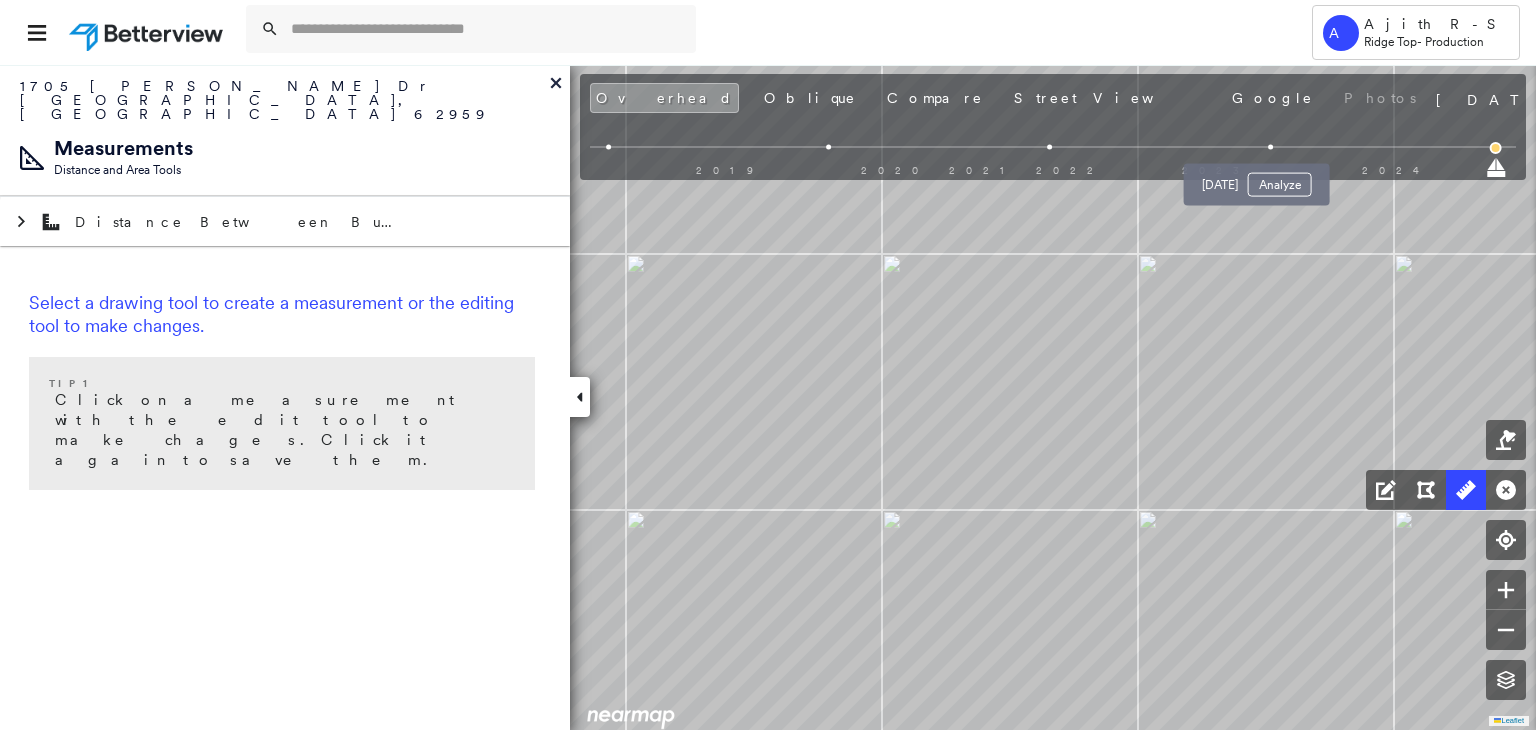 click at bounding box center [1271, 147] 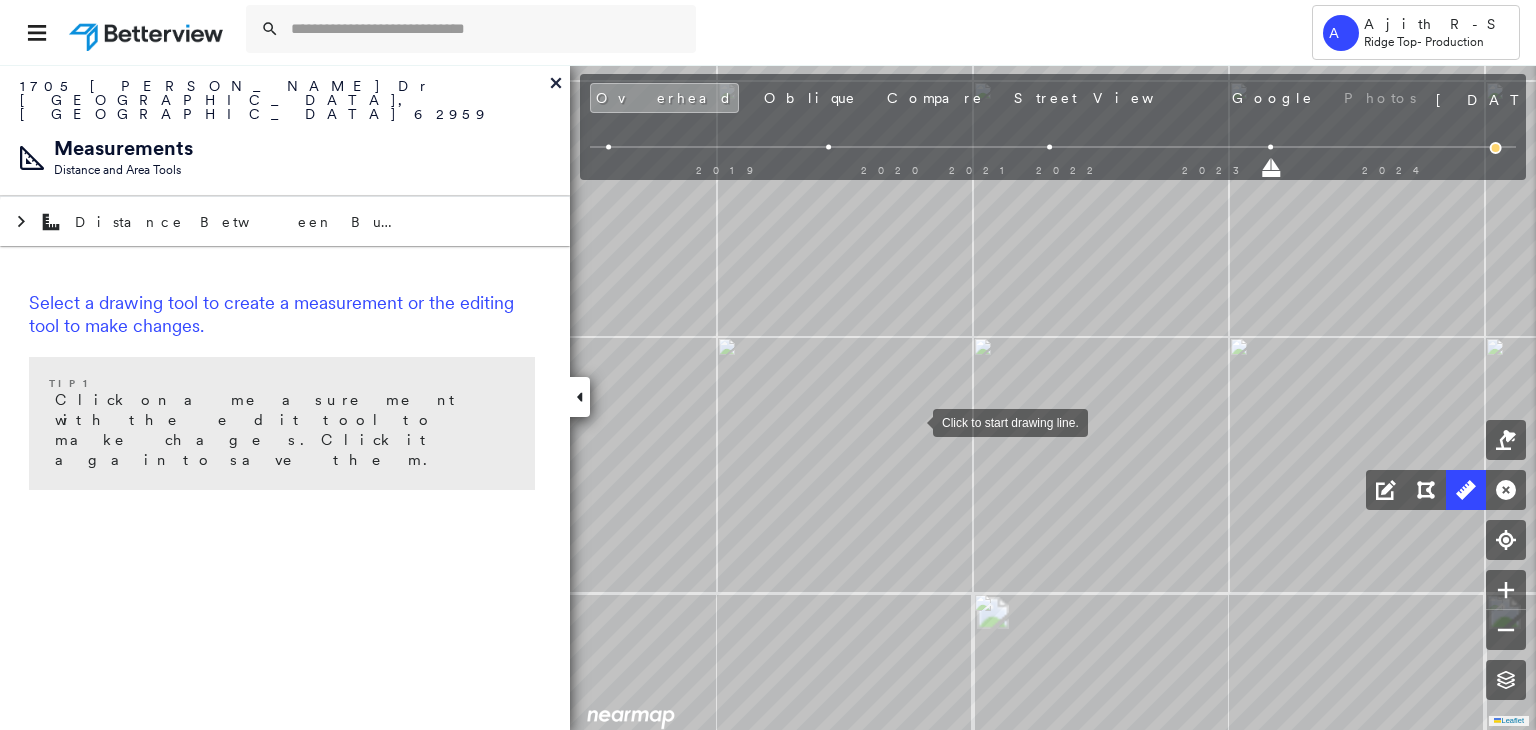 click at bounding box center (913, 421) 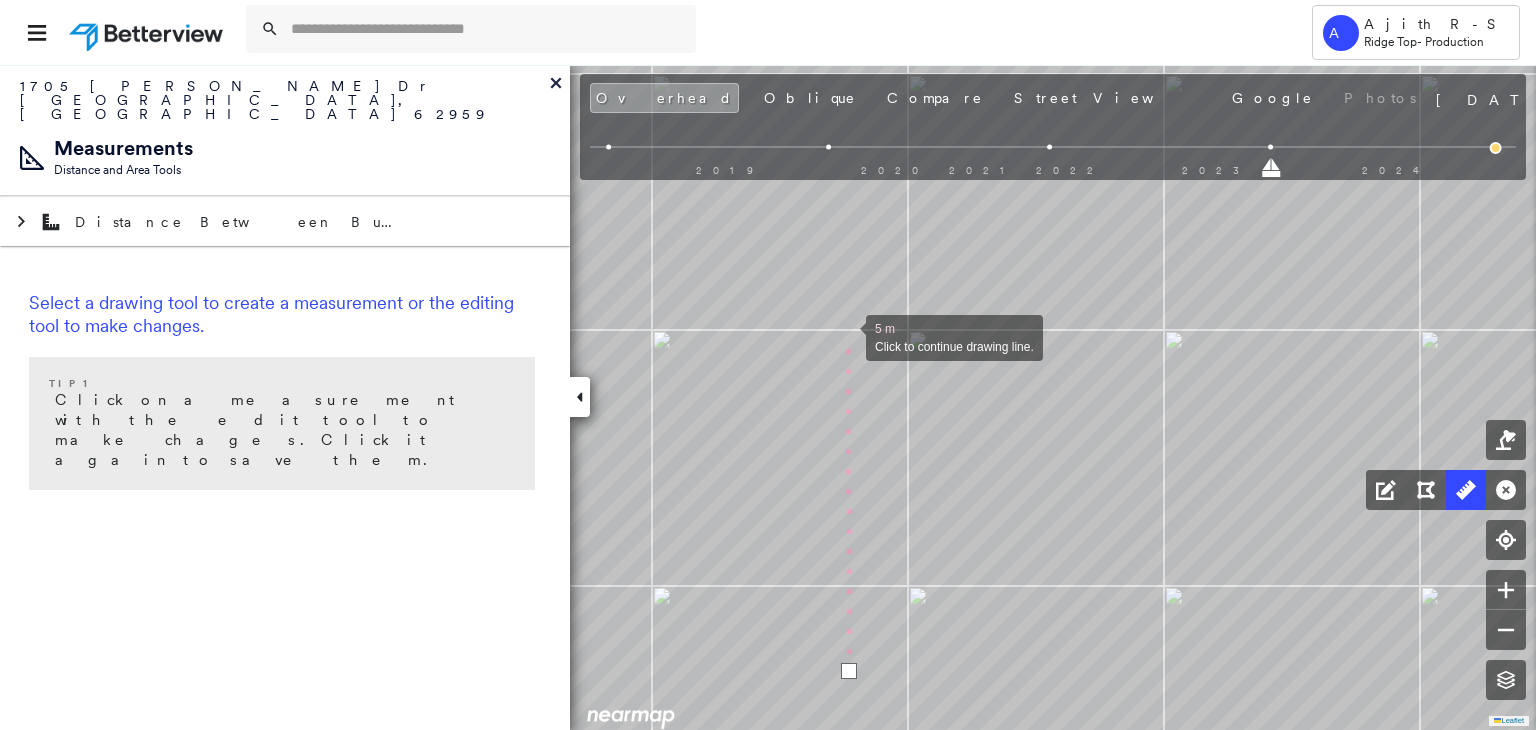 click at bounding box center [846, 336] 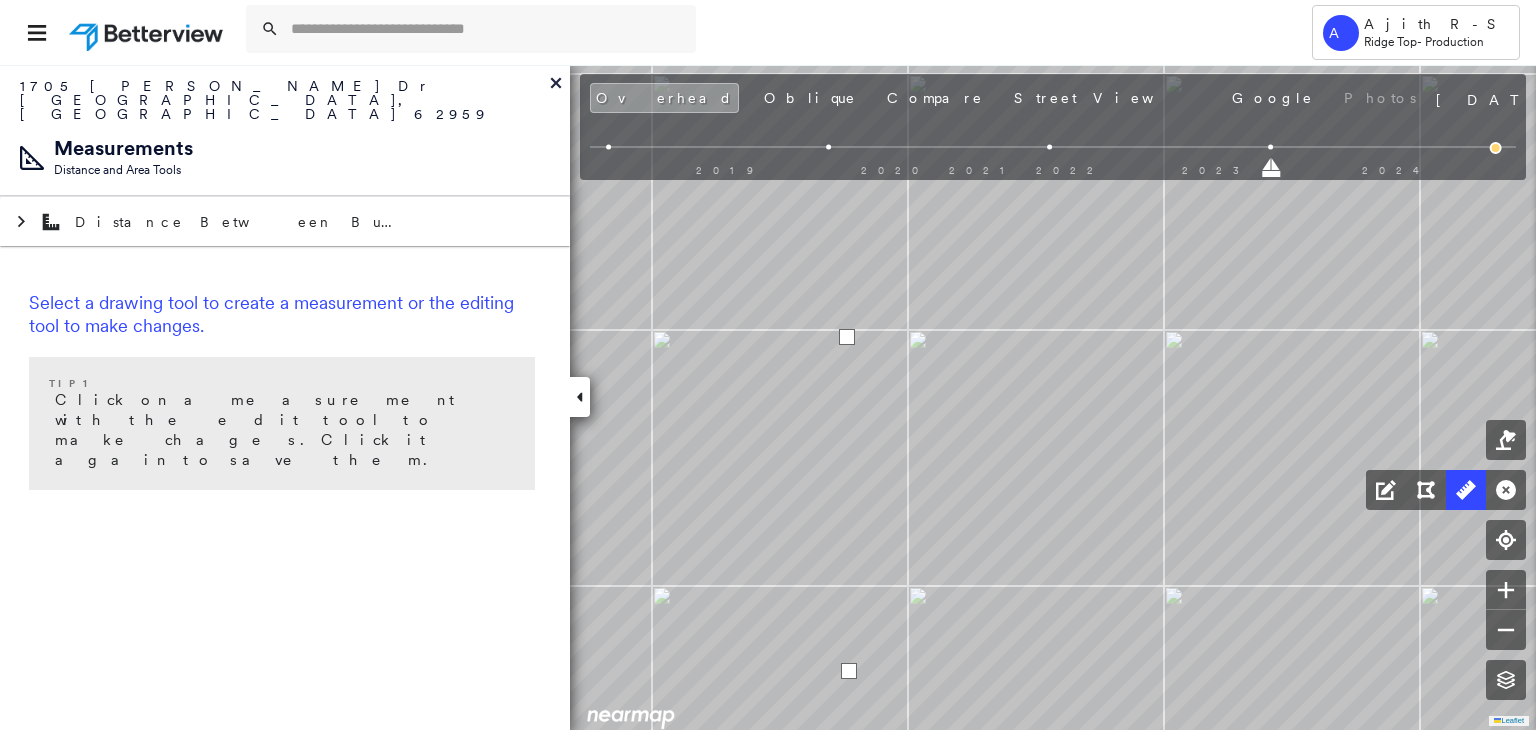 click at bounding box center (847, 337) 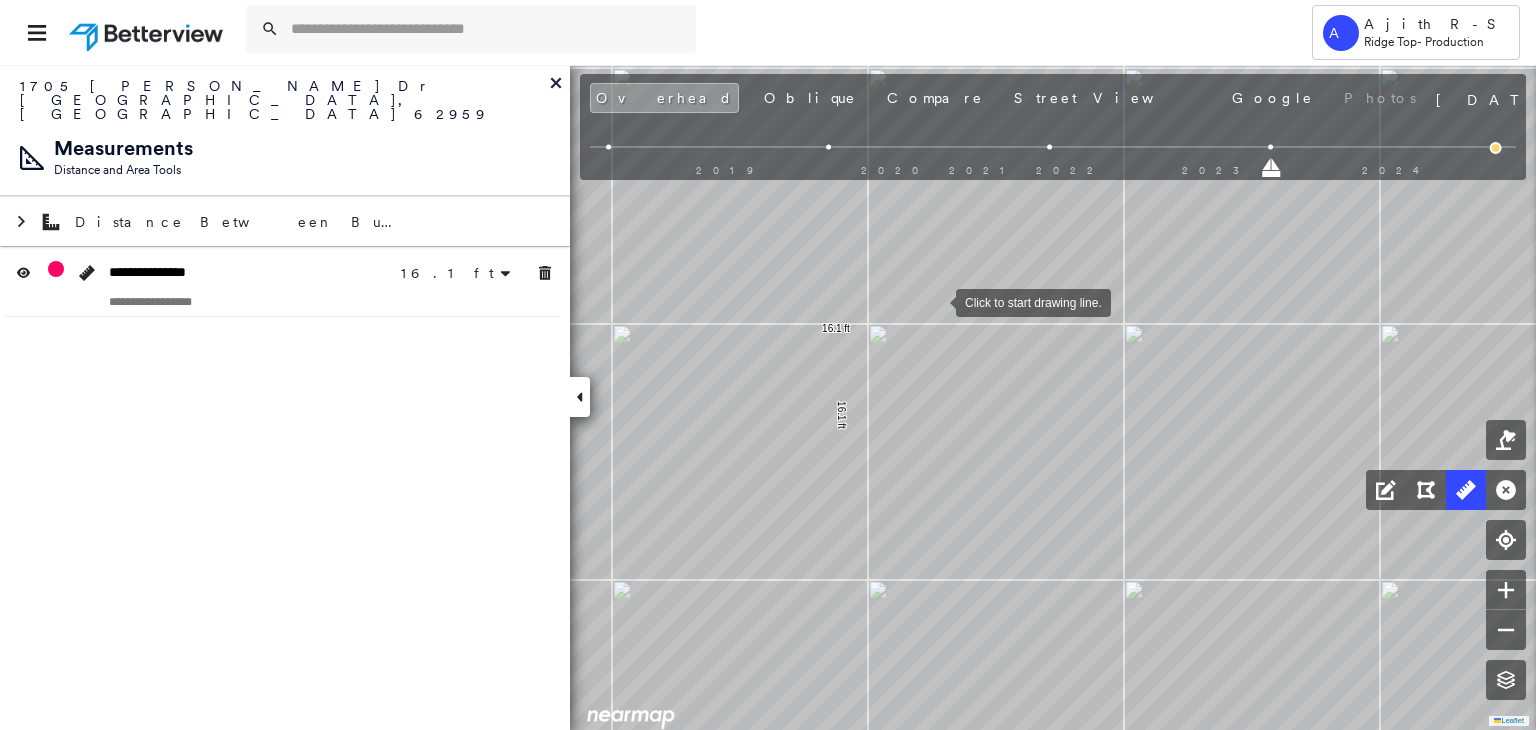 click at bounding box center (1050, 147) 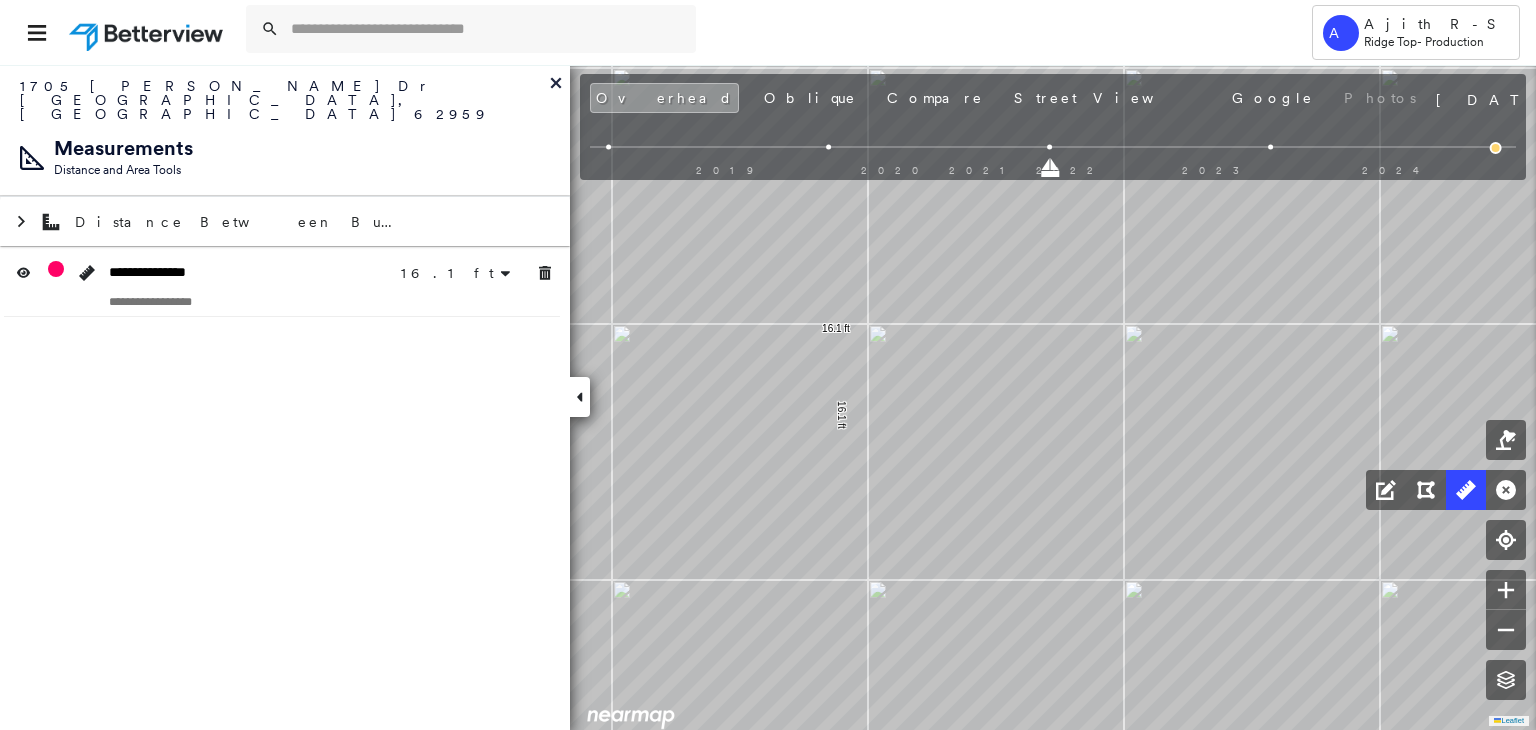click at bounding box center (829, 147) 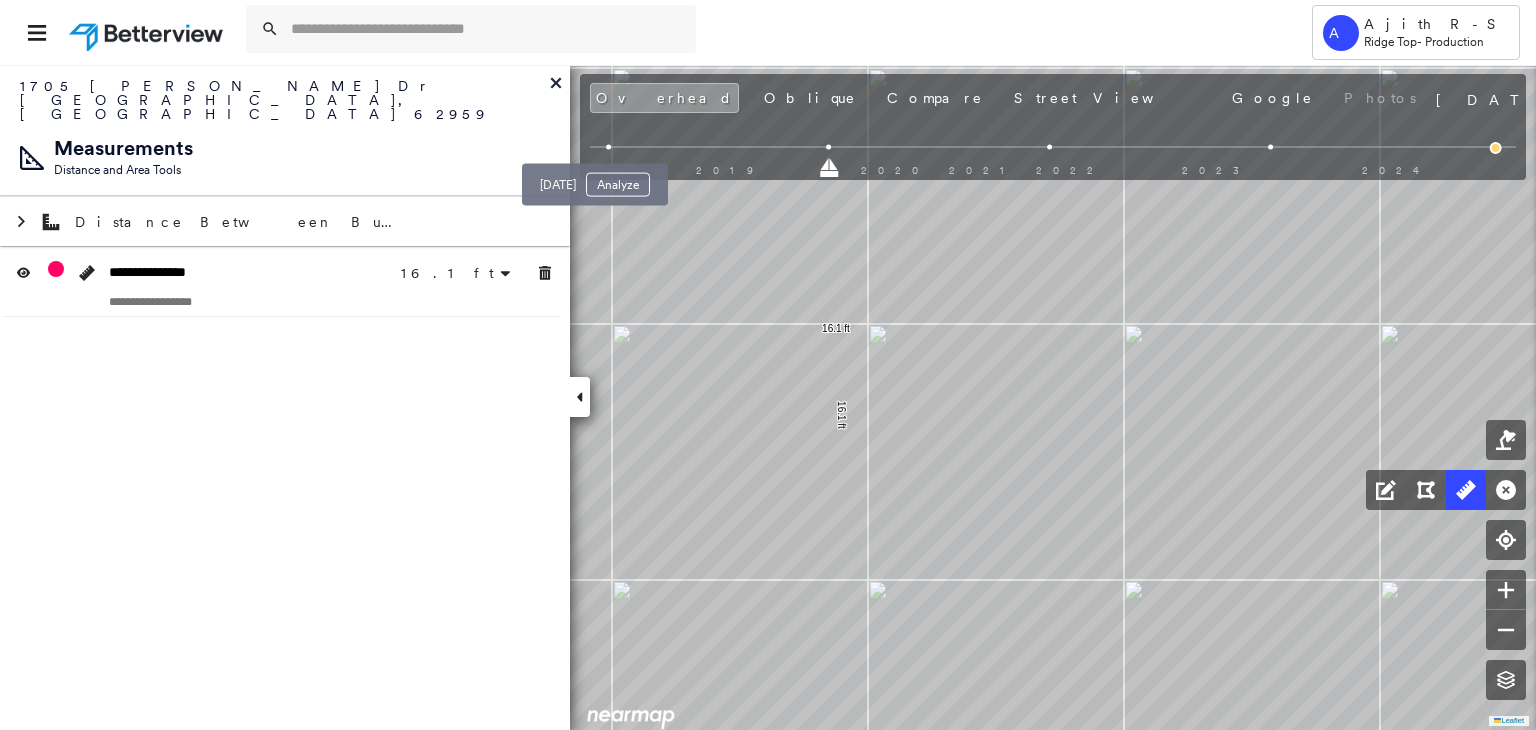 click at bounding box center [608, 147] 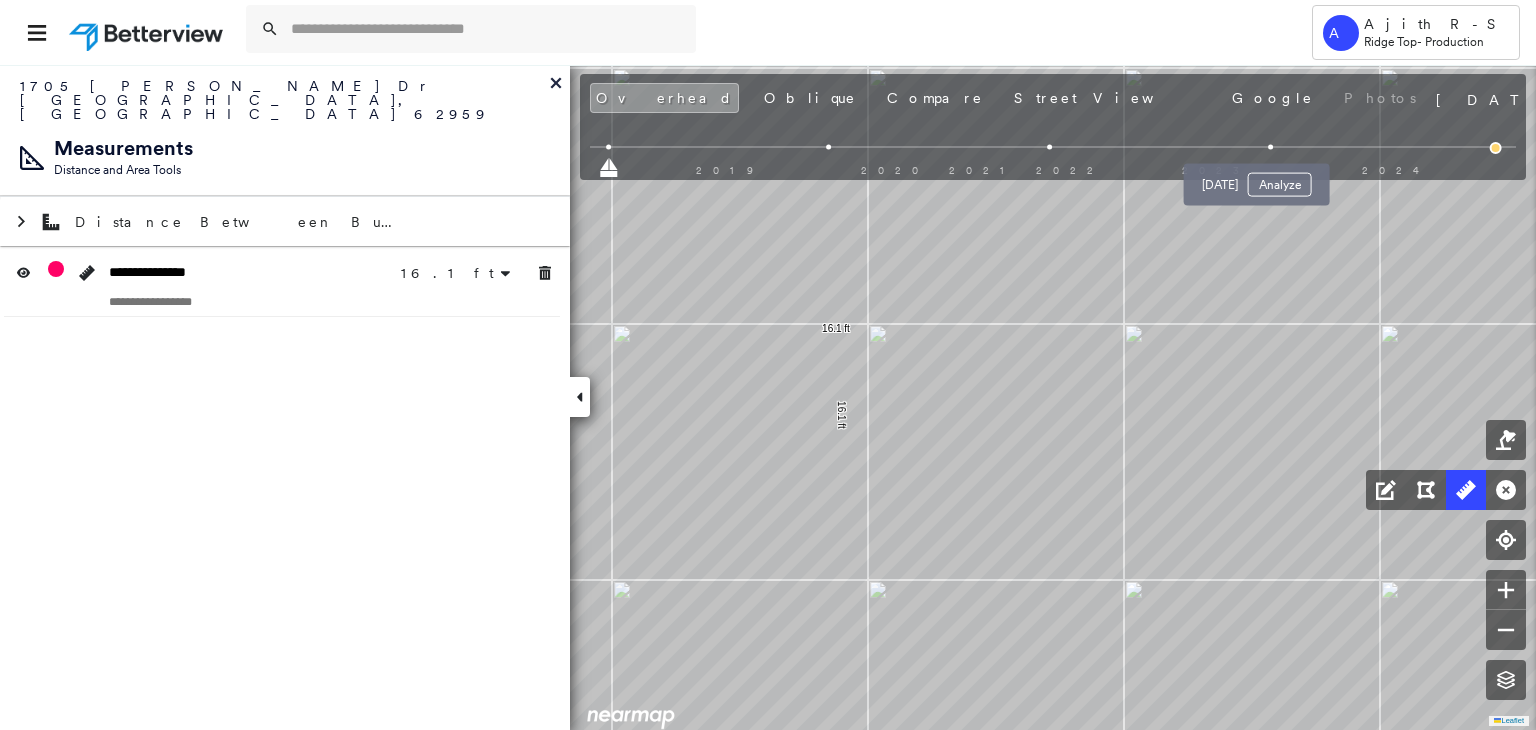 click at bounding box center [1271, 147] 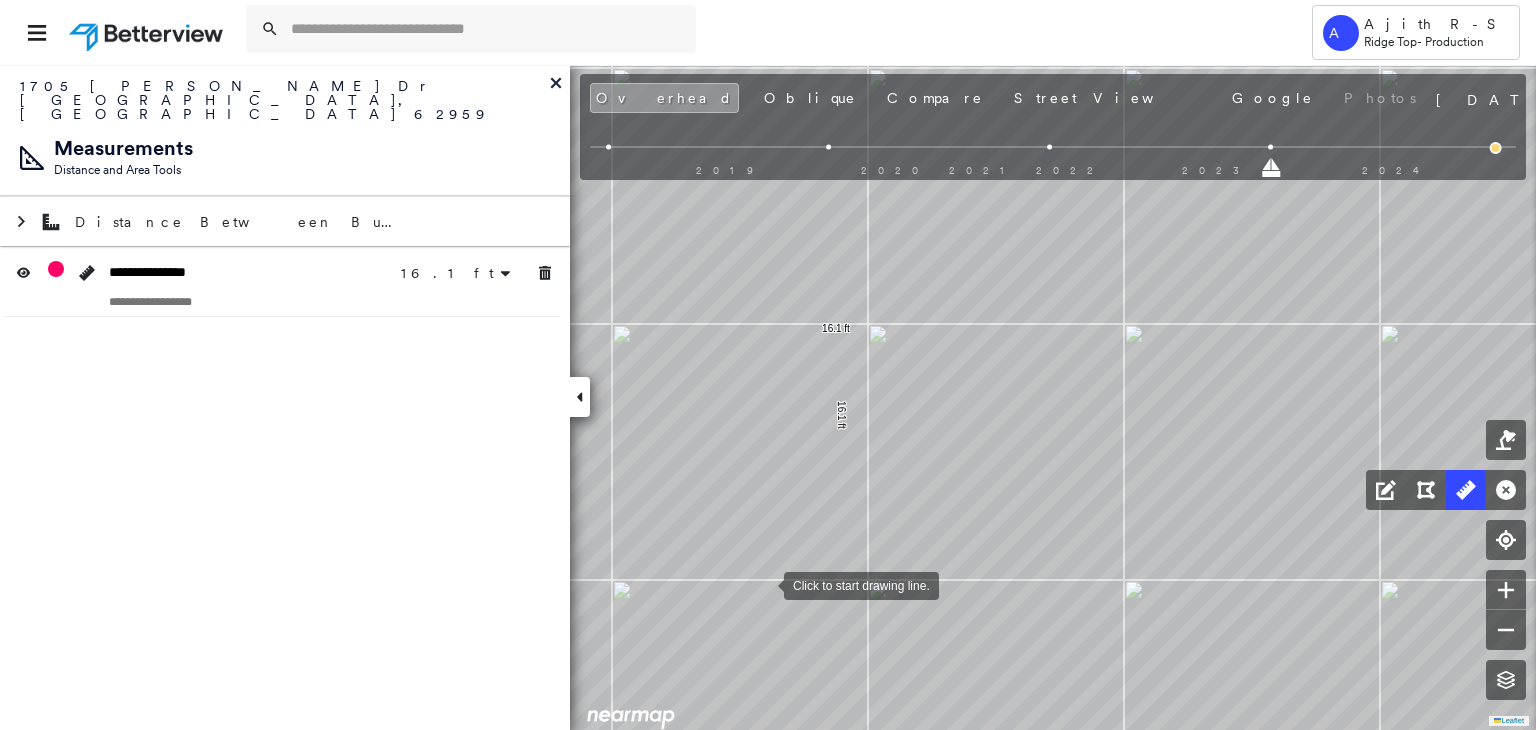 click at bounding box center (764, 584) 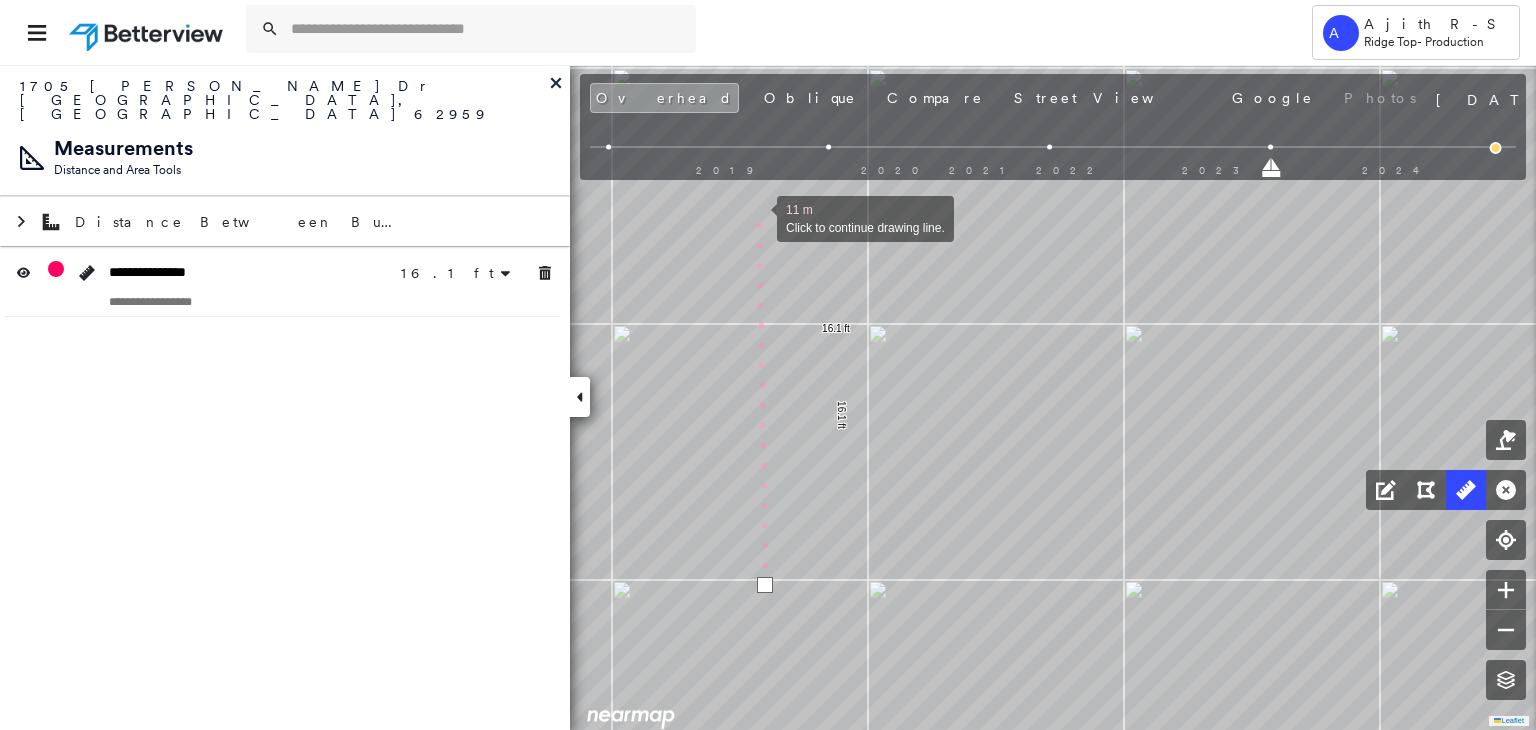 click at bounding box center [757, 217] 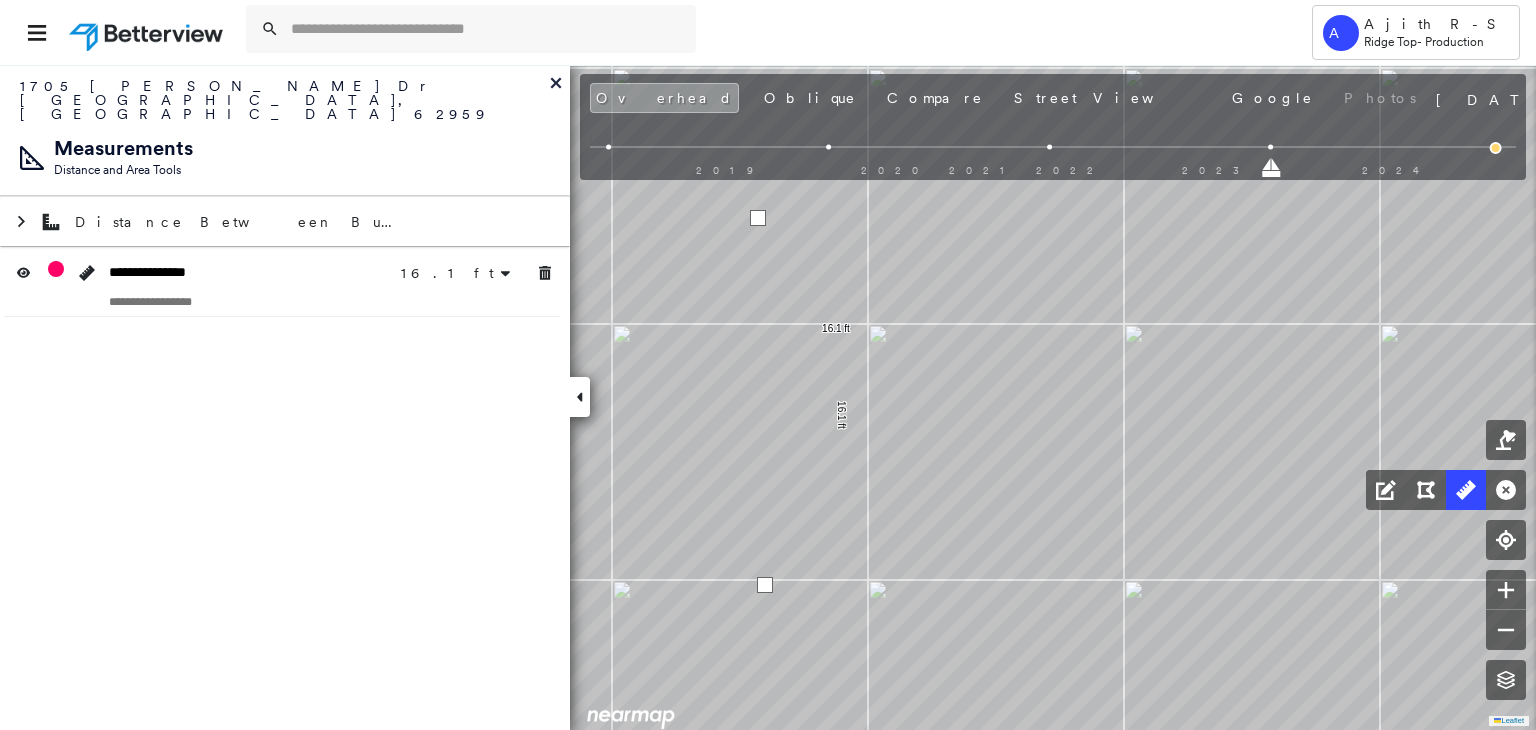 click at bounding box center (758, 218) 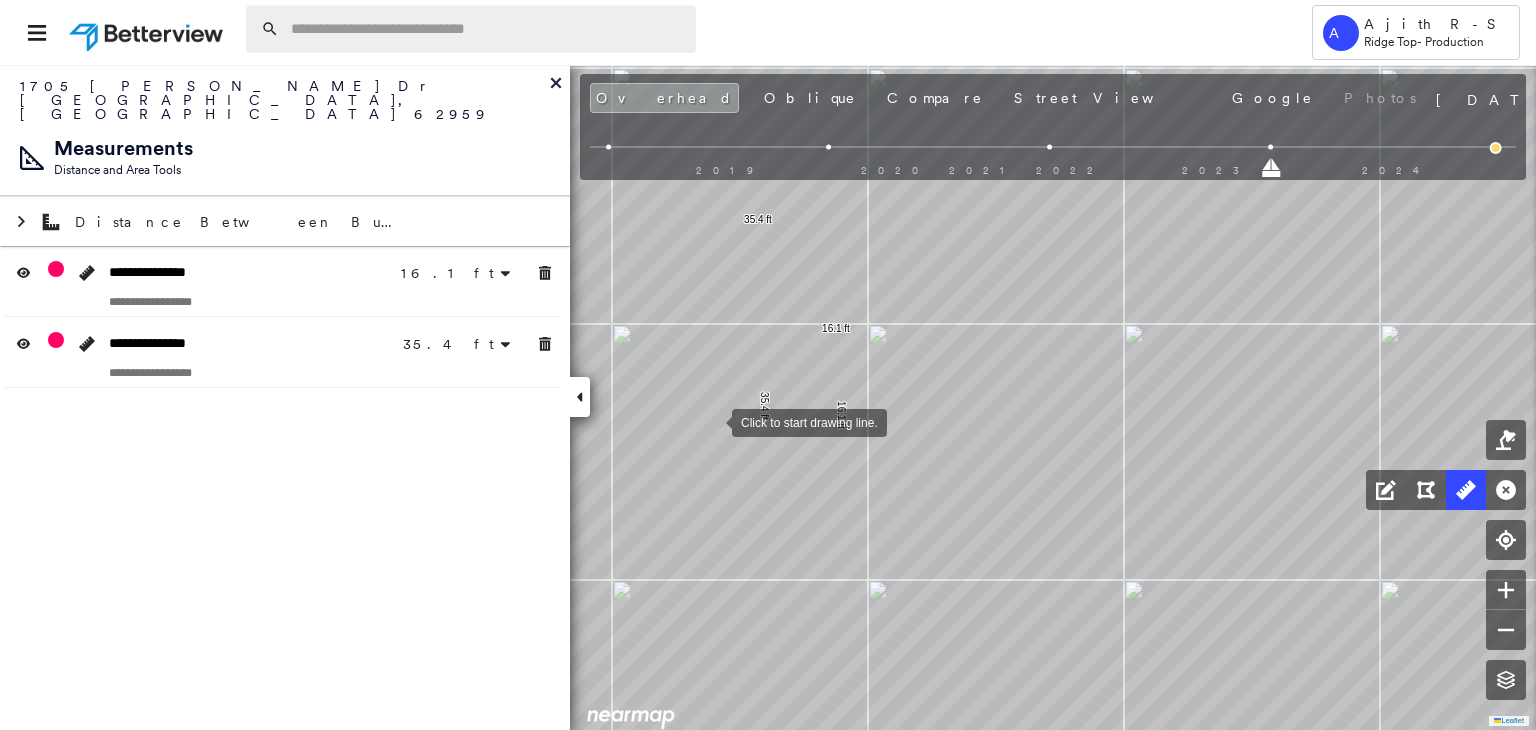 click at bounding box center (487, 29) 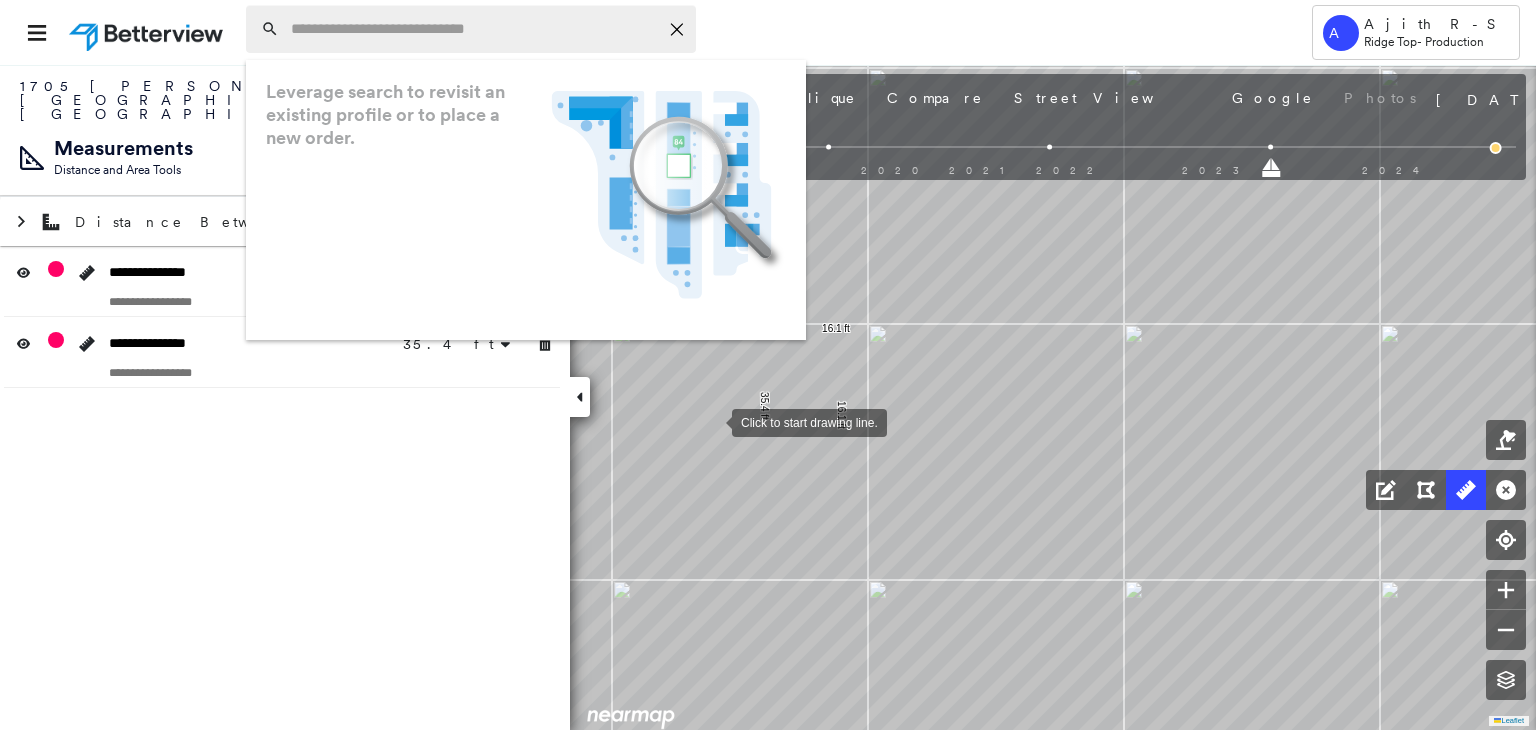 paste on "**********" 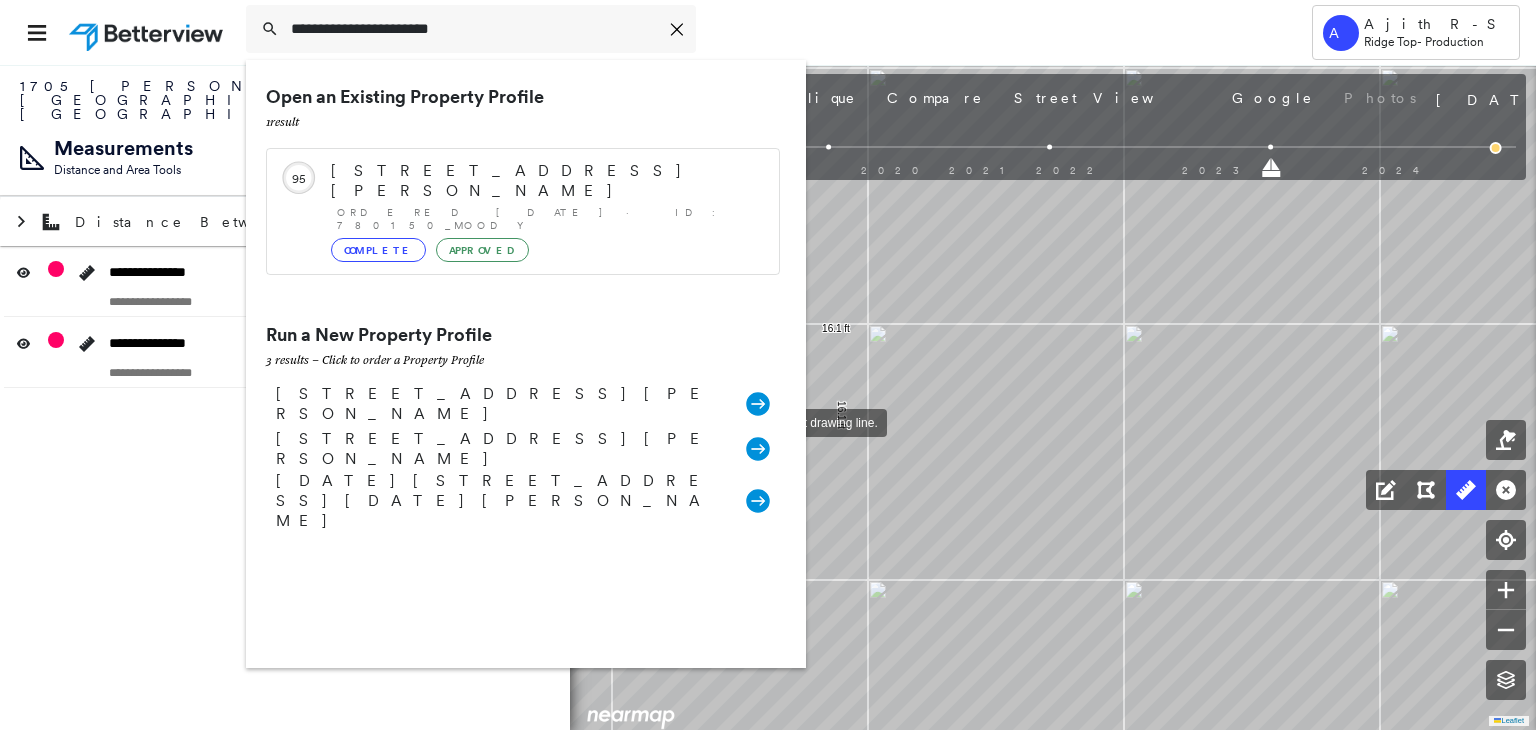 type on "**********" 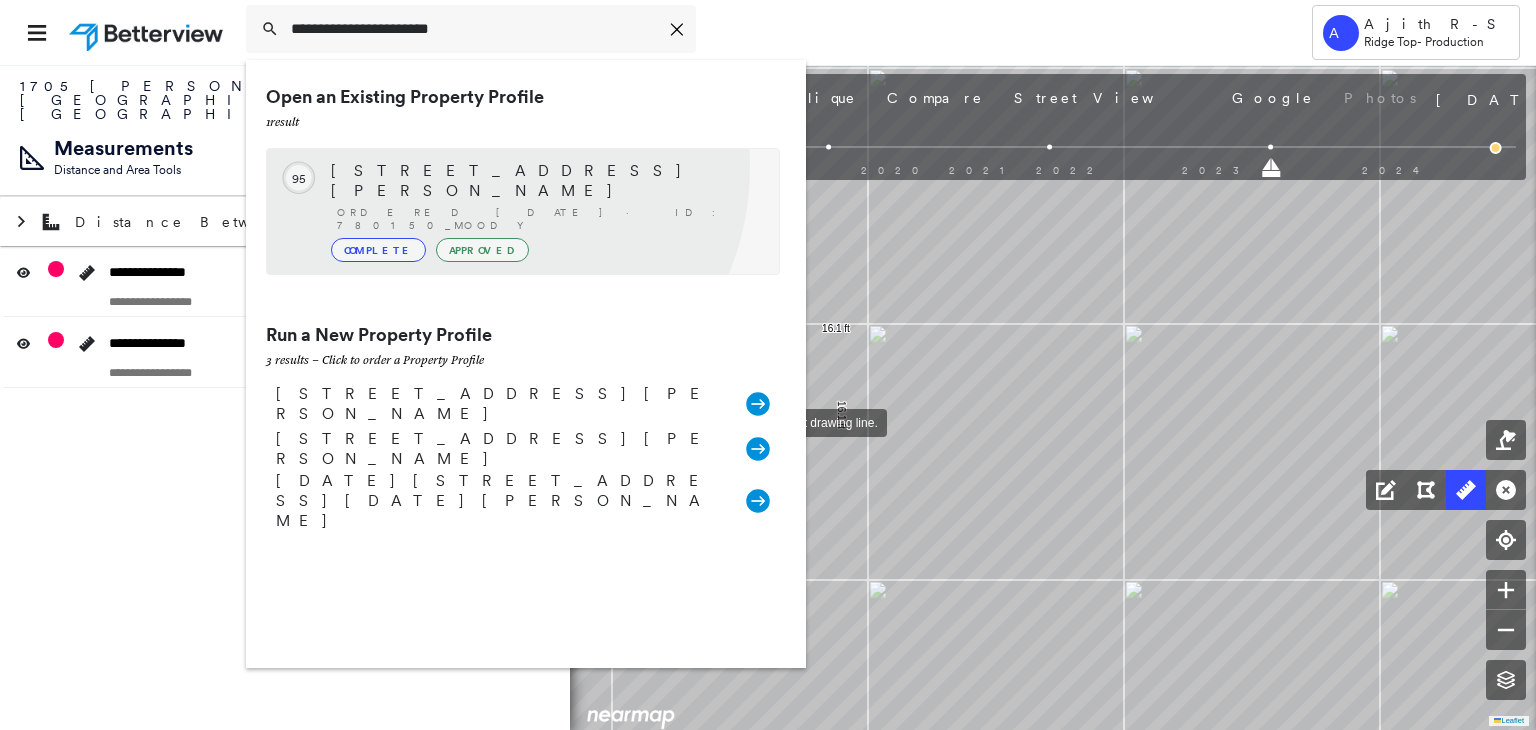 click on "[STREET_ADDRESS][PERSON_NAME]" at bounding box center [545, 181] 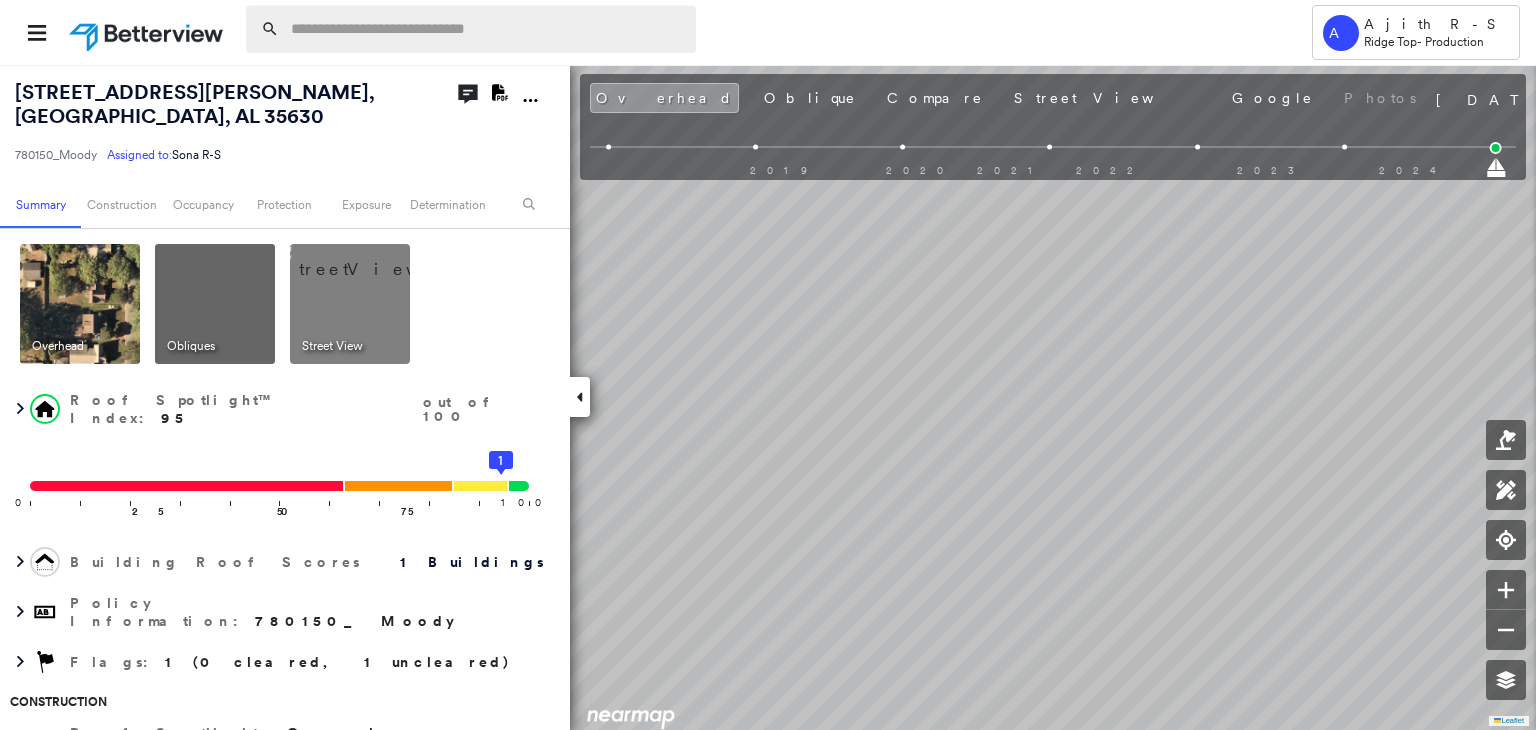 drag, startPoint x: 424, startPoint y: 49, endPoint x: 425, endPoint y: 30, distance: 19.026299 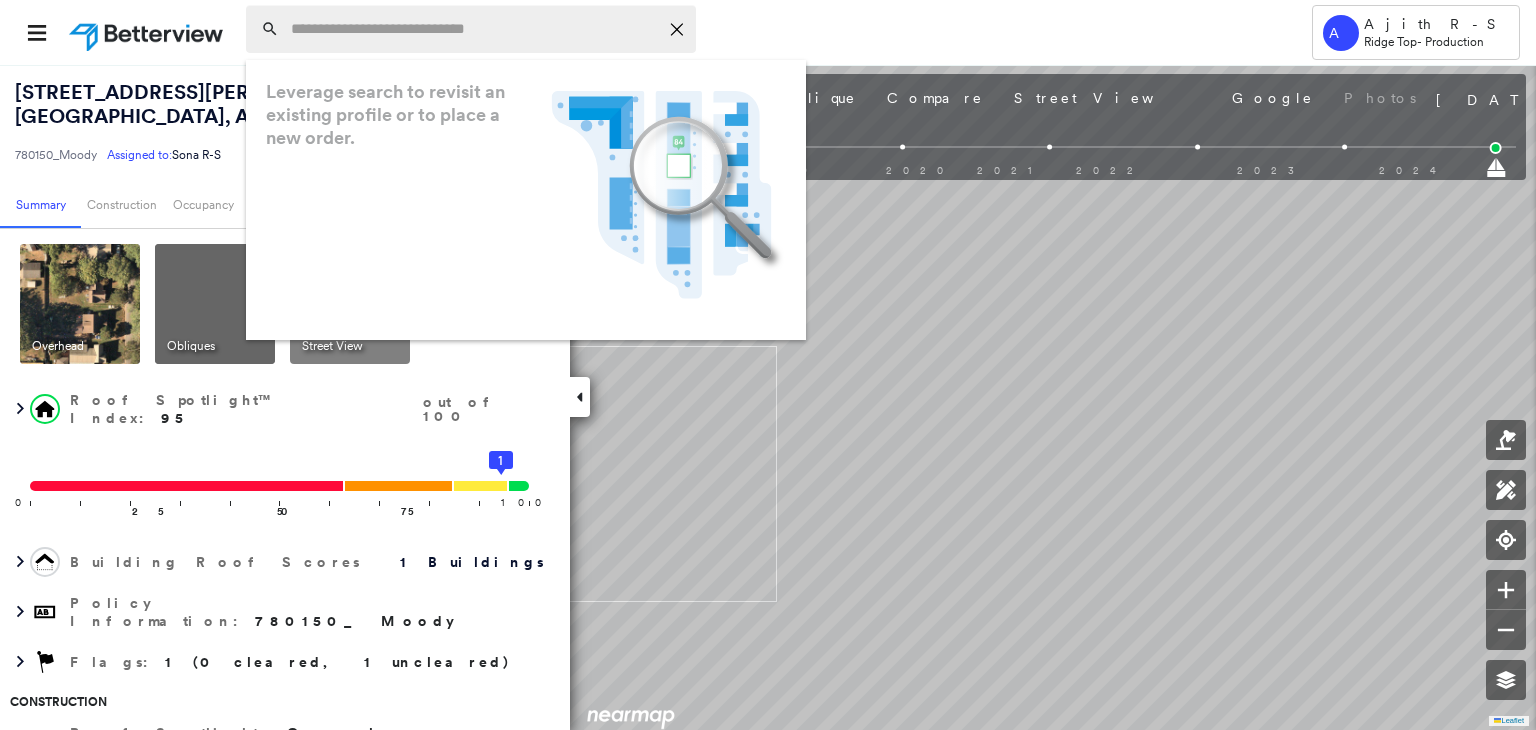 click at bounding box center [474, 29] 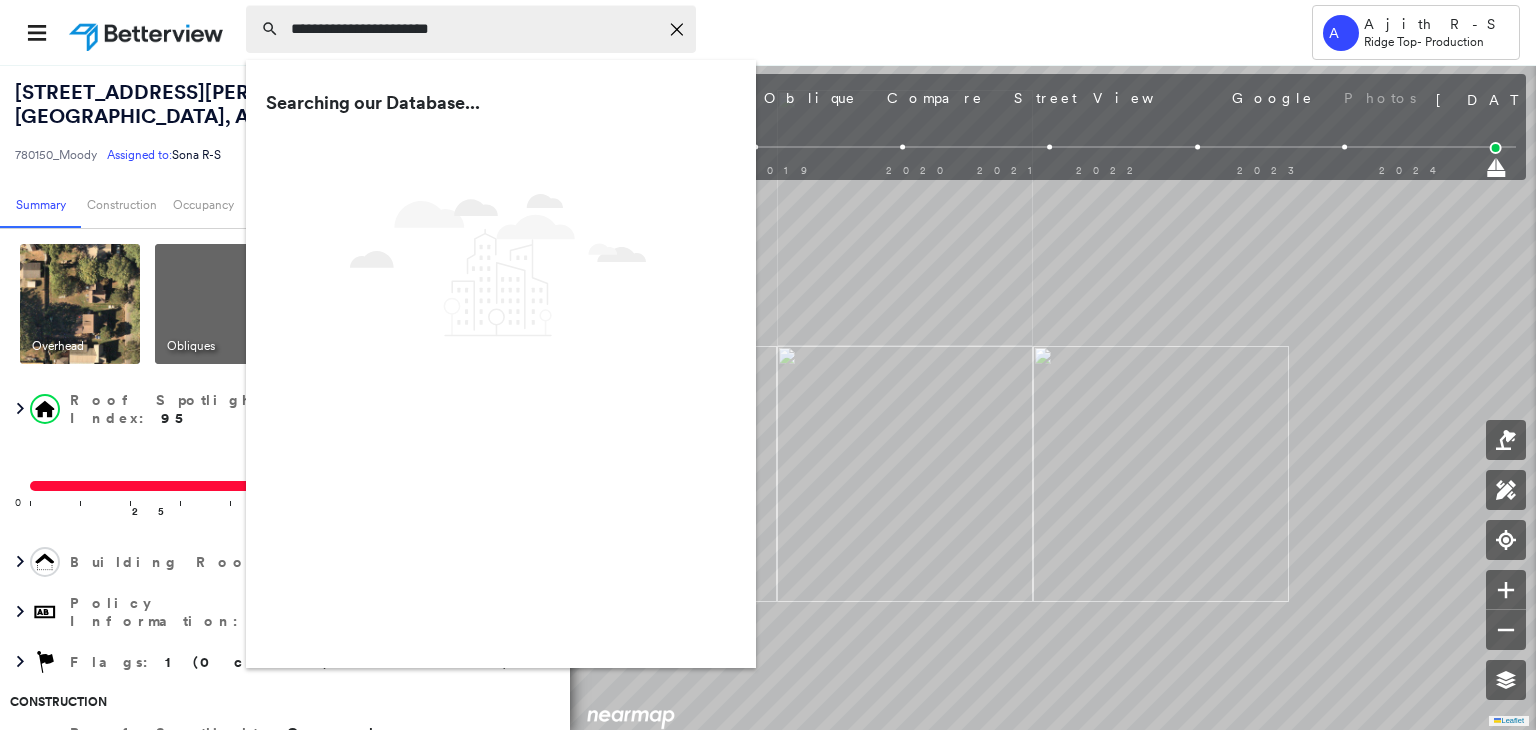type on "**********" 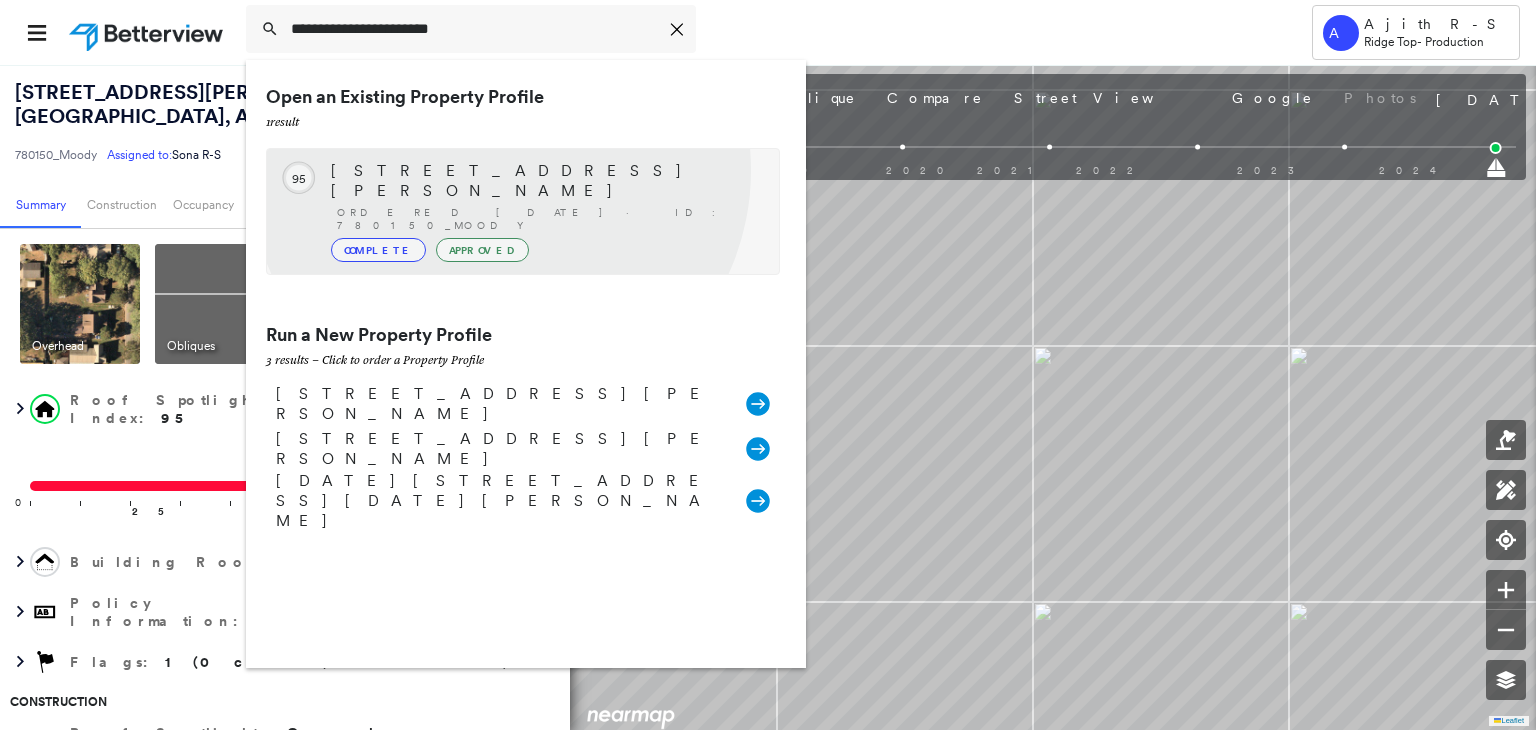 click on "[STREET_ADDRESS][PERSON_NAME]" at bounding box center [545, 181] 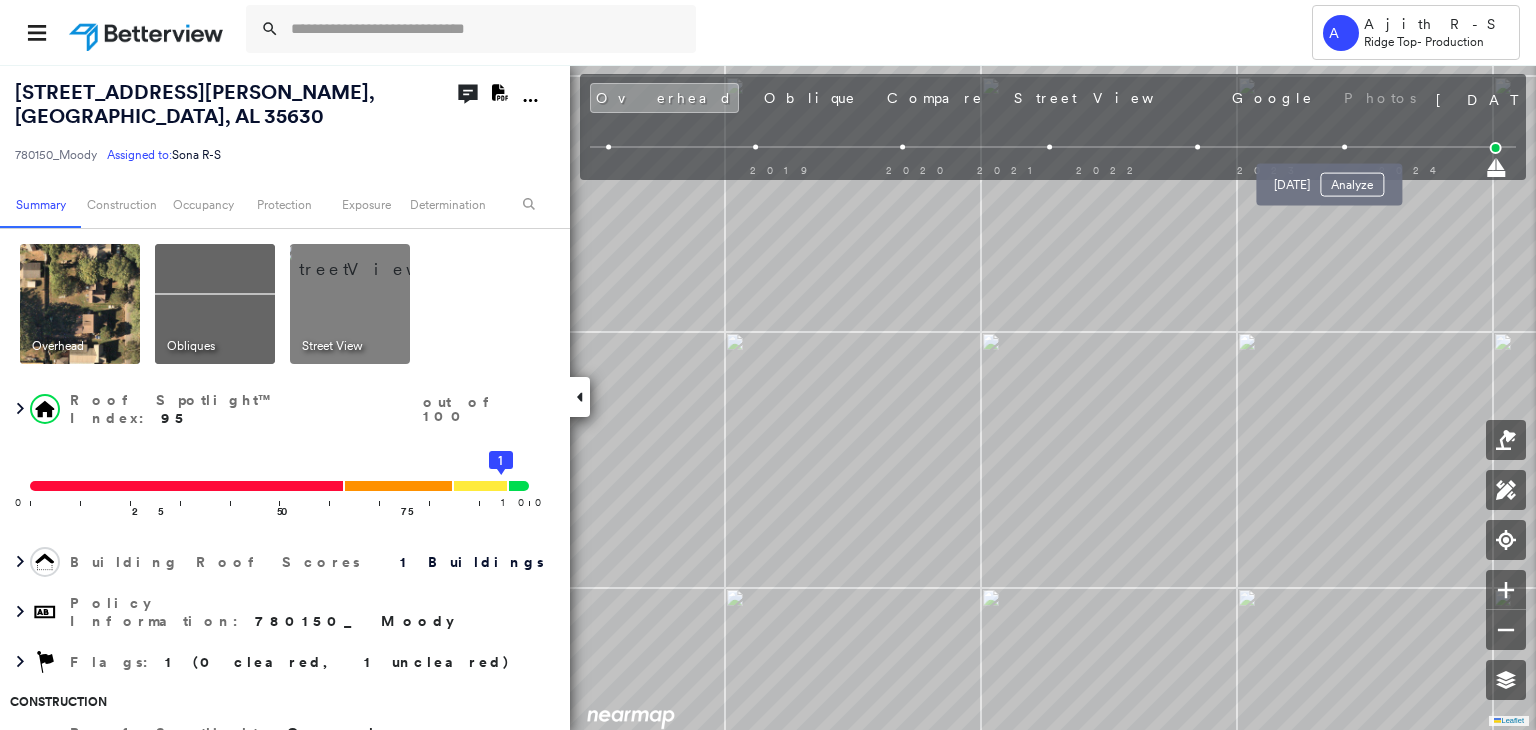 click at bounding box center [1344, 147] 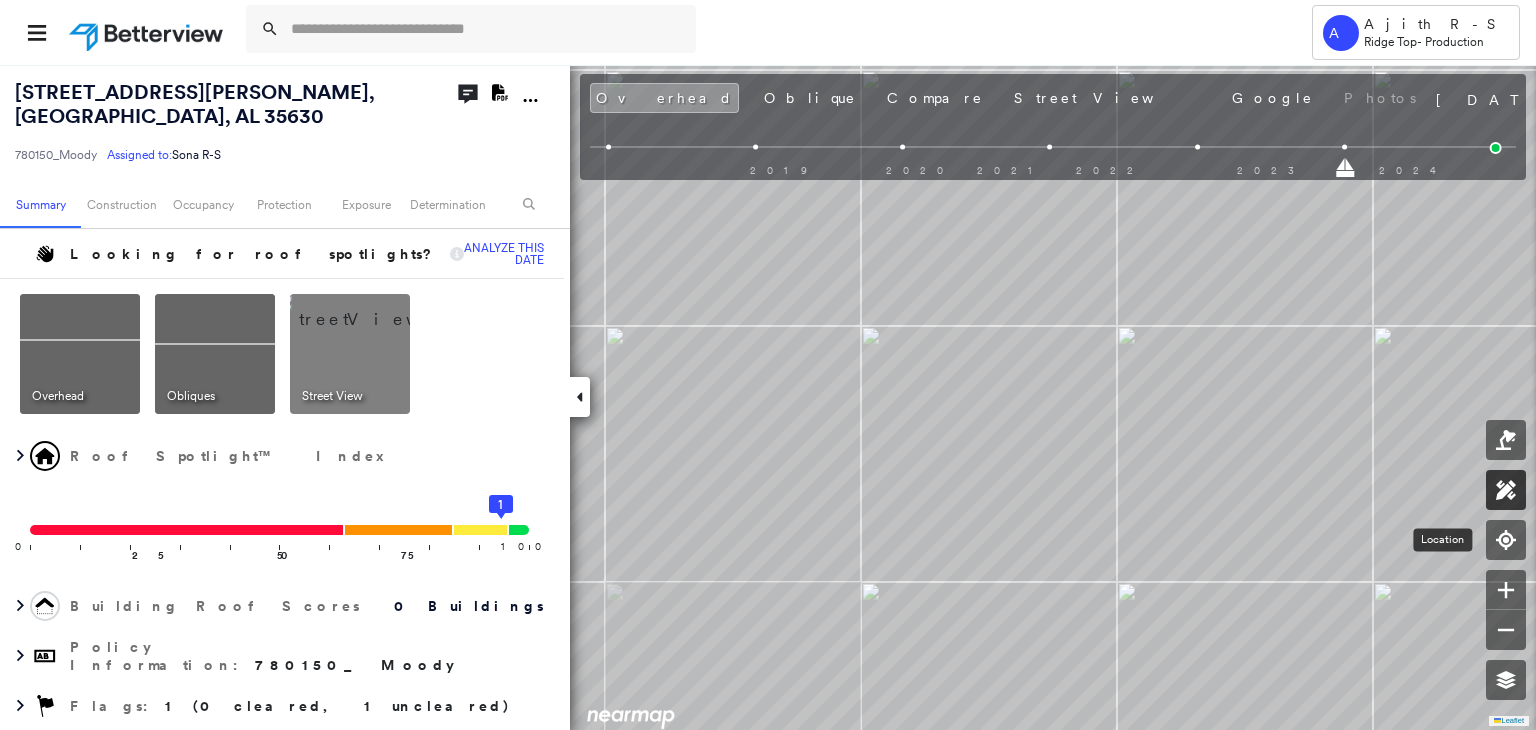 click 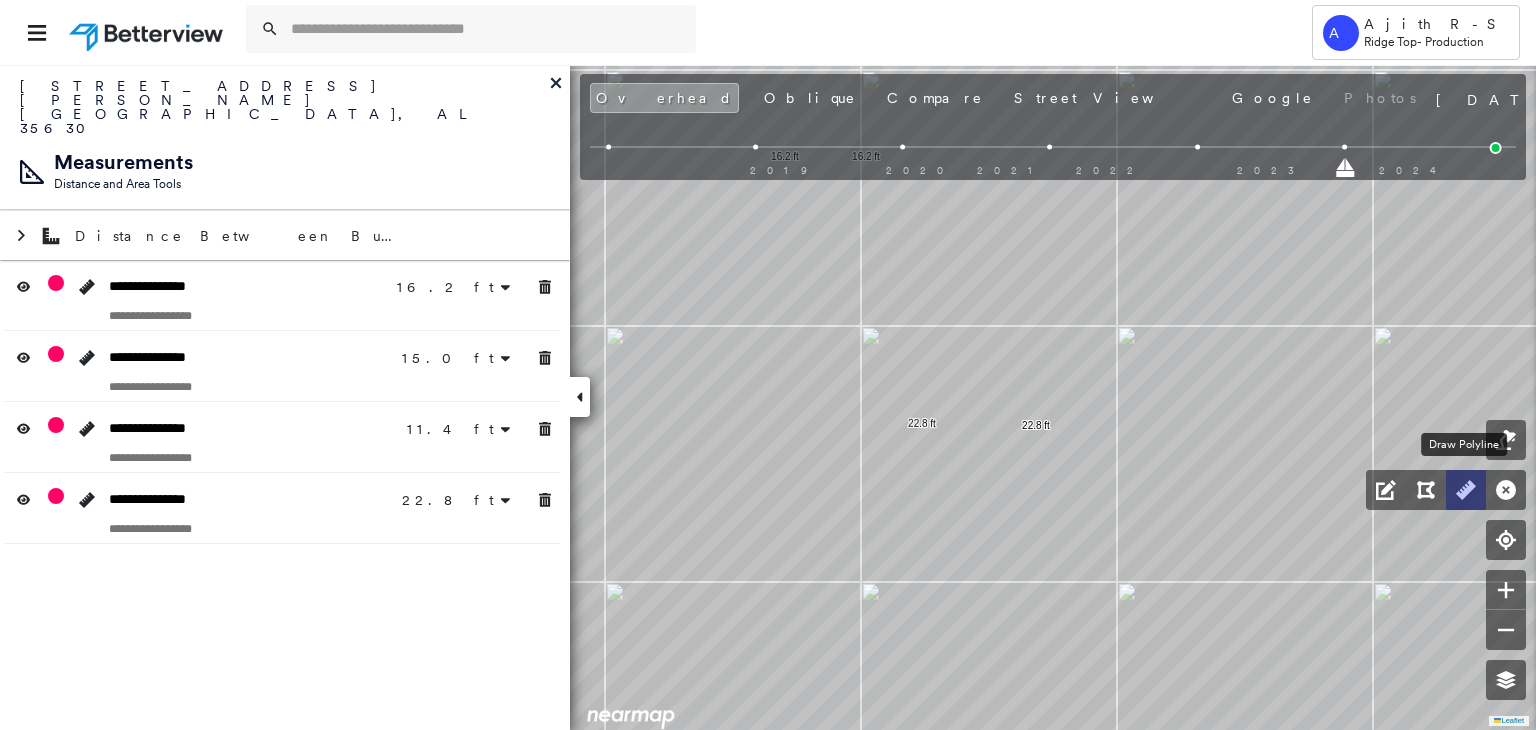 click at bounding box center [1466, 490] 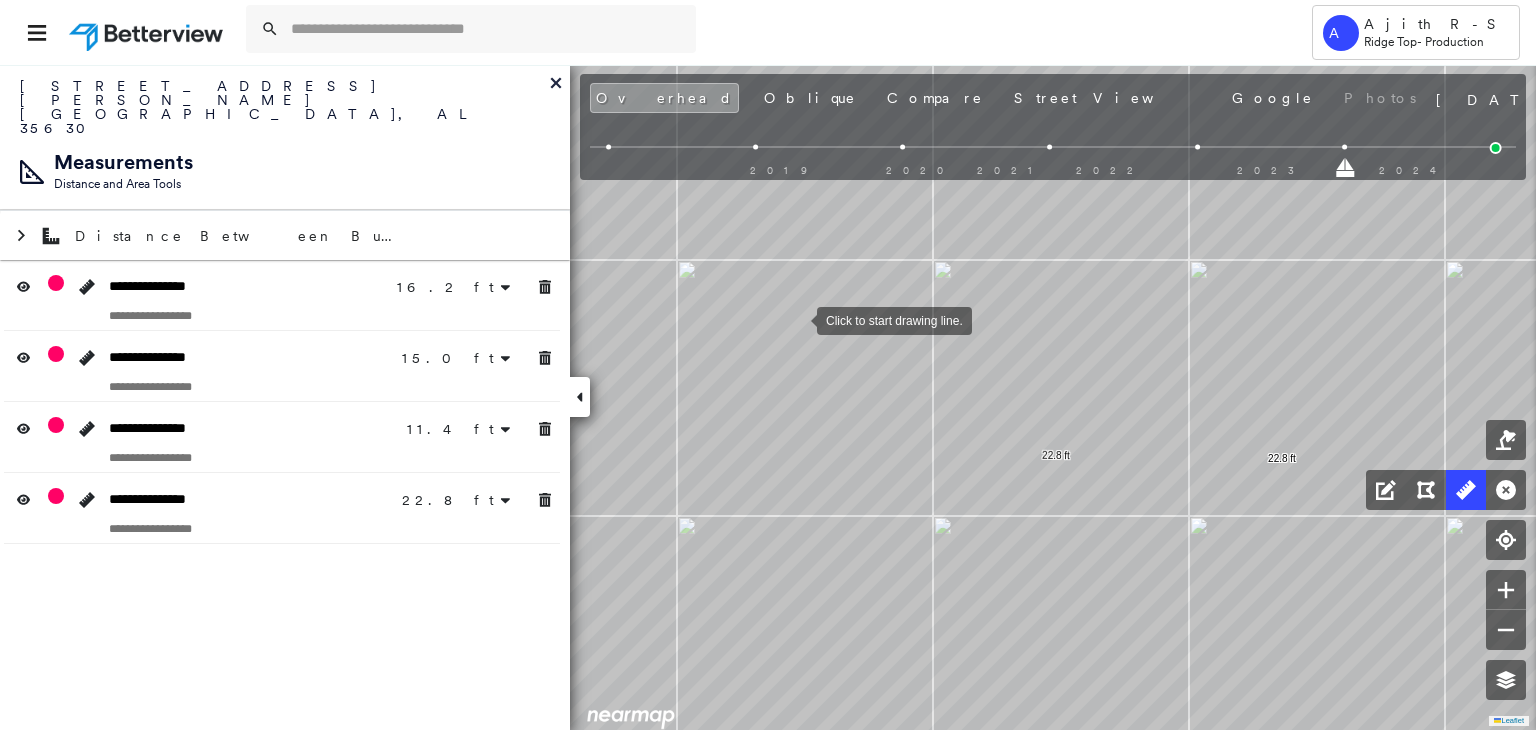 click at bounding box center [797, 319] 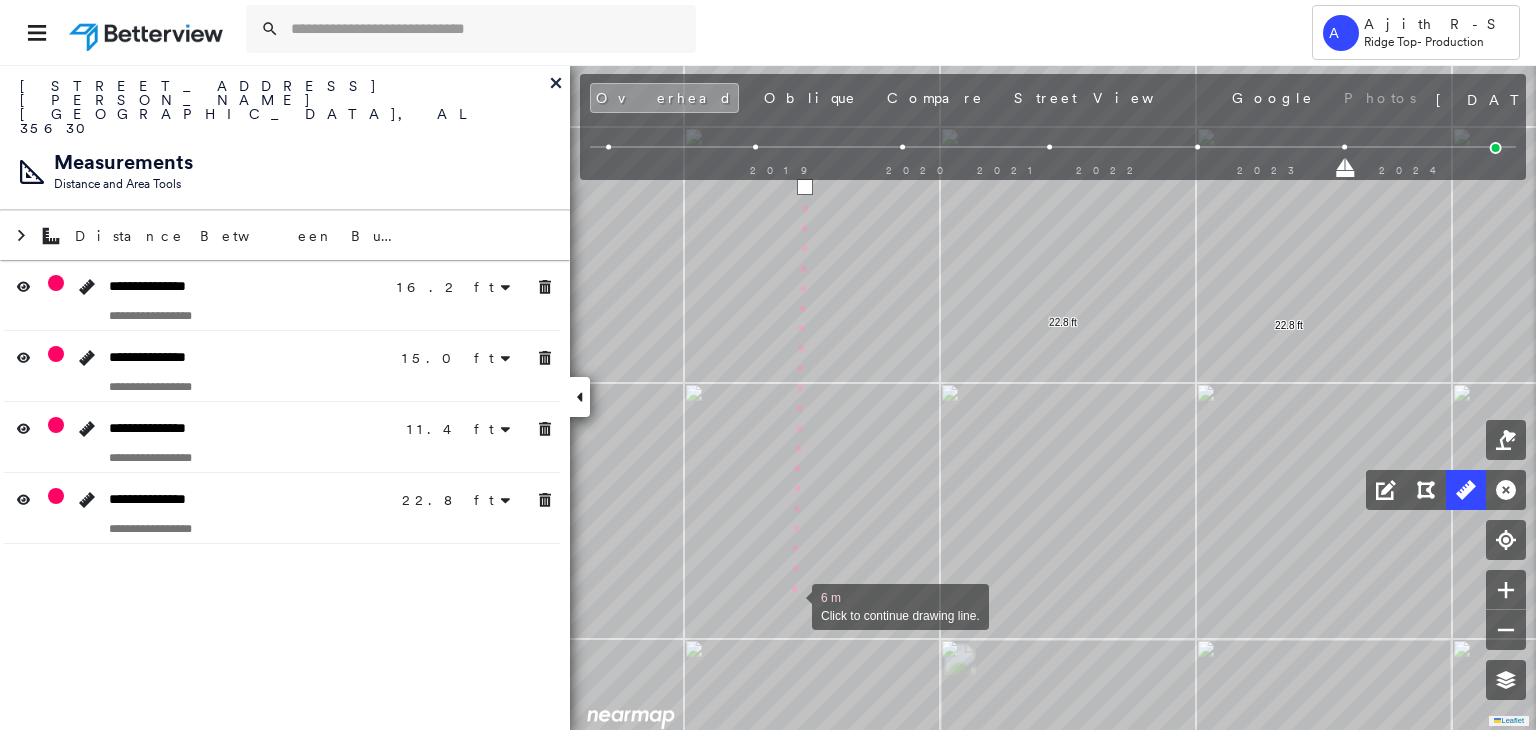 click at bounding box center [792, 605] 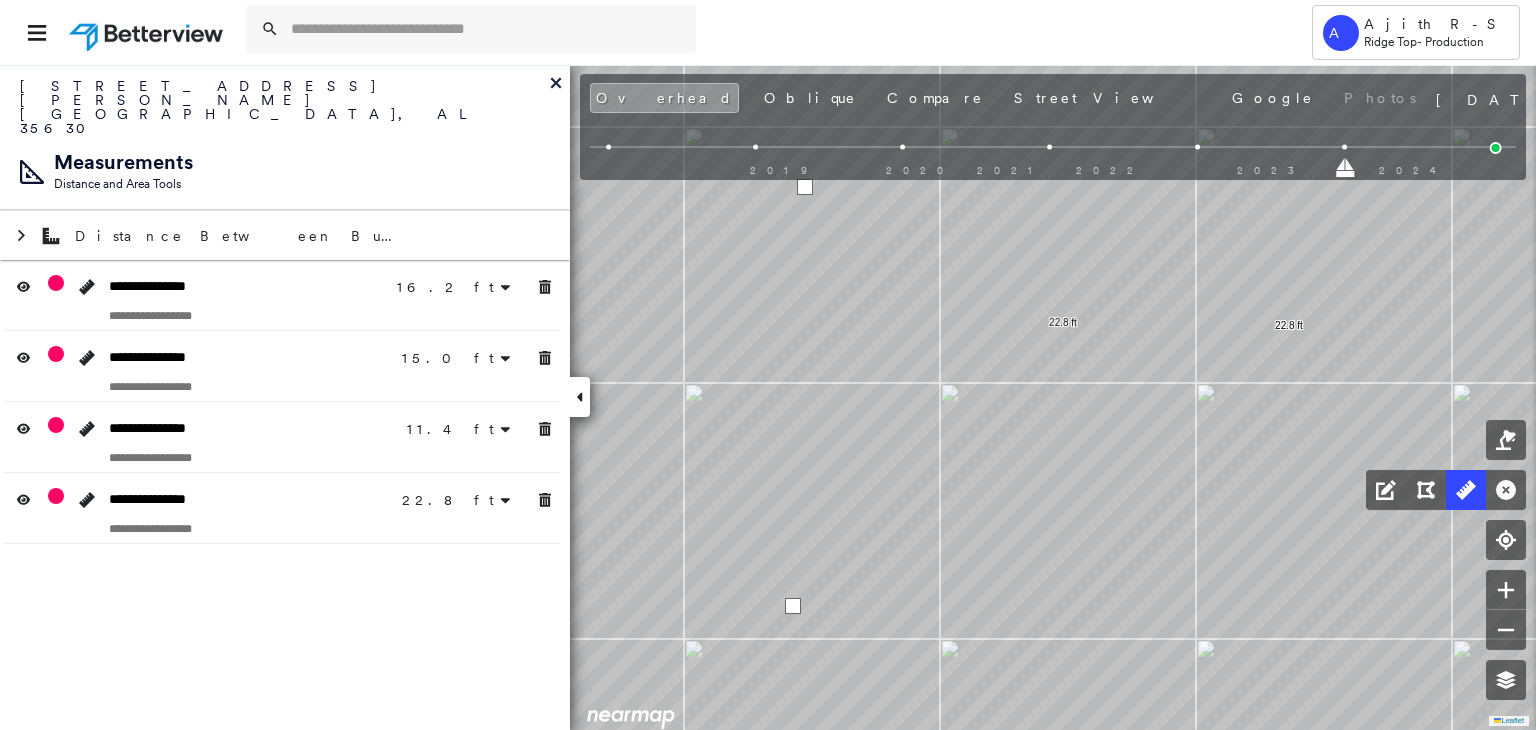 click at bounding box center (793, 606) 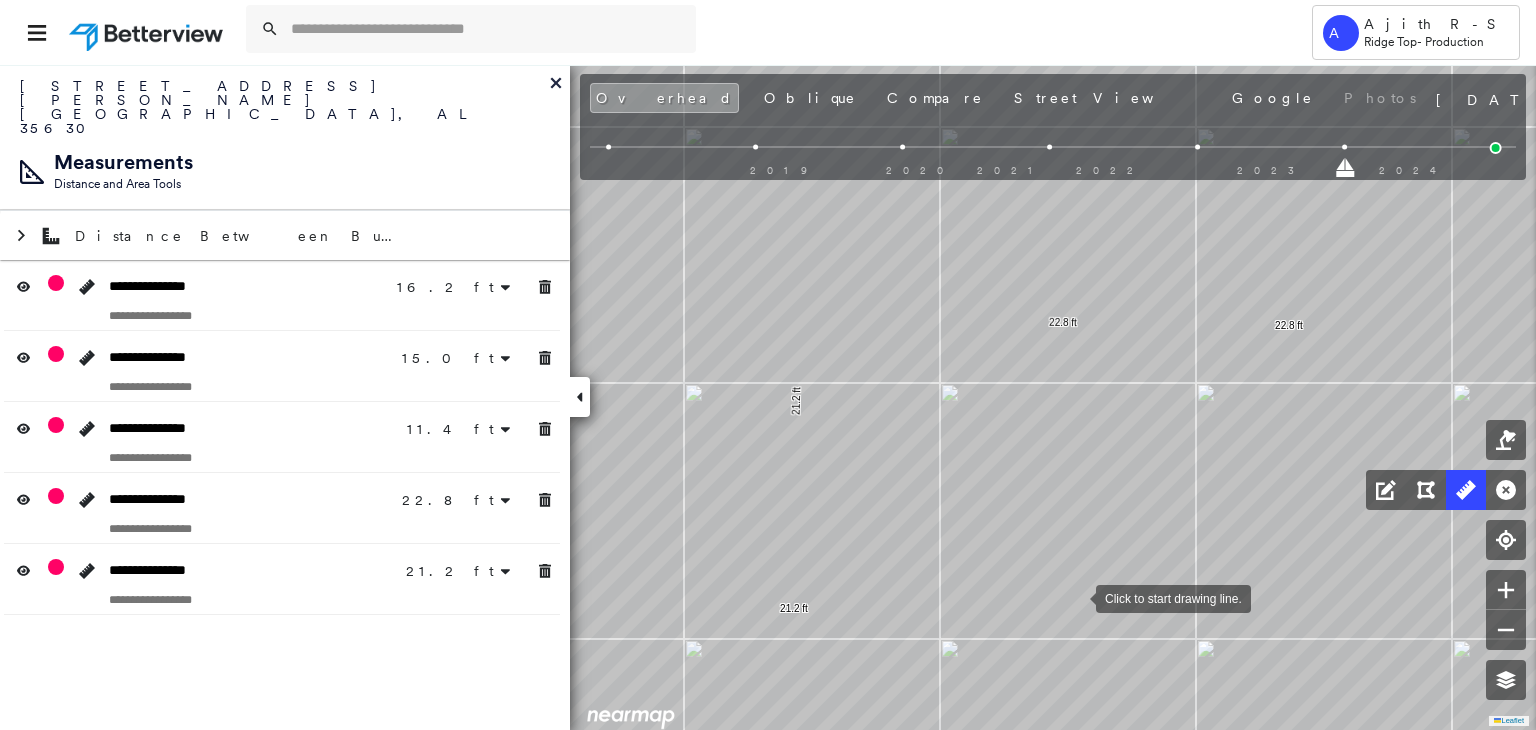 click at bounding box center [1076, 597] 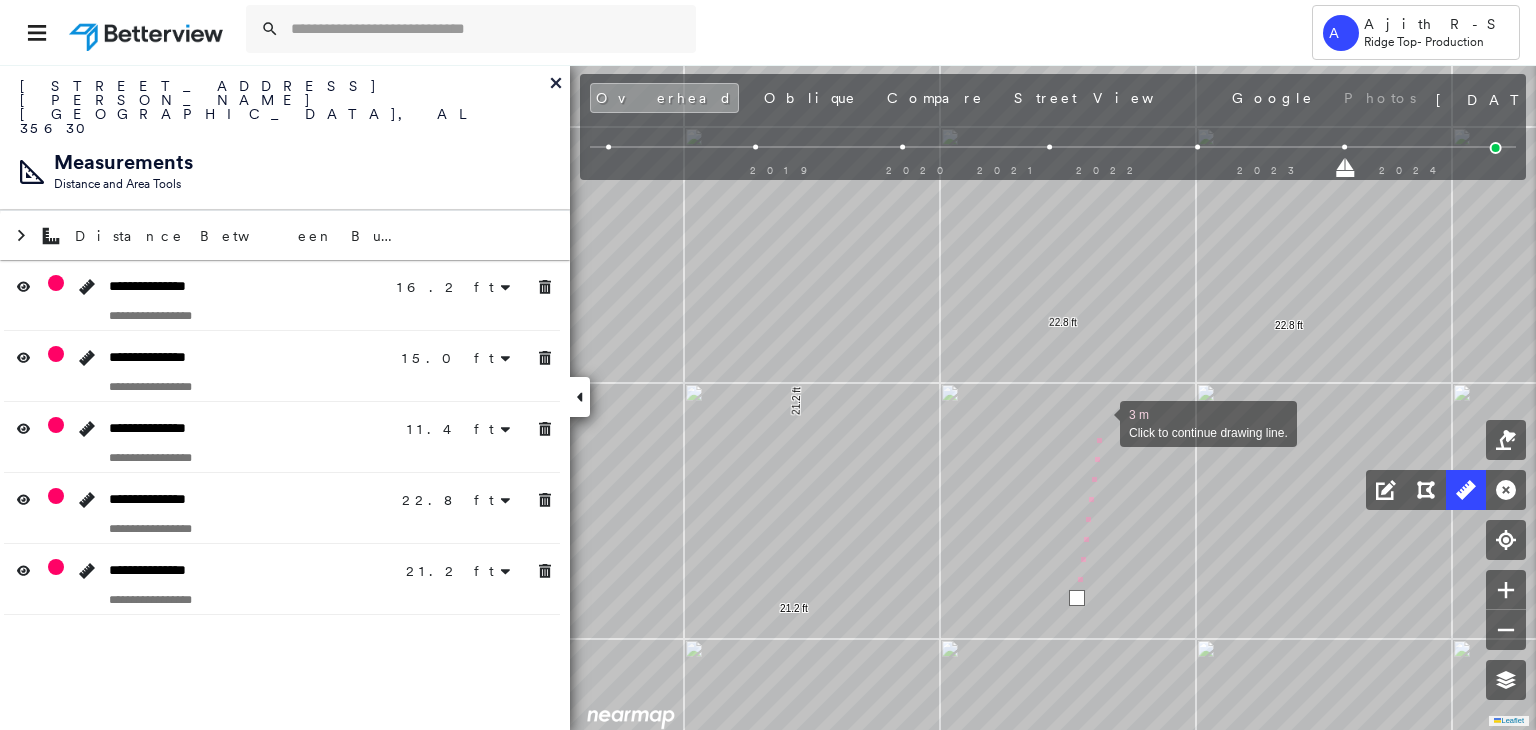 click at bounding box center [1100, 422] 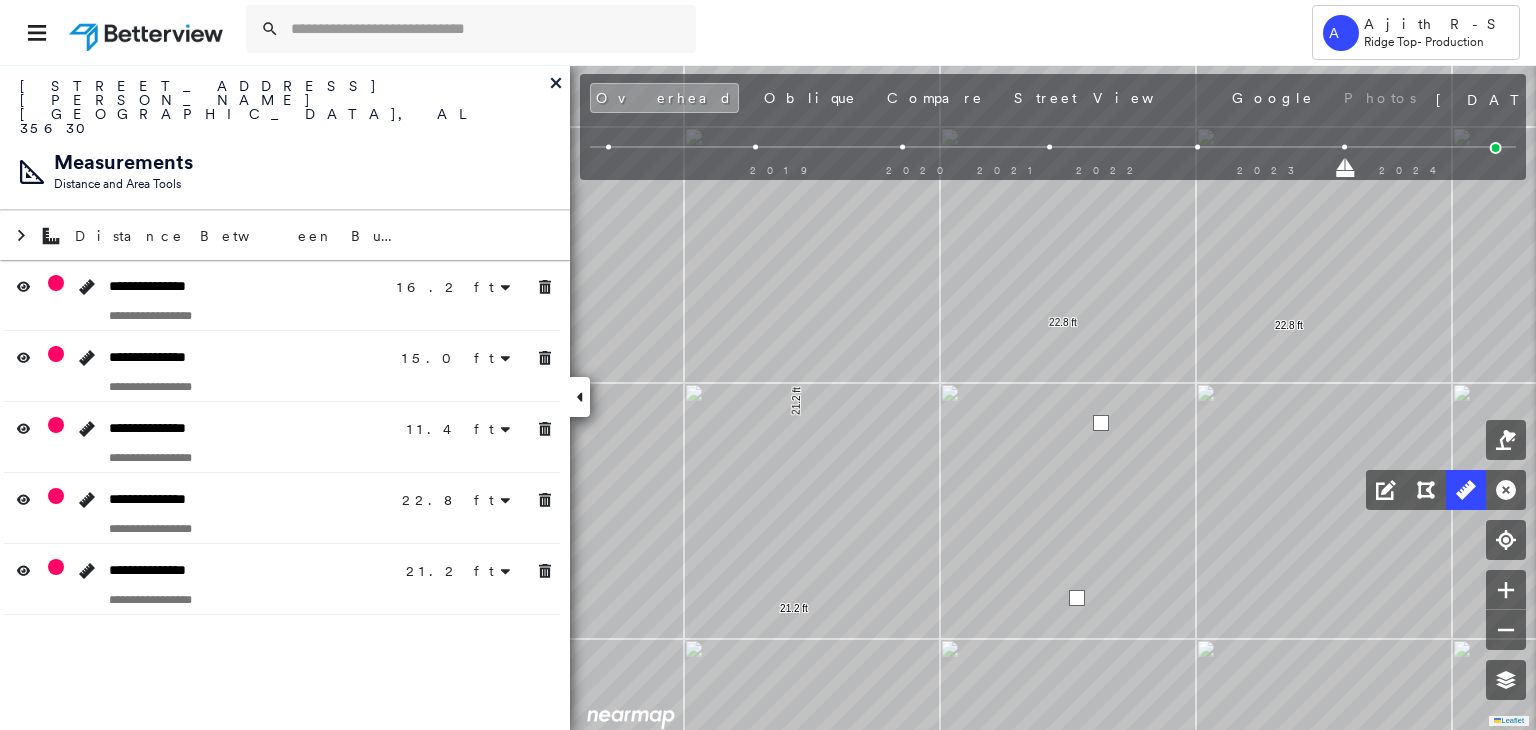 click at bounding box center (1101, 423) 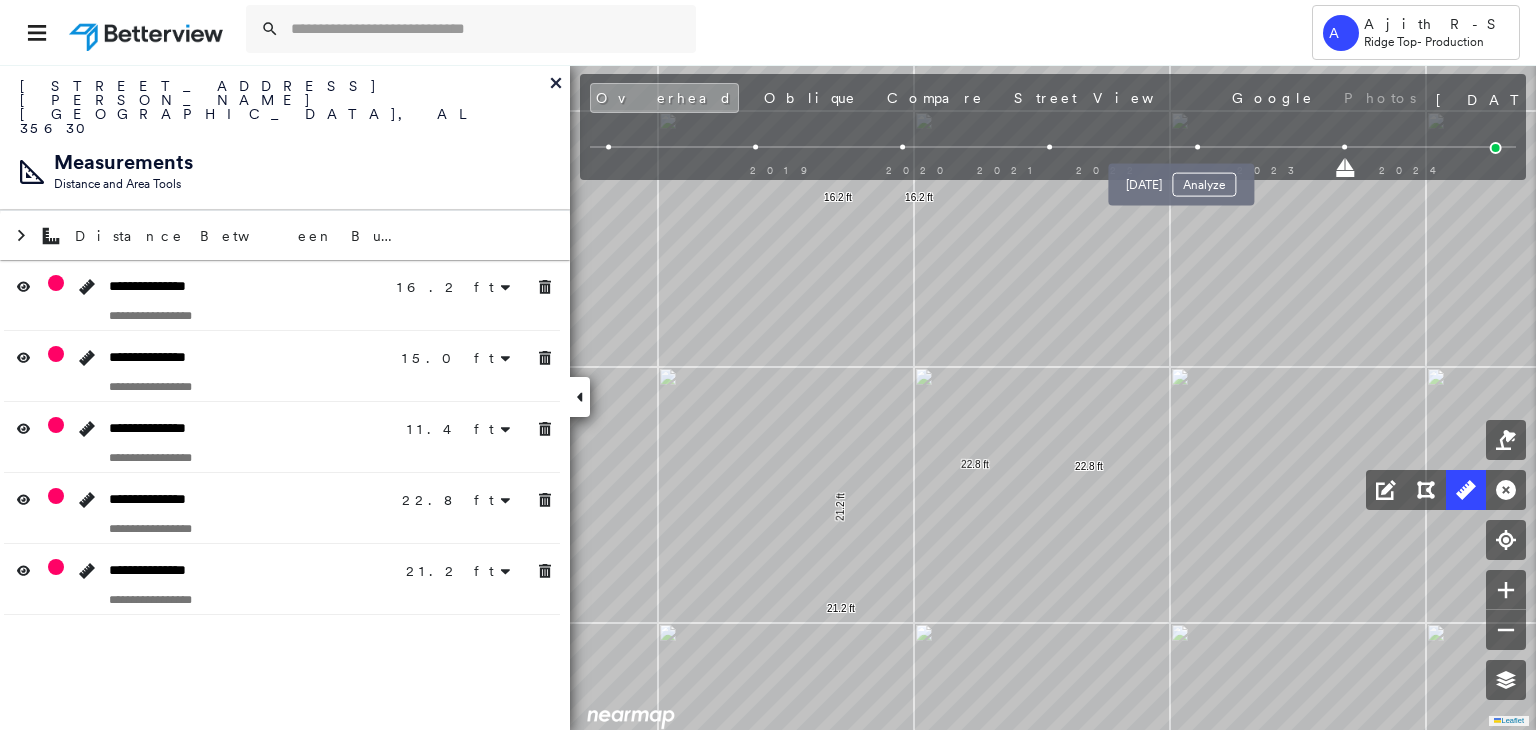 click at bounding box center [1197, 147] 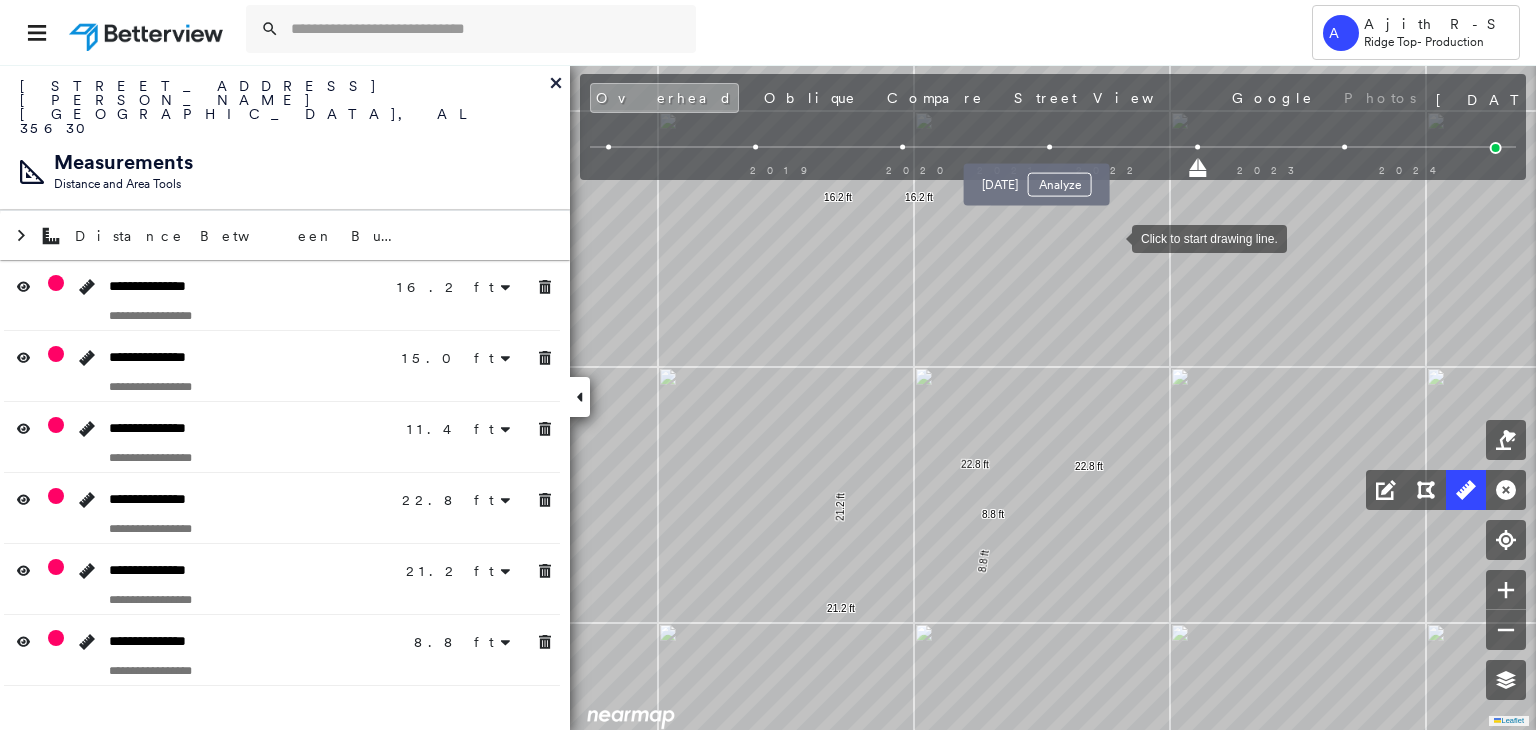 click at bounding box center [1050, 147] 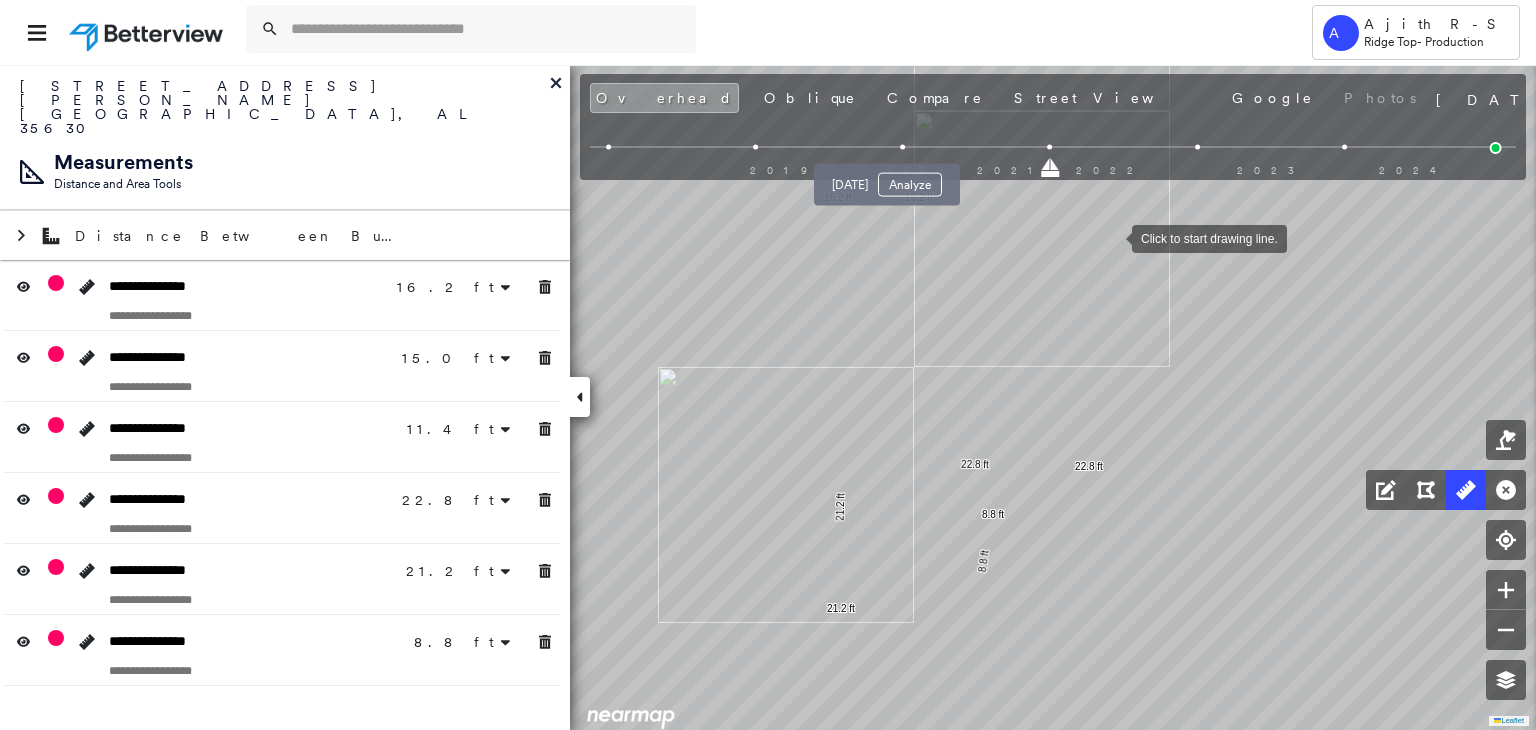 click at bounding box center (902, 147) 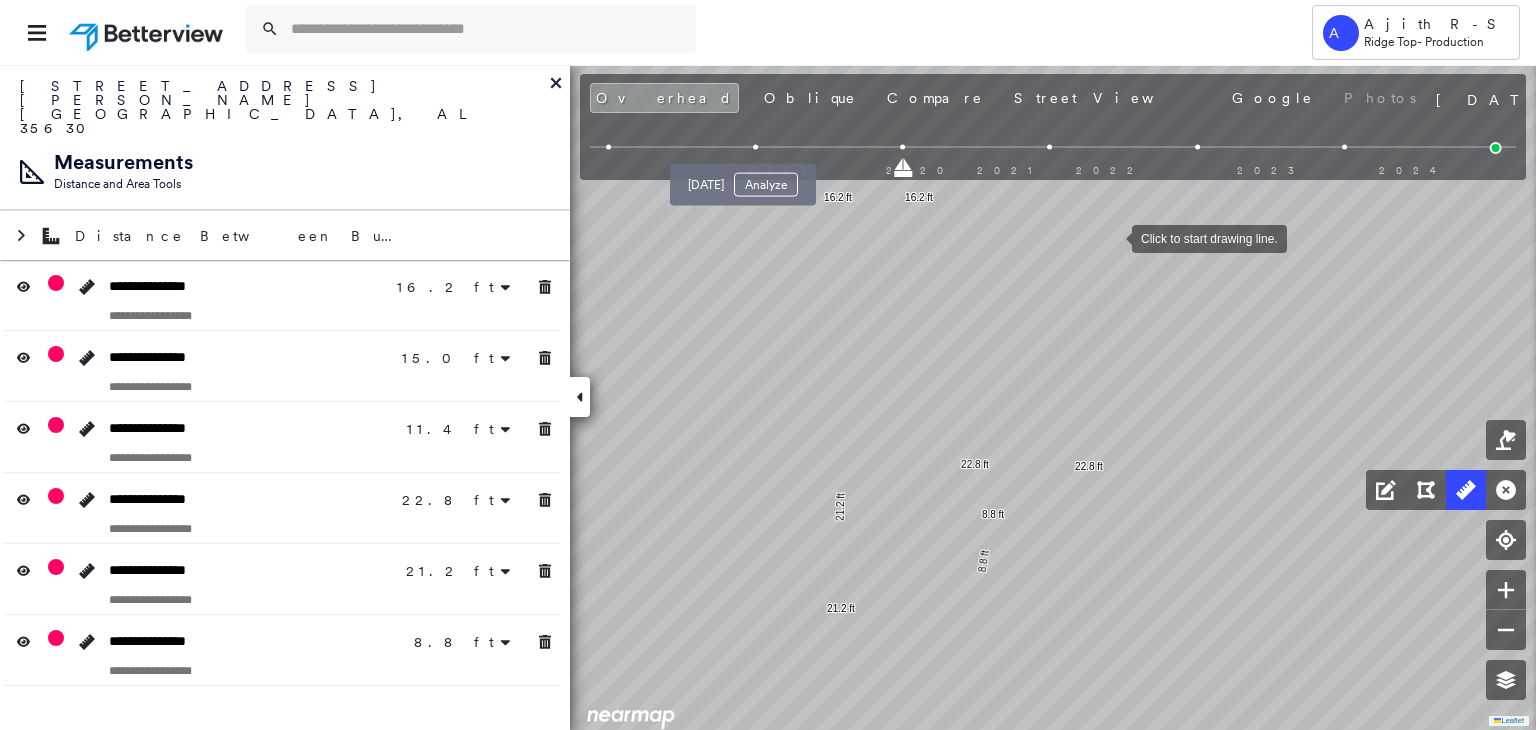 click at bounding box center [755, 147] 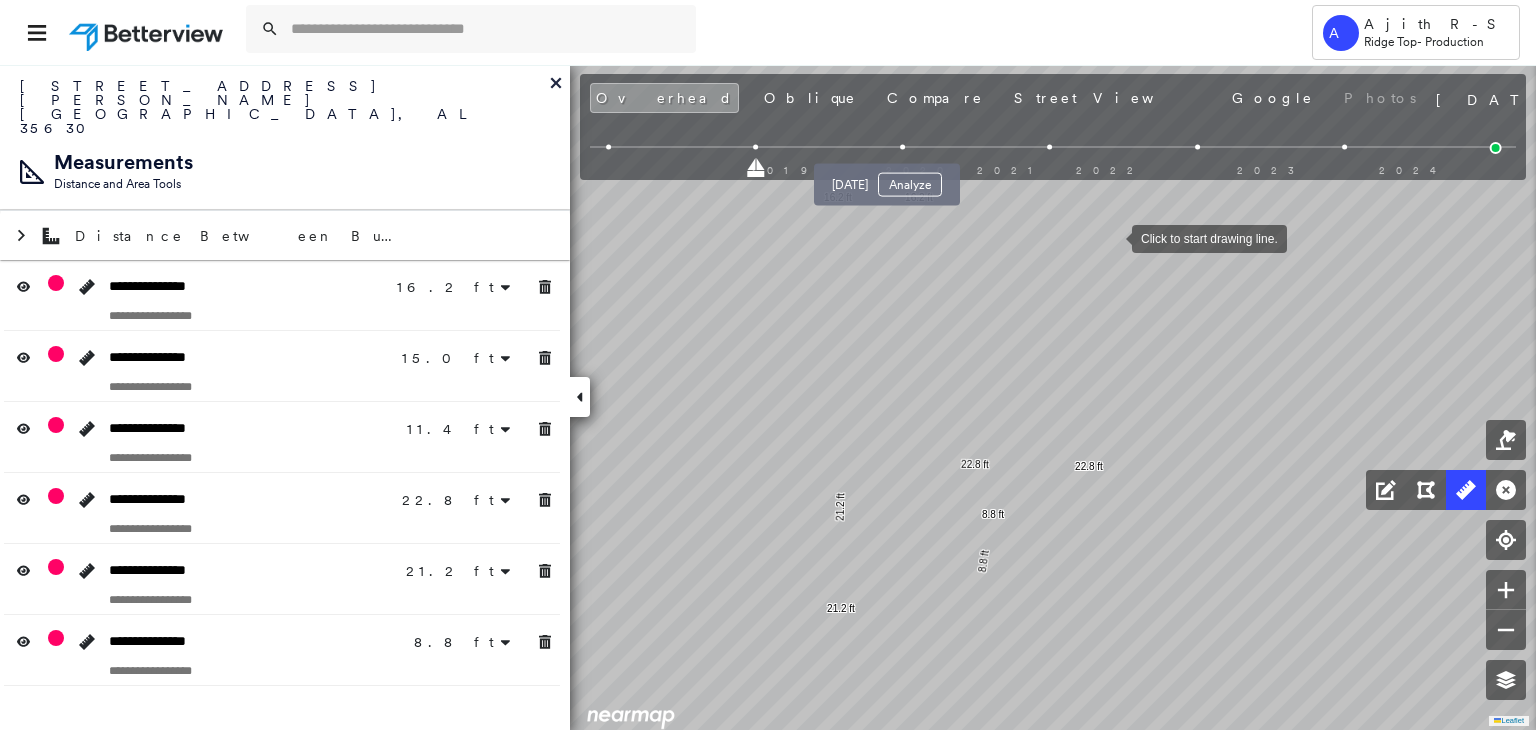 click at bounding box center [902, 147] 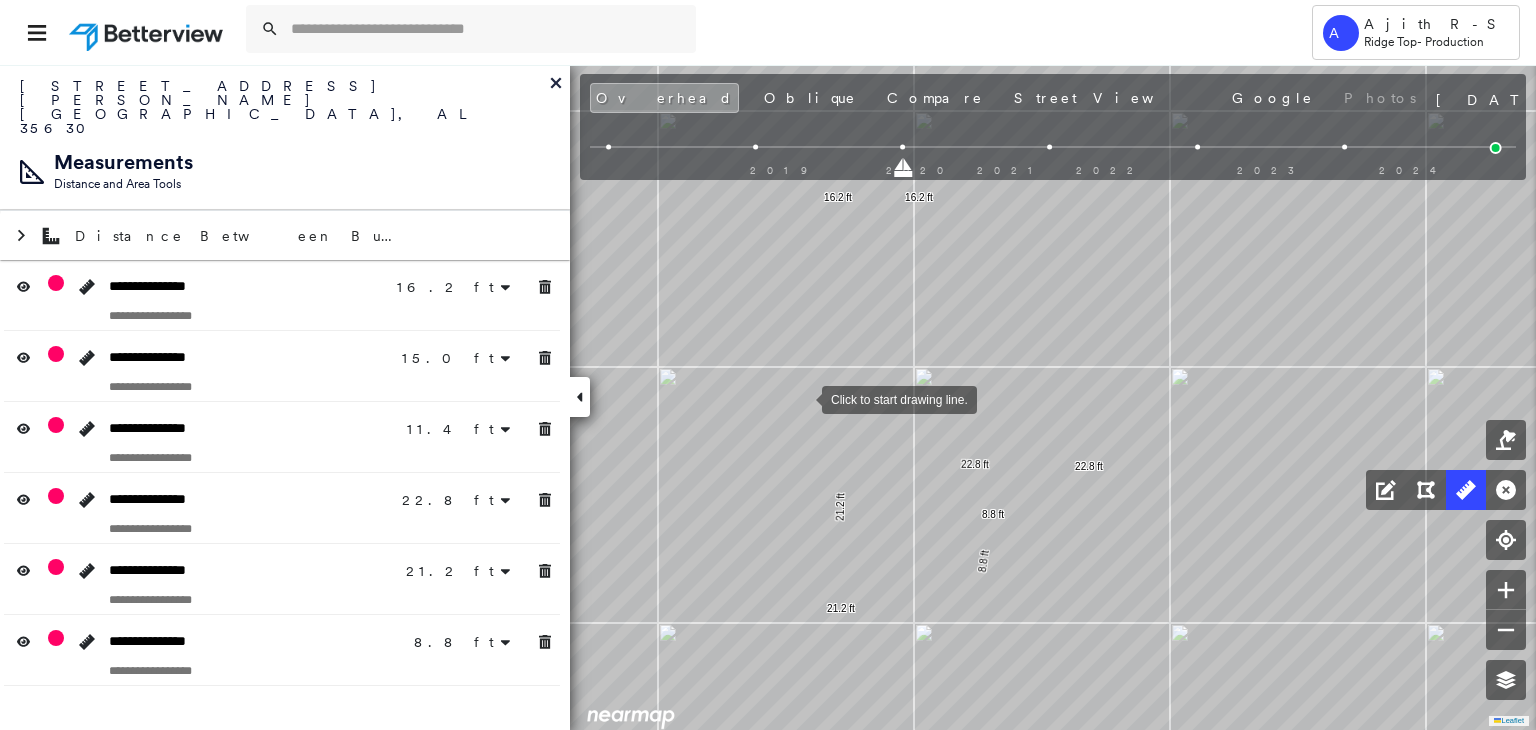 click at bounding box center (802, 398) 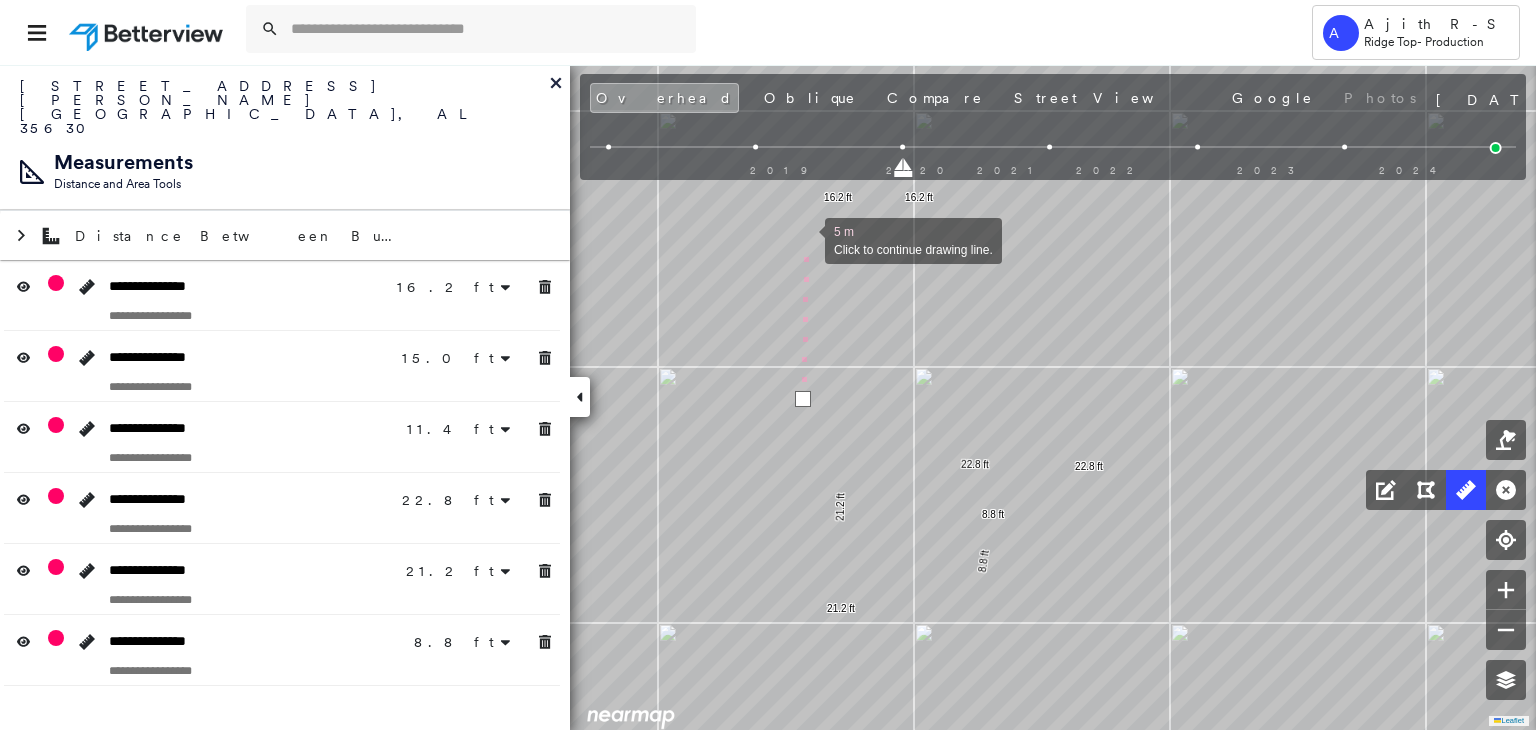 click at bounding box center (805, 239) 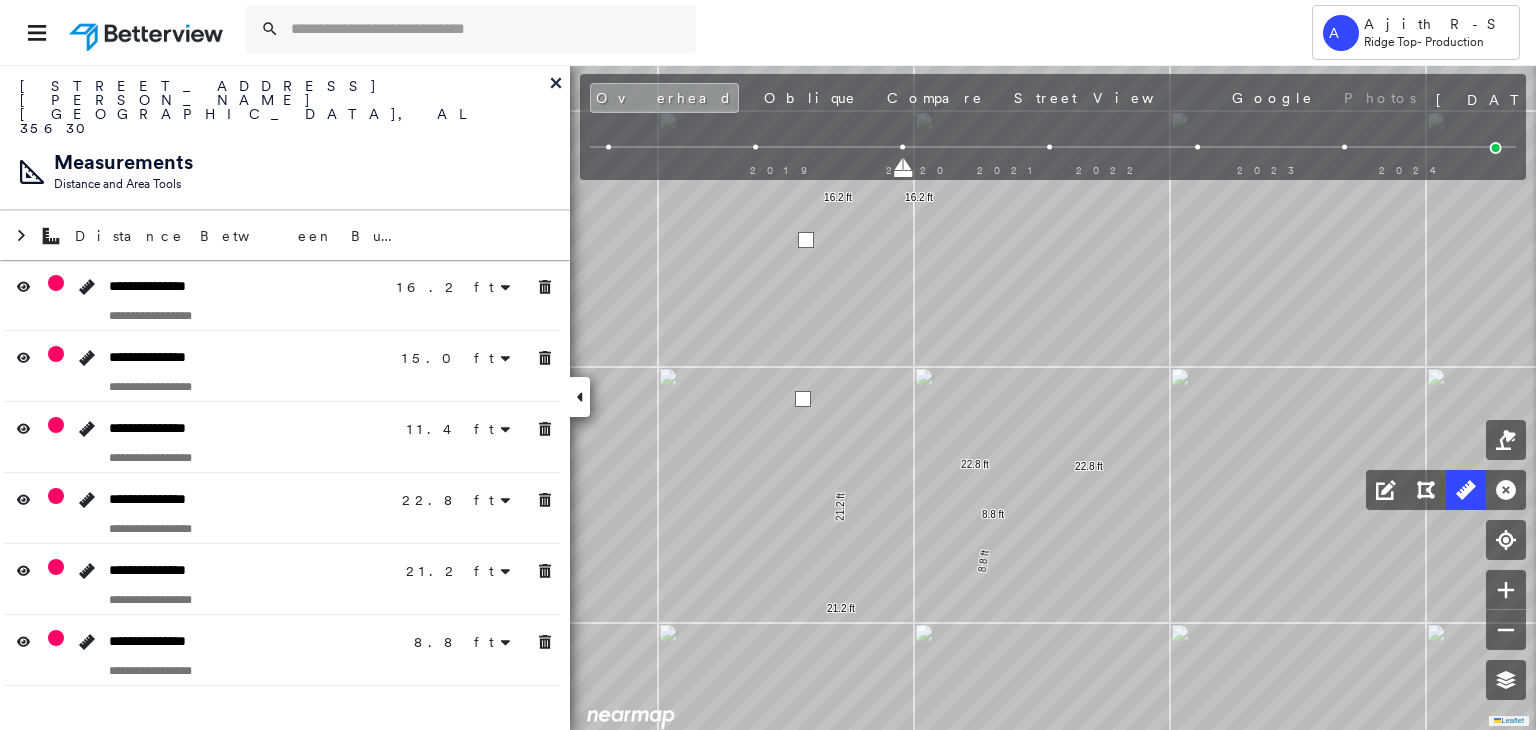click at bounding box center [806, 240] 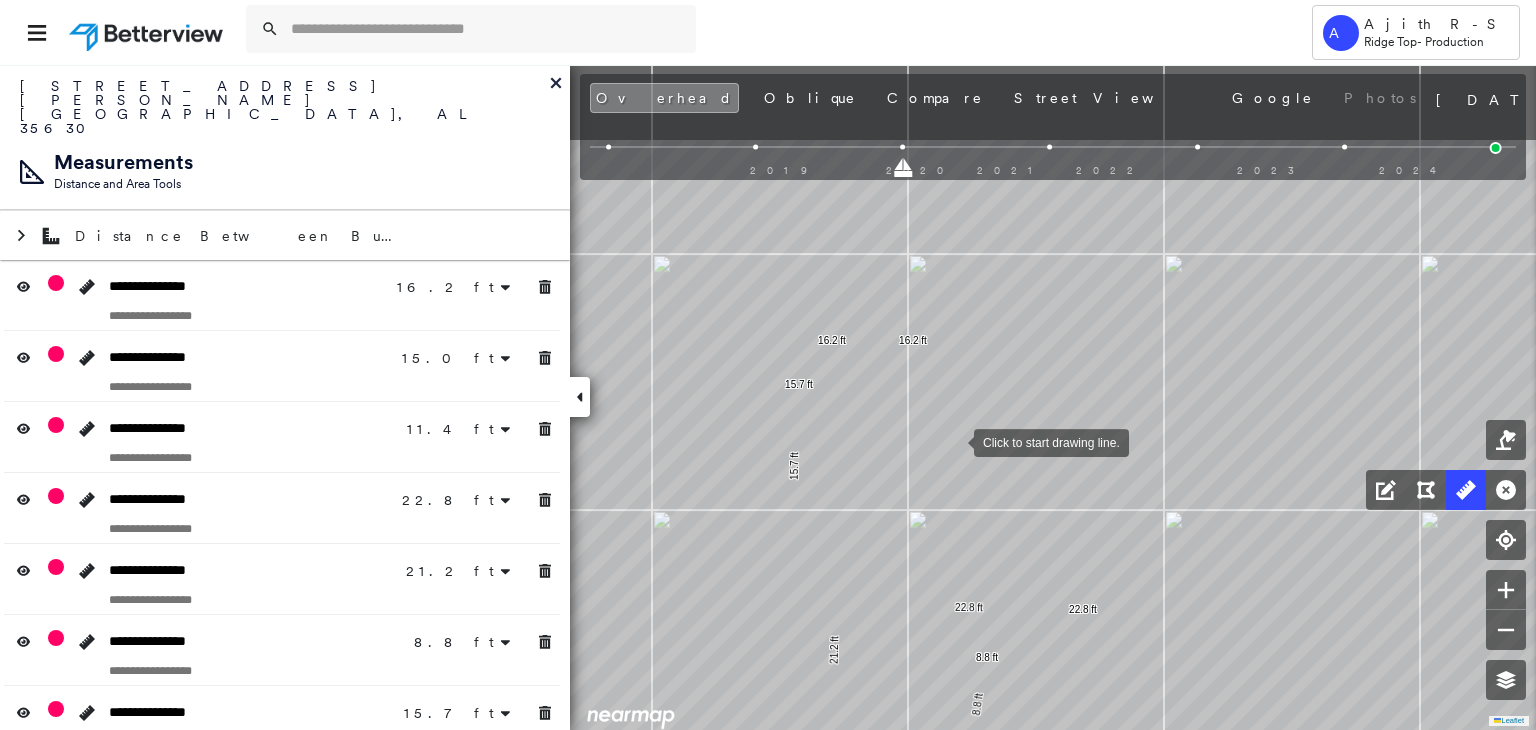 click at bounding box center (954, 441) 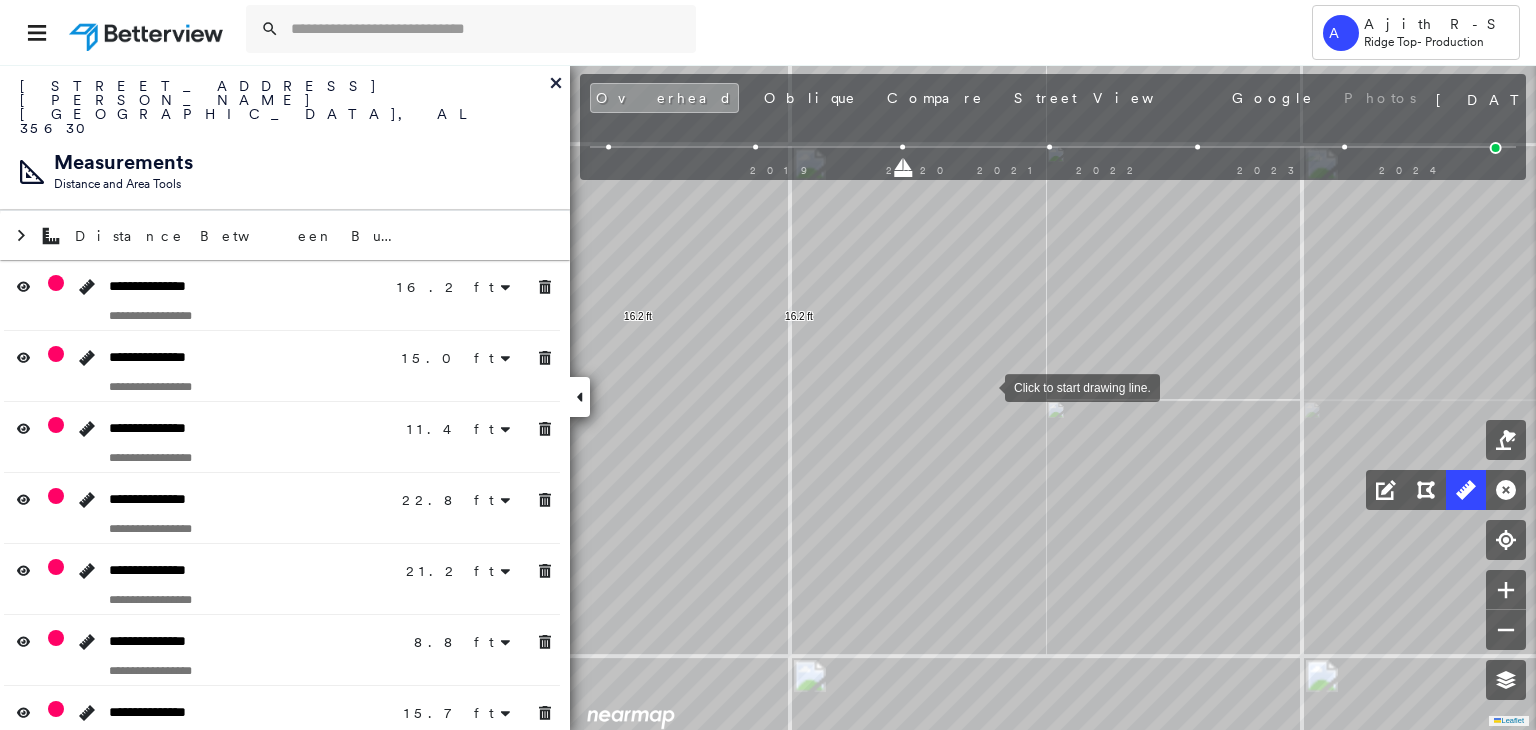 click at bounding box center (985, 386) 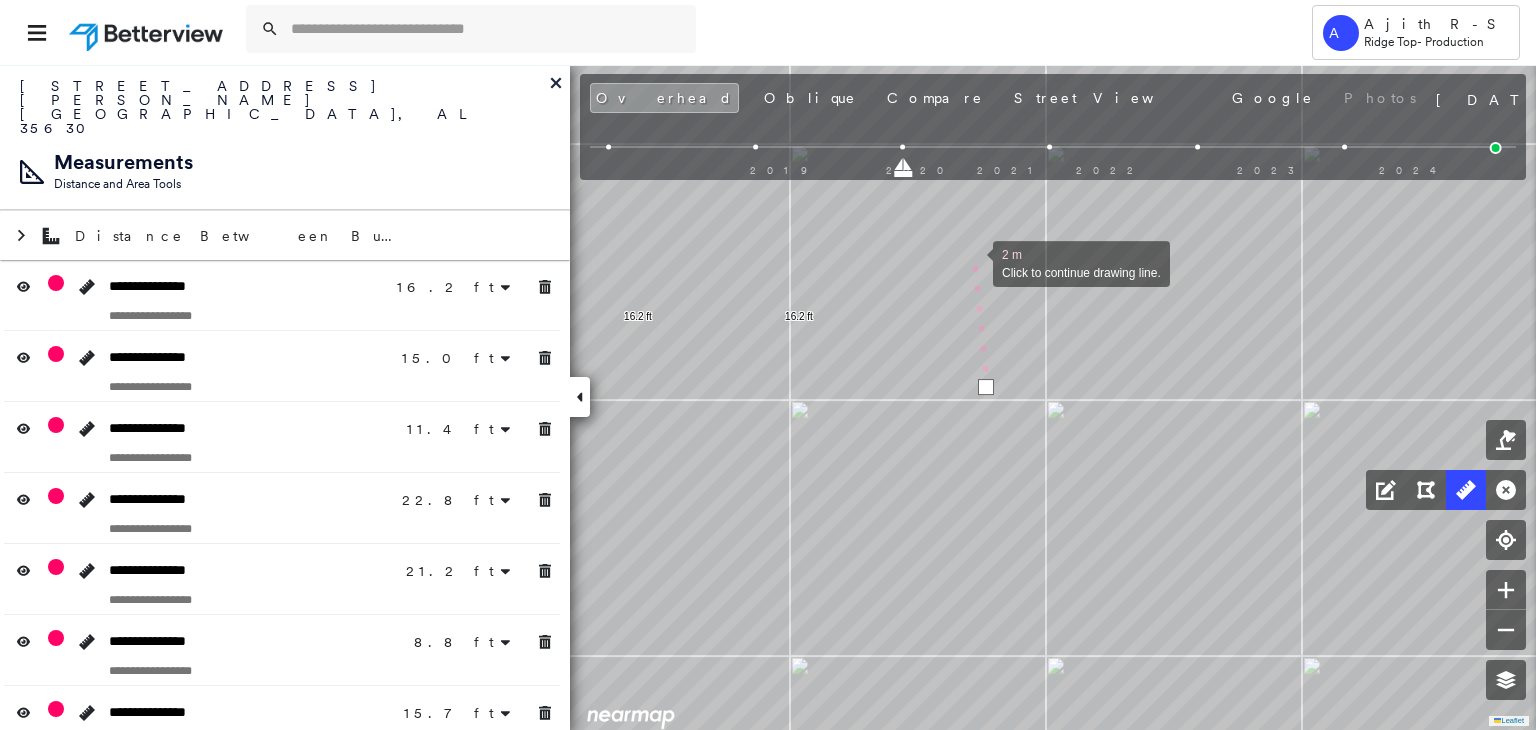 click at bounding box center (973, 262) 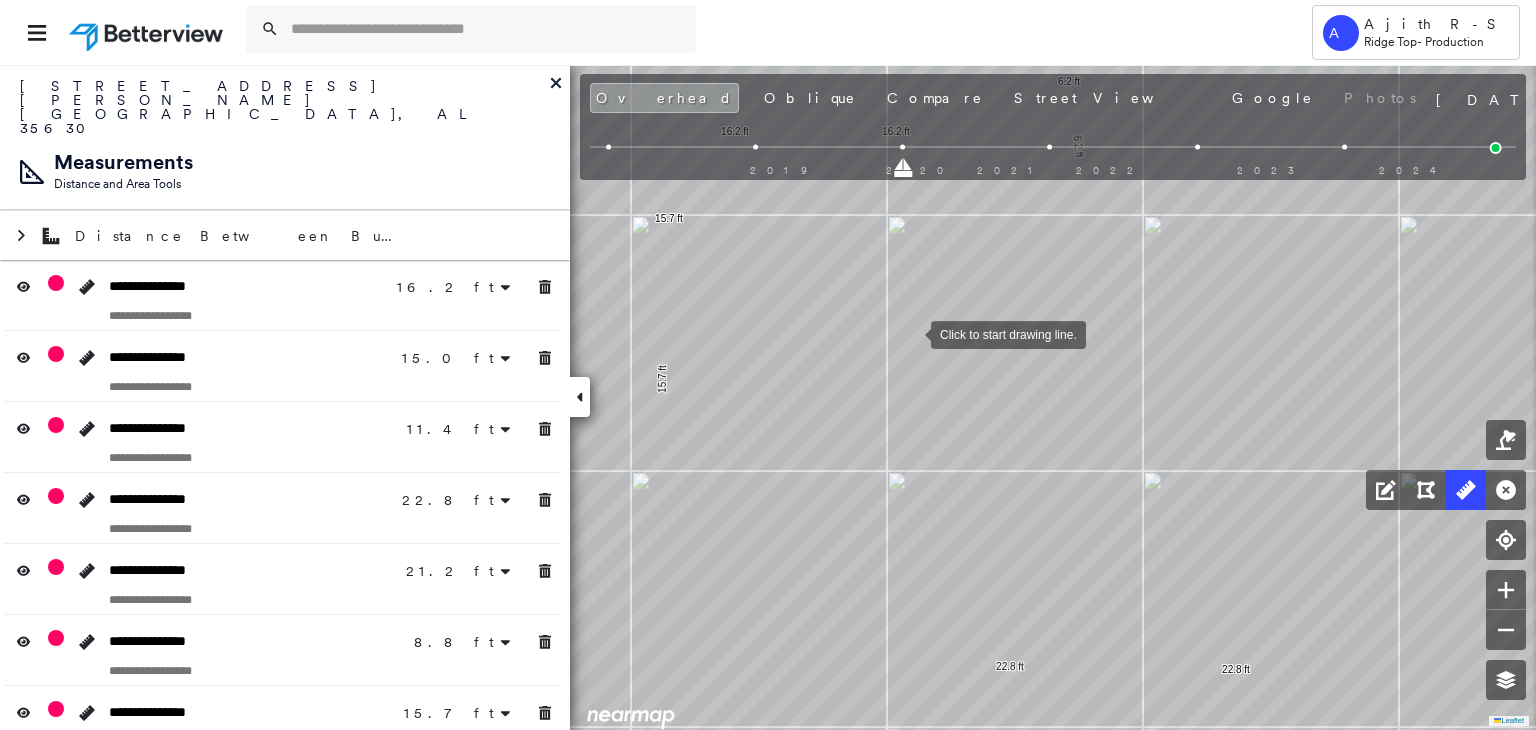 click at bounding box center (911, 333) 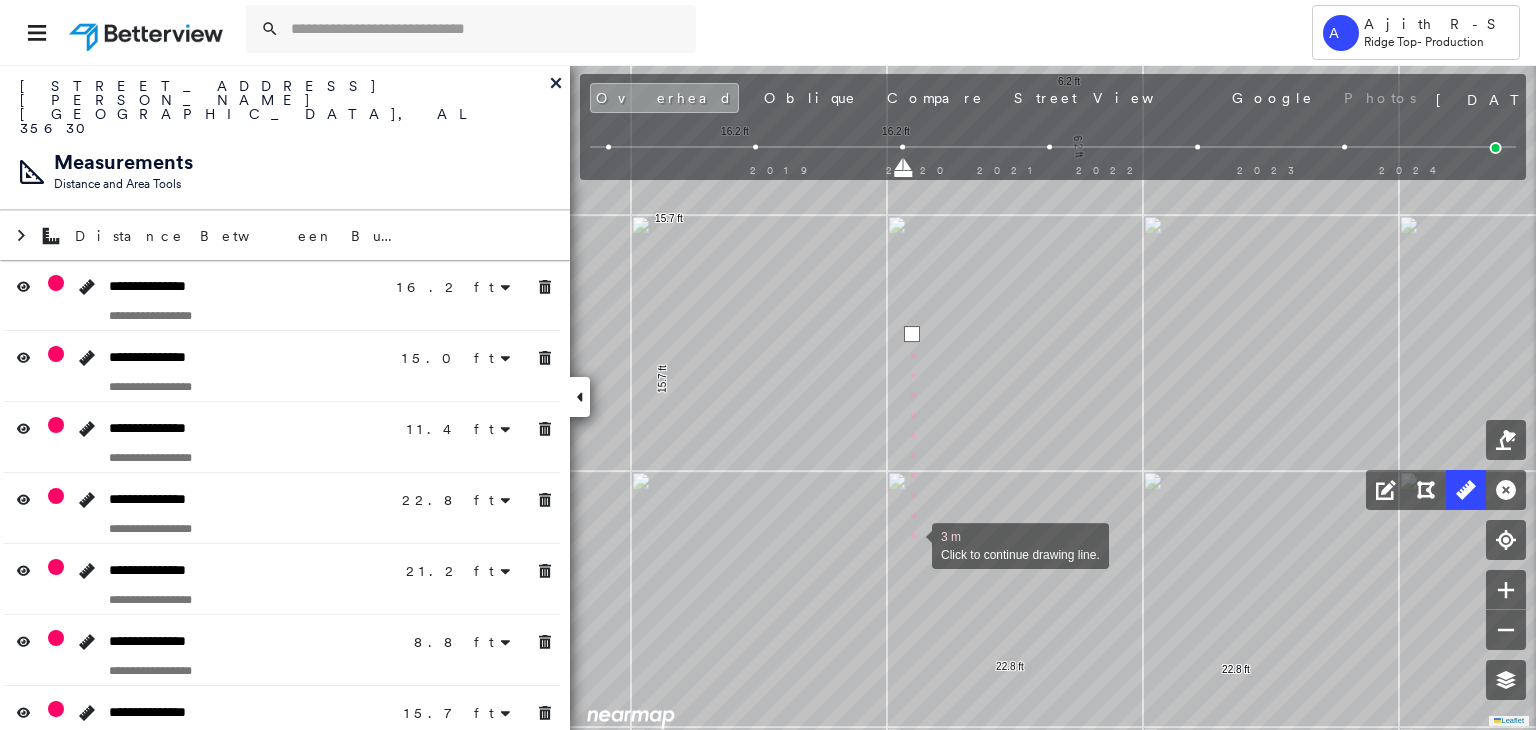click at bounding box center [912, 544] 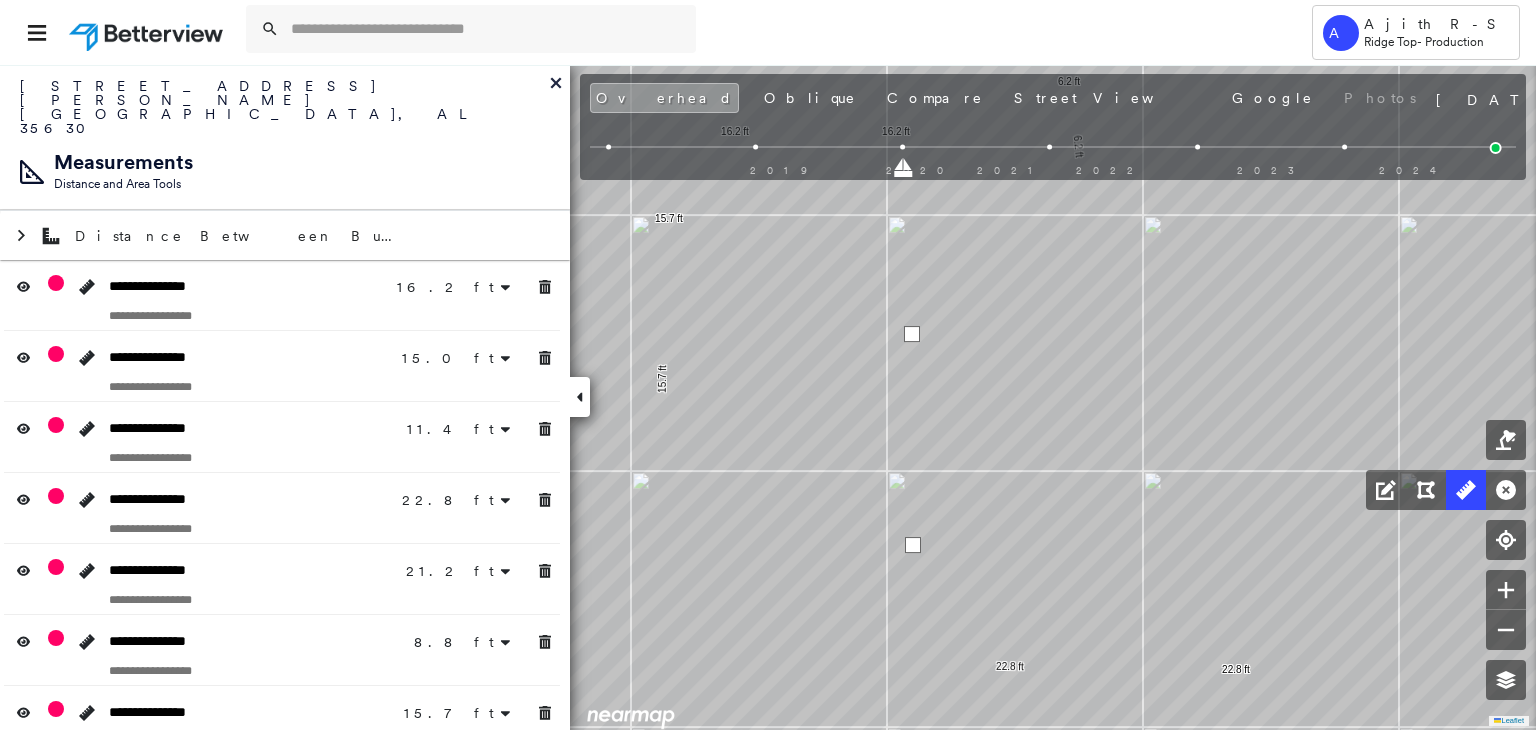 click at bounding box center (913, 545) 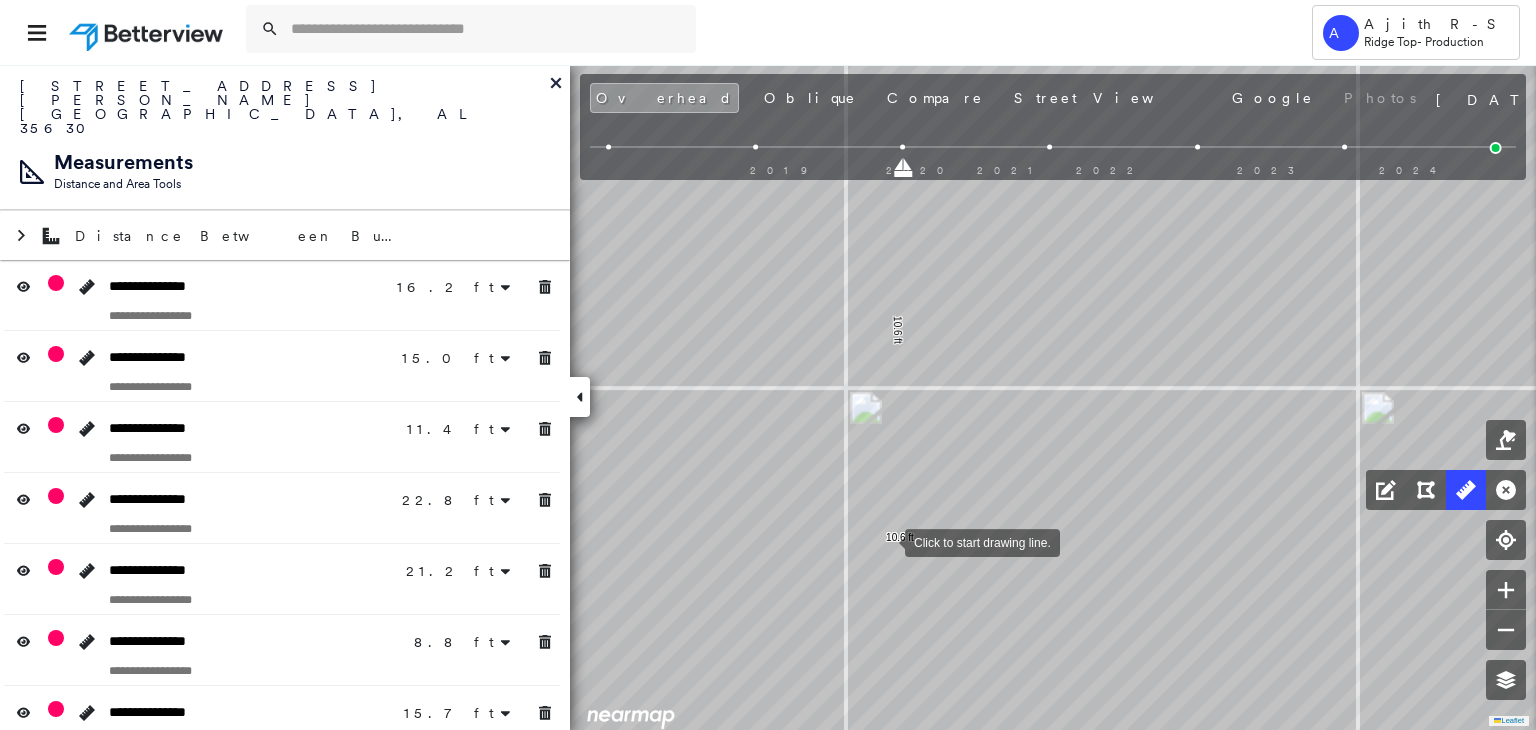 click at bounding box center [885, 541] 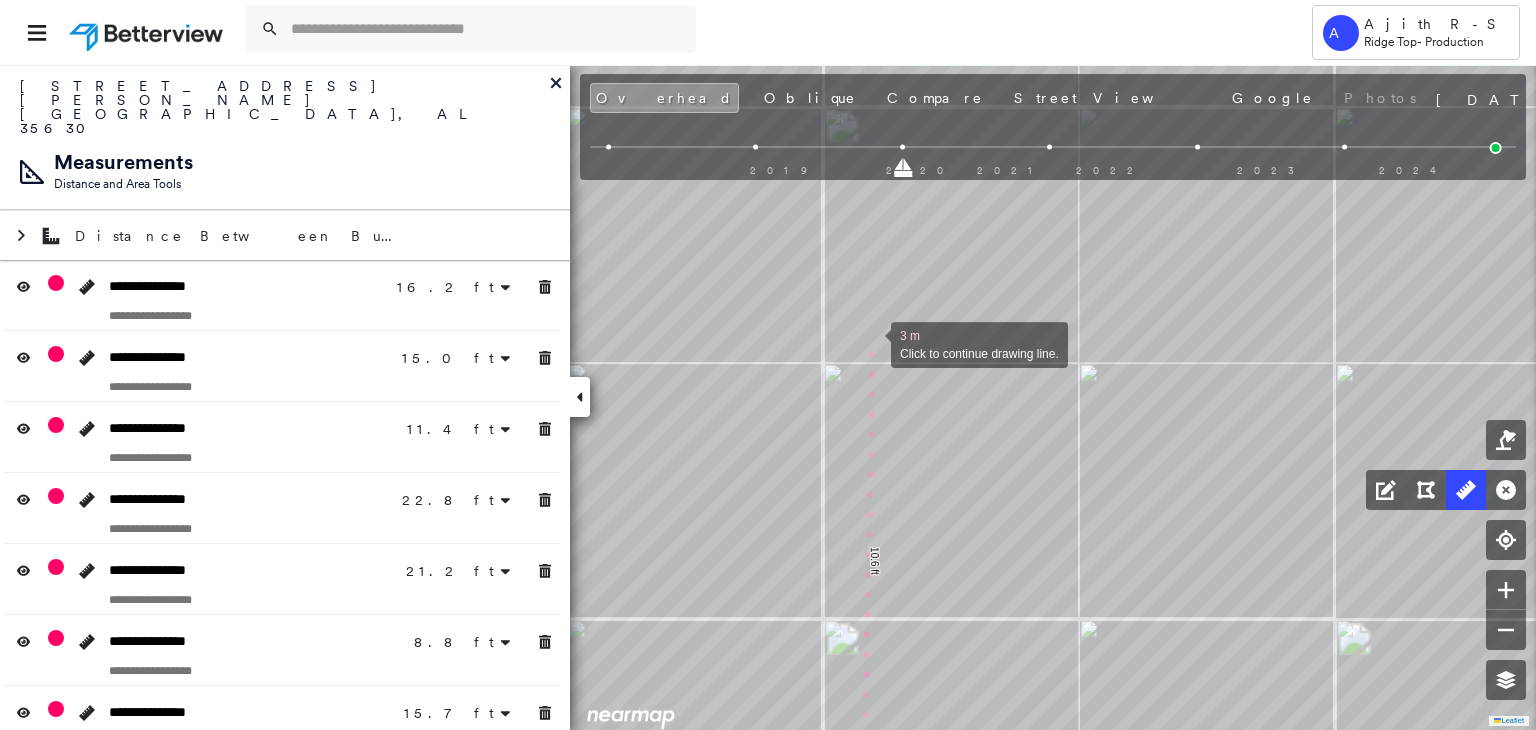 click at bounding box center (871, 343) 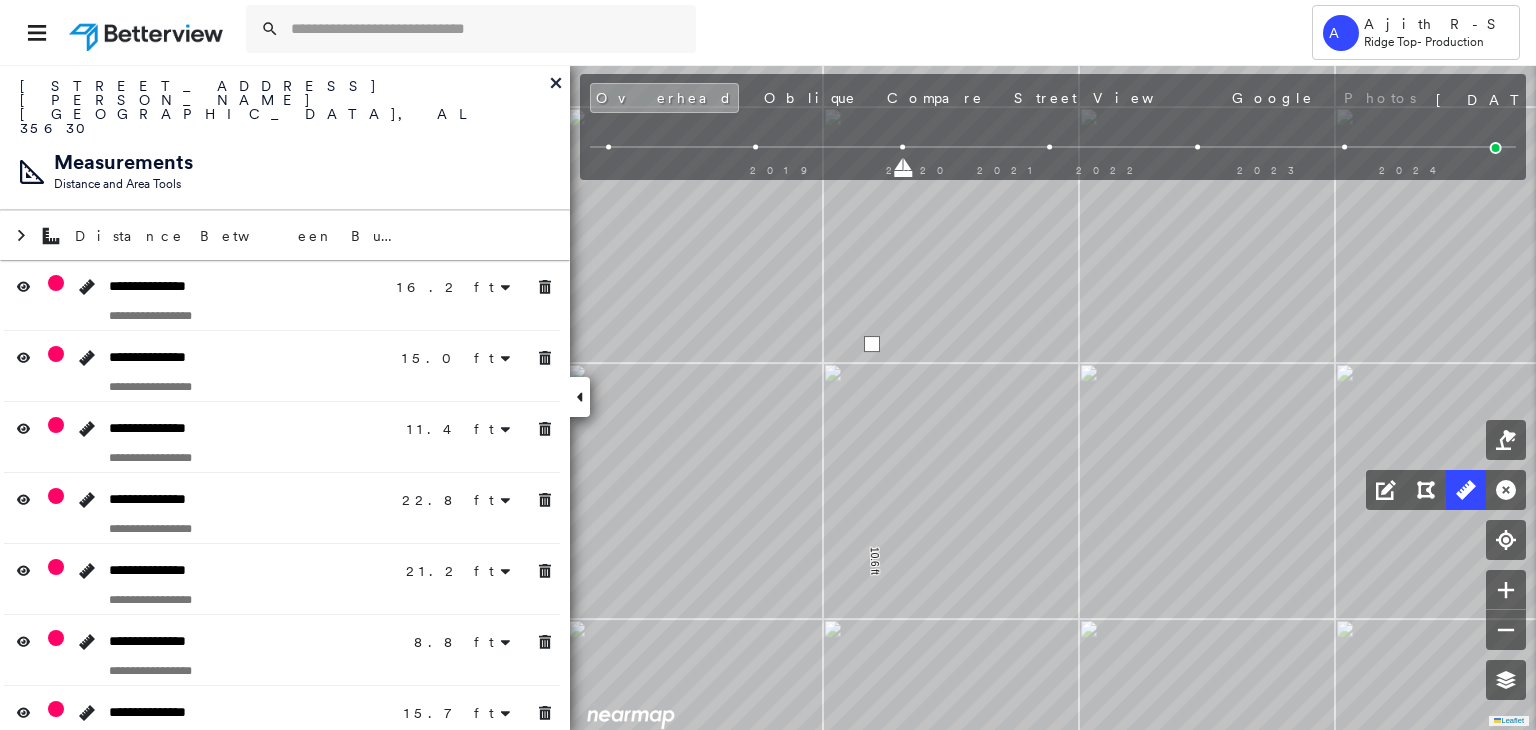 click at bounding box center (872, 344) 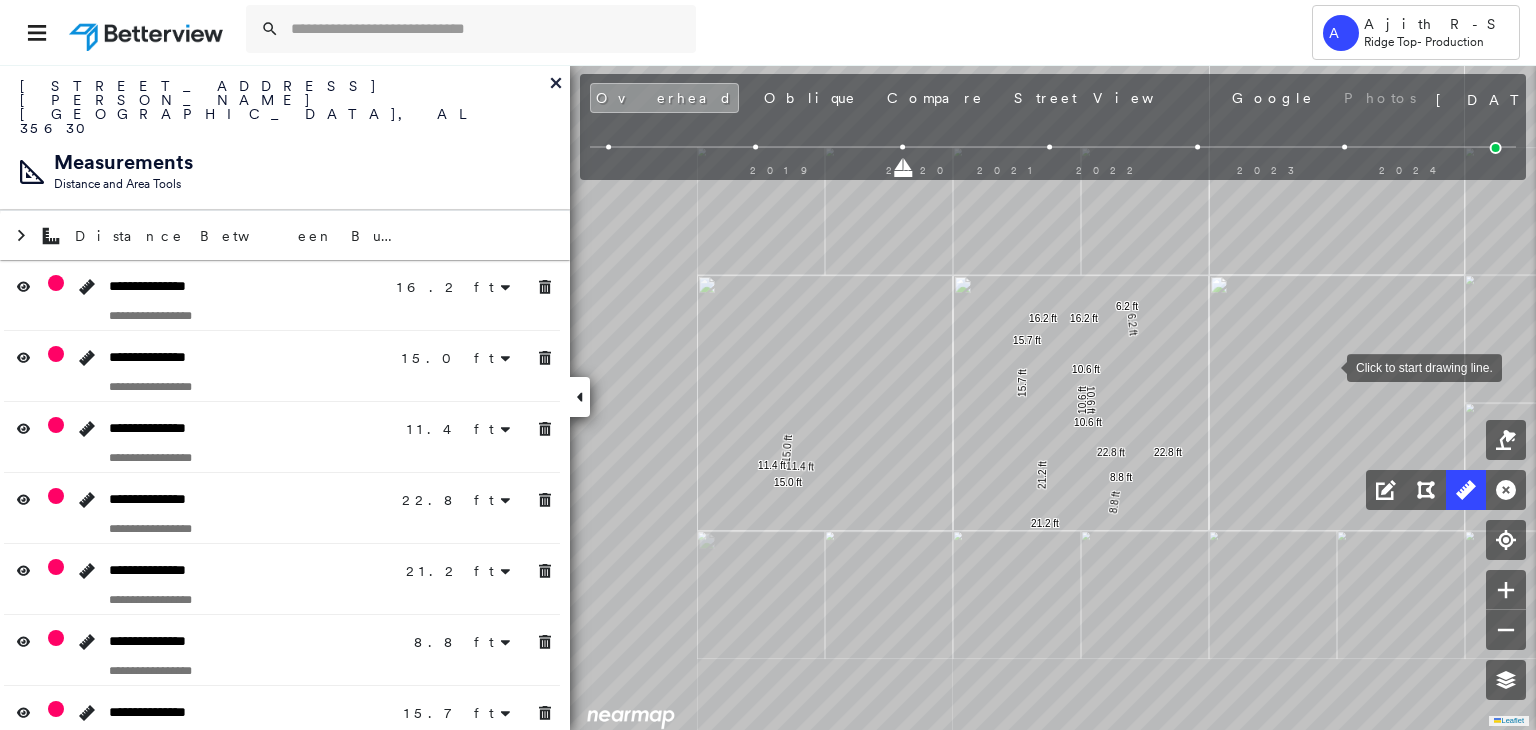 click on "16.2 ft 16.2 ft 15.0 ft 15.0 ft 11.4 ft 11.4 ft 22.8 ft 22.8 ft 21.2 ft 21.2 ft 8.8 ft 8.8 ft 15.7 ft 15.7 ft 6.2 ft 6.2 ft 10.6 ft 10.6 ft 10.6 ft 10.6 ft Click to start drawing line." at bounding box center [252, 194] 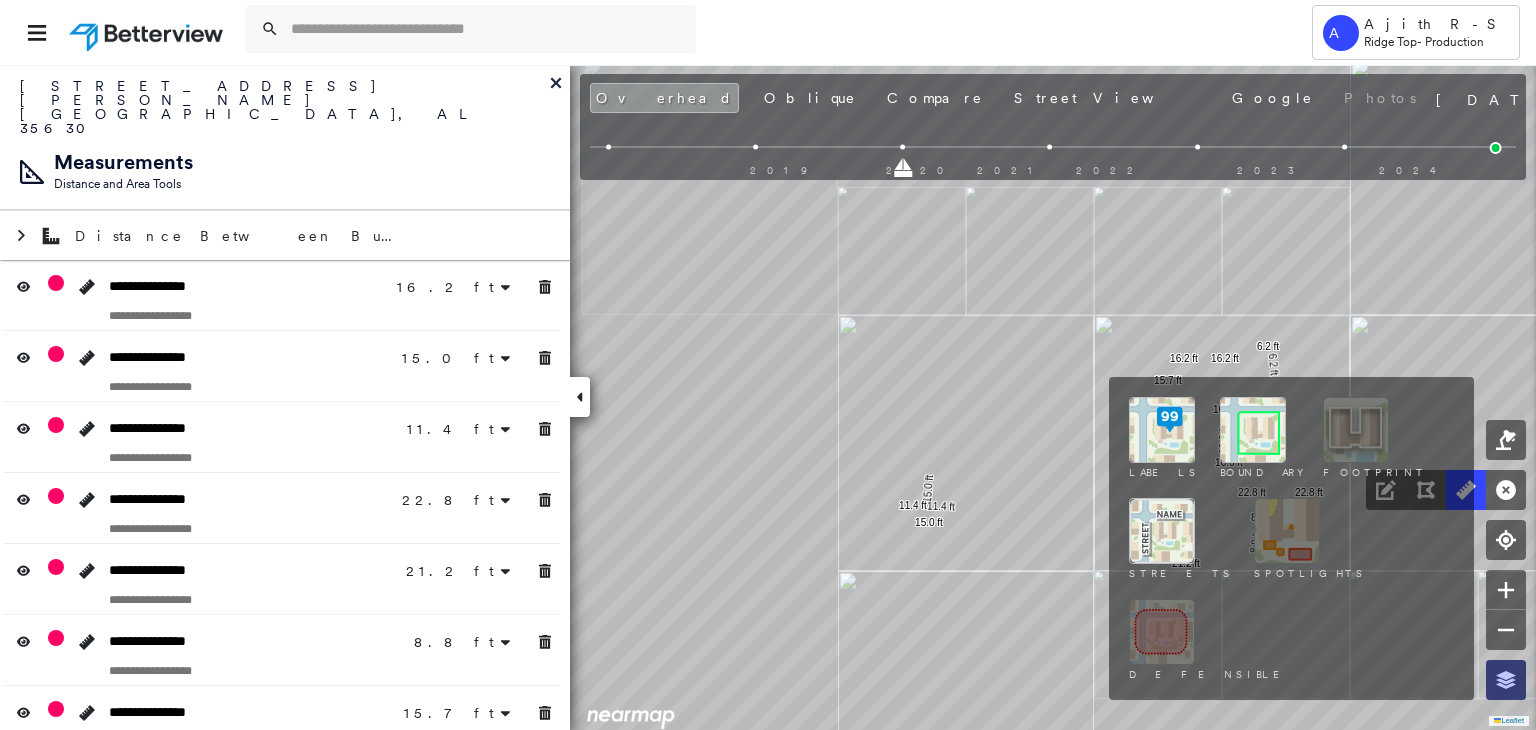 click 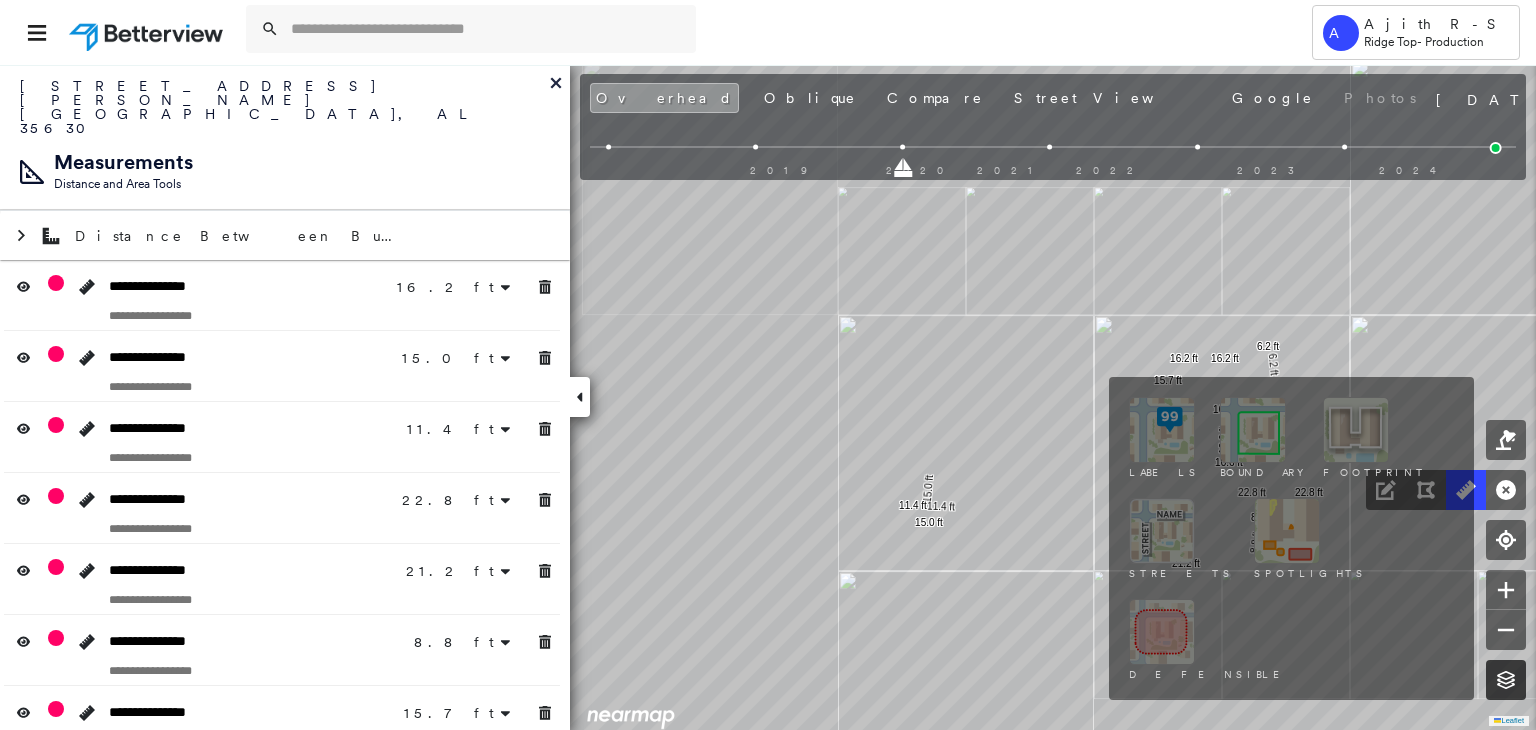 click 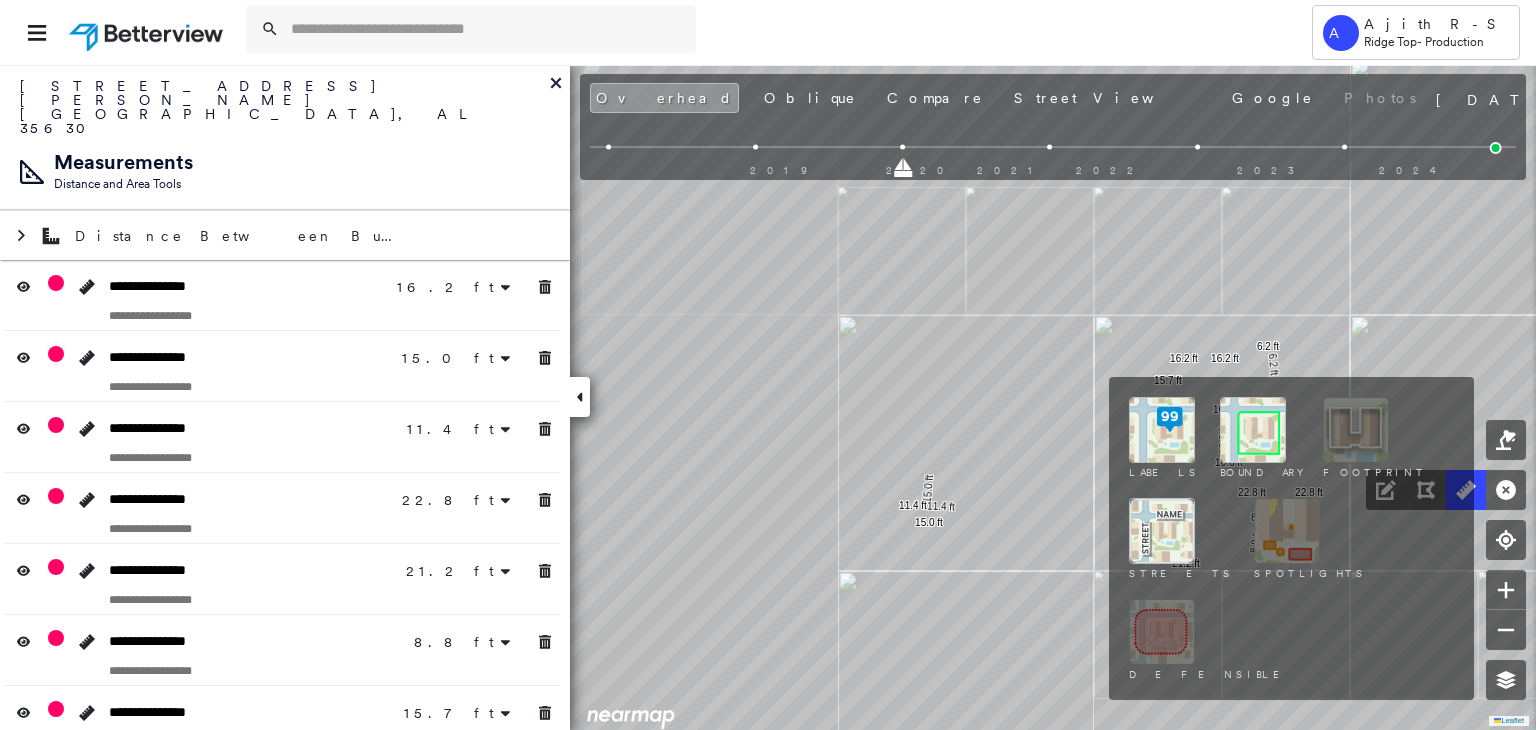 click at bounding box center [1162, 430] 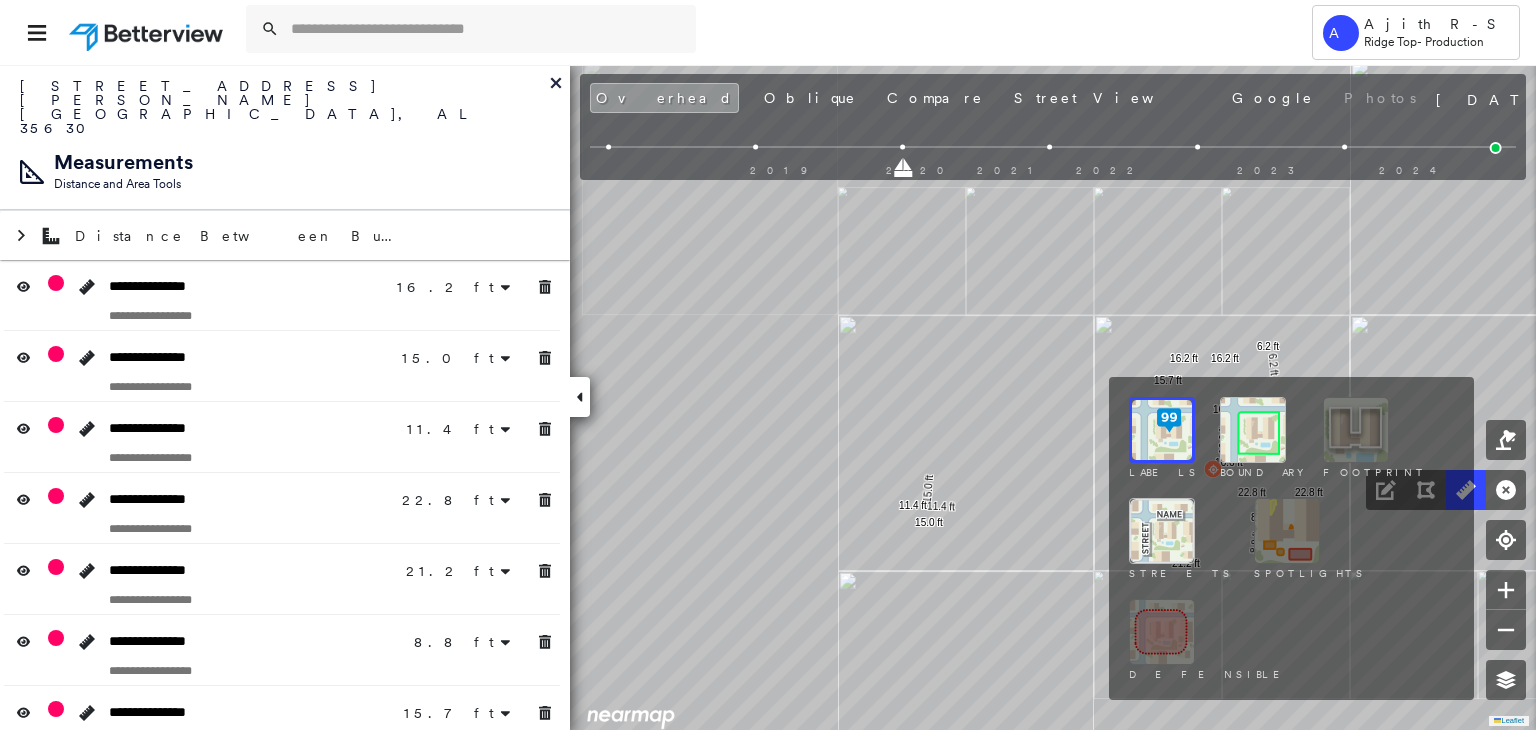 click at bounding box center [1253, 430] 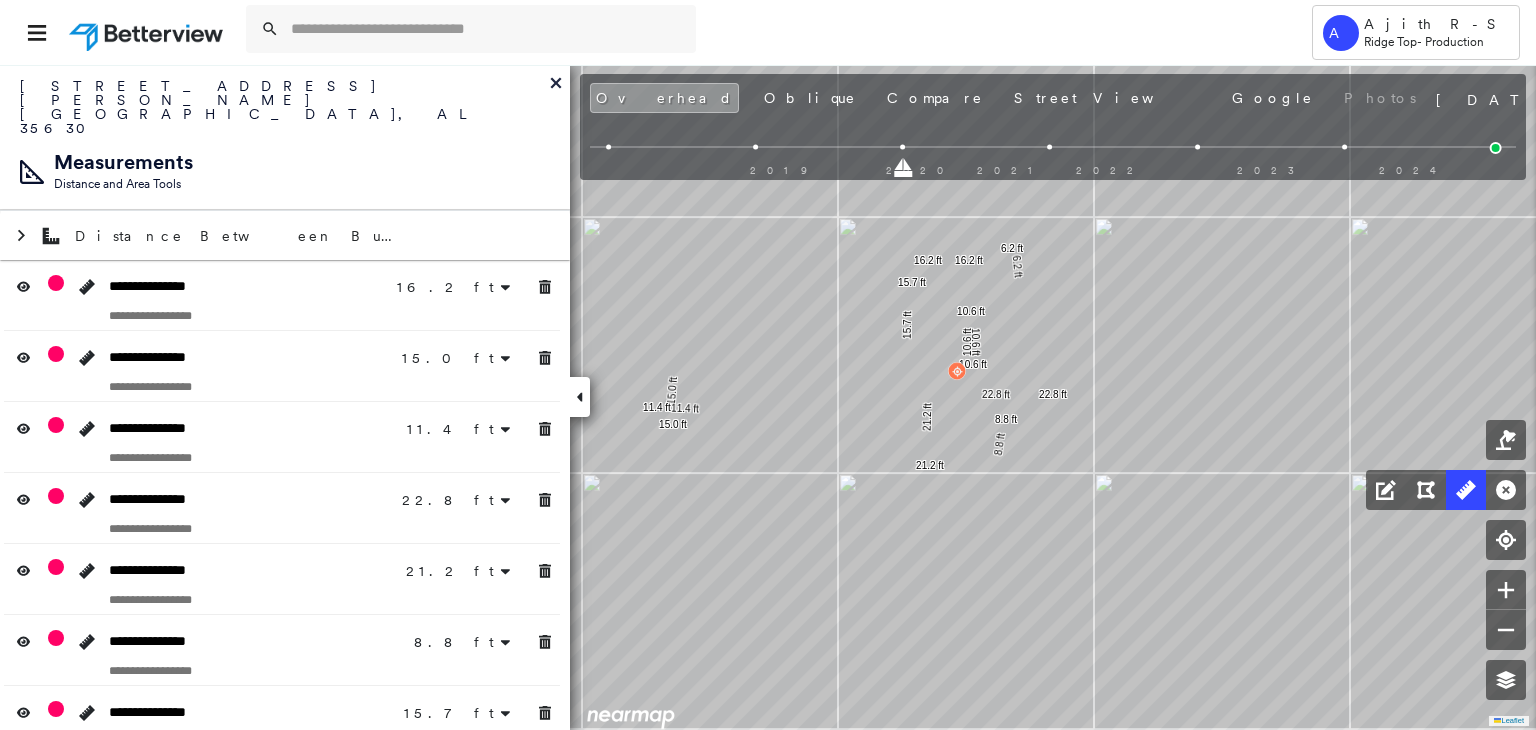 click on "A Ajith R-S Ridge Top  -   Production" at bounding box center [768, 32] 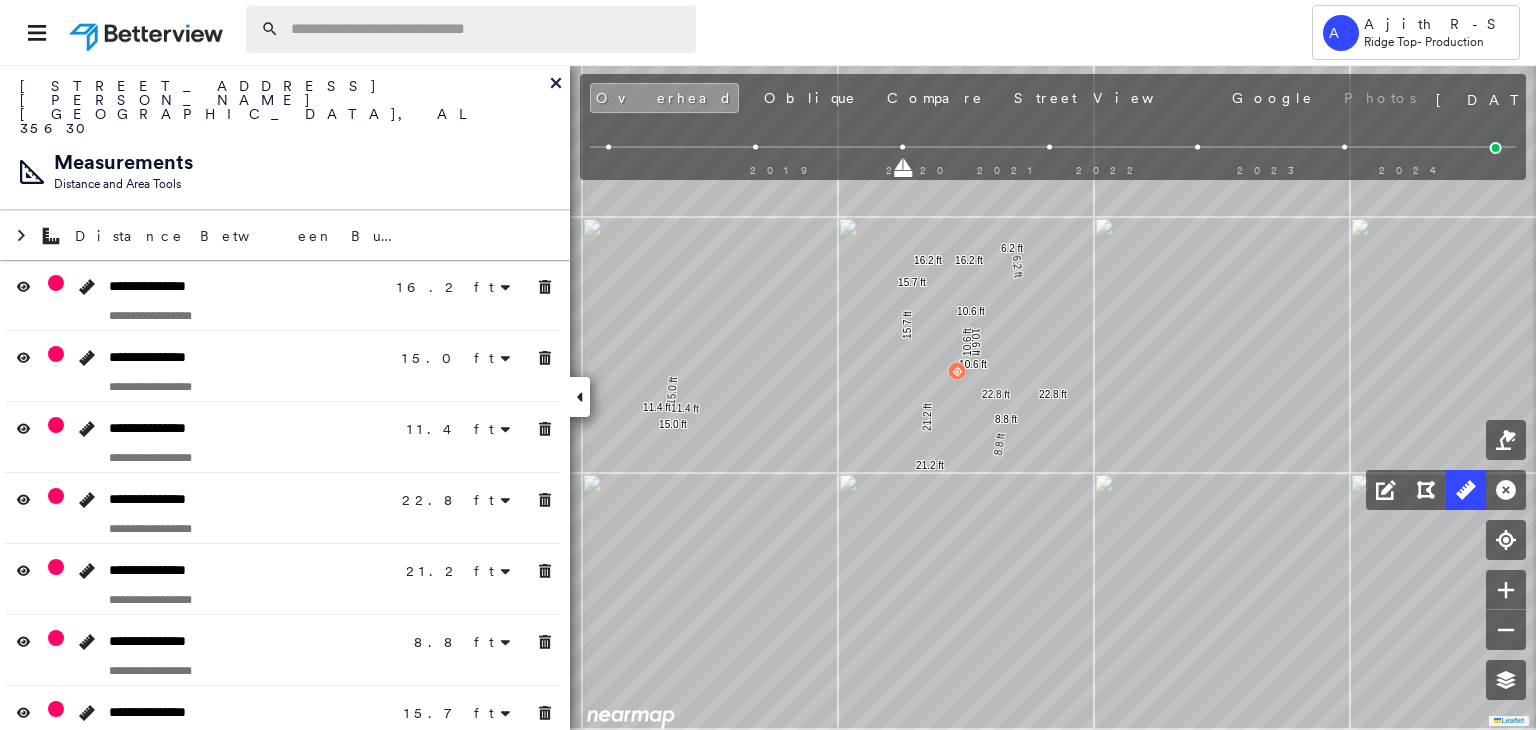 click at bounding box center (487, 29) 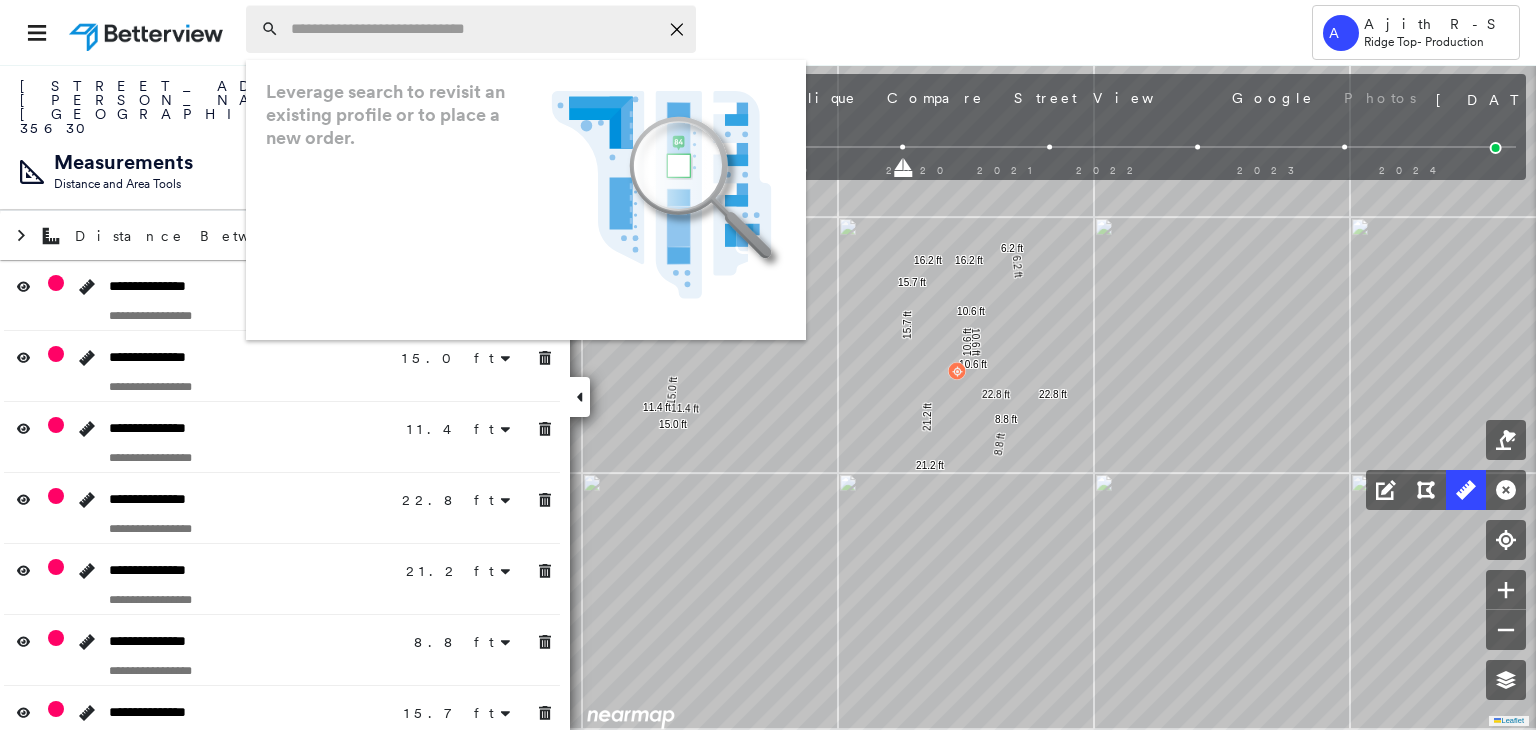 paste on "**********" 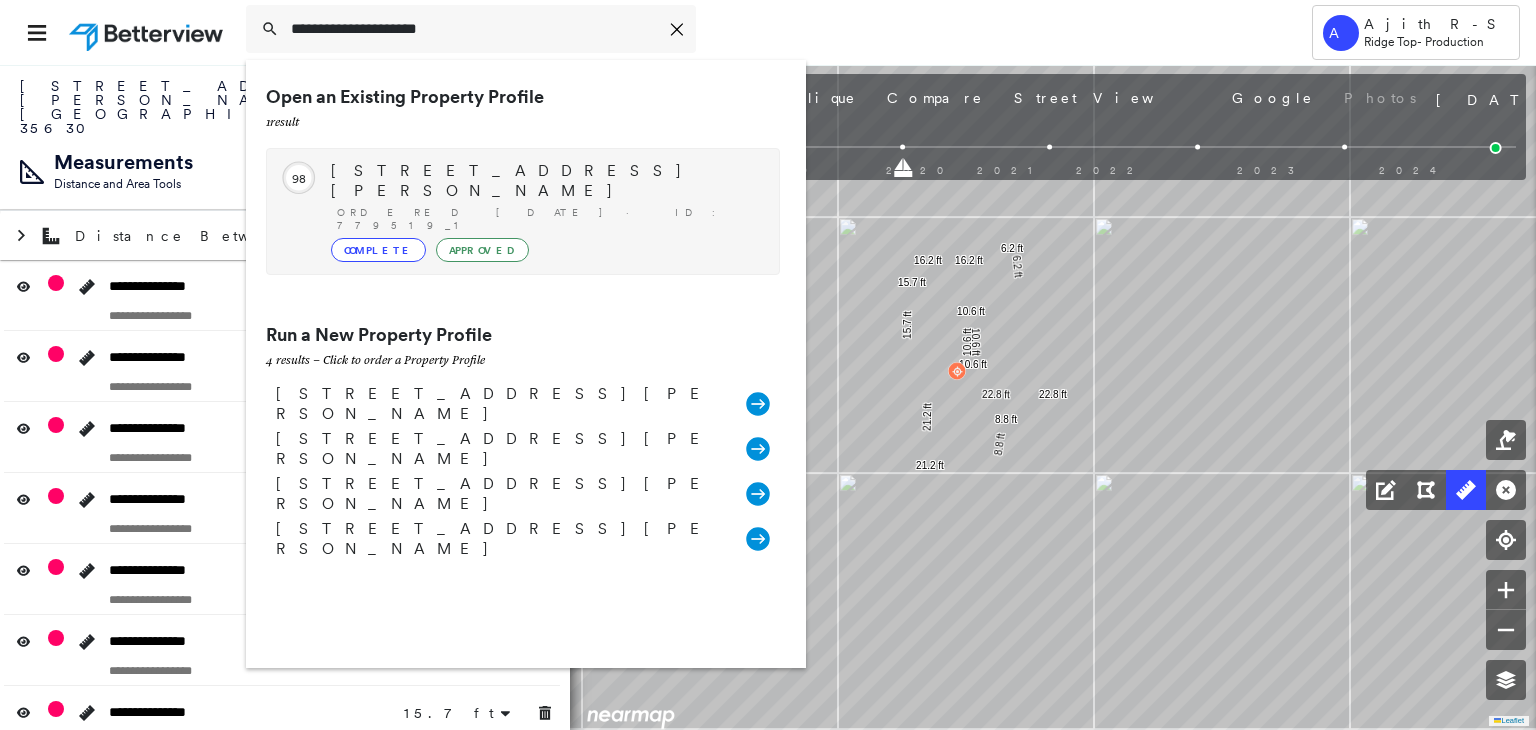 type on "**********" 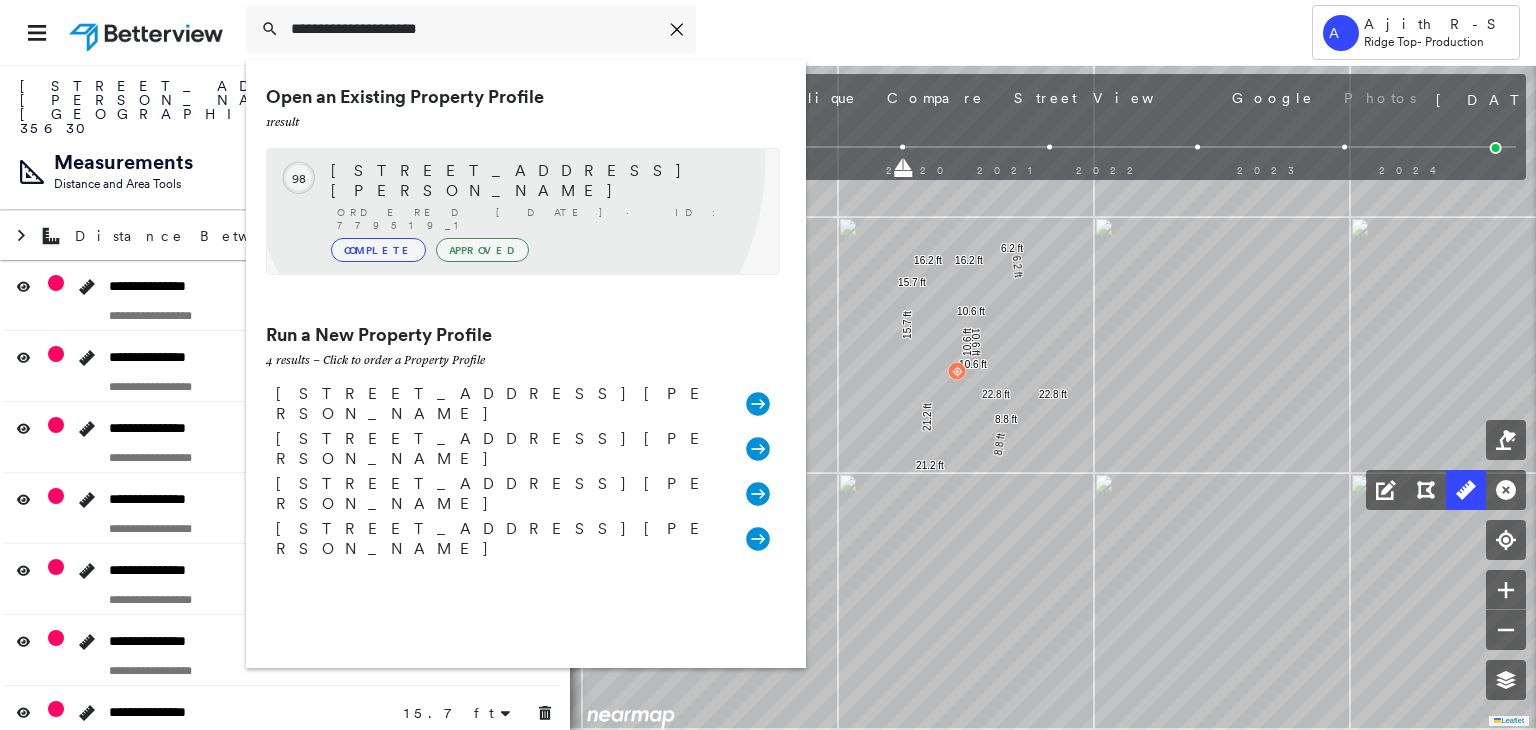 click on "[STREET_ADDRESS][PERSON_NAME]" at bounding box center [545, 181] 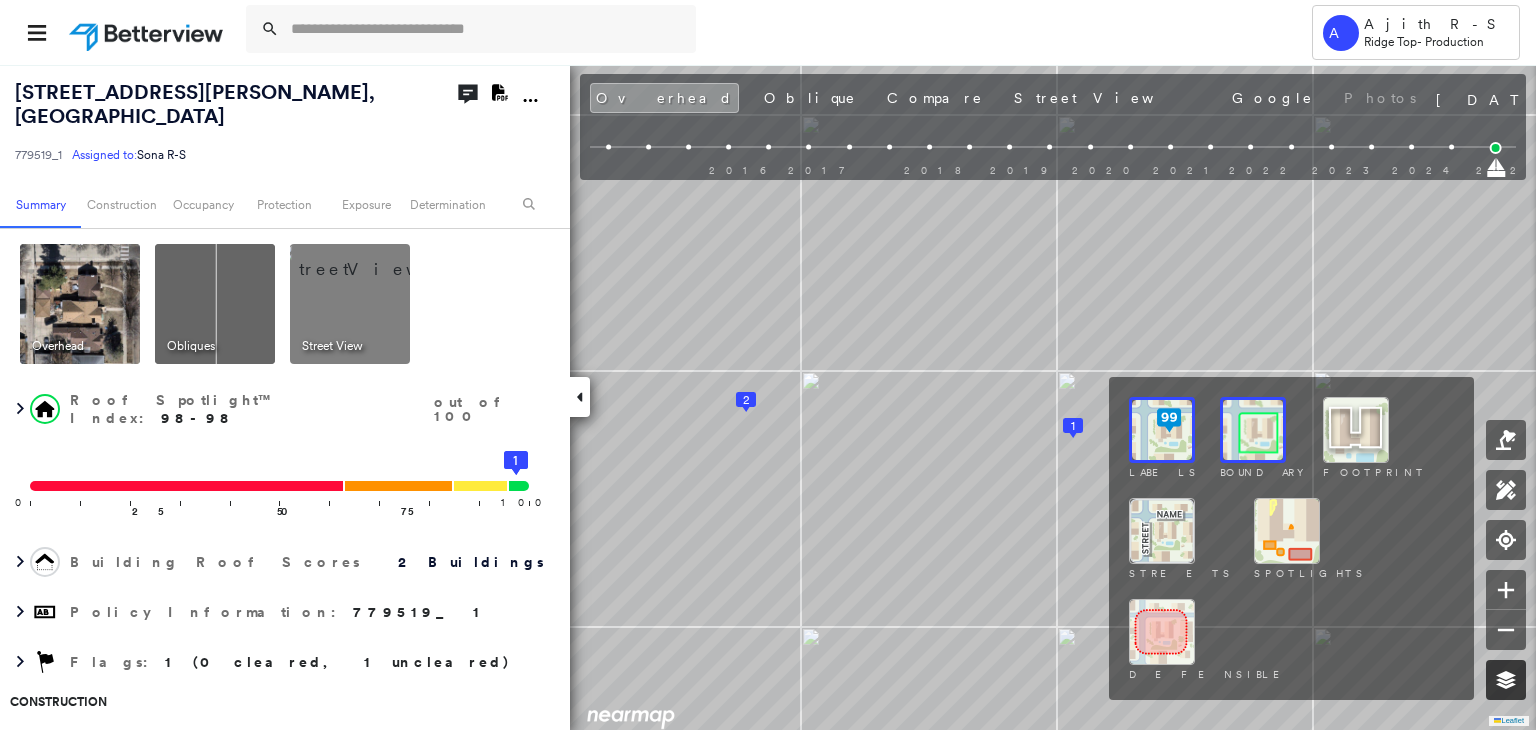 click 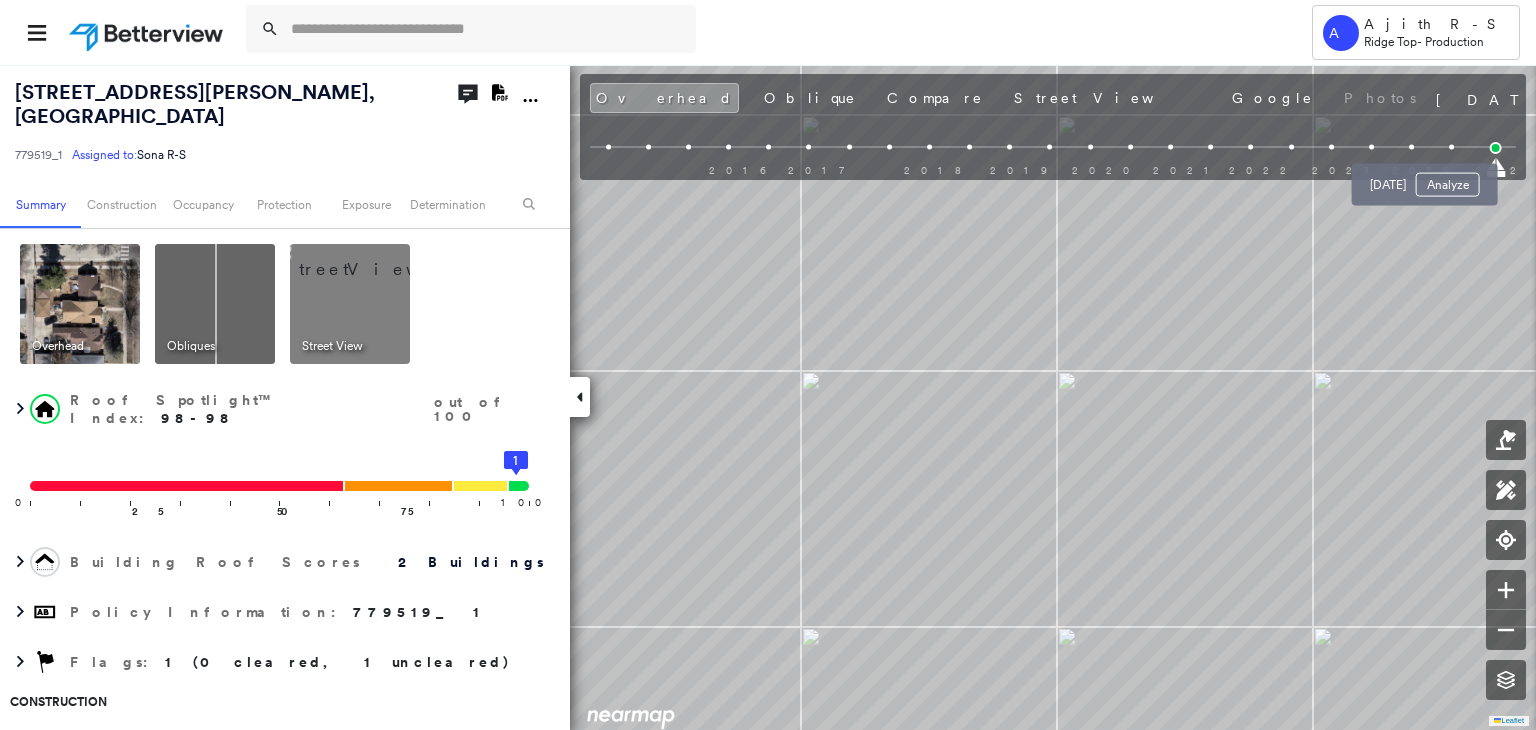 click at bounding box center (1451, 147) 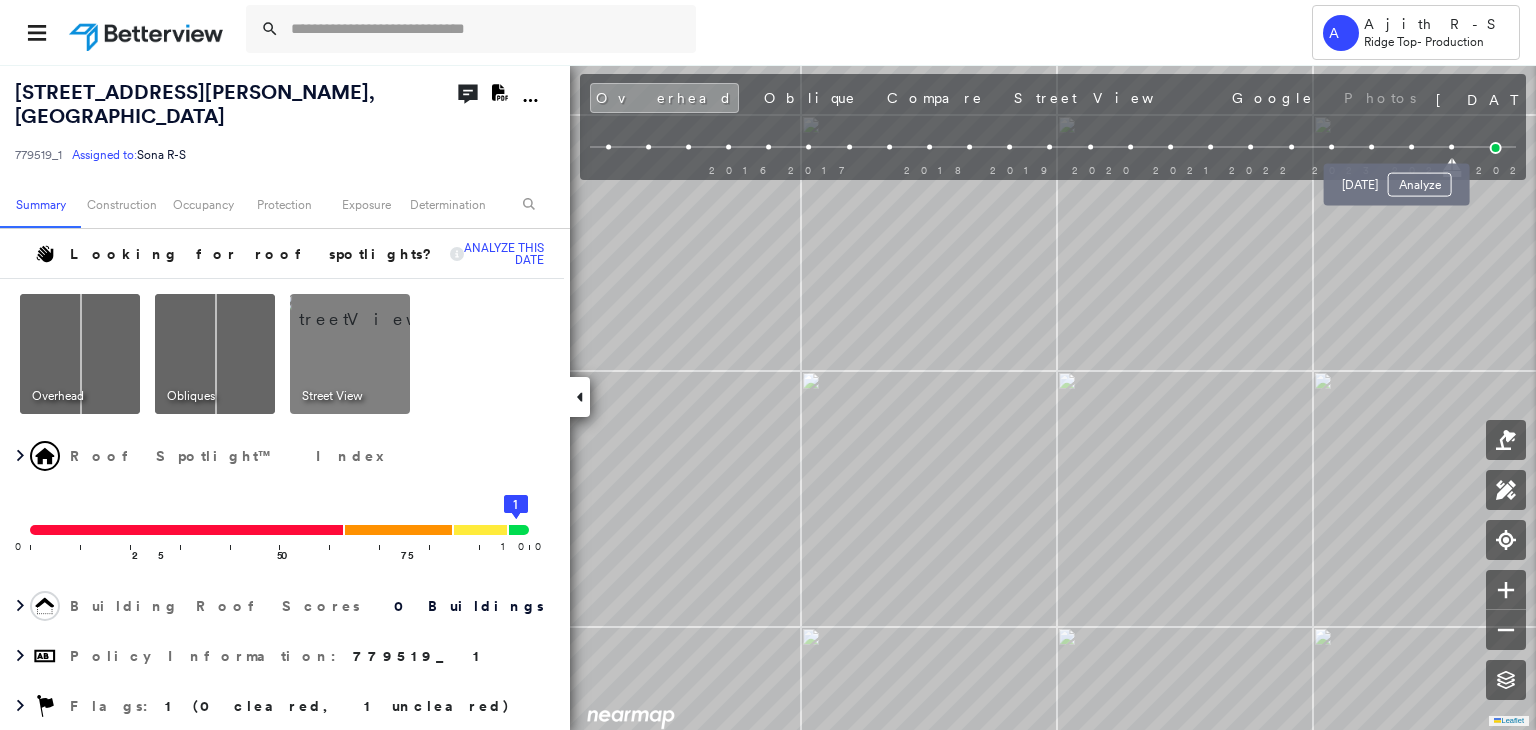 click at bounding box center (1411, 147) 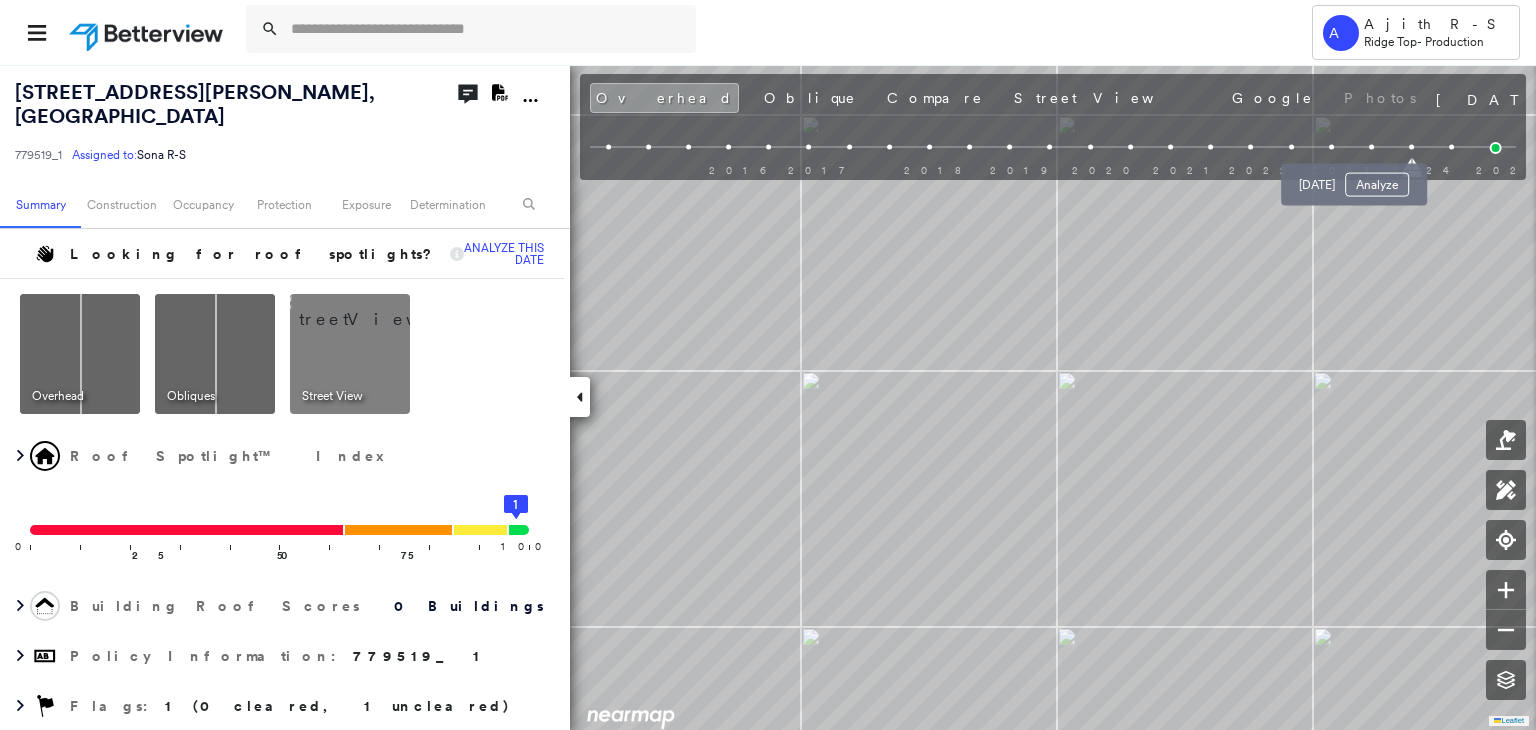 click at bounding box center [1371, 147] 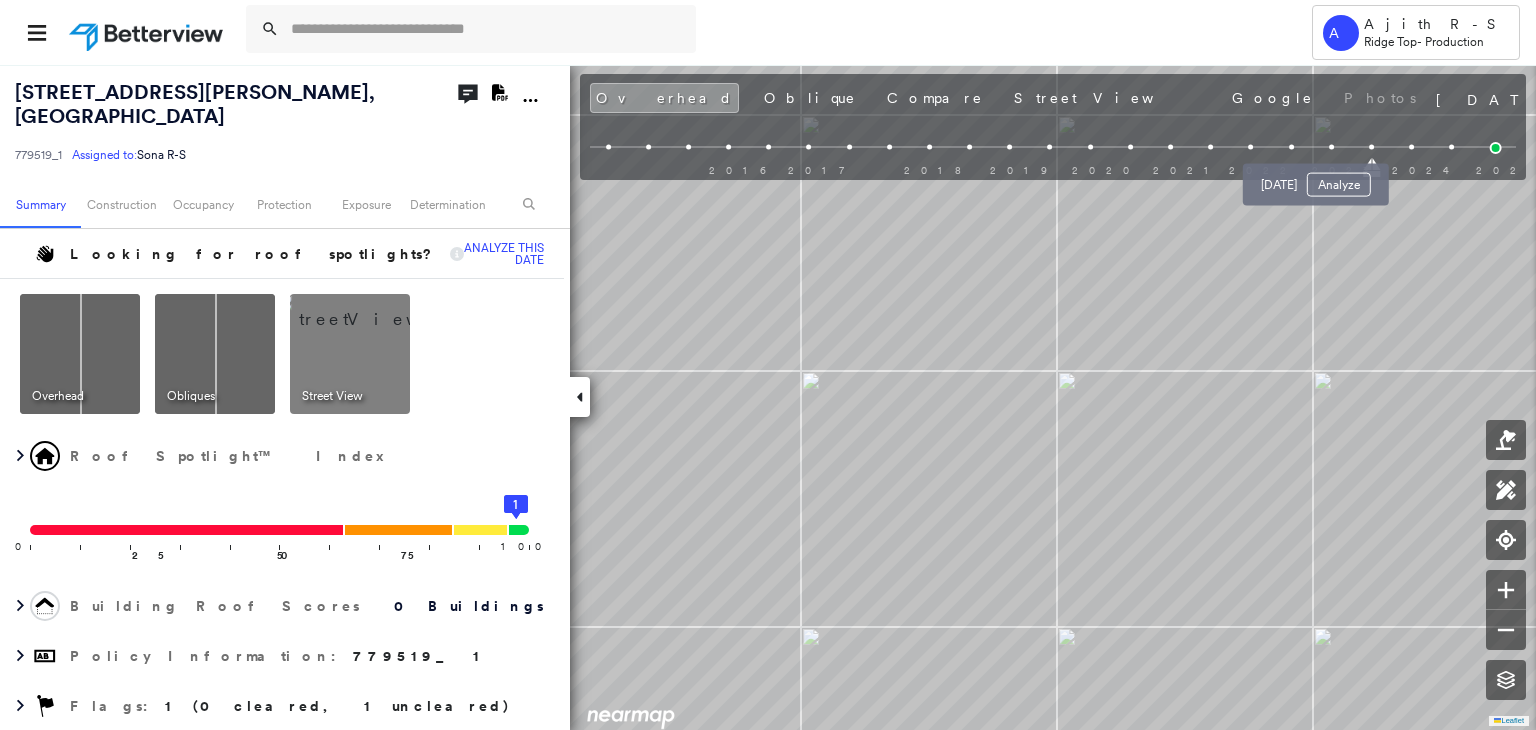 click at bounding box center (1331, 147) 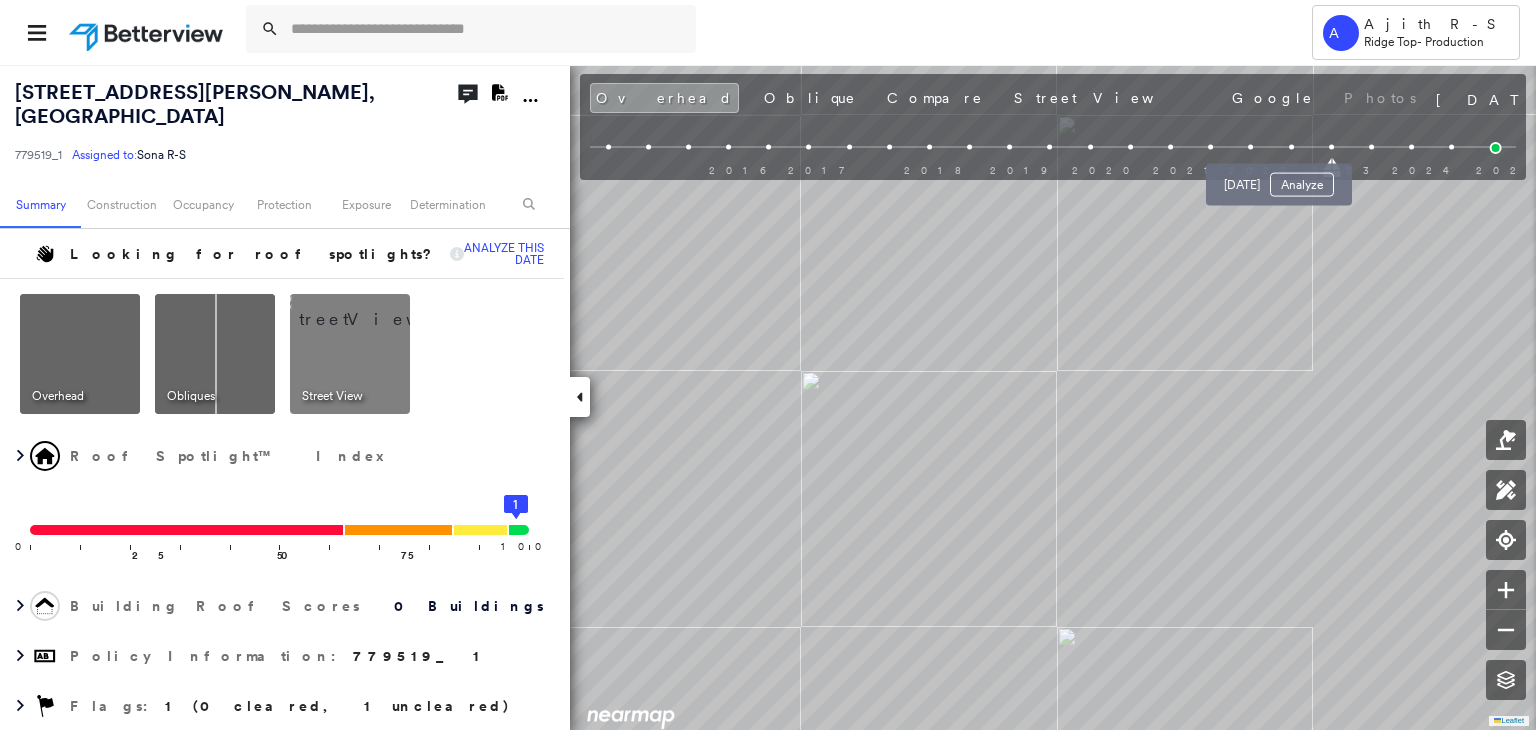 click at bounding box center [1291, 147] 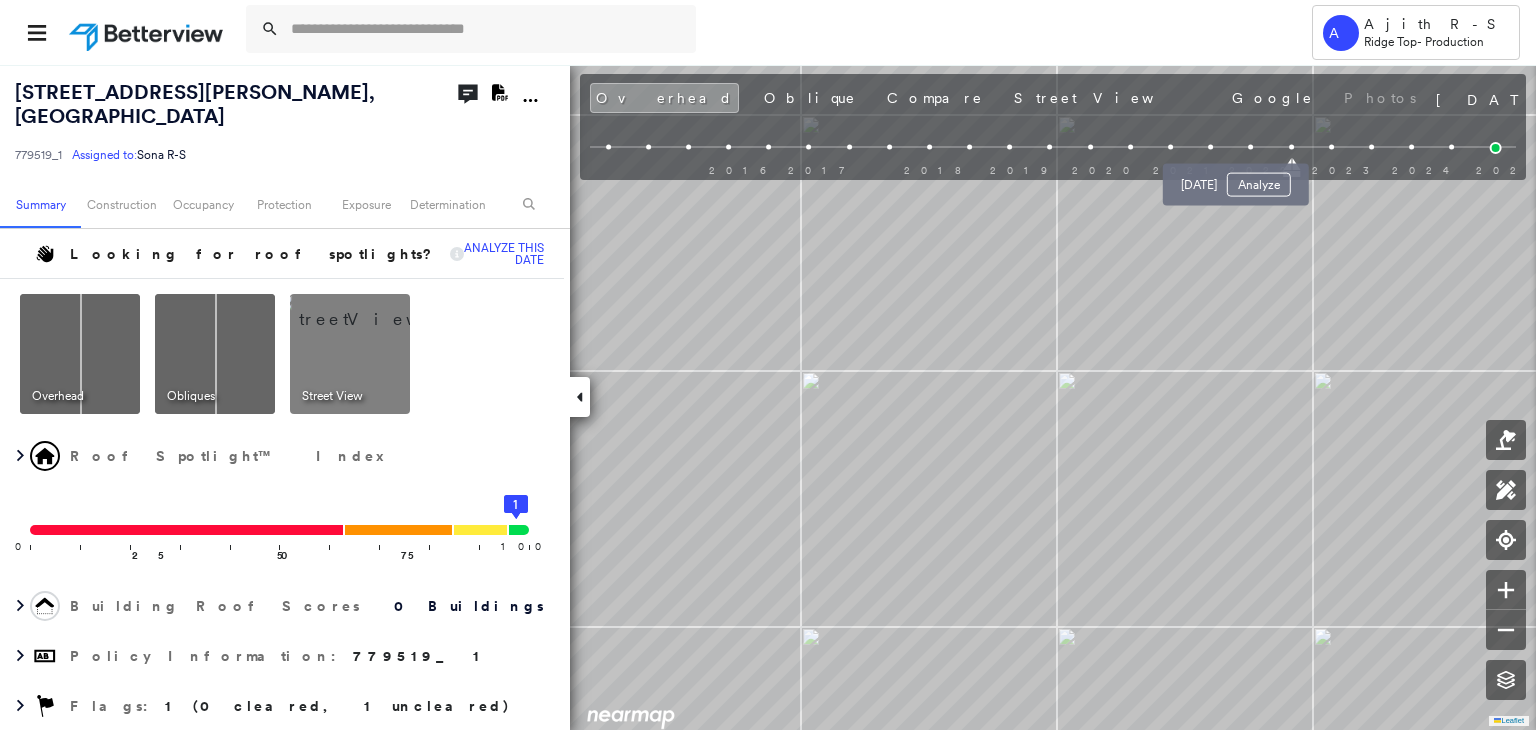 click at bounding box center (1251, 147) 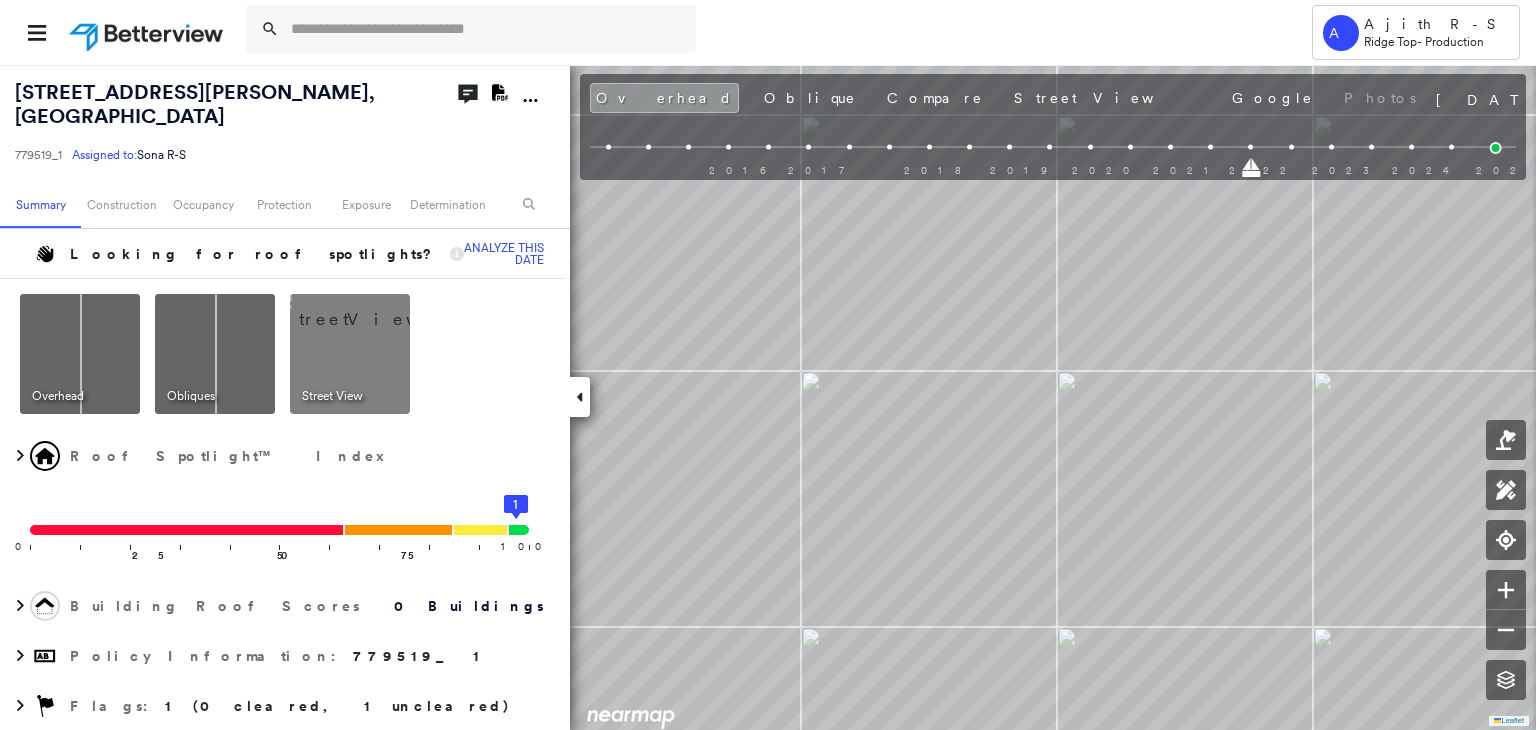 click on "2016 2017 2018 2019 2020 2021 2022 2023 2024 2025" at bounding box center [1053, 150] 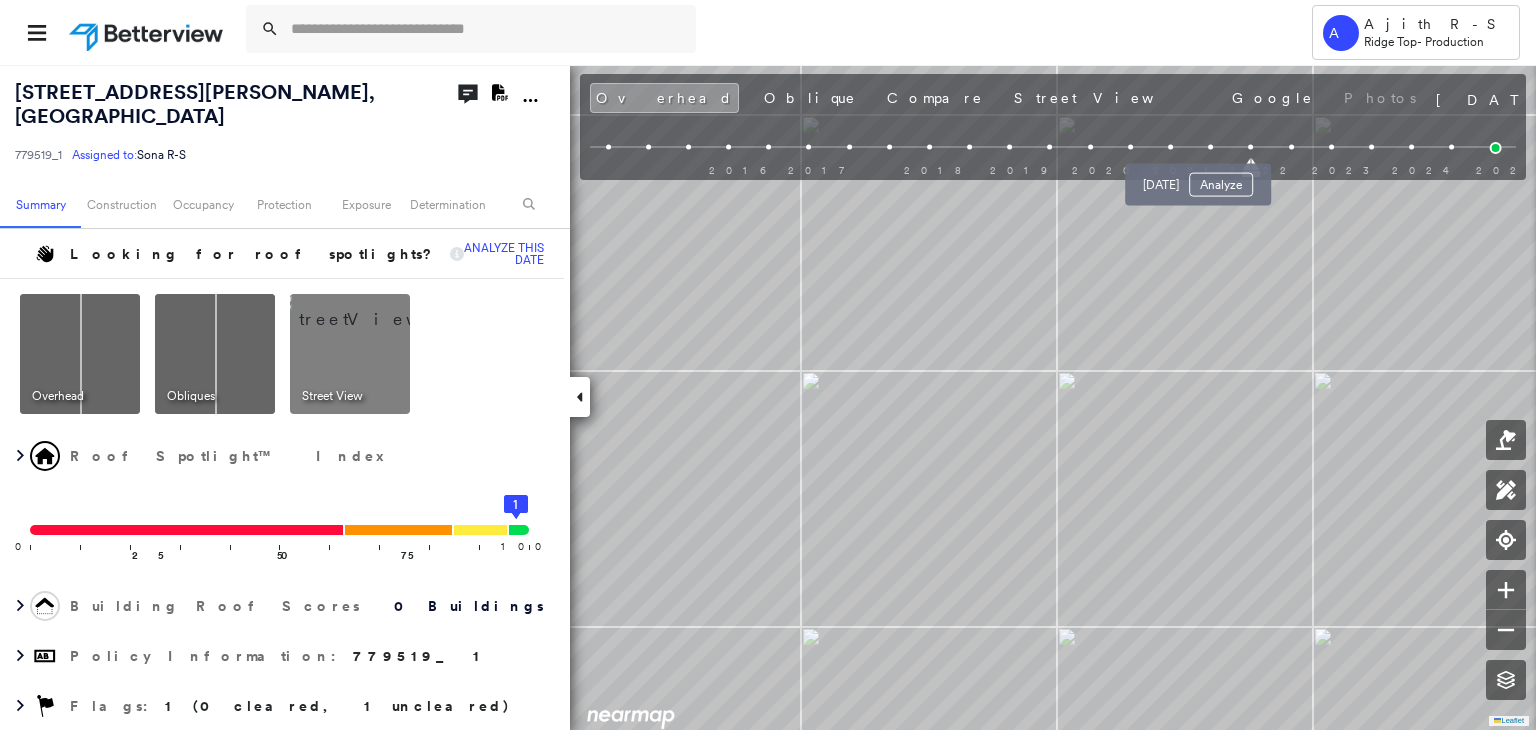 click at bounding box center (1210, 147) 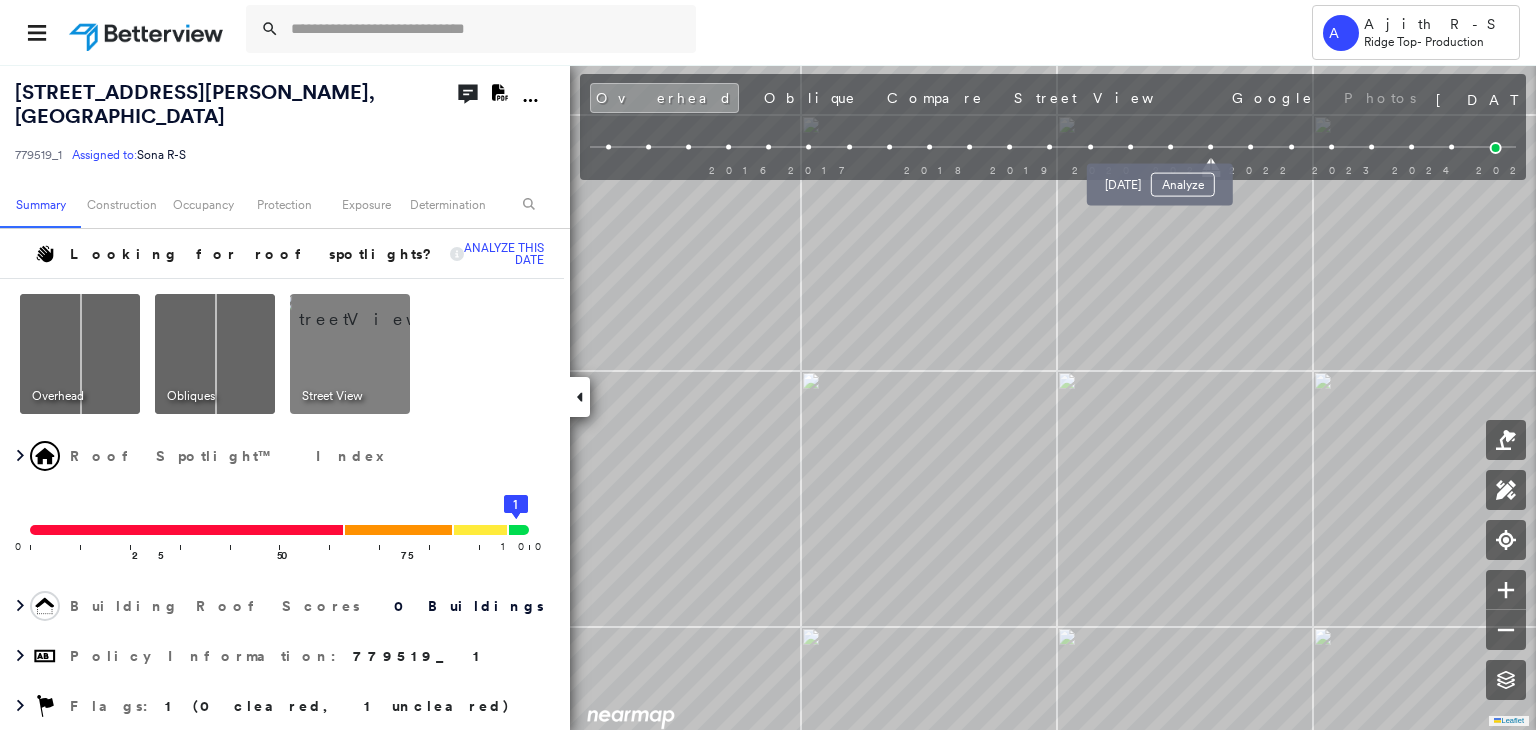 click at bounding box center [1170, 147] 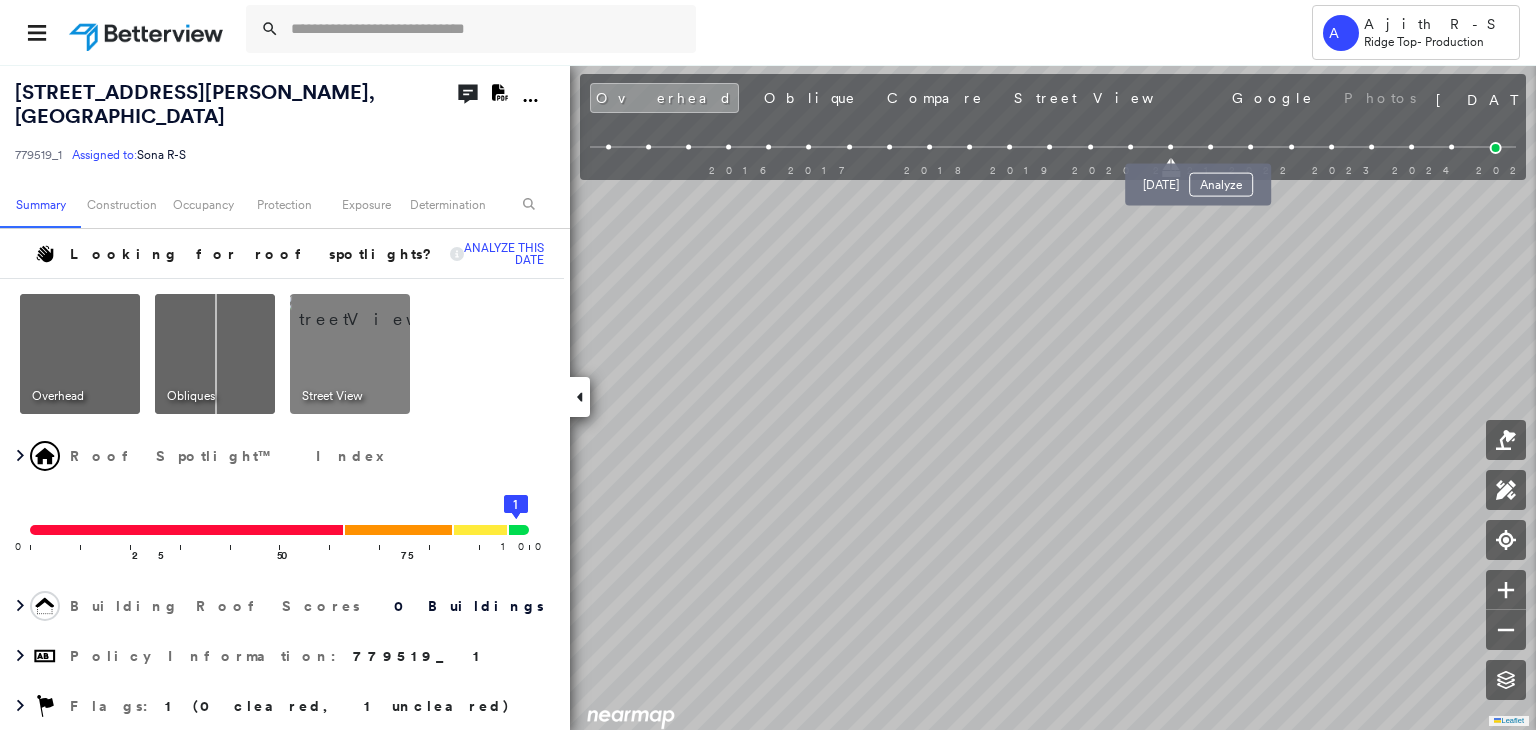 click at bounding box center (1210, 147) 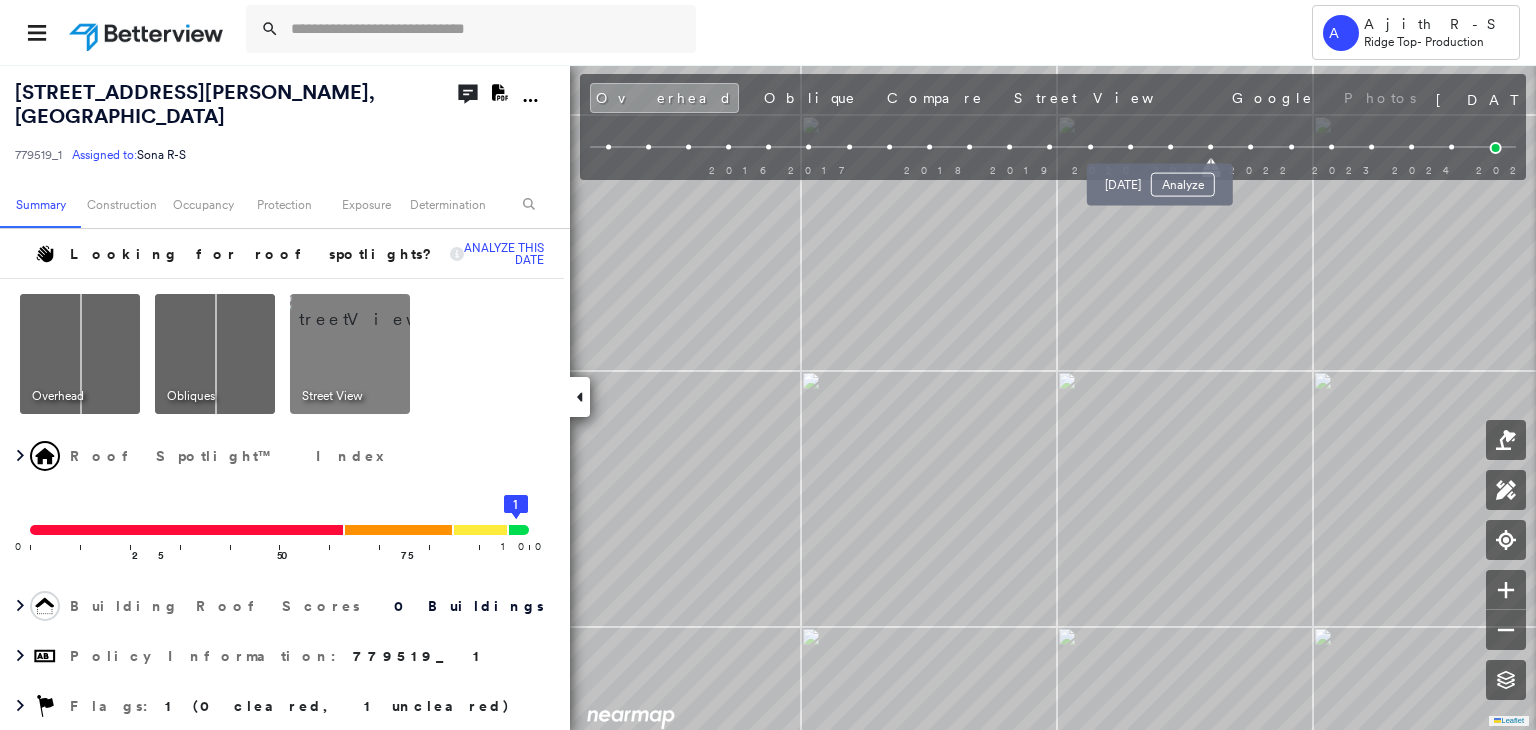 click at bounding box center (1170, 147) 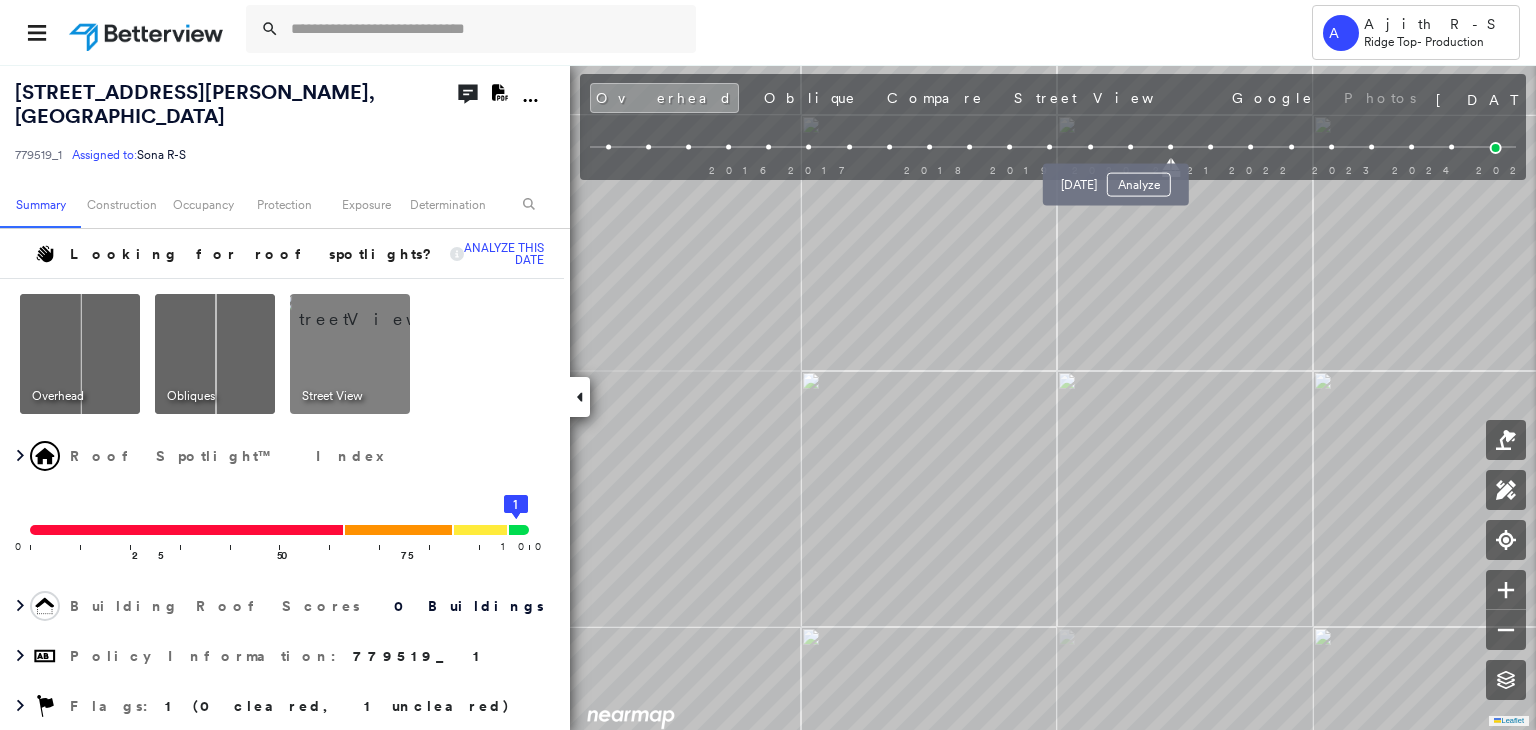 click at bounding box center [1130, 147] 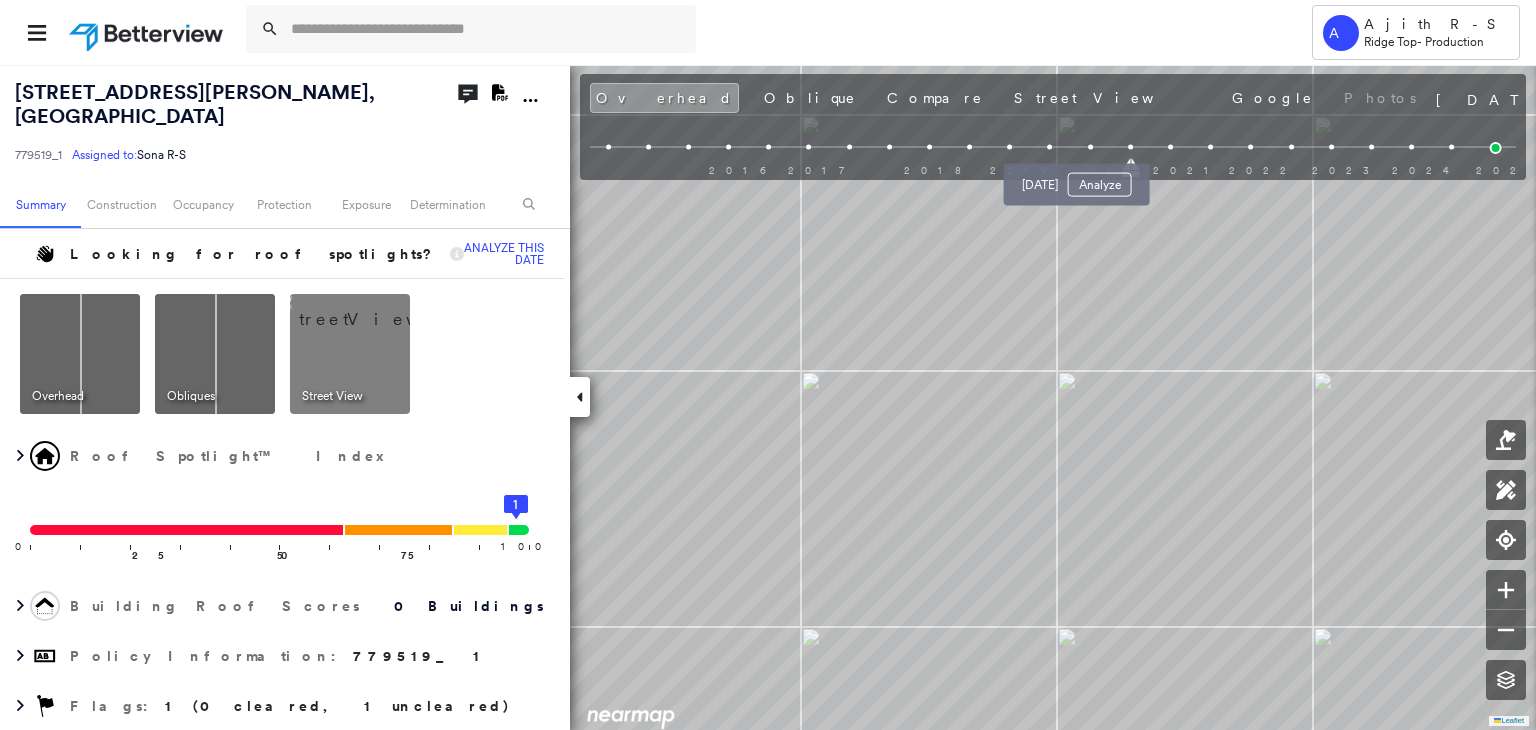 click at bounding box center [1090, 147] 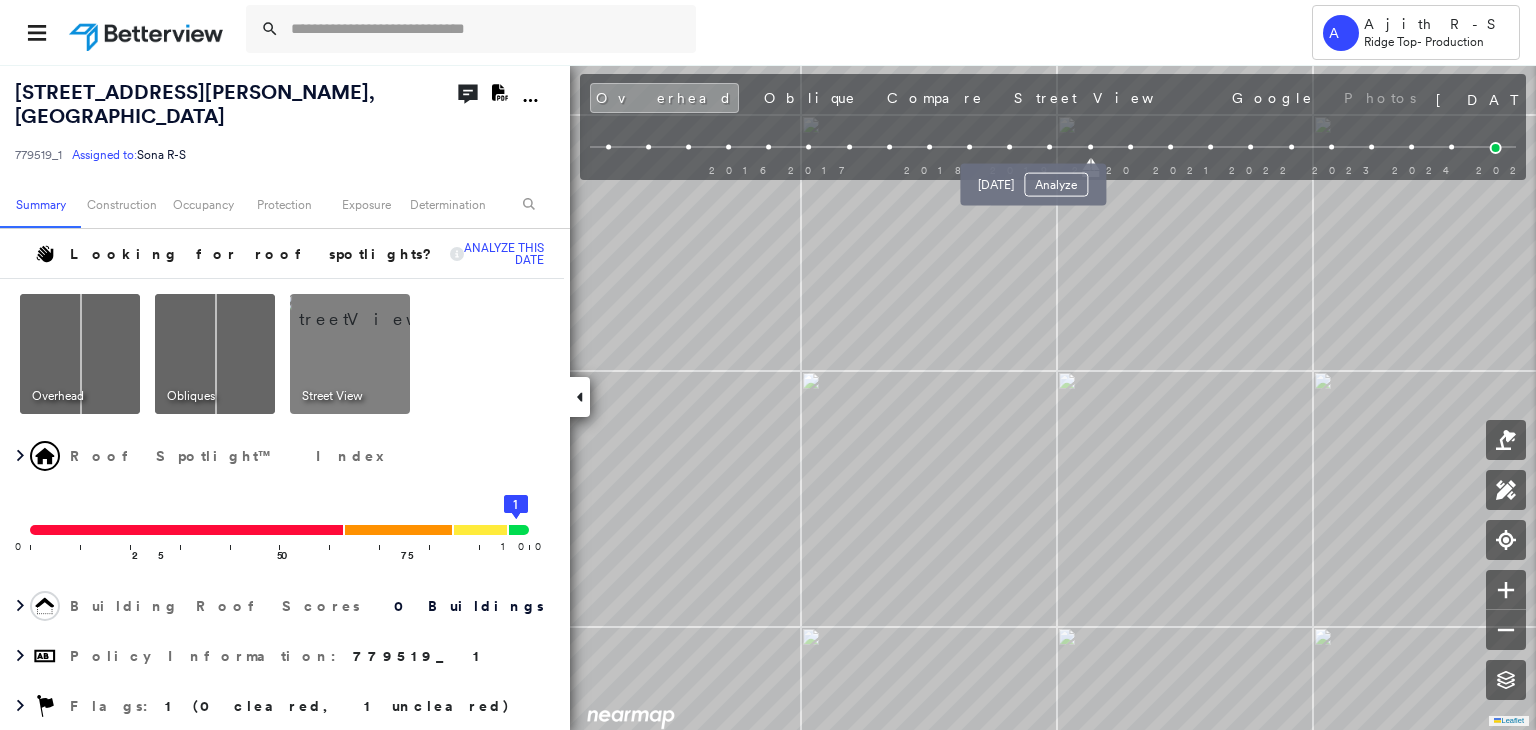 click at bounding box center (1050, 147) 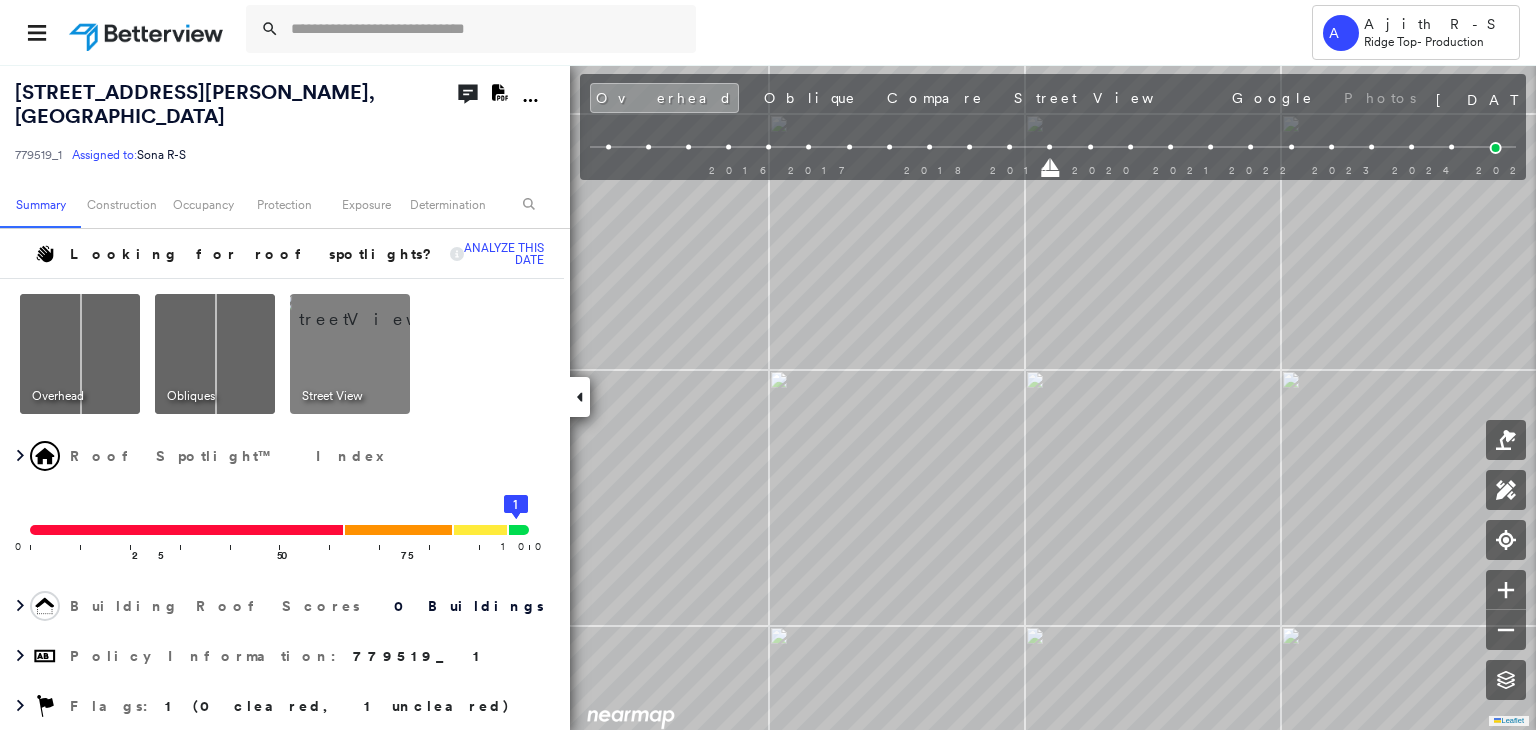 click on "2016 2017 2018 2019 2020 2021 2022 2023 2024 2025" at bounding box center (1053, 150) 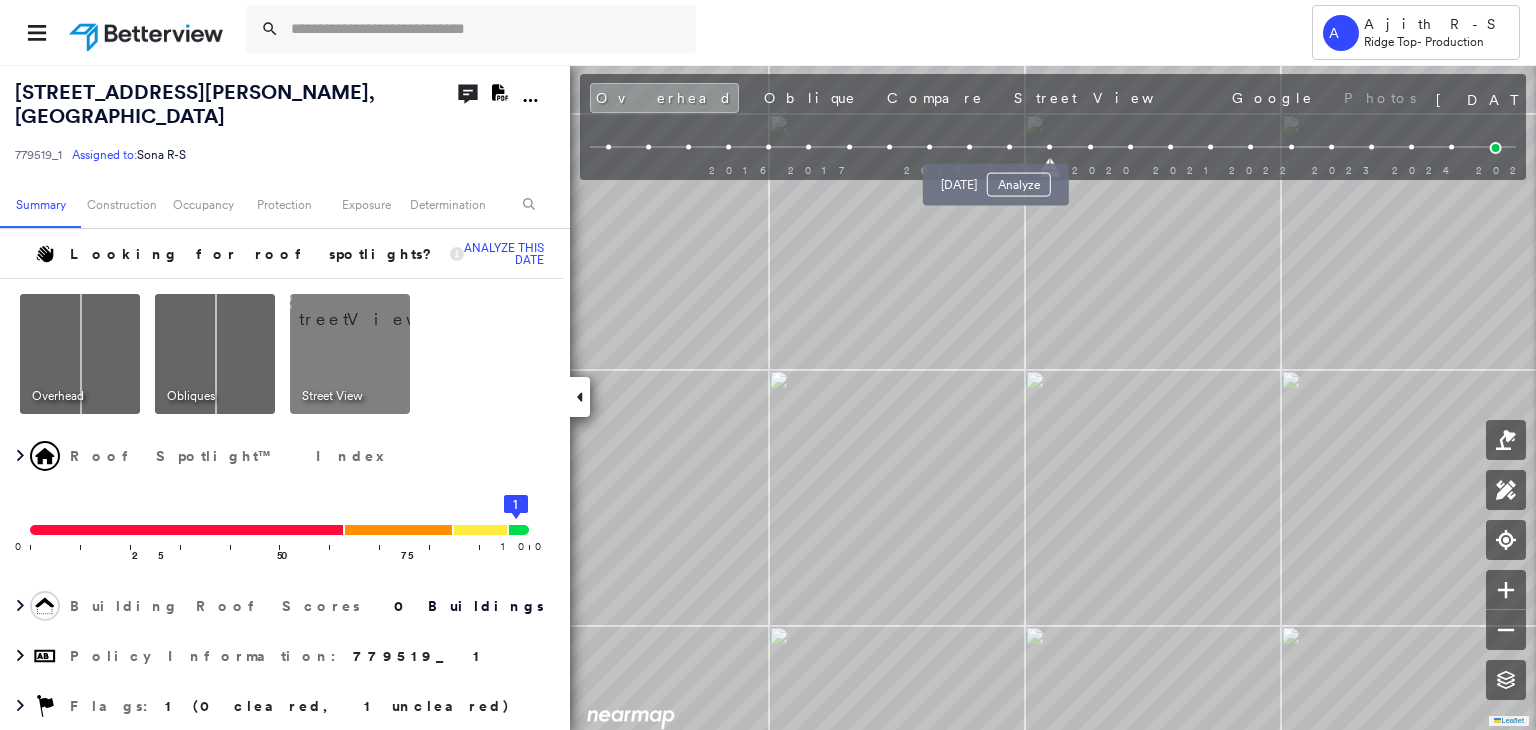 click at bounding box center [1009, 147] 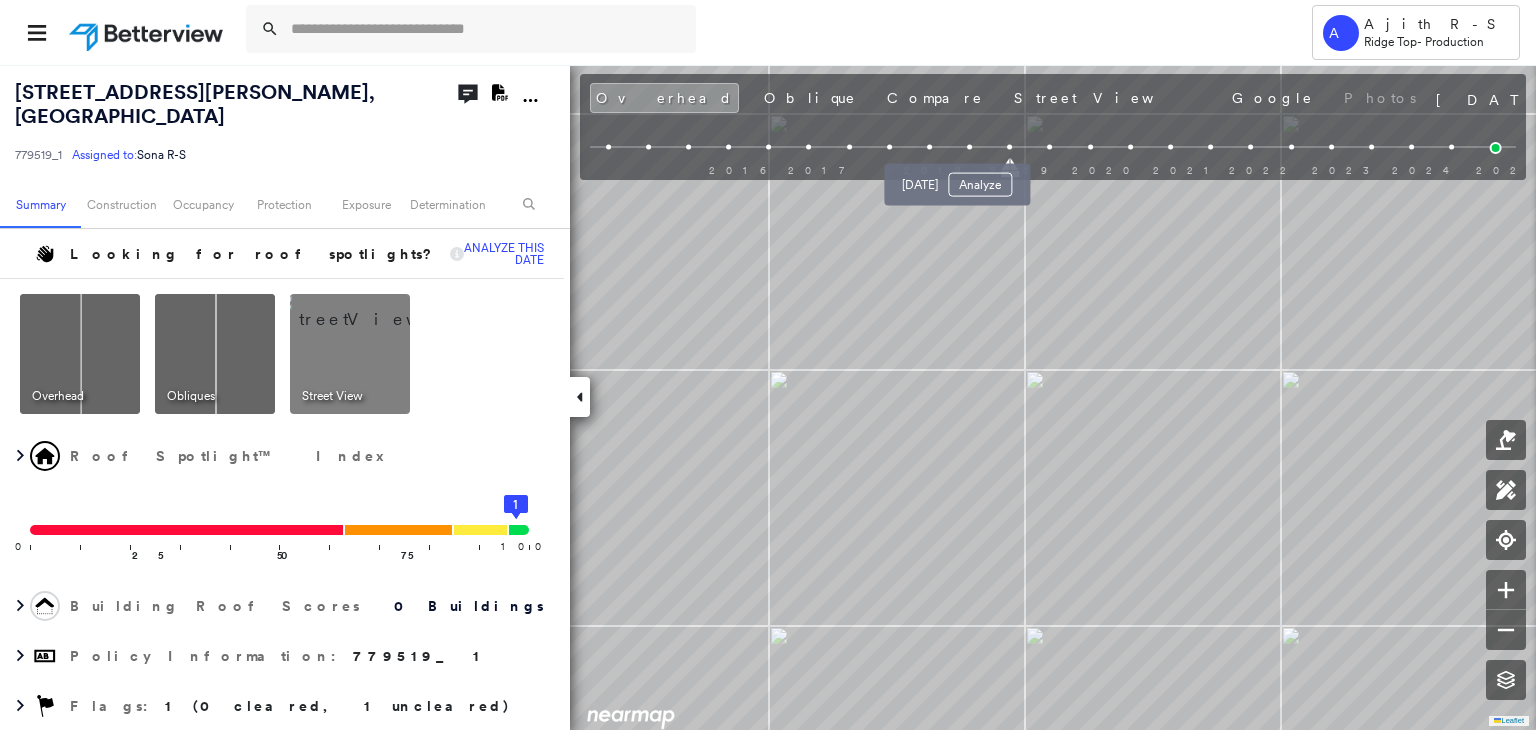 click at bounding box center (969, 147) 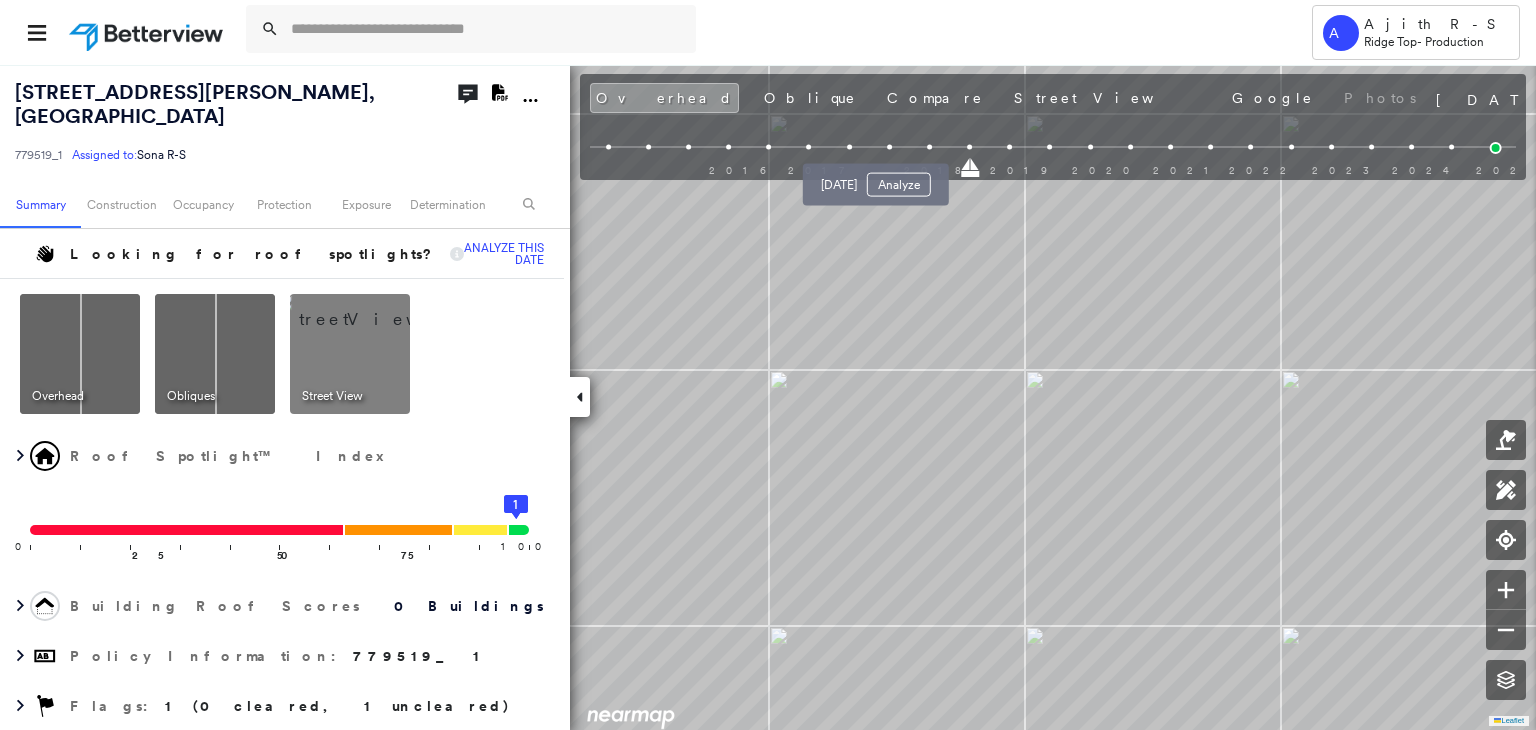 click on "[DATE] Analyze" at bounding box center [876, 179] 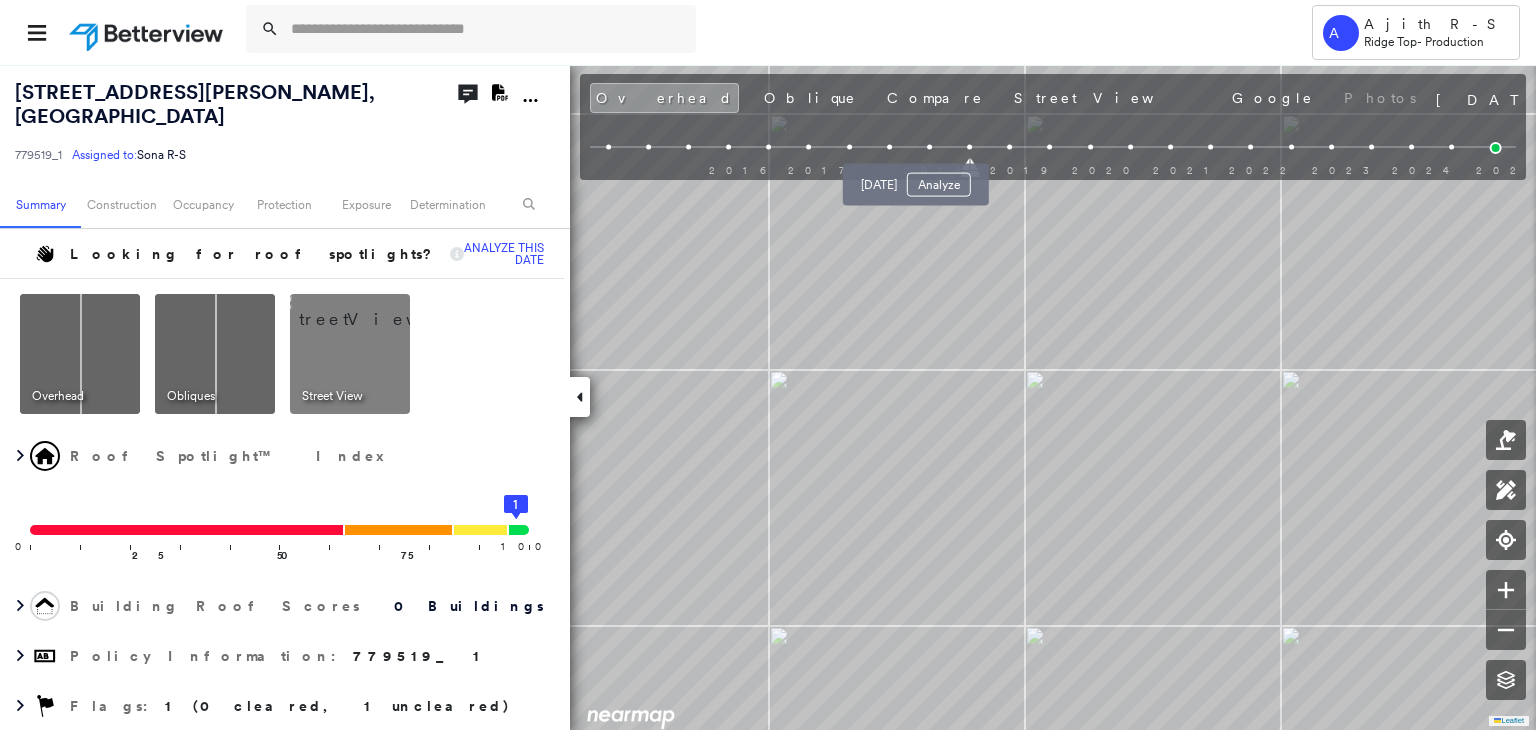 click at bounding box center (929, 147) 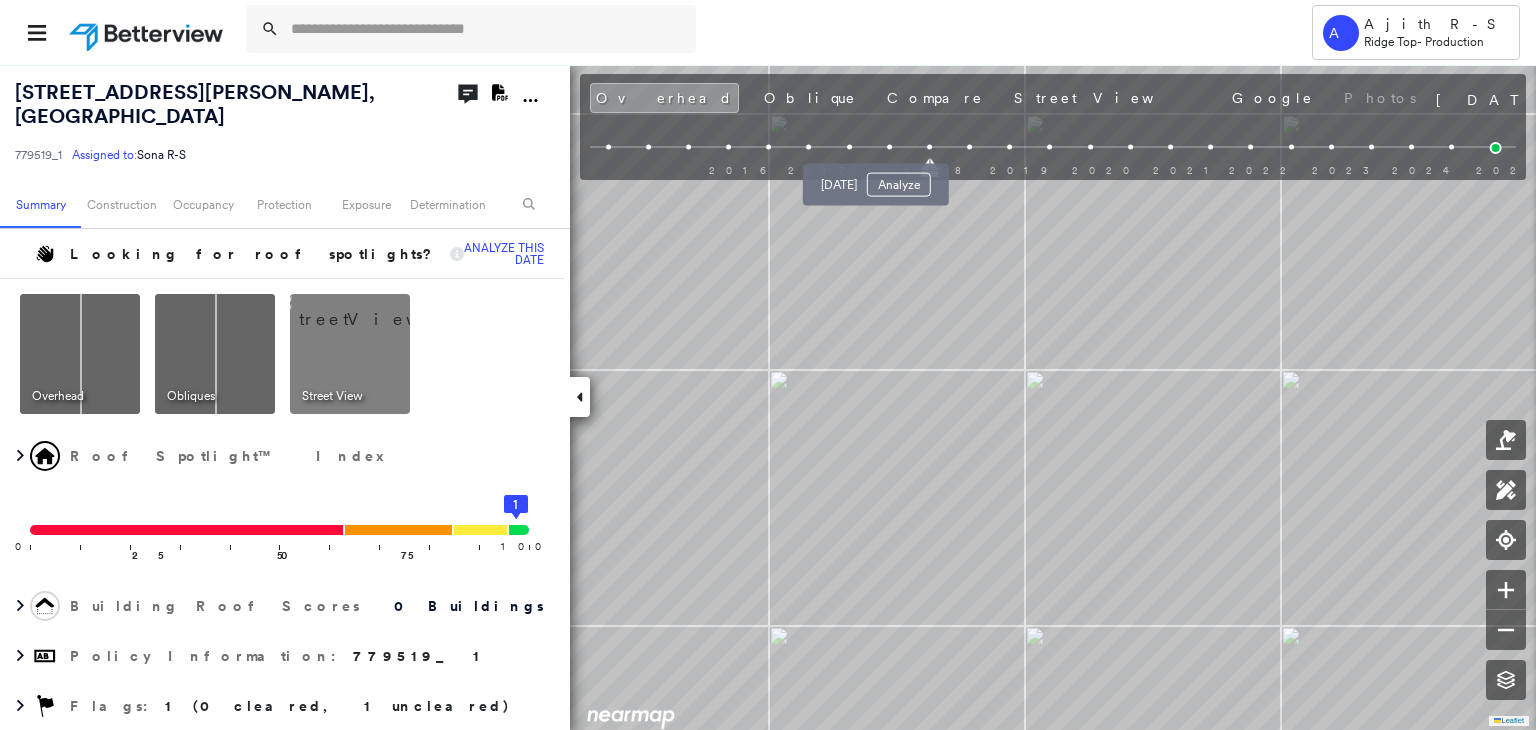 click at bounding box center [889, 147] 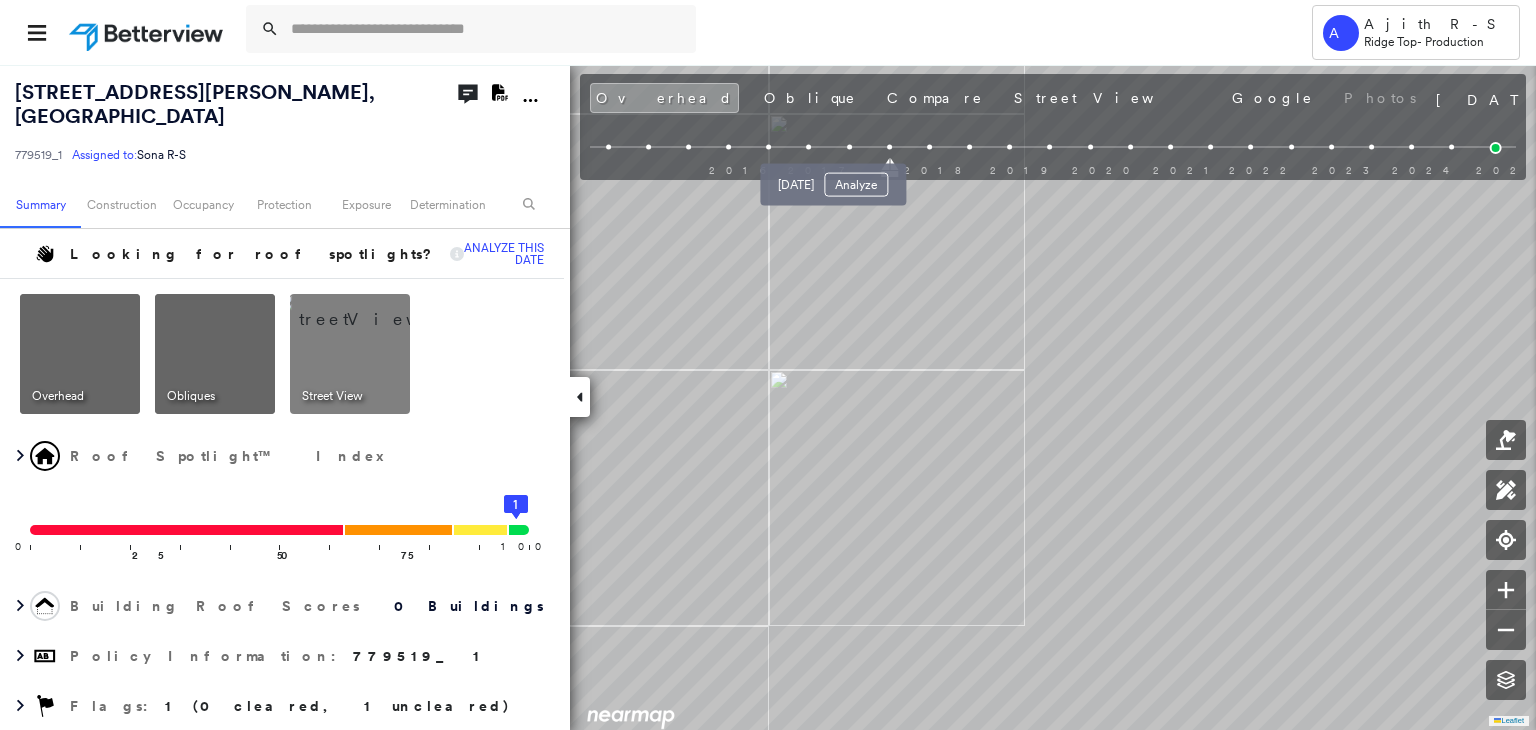click at bounding box center (849, 147) 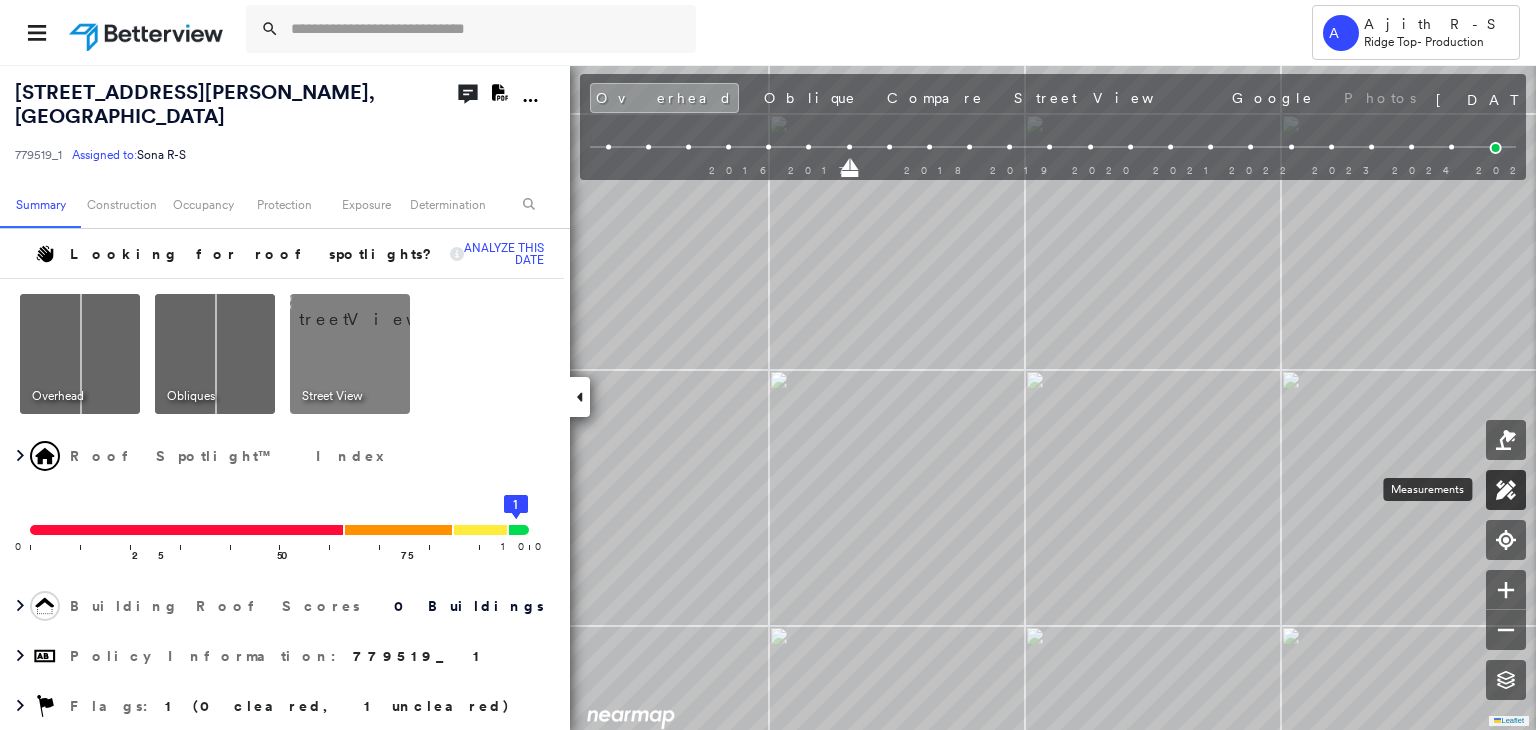 click at bounding box center (1506, 490) 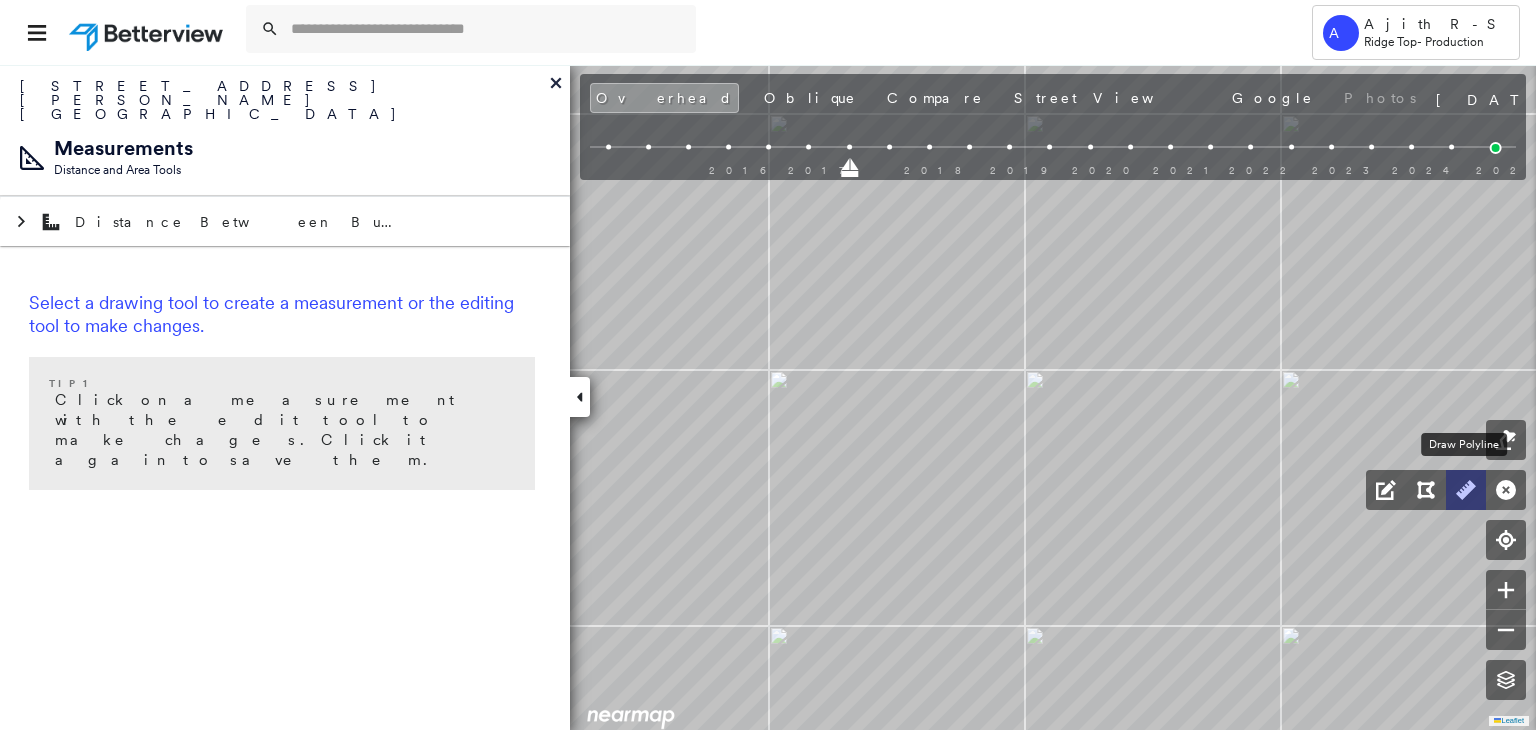click 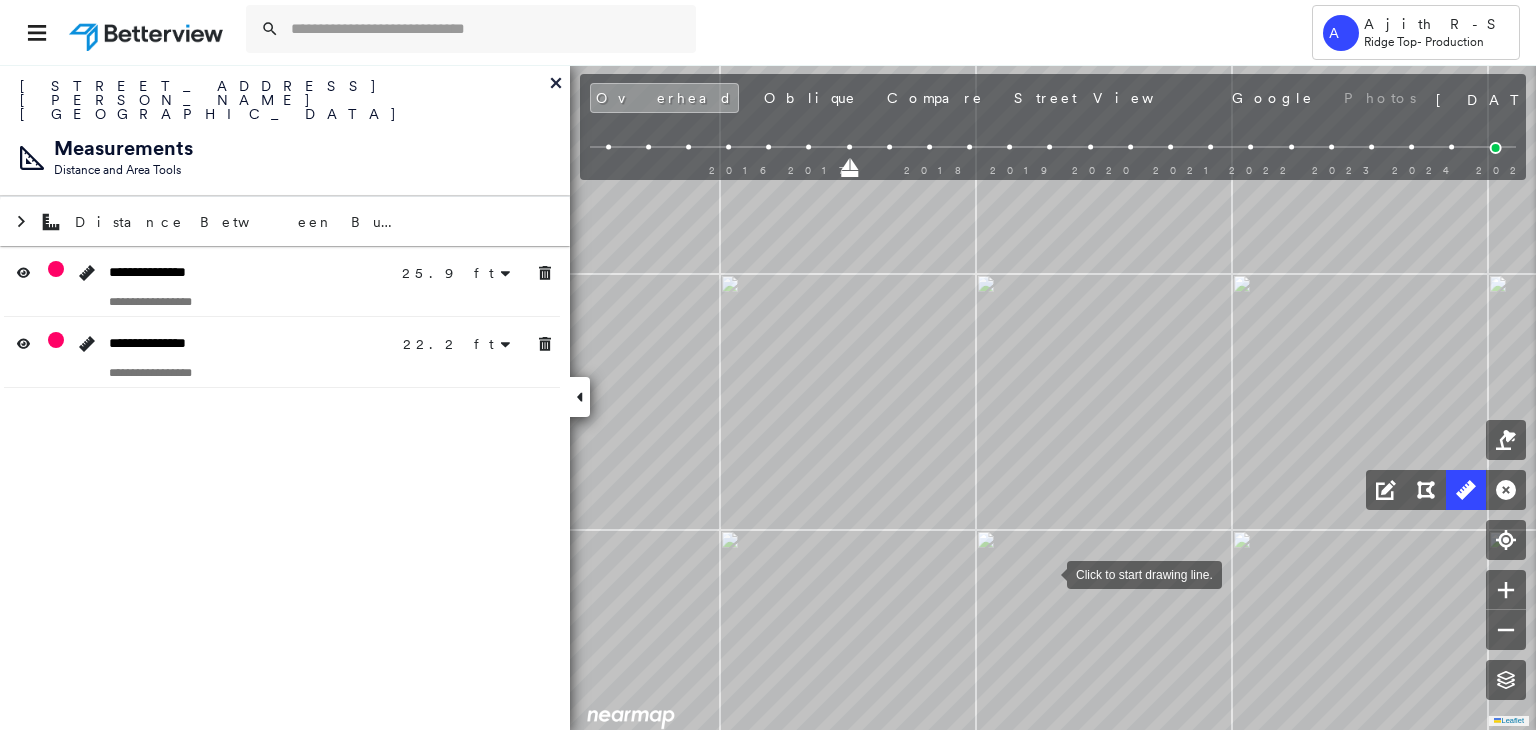 click at bounding box center (1047, 573) 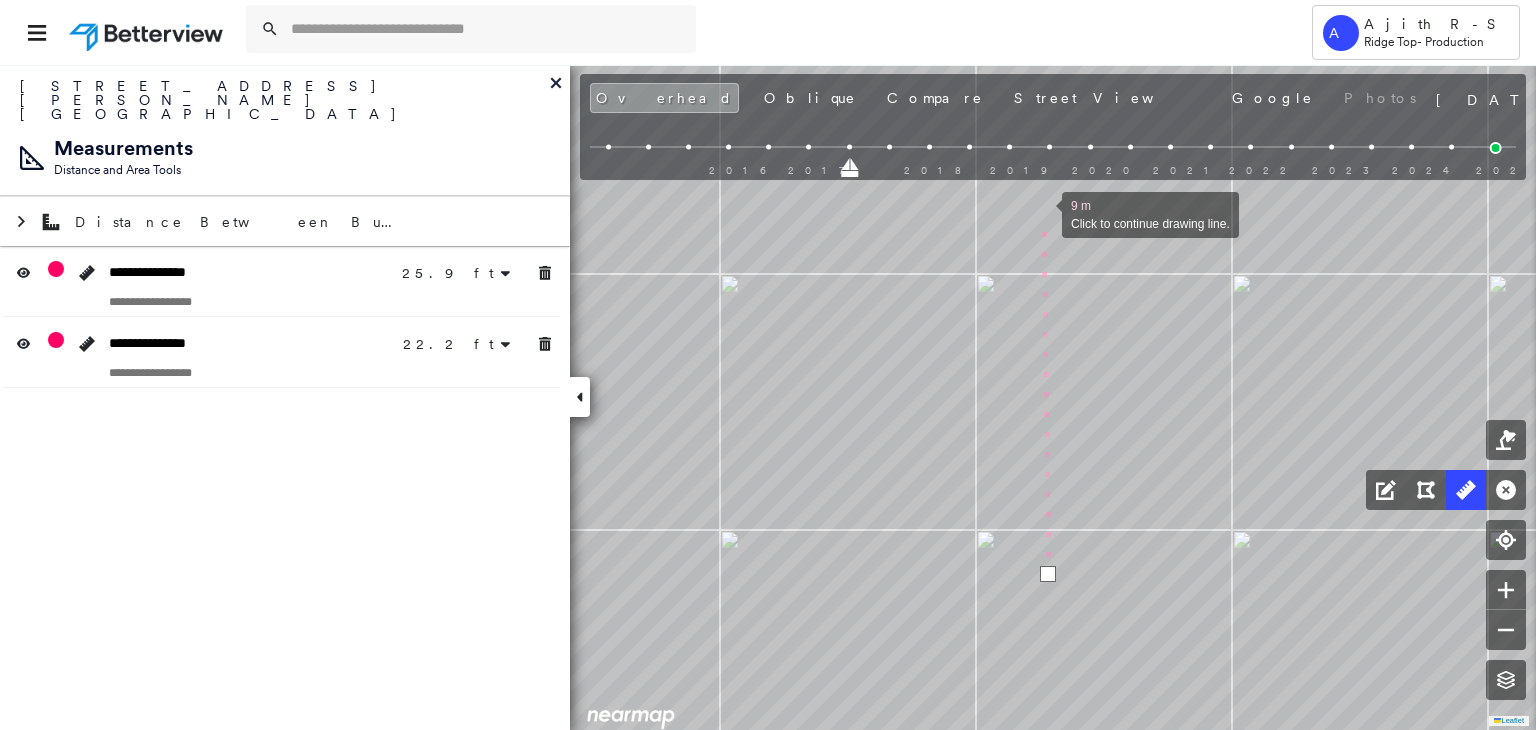 click at bounding box center (1042, 213) 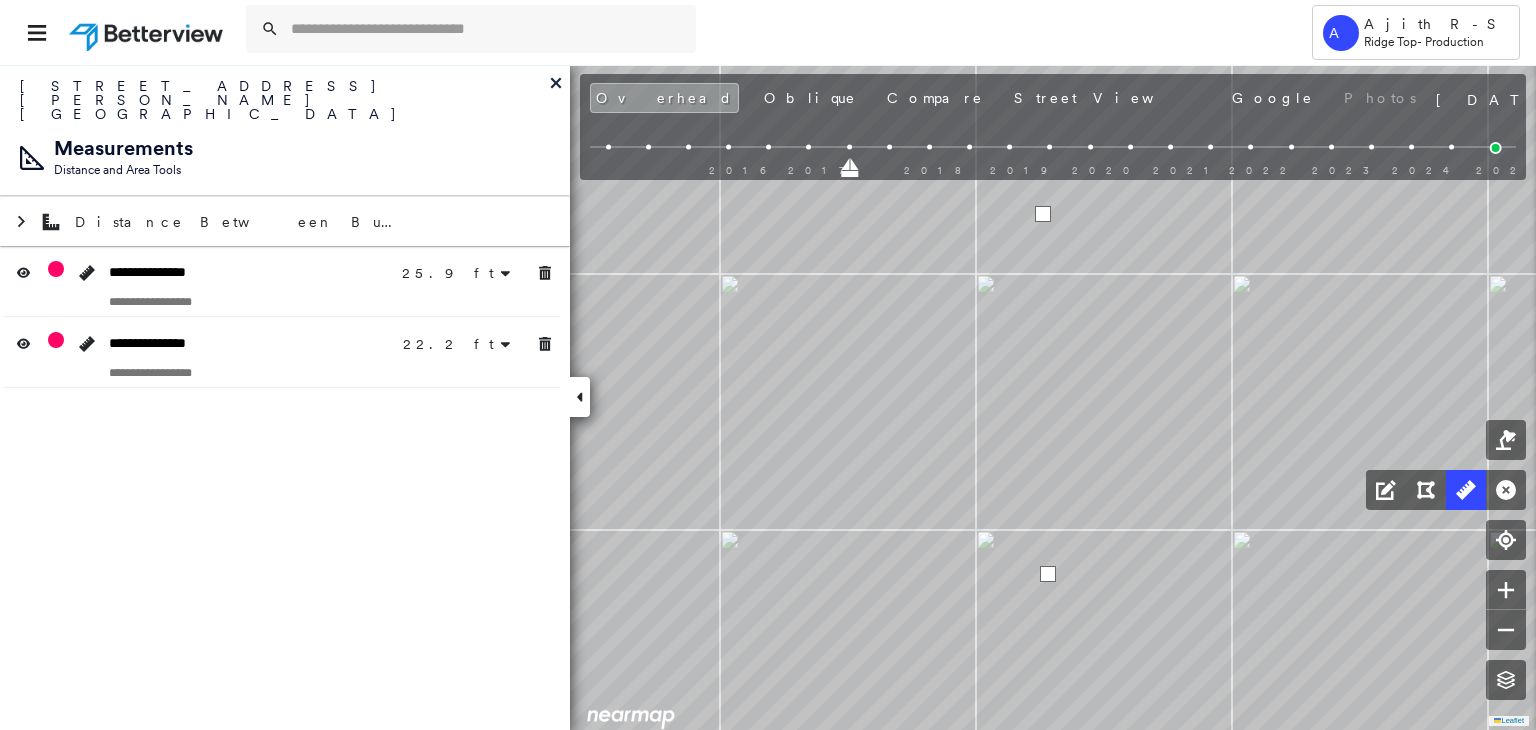 click at bounding box center (1043, 214) 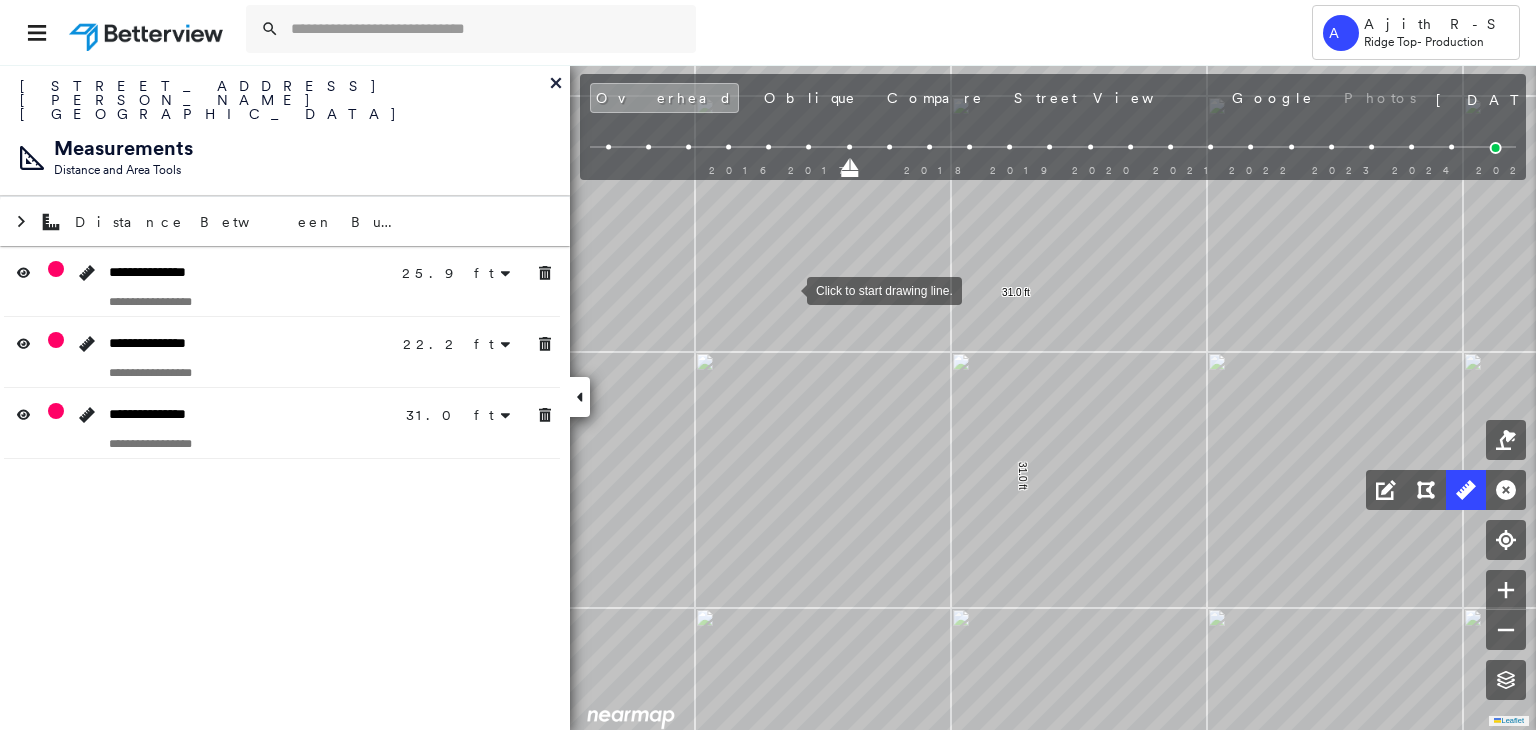 click at bounding box center (787, 289) 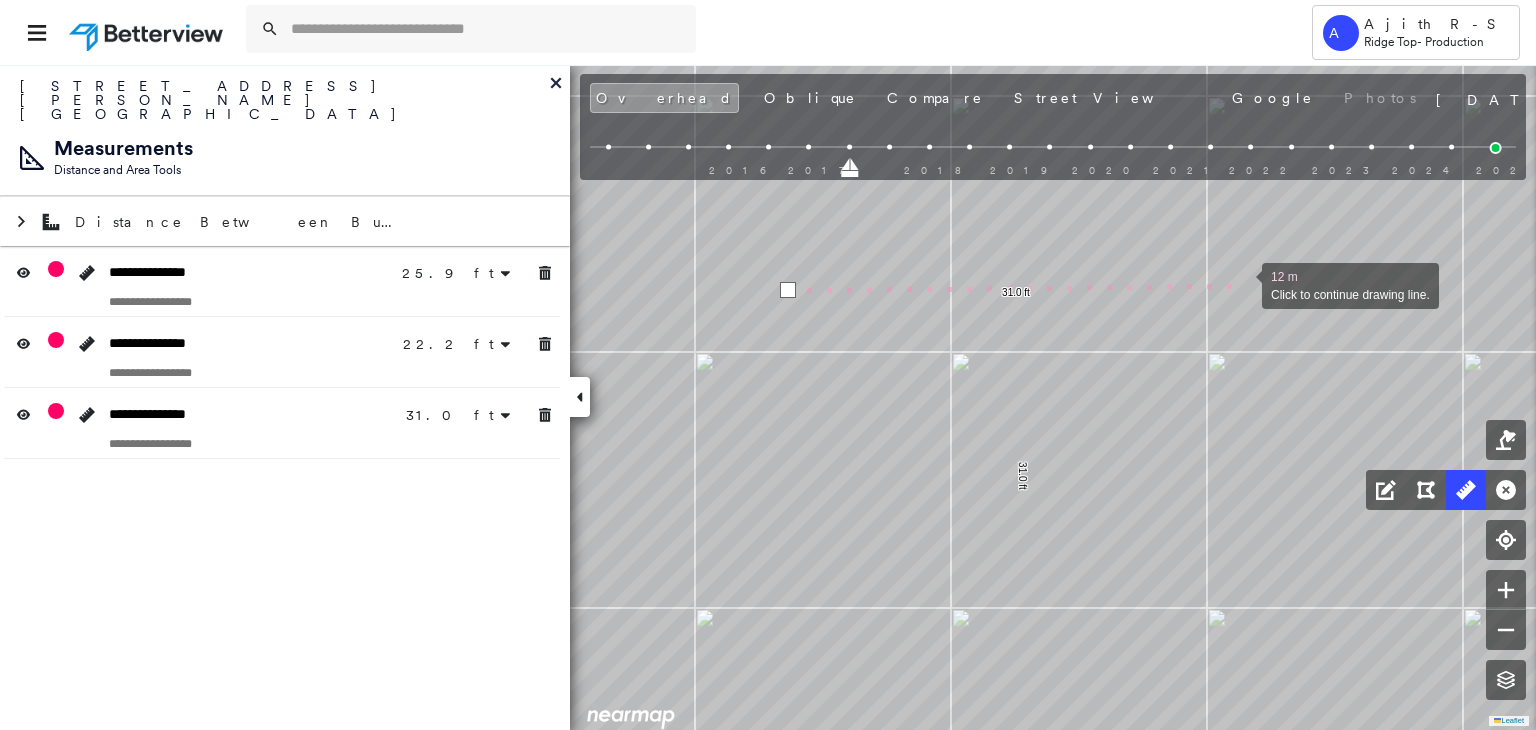 click at bounding box center (1242, 284) 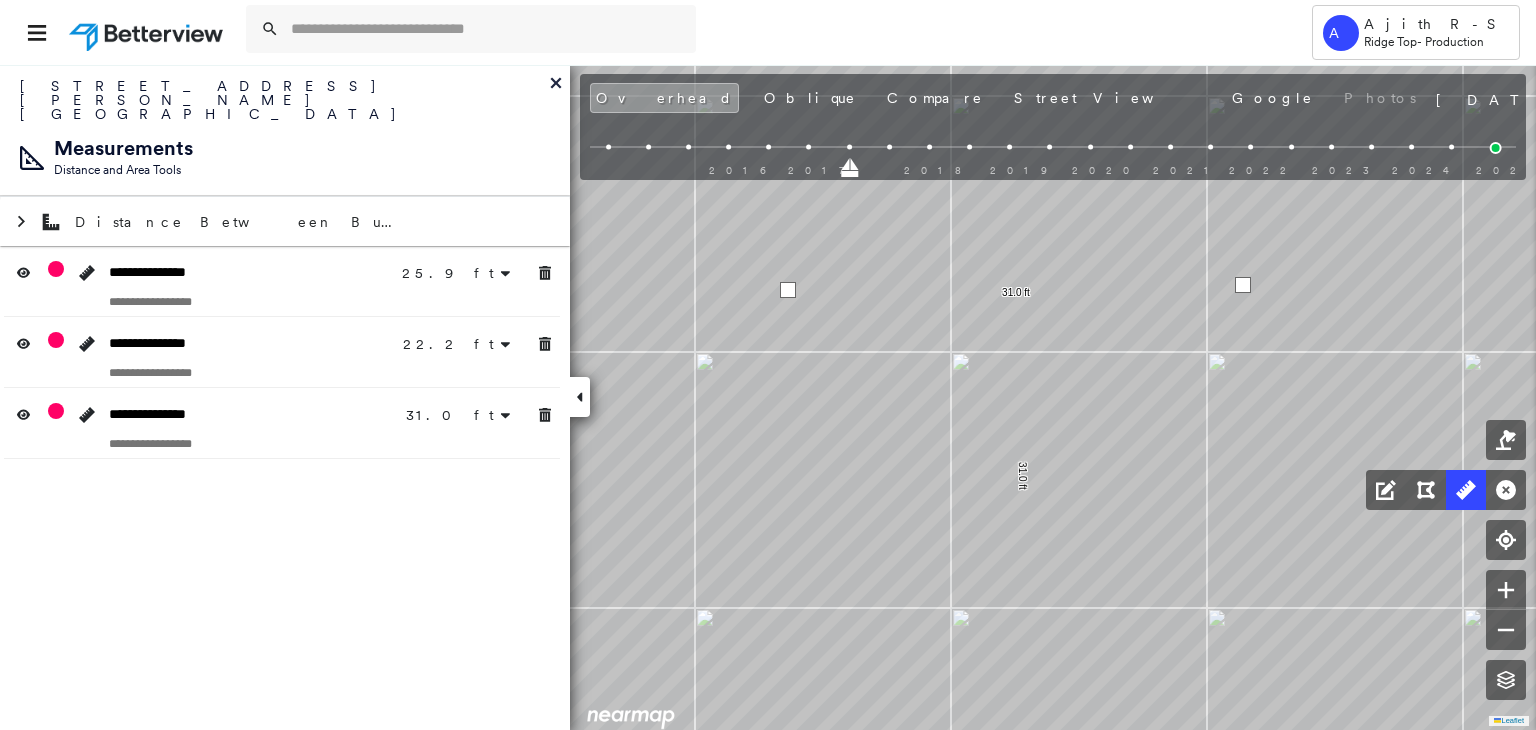 click at bounding box center (1243, 285) 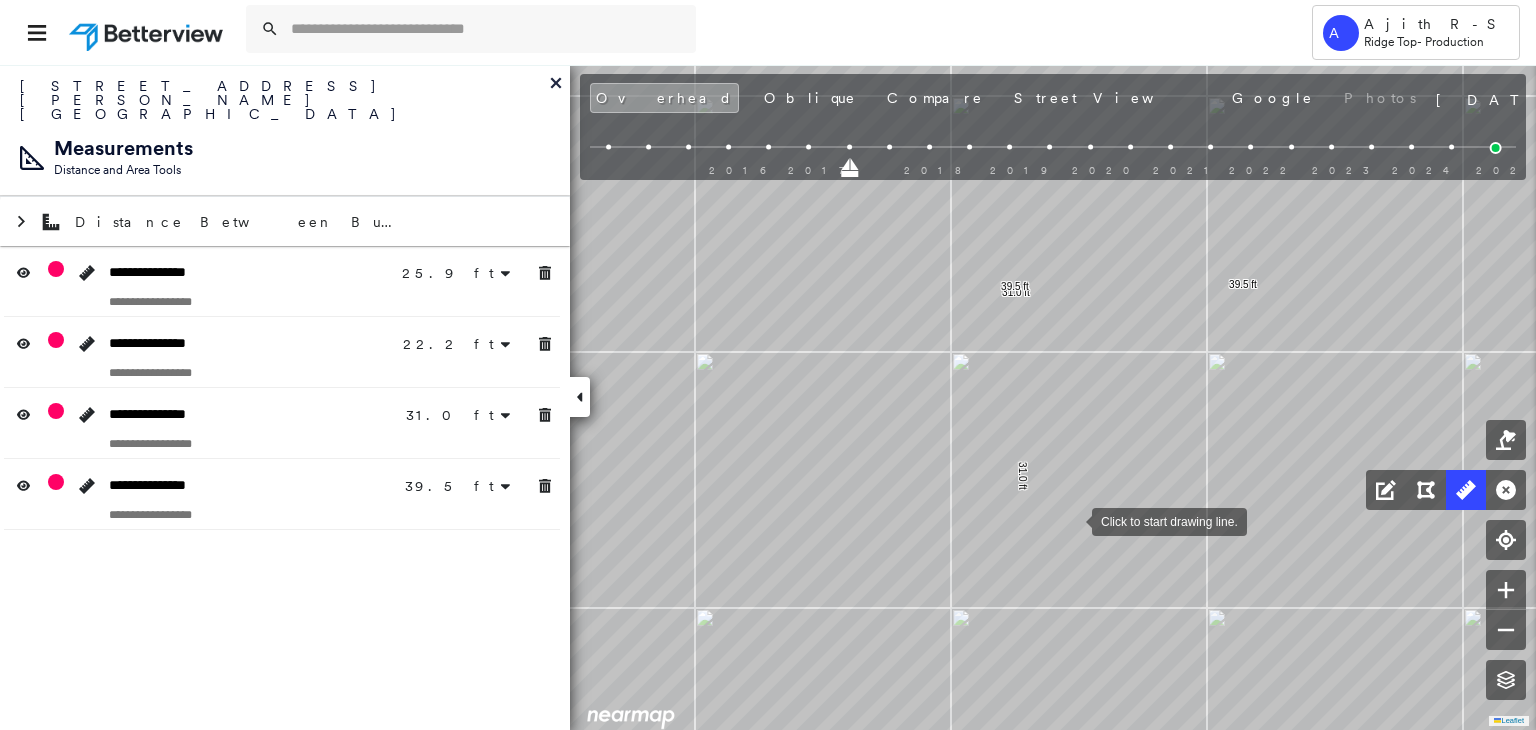 click at bounding box center [1072, 520] 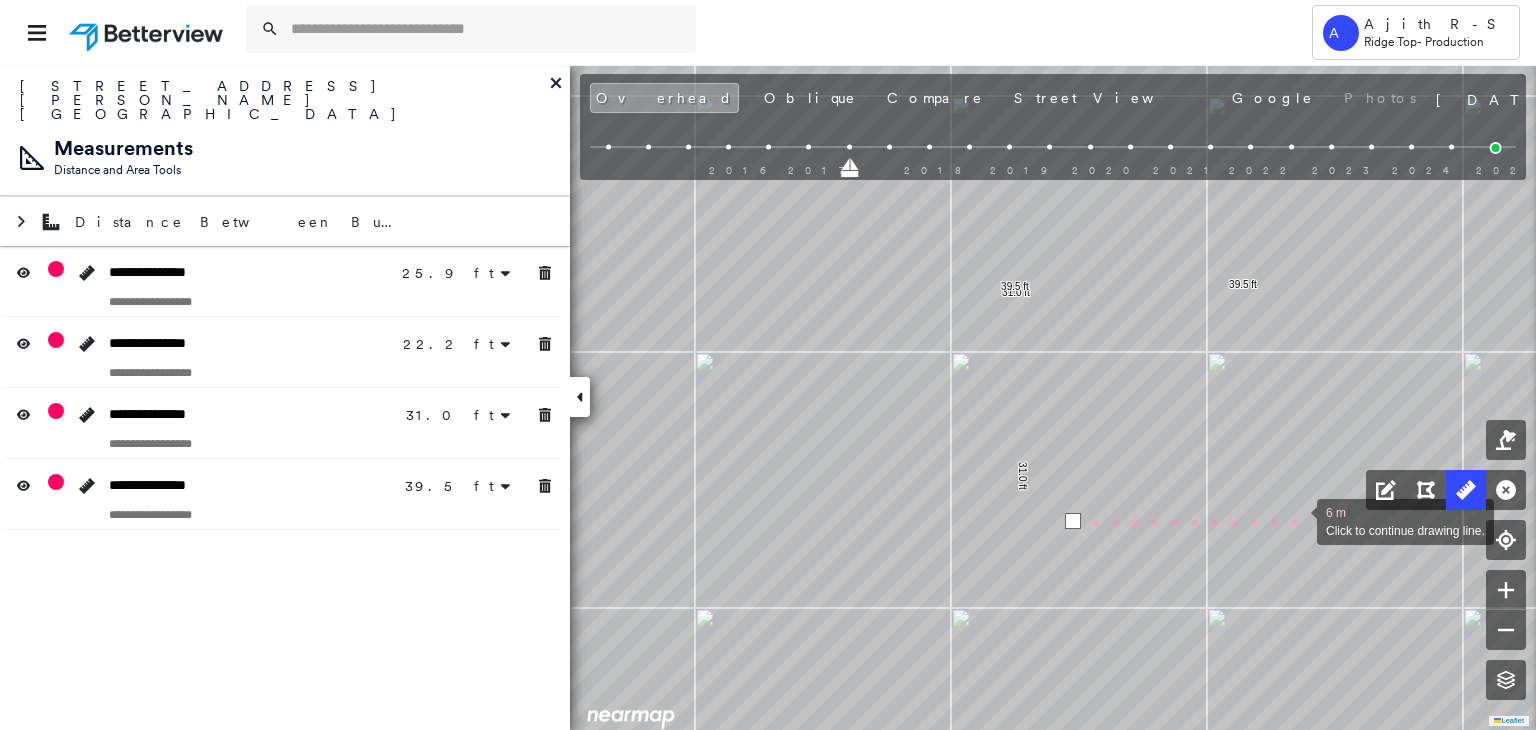 click at bounding box center [1297, 520] 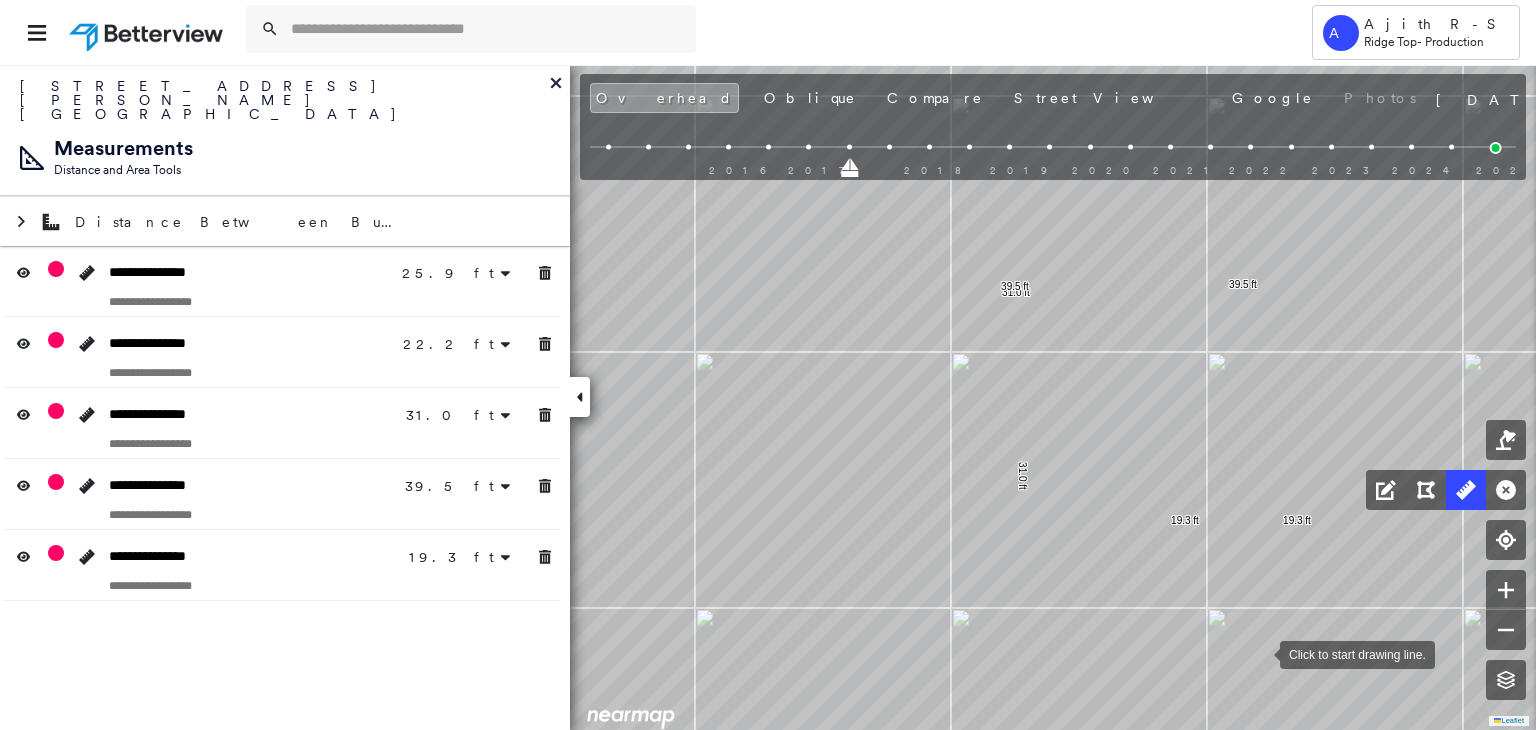 click at bounding box center (1260, 653) 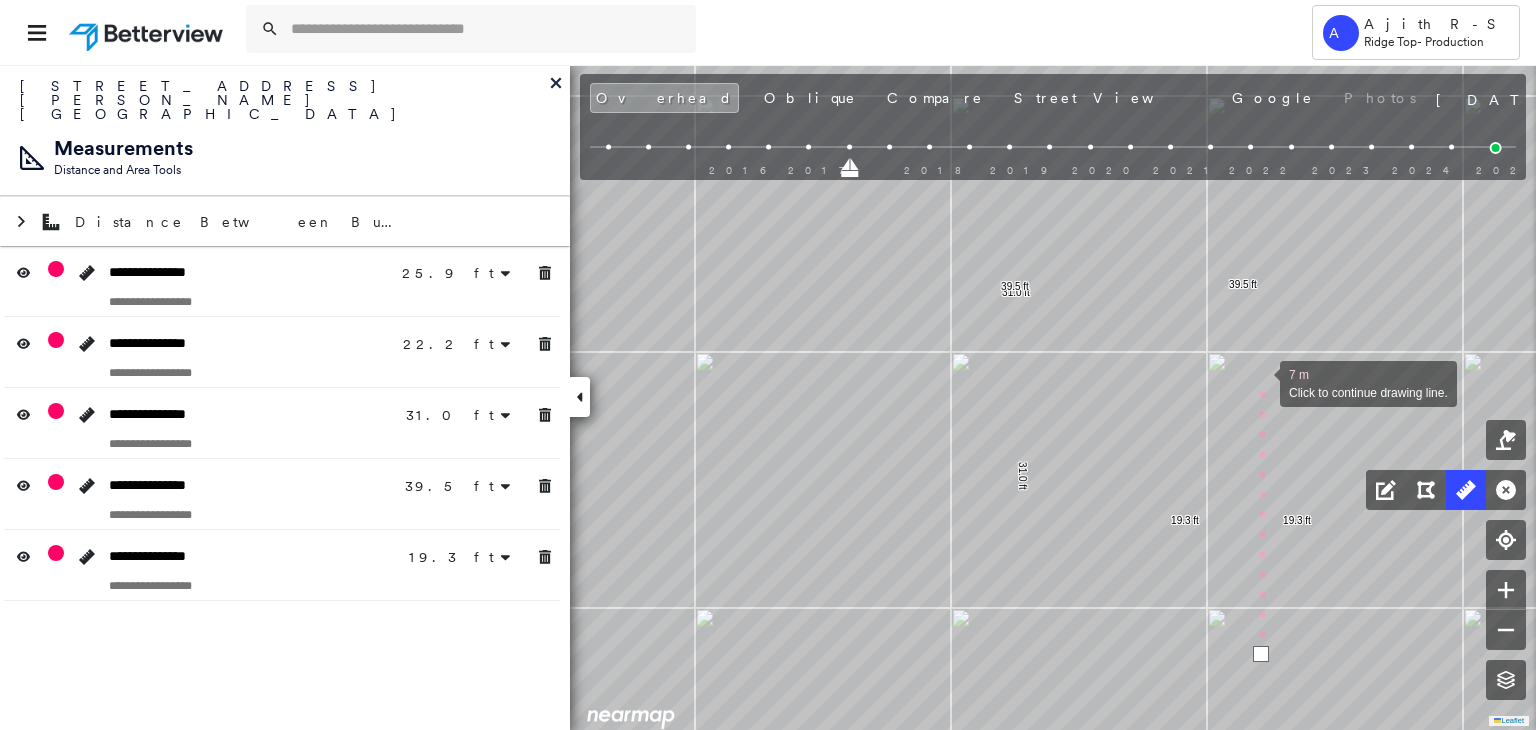 click at bounding box center [1260, 382] 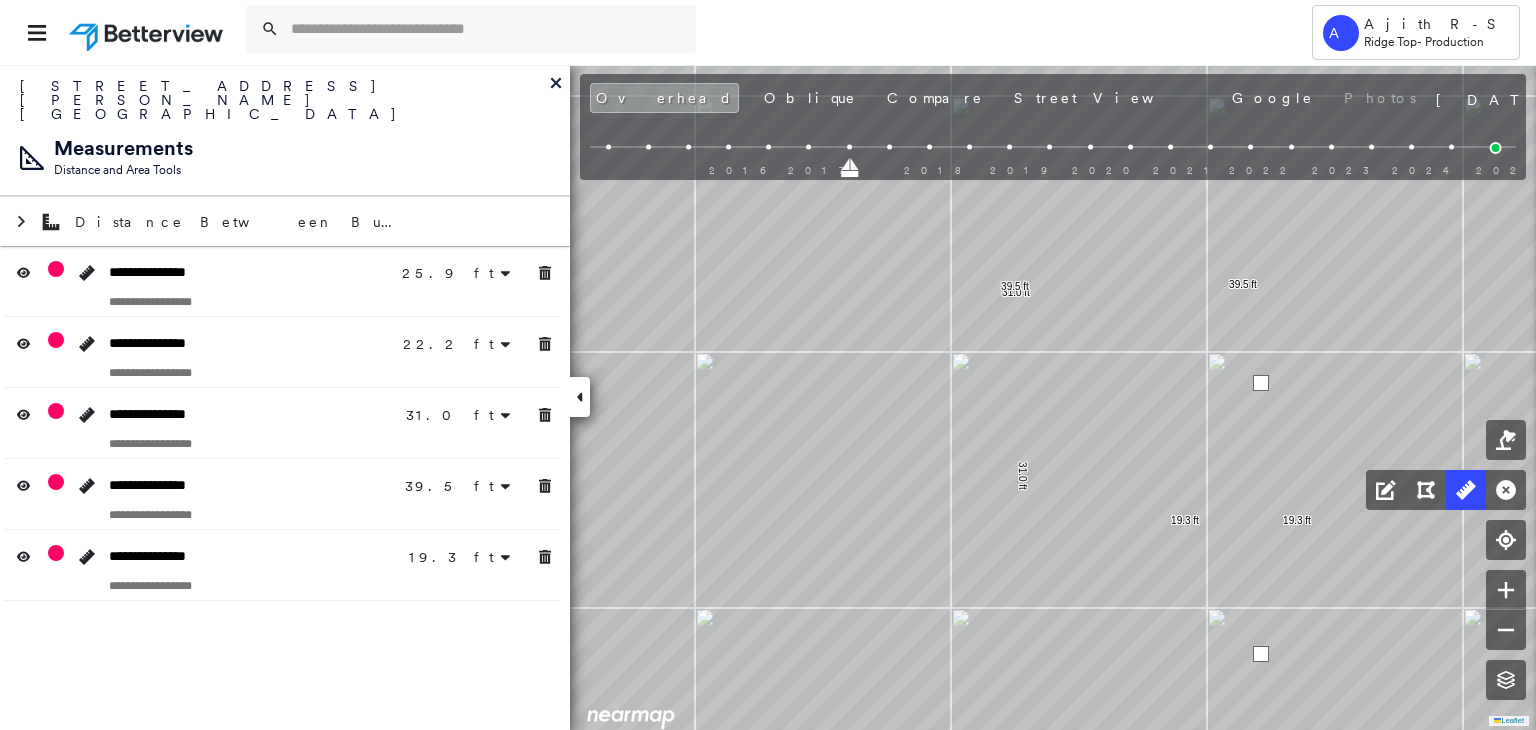 click at bounding box center [1261, 383] 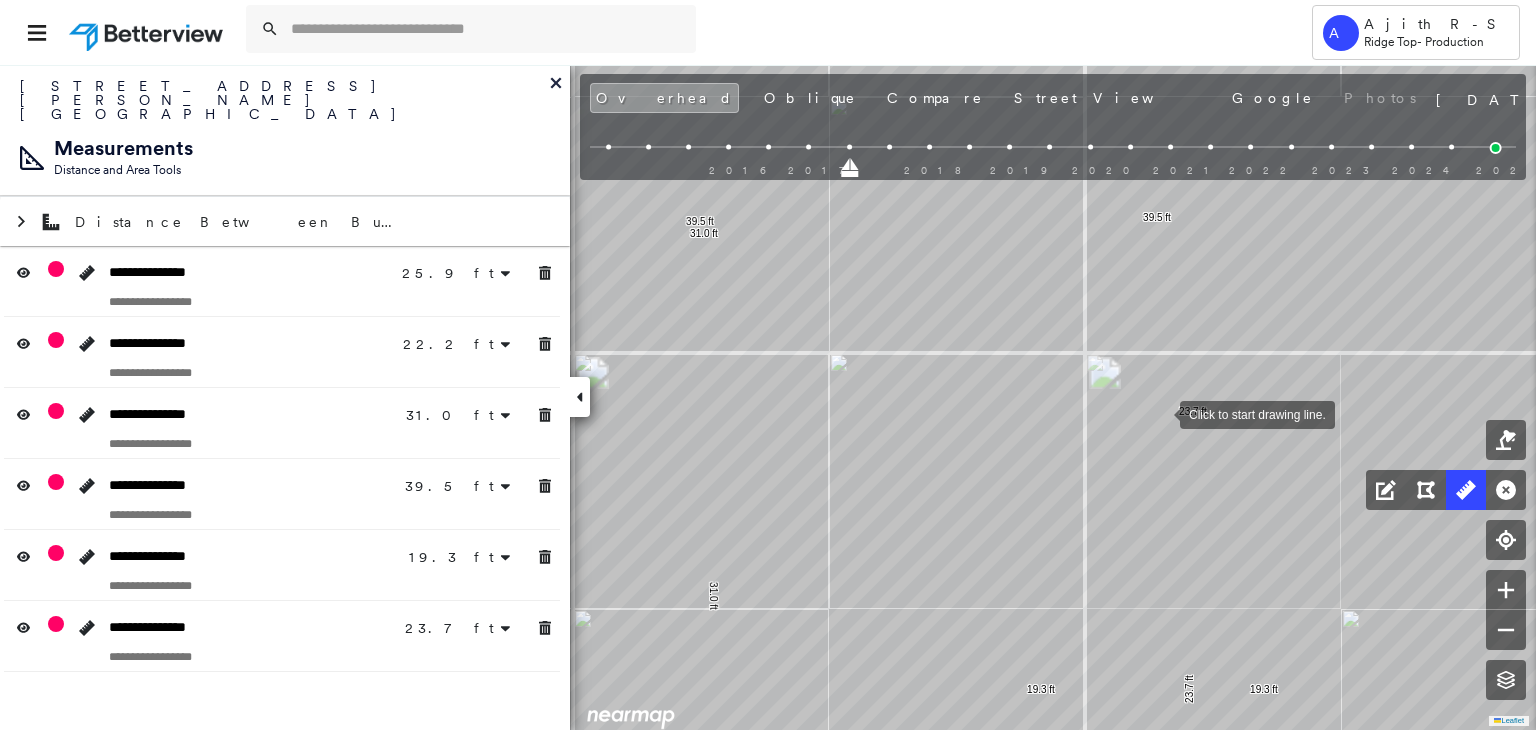 click at bounding box center (1160, 413) 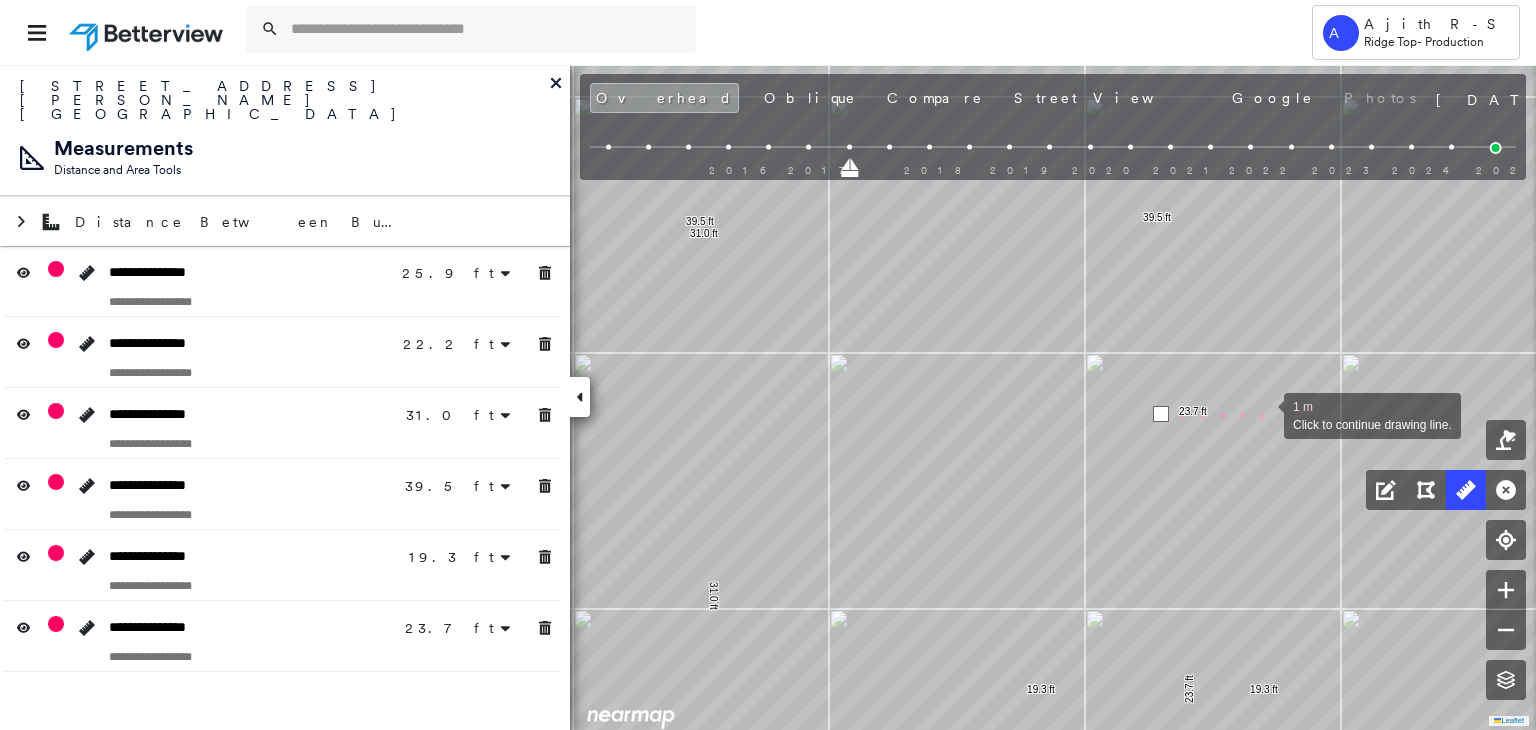 click at bounding box center [1264, 414] 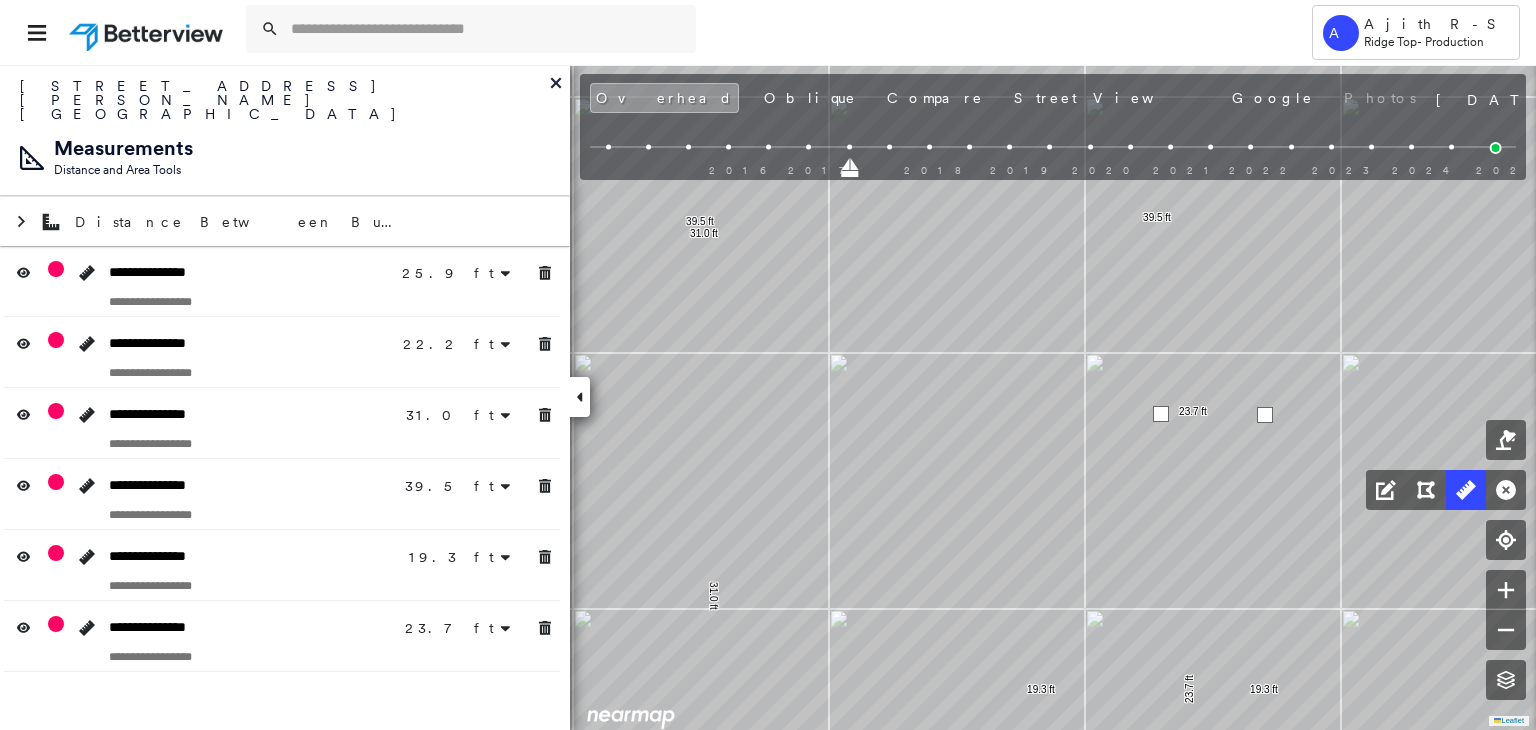 click at bounding box center (1265, 415) 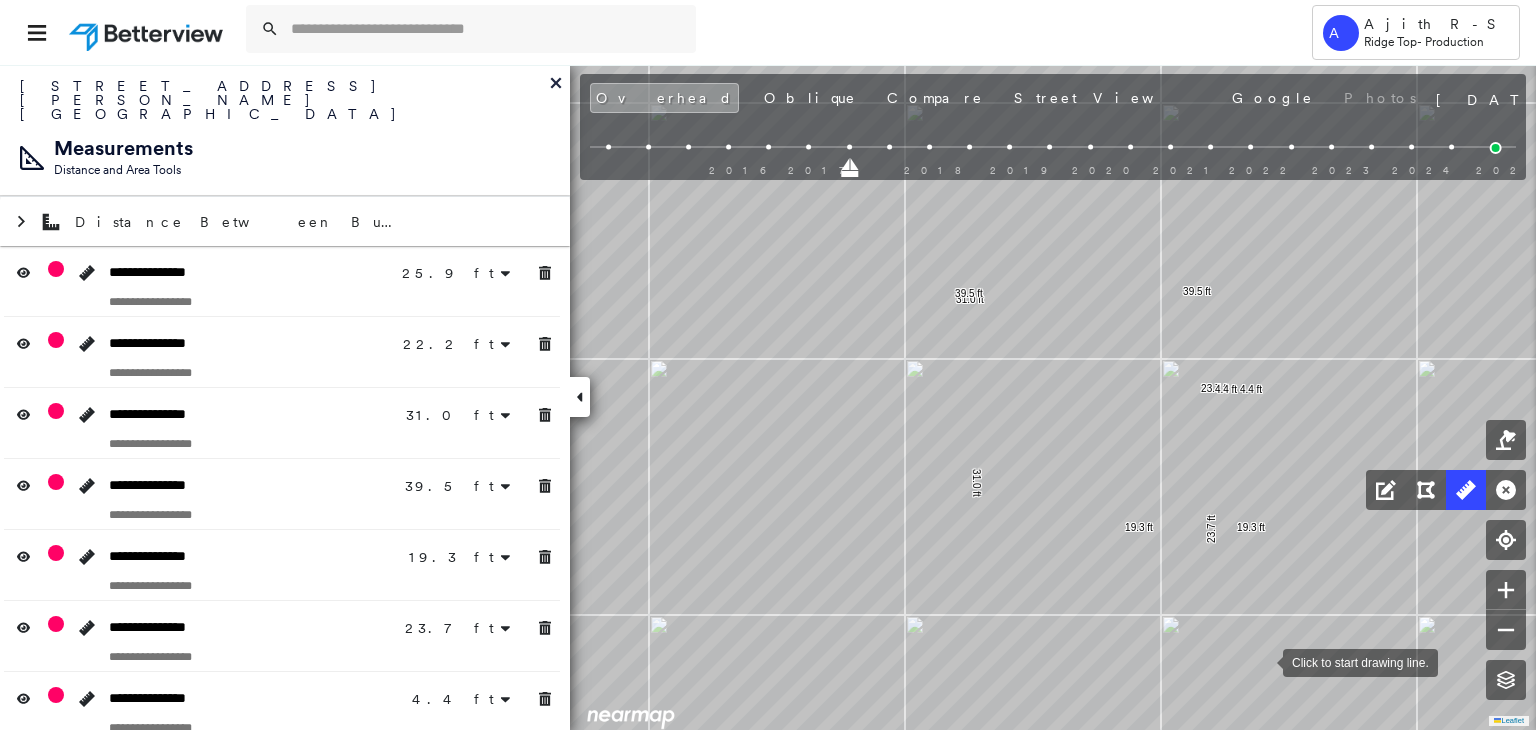 click at bounding box center (1263, 661) 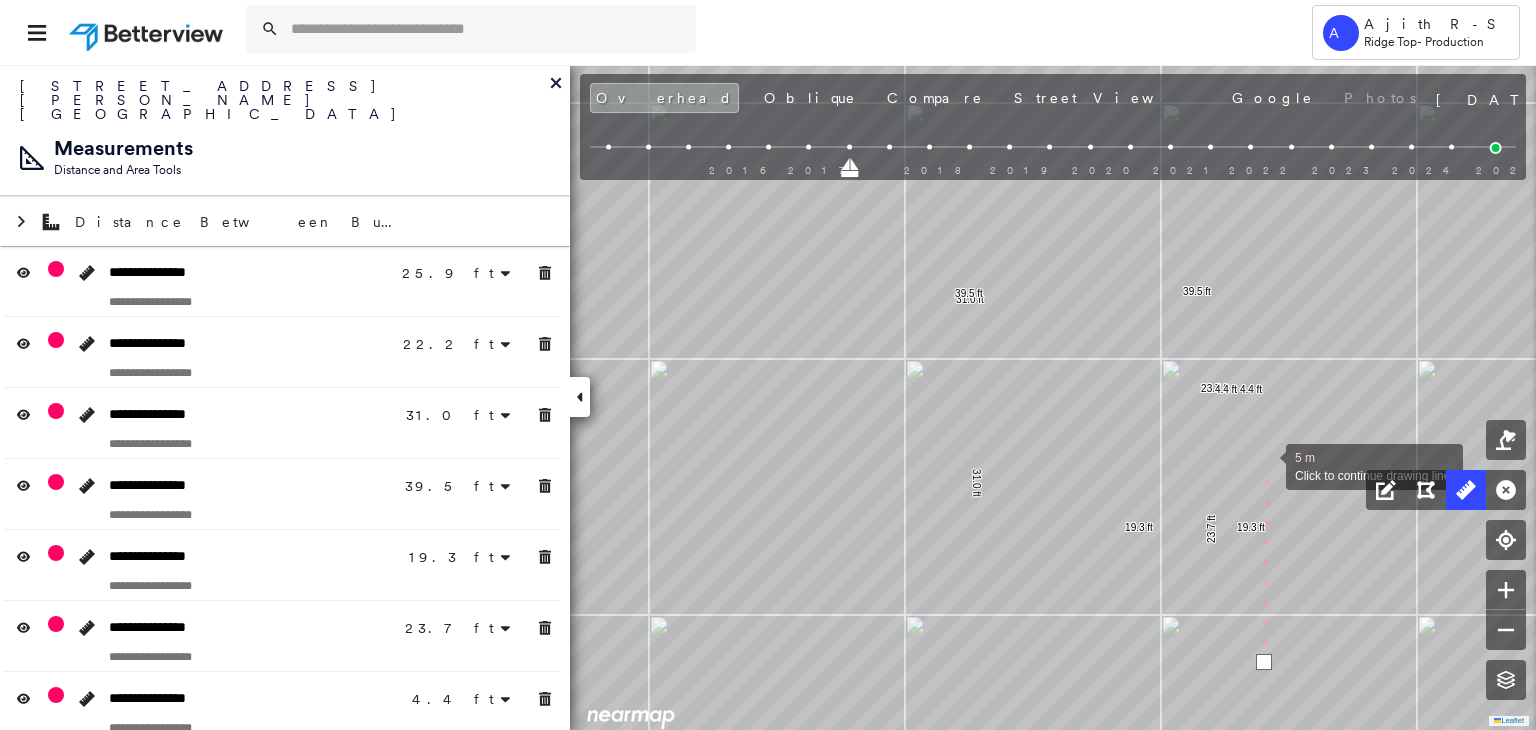 click at bounding box center (1266, 465) 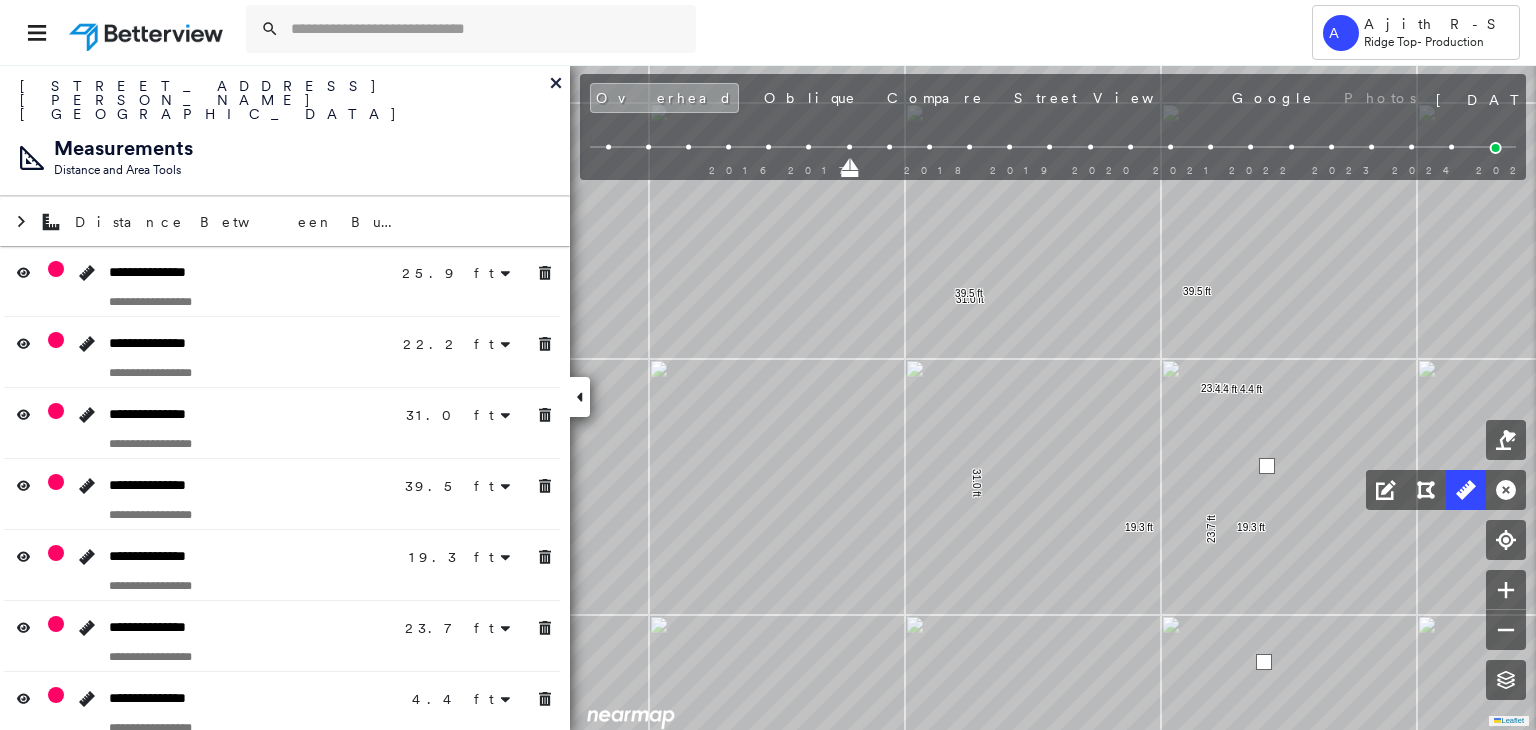 click at bounding box center (1267, 466) 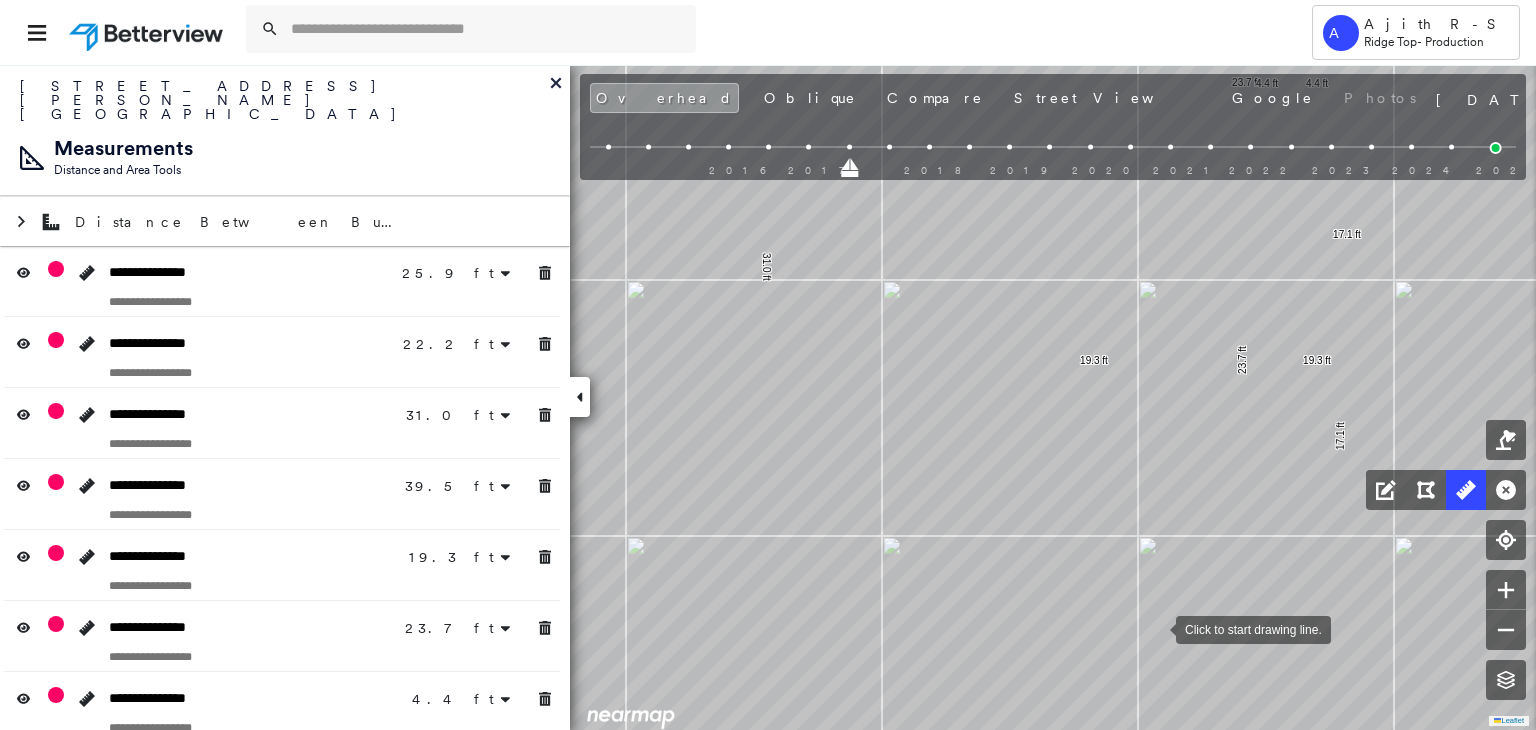 click at bounding box center (1156, 628) 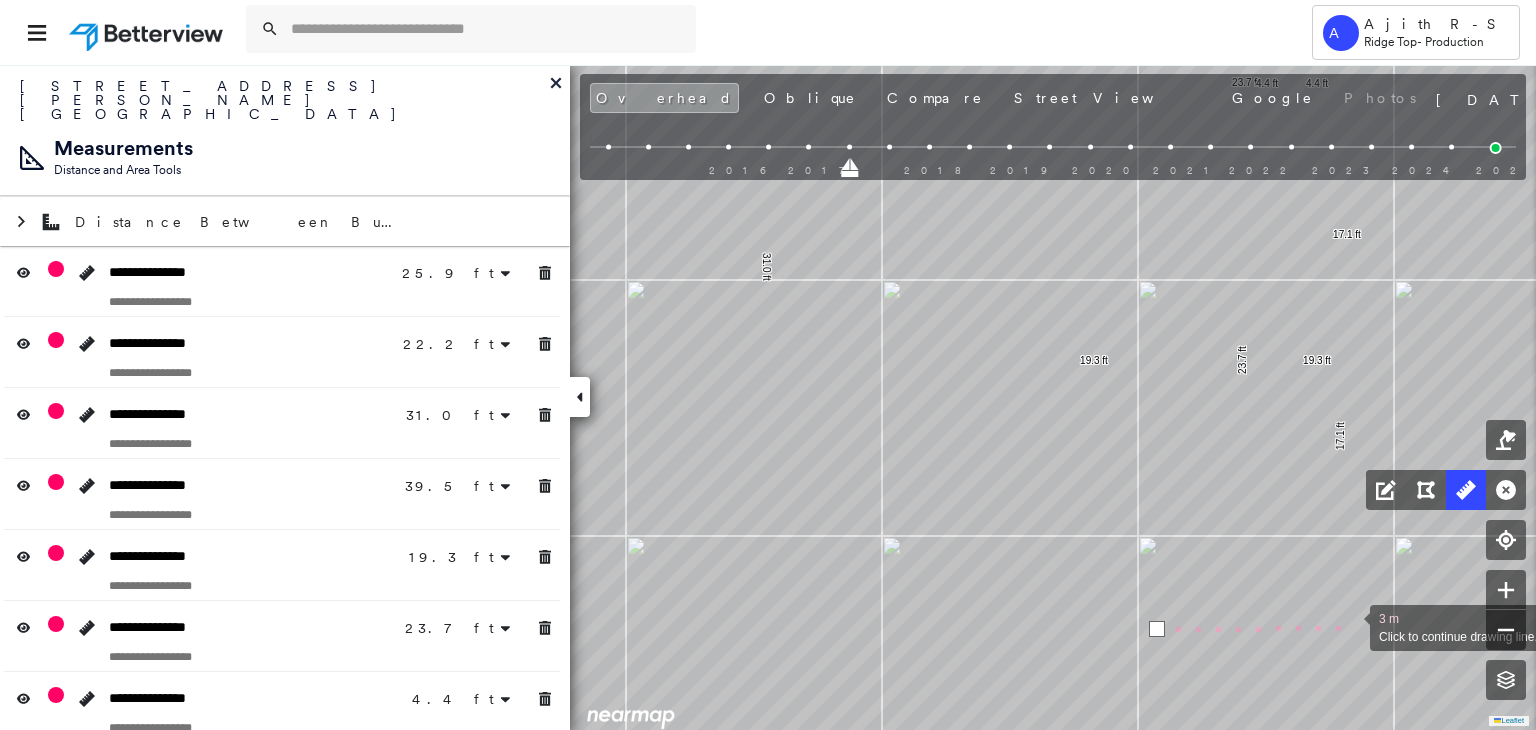 click at bounding box center [1350, 626] 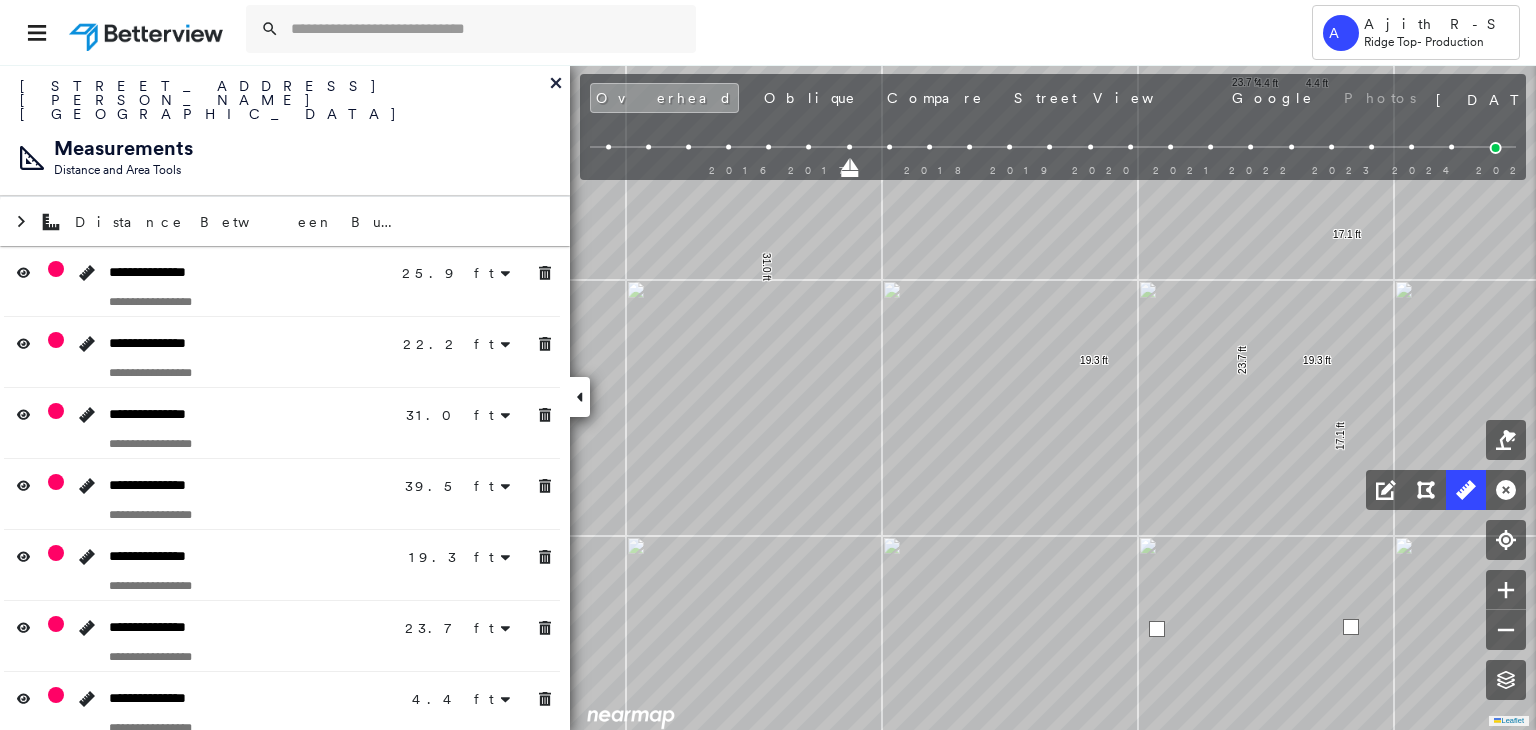 click at bounding box center (1351, 627) 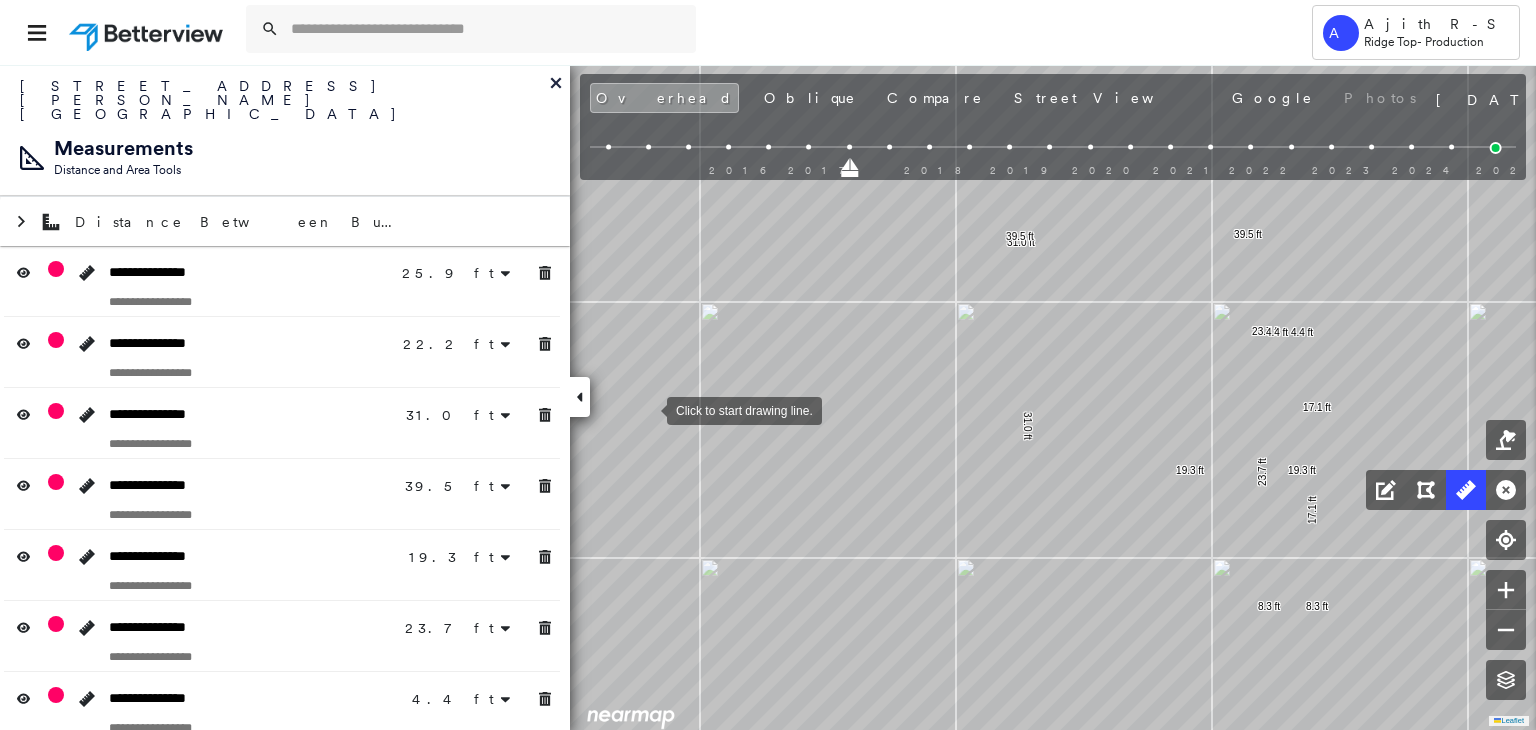 click at bounding box center [647, 409] 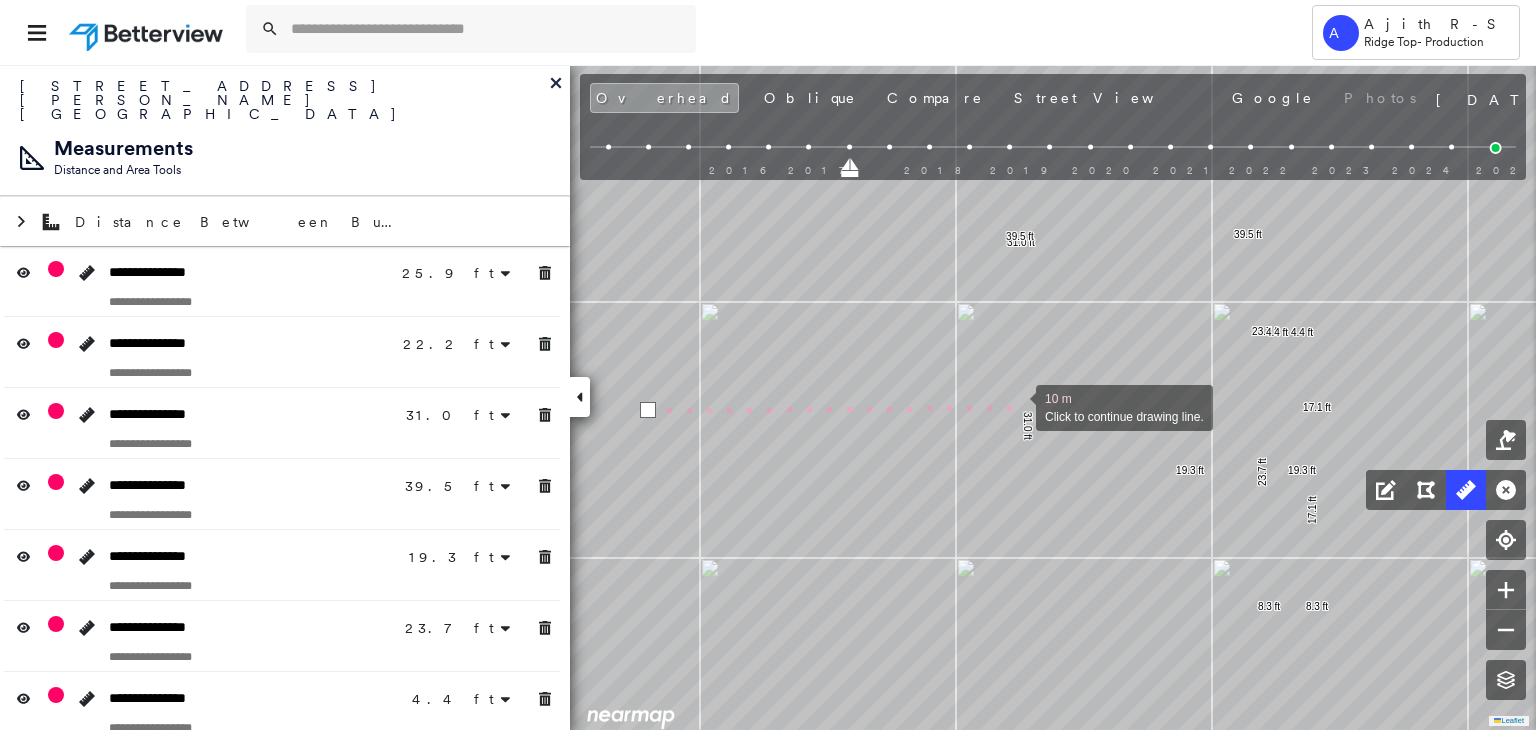 click at bounding box center [1016, 406] 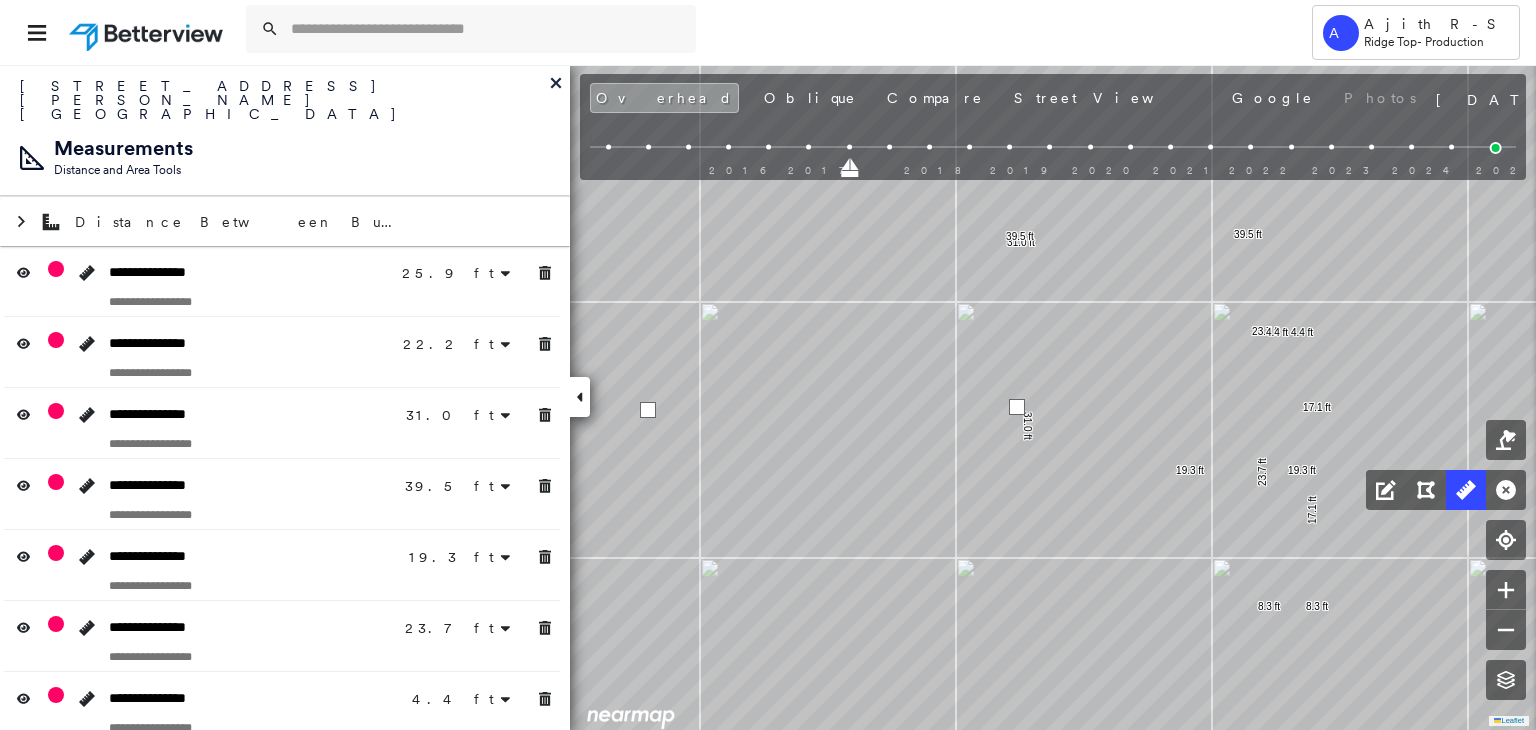 click at bounding box center (1017, 407) 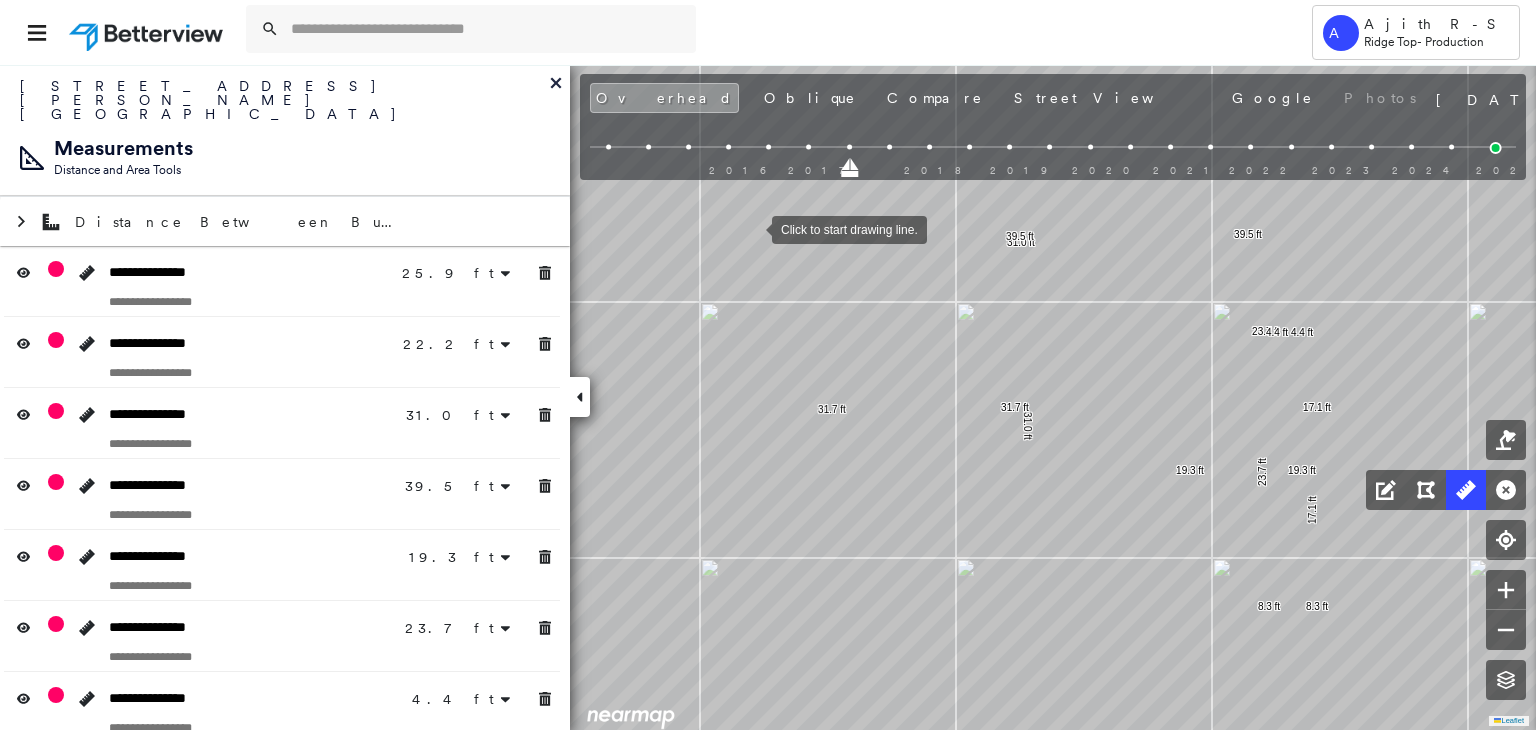 click at bounding box center (752, 228) 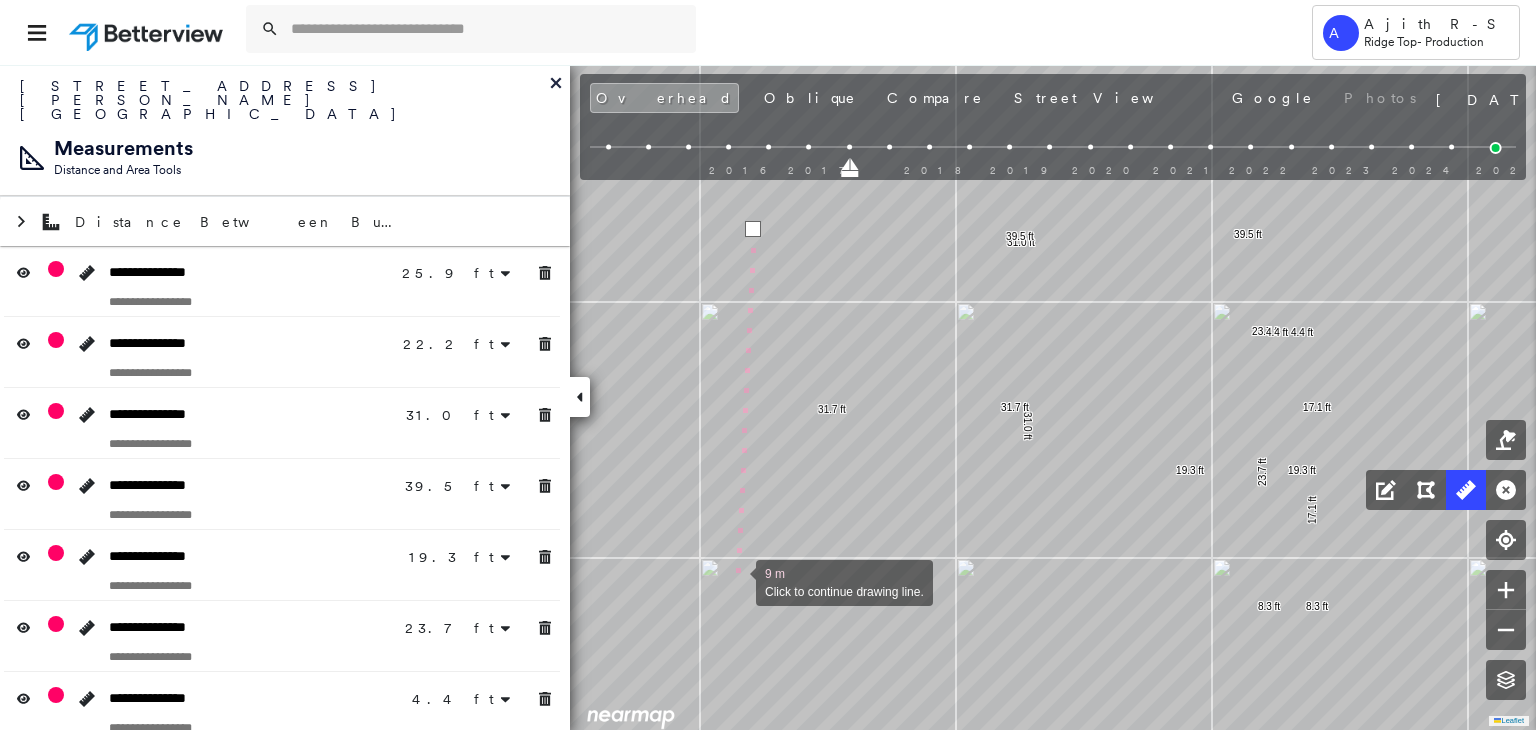 click at bounding box center [736, 581] 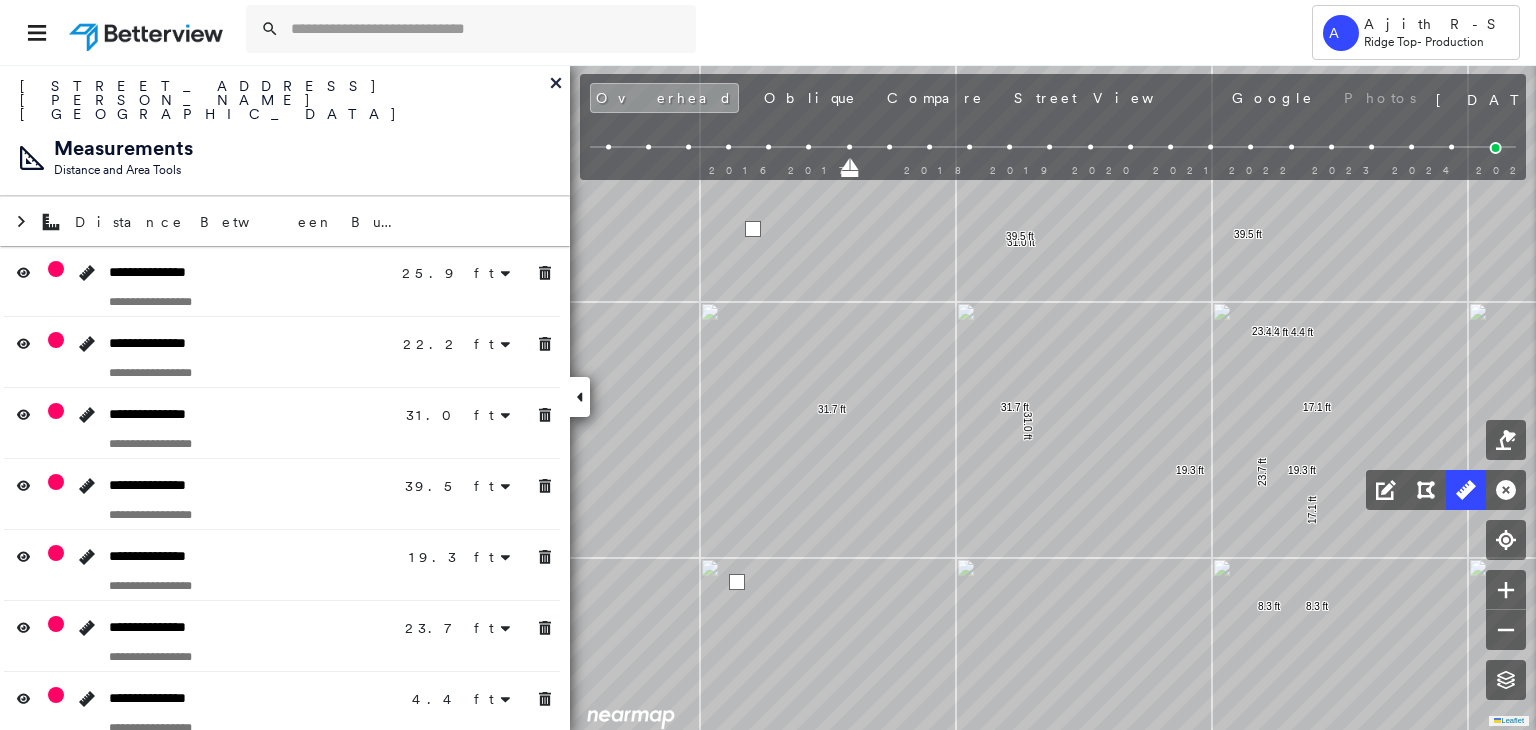 click at bounding box center [737, 582] 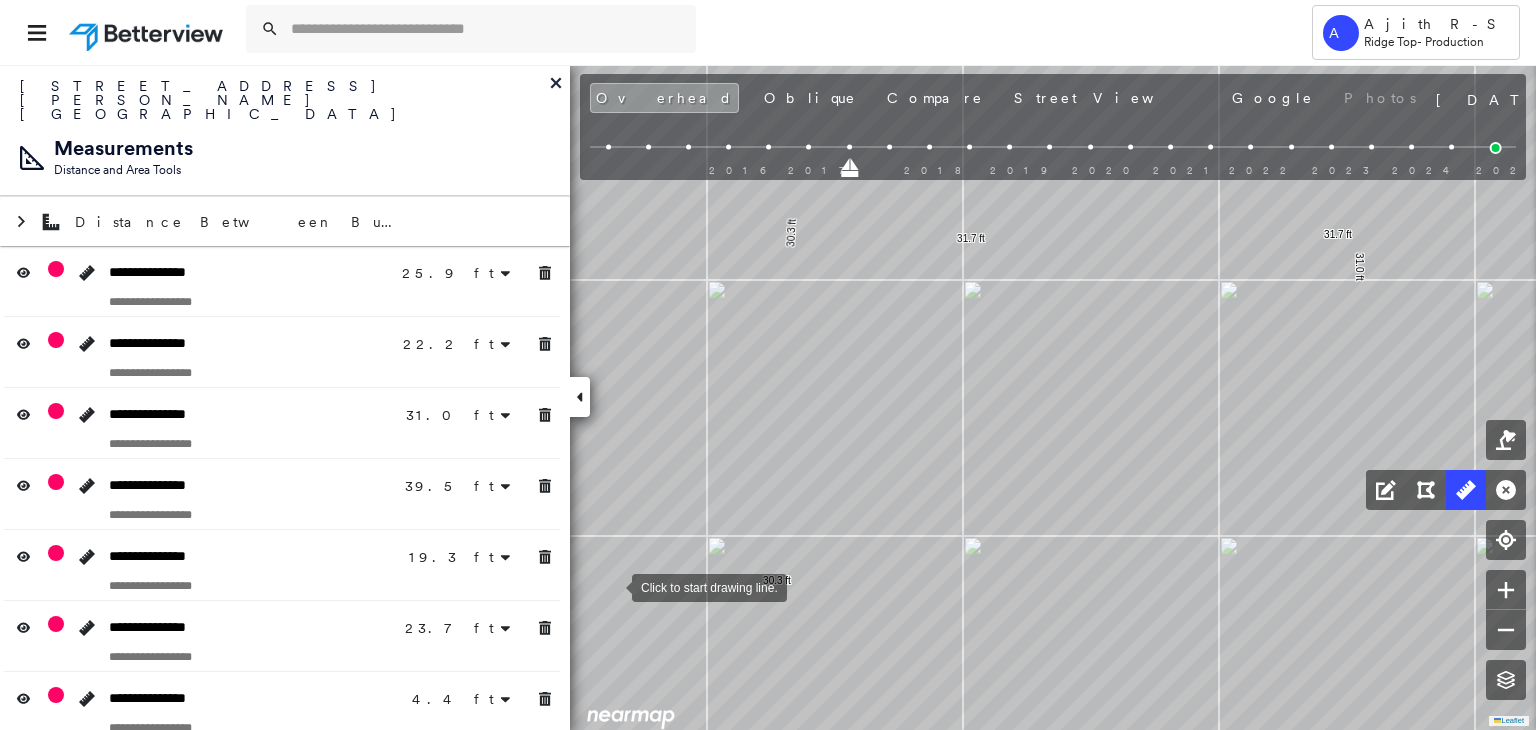 click at bounding box center [612, 586] 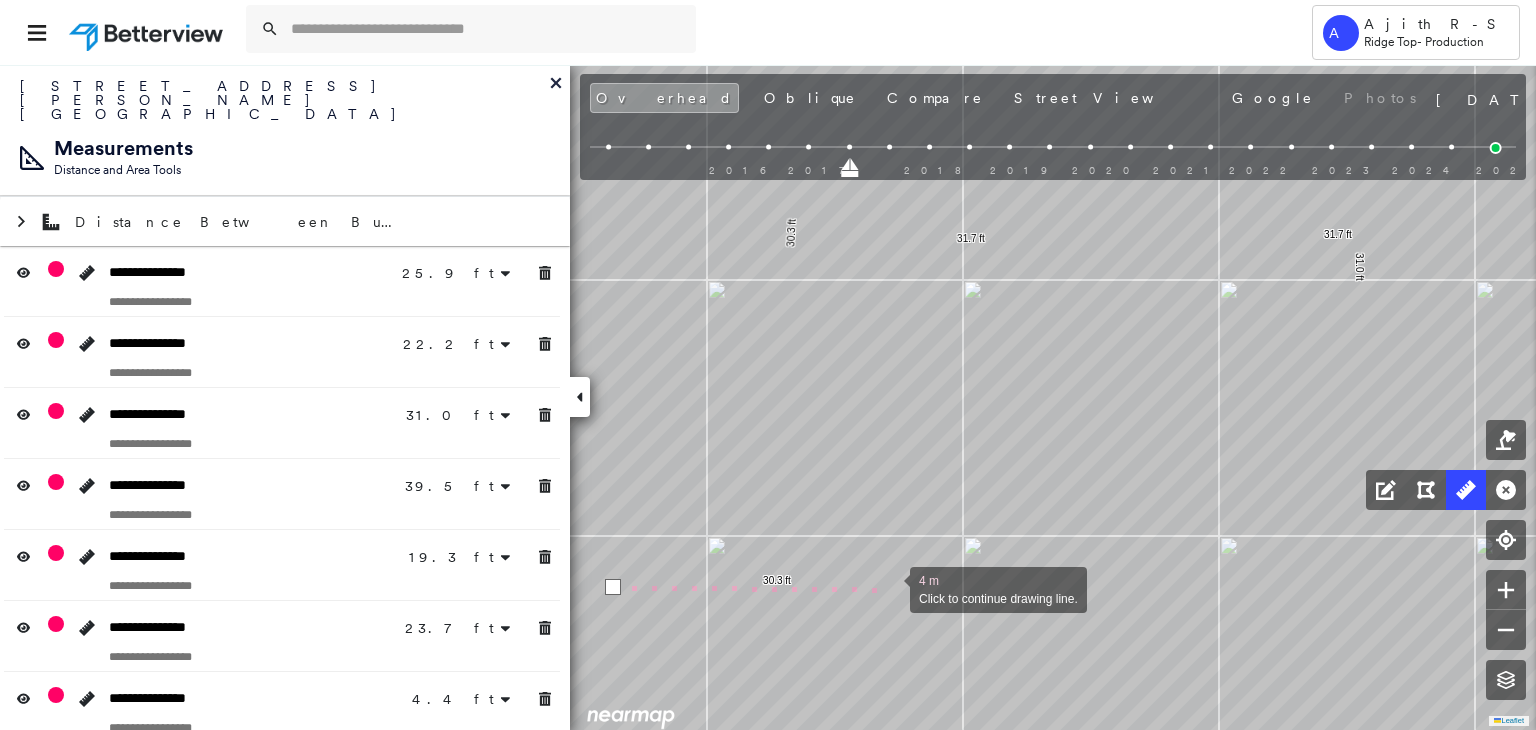 click at bounding box center (890, 588) 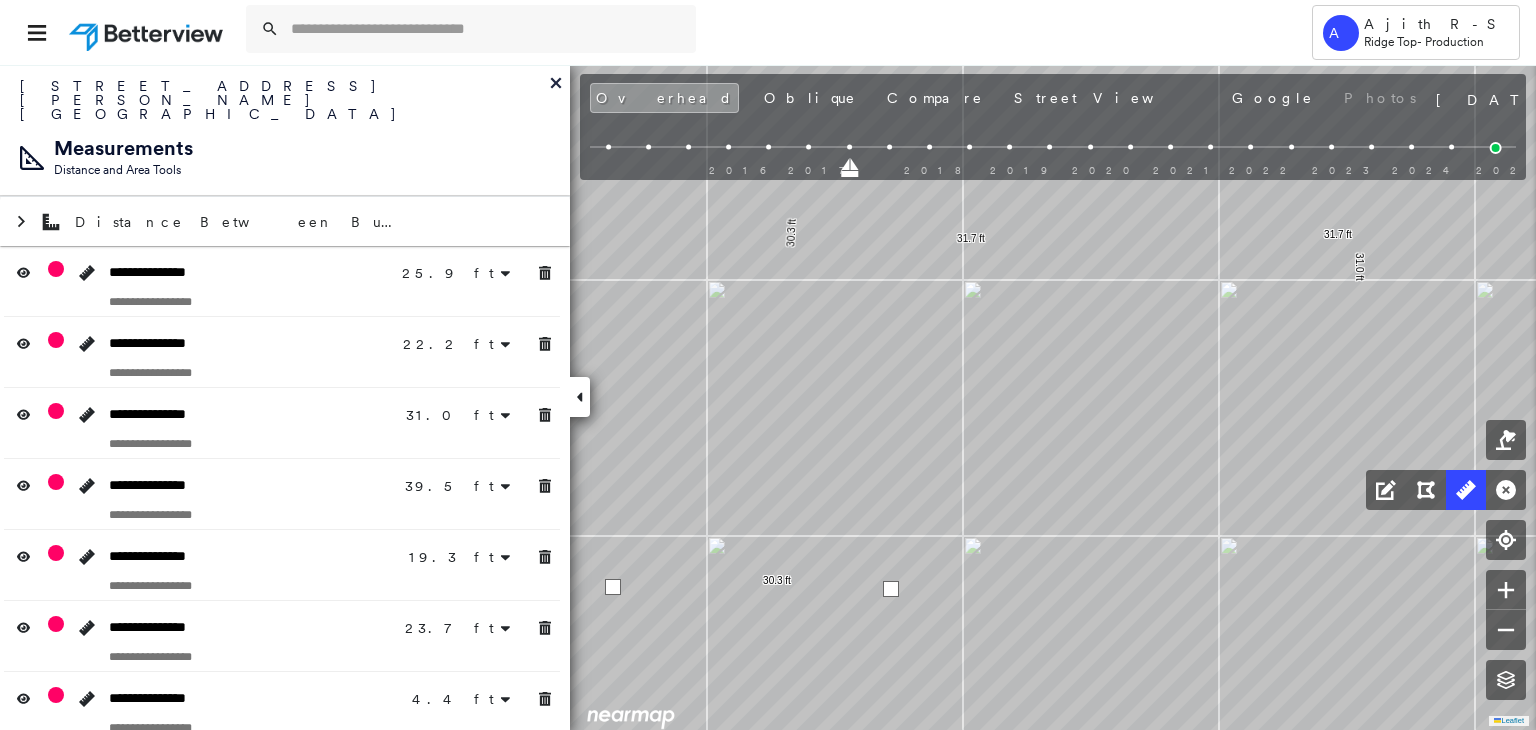 click at bounding box center (891, 589) 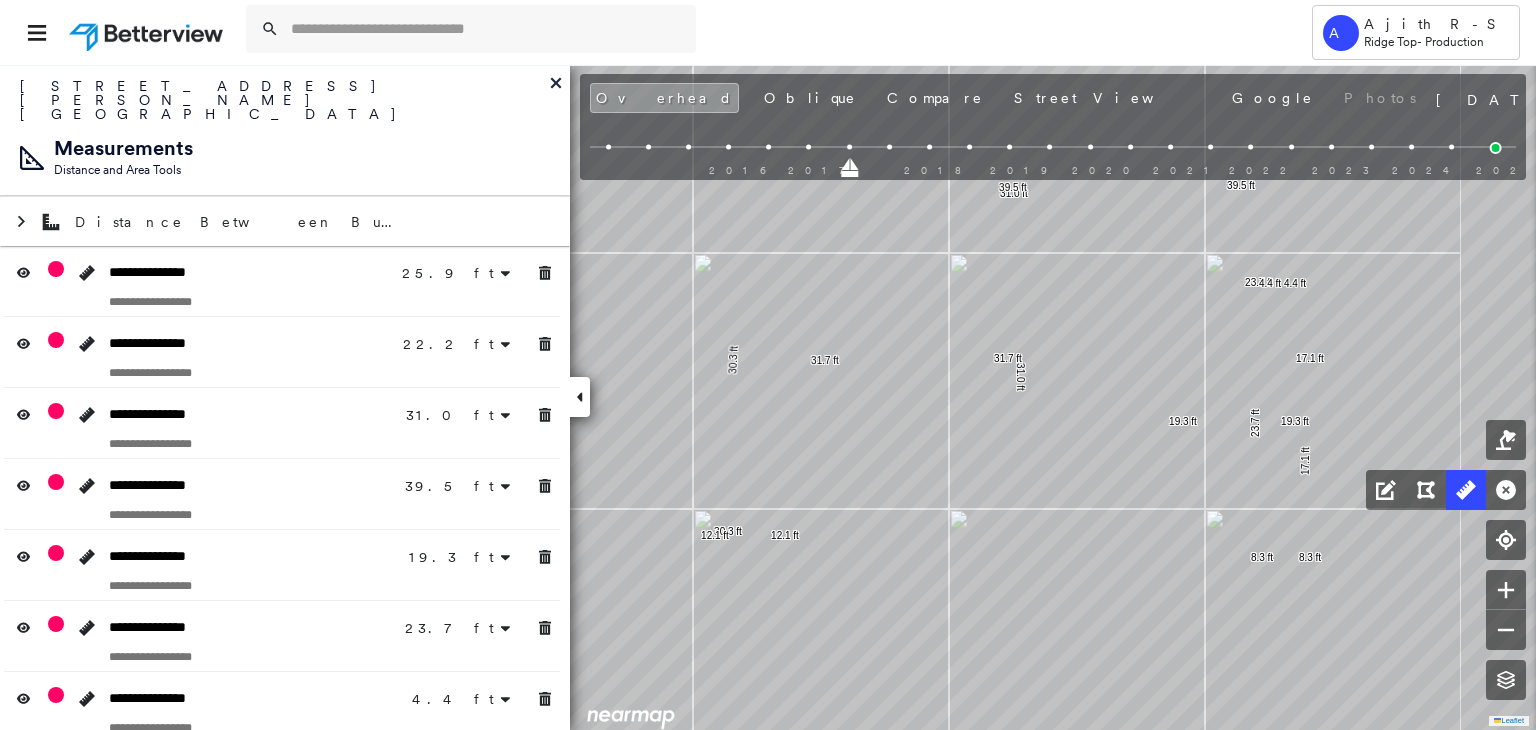 drag, startPoint x: 1152, startPoint y: 528, endPoint x: 1077, endPoint y: 515, distance: 76.11833 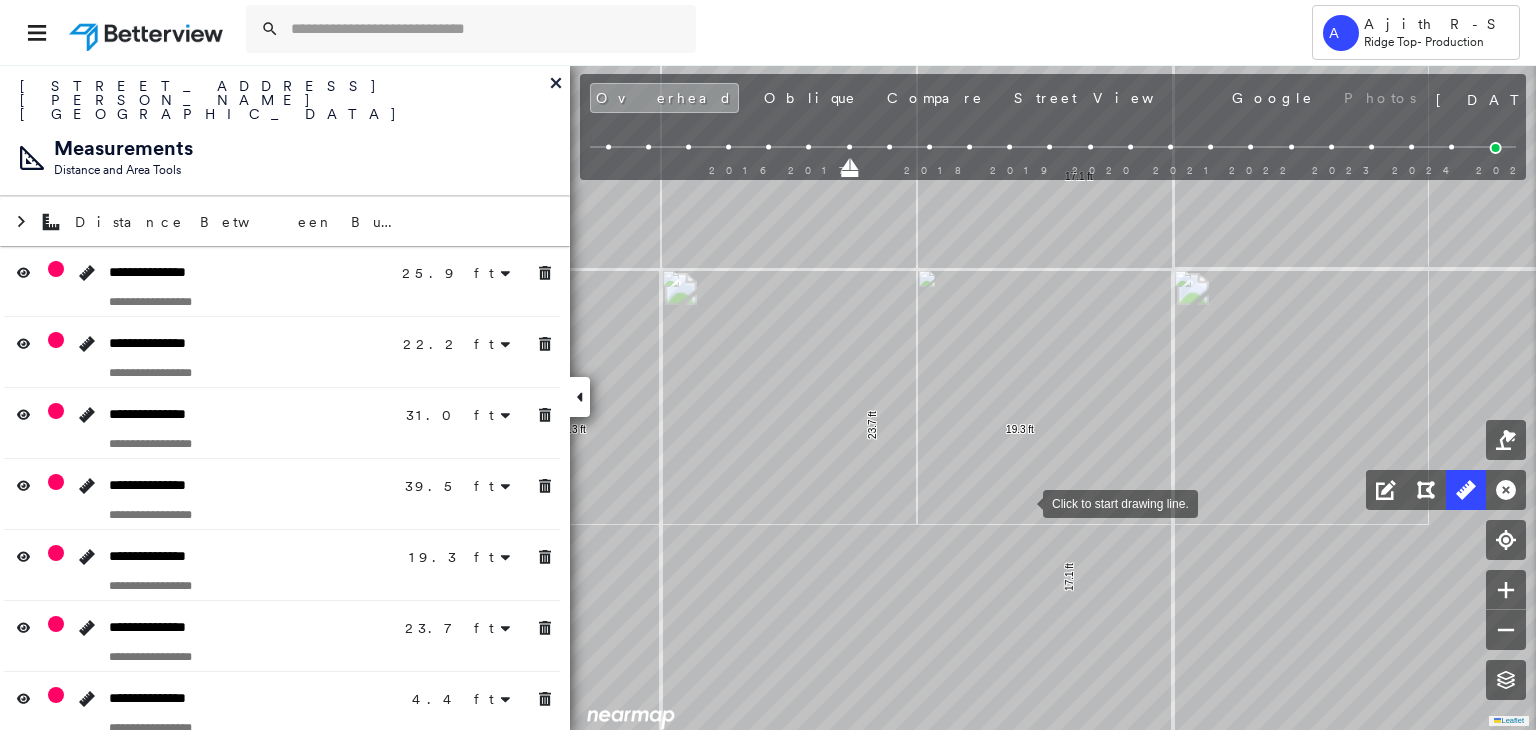 click at bounding box center (1023, 502) 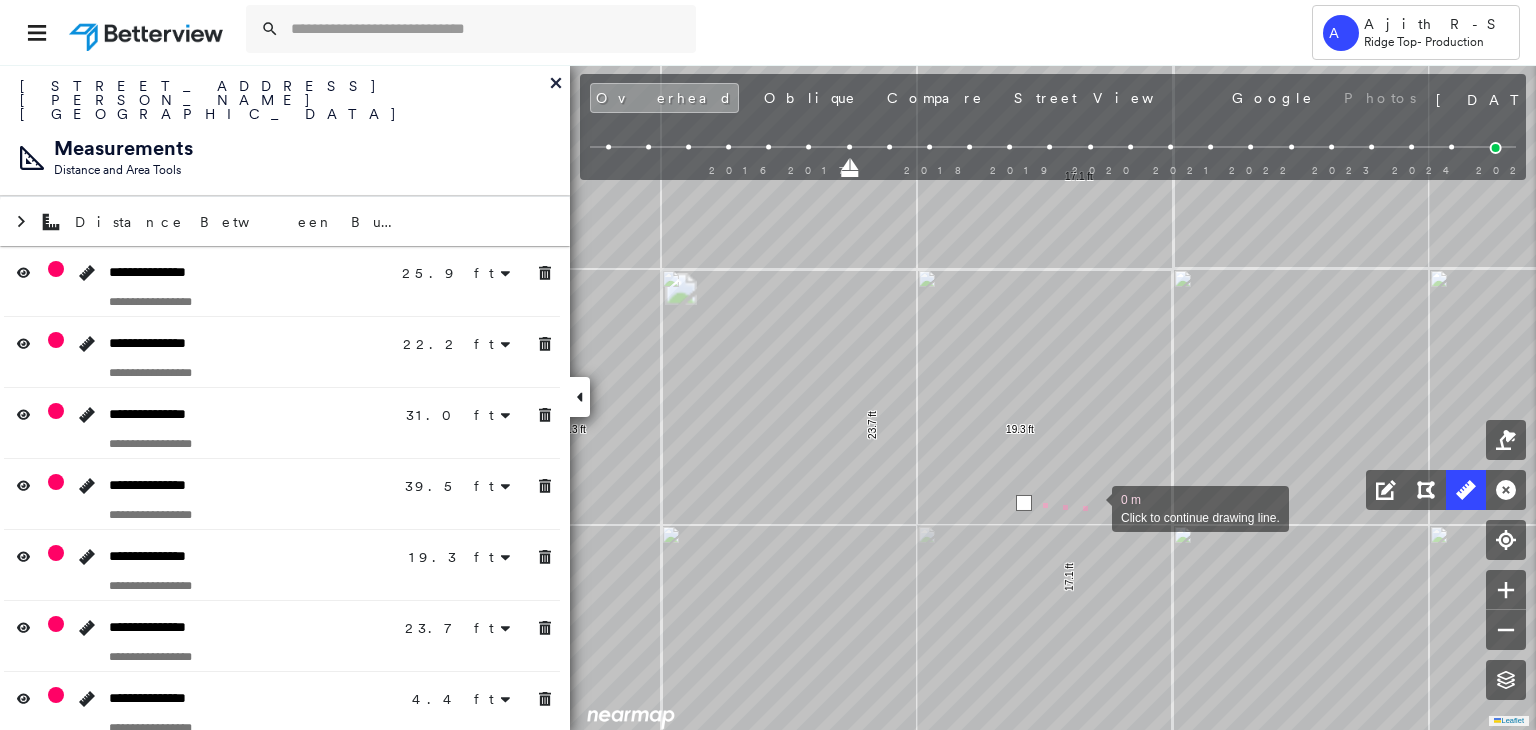click at bounding box center (1092, 507) 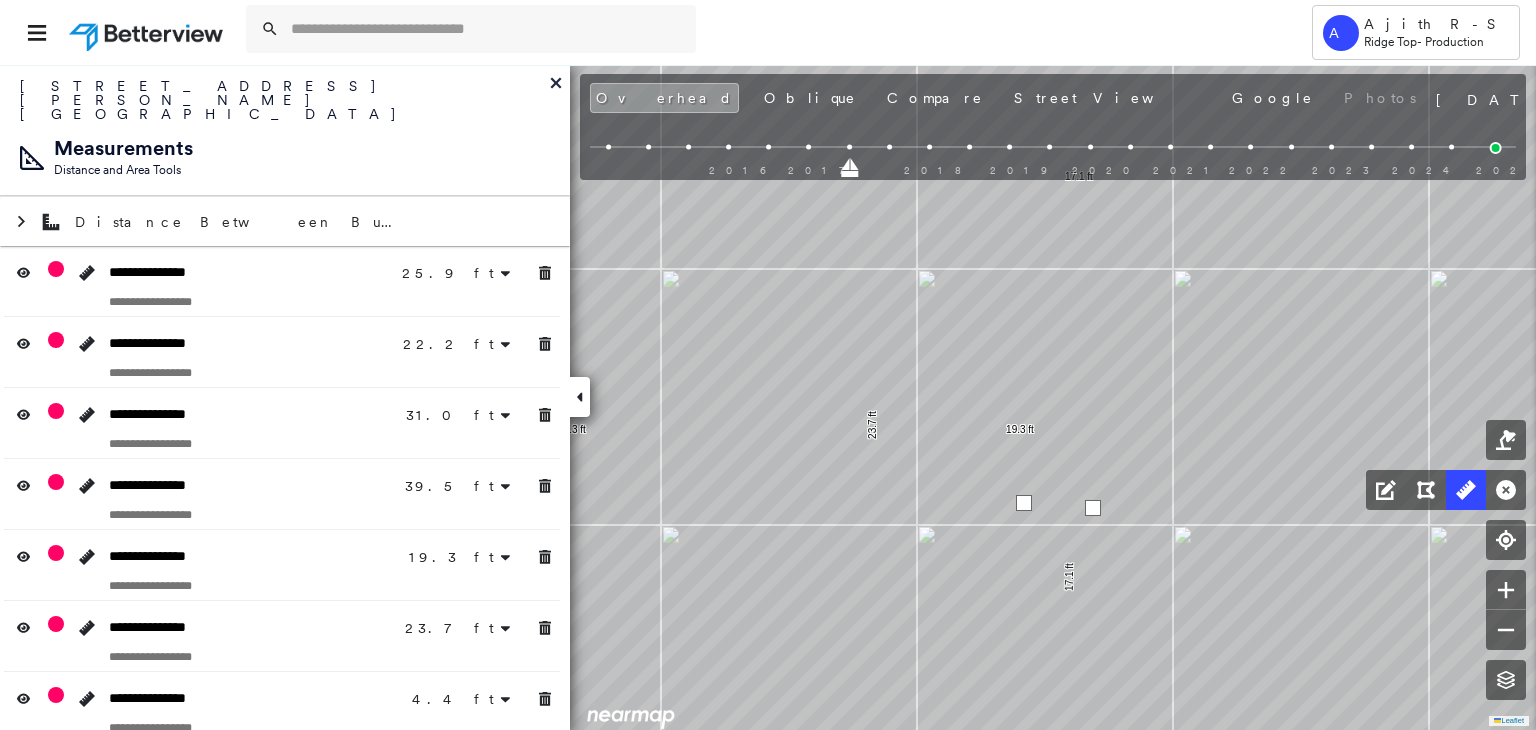 click at bounding box center [1093, 508] 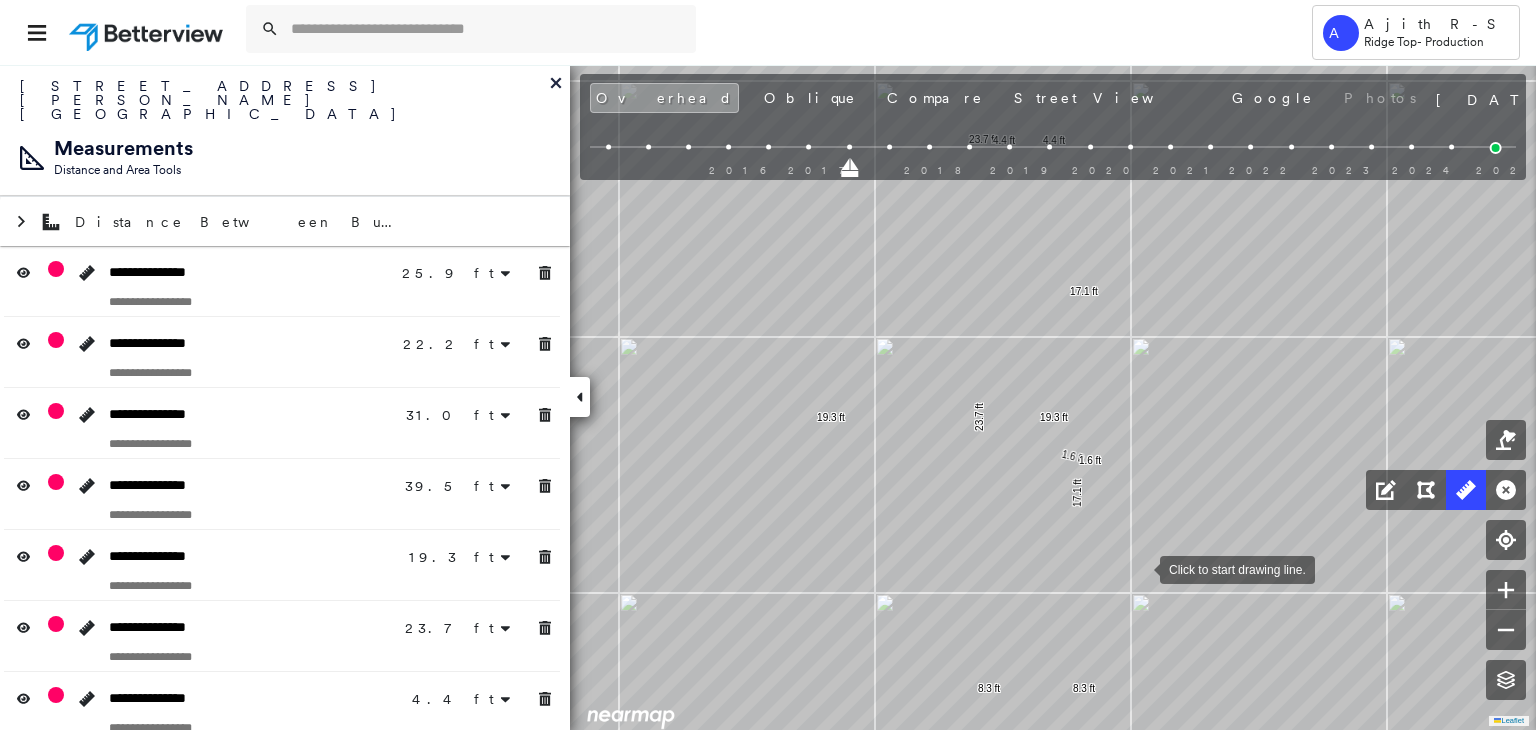 click at bounding box center (1140, 568) 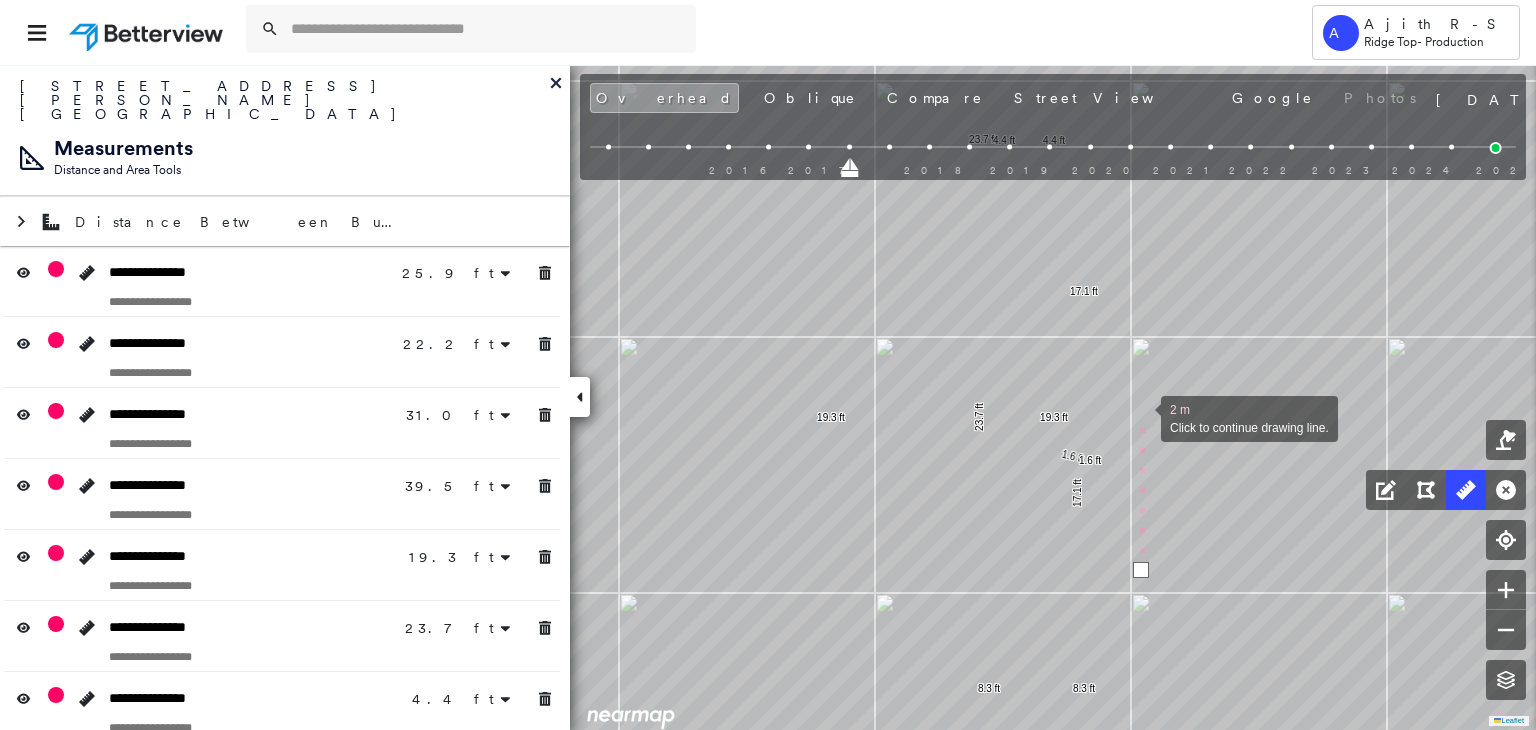 click at bounding box center (1141, 417) 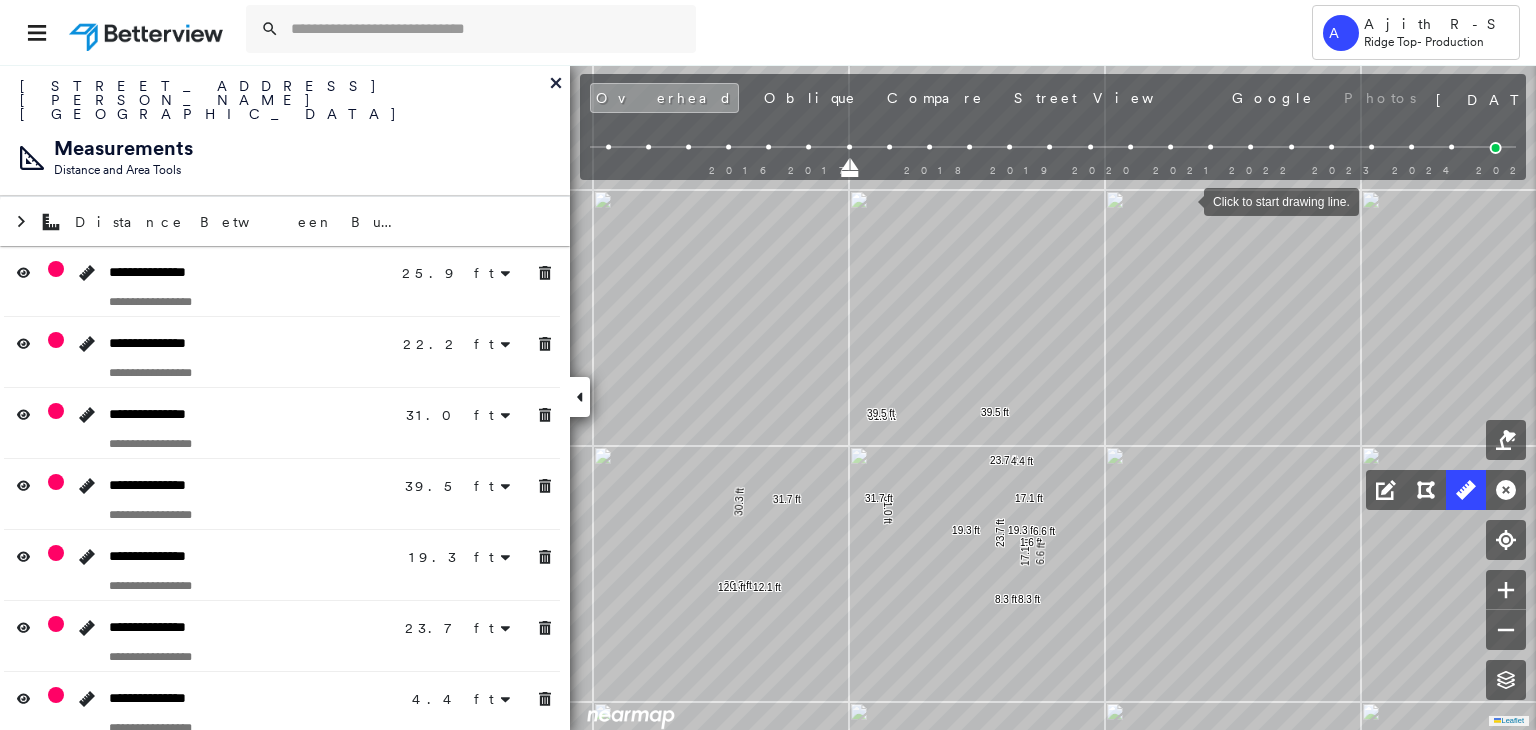 click at bounding box center [1496, 148] 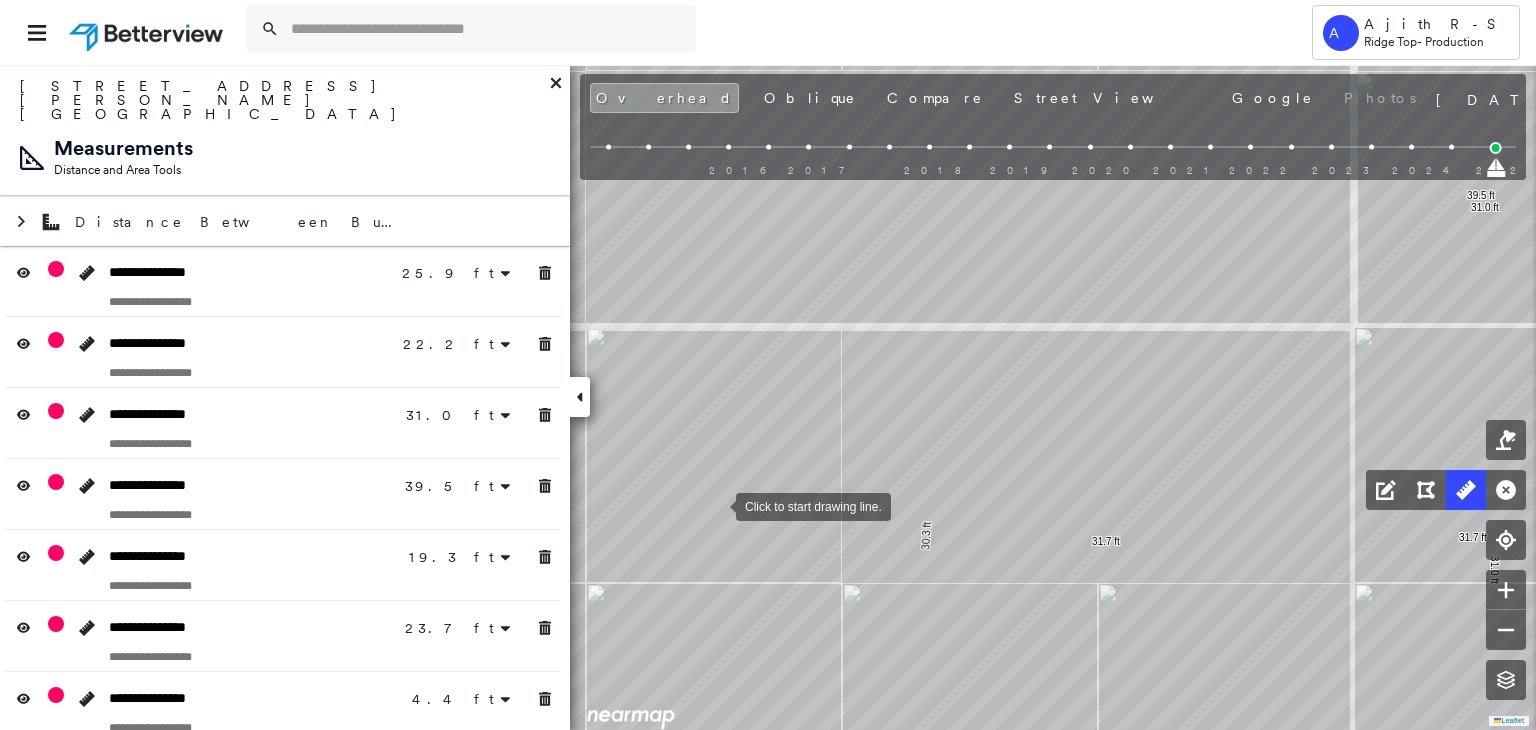 click at bounding box center [716, 505] 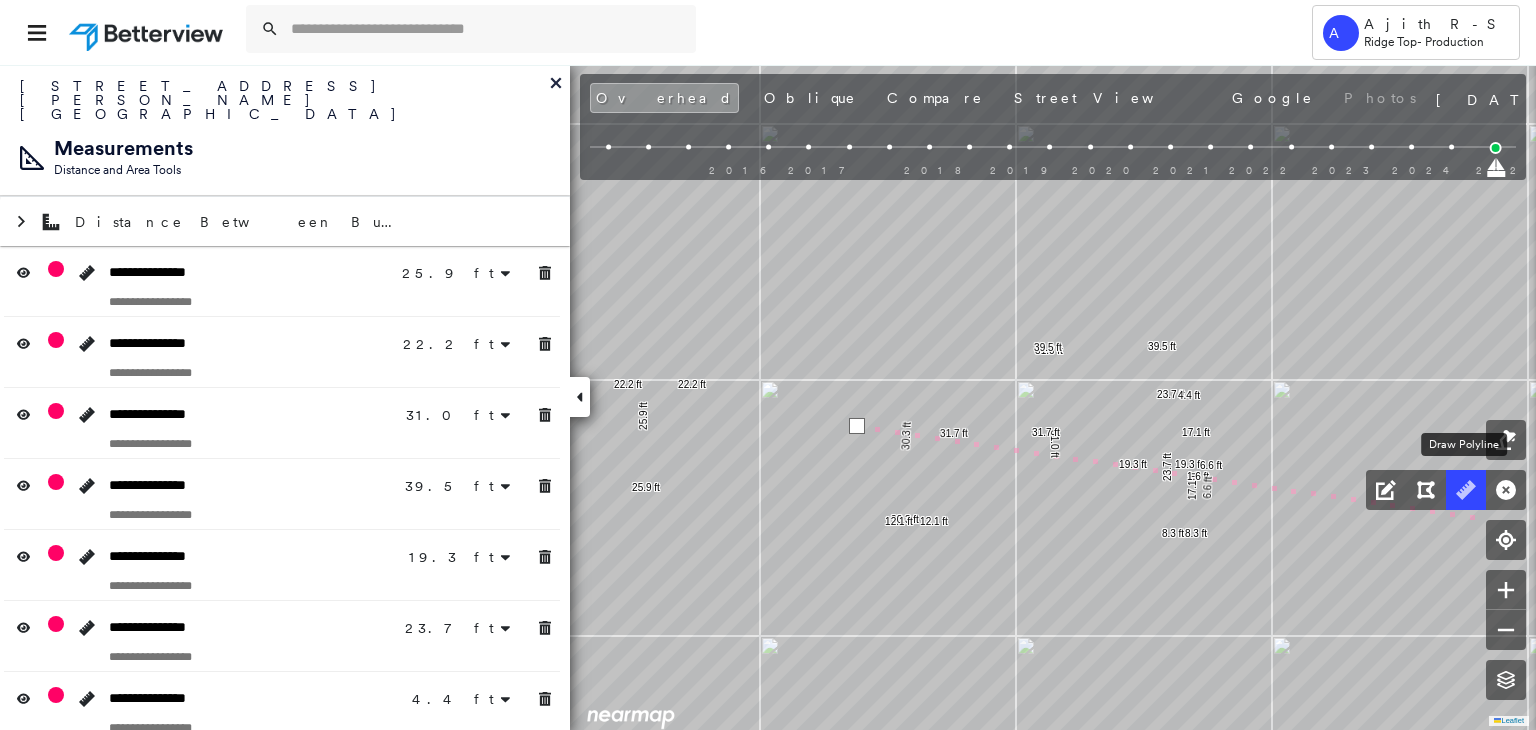 click 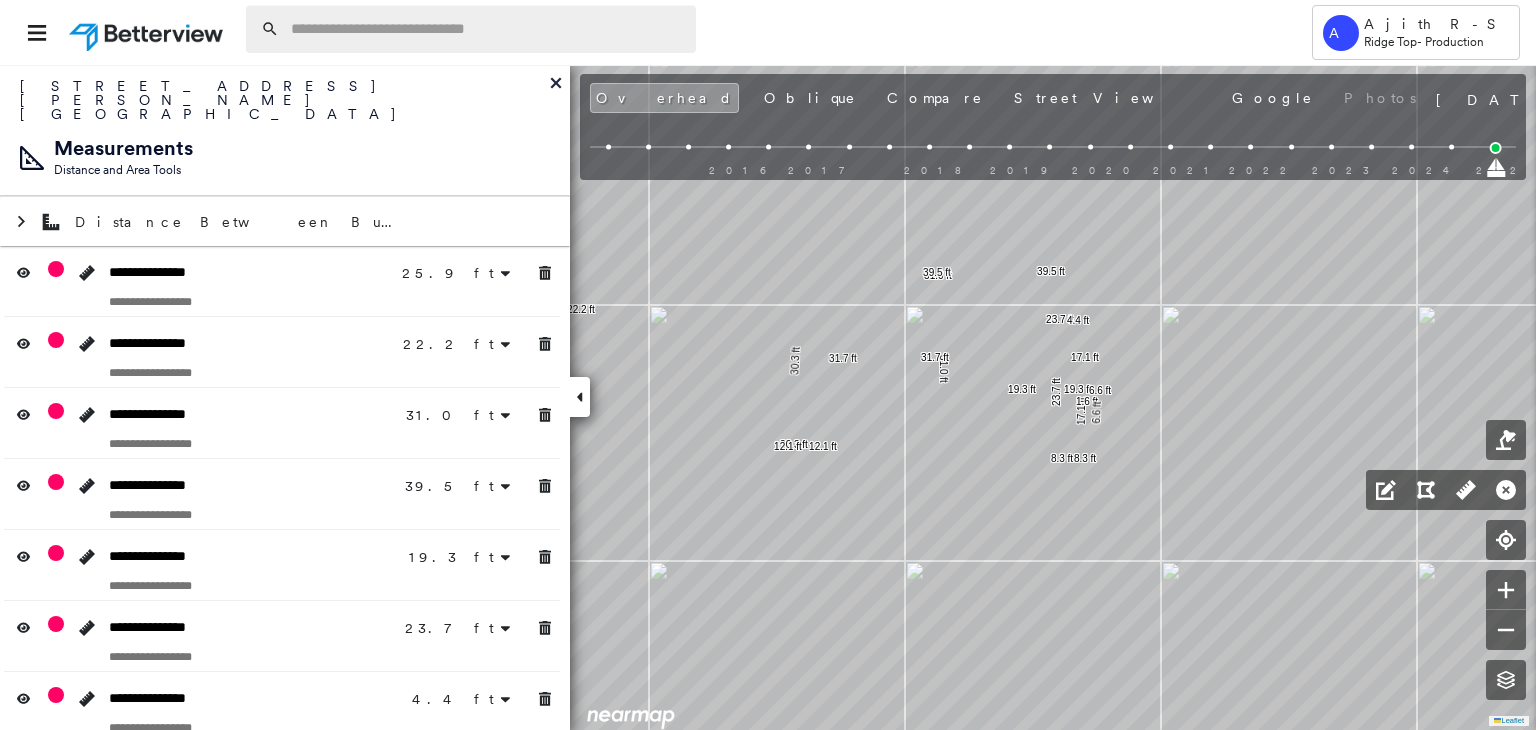 click at bounding box center (487, 29) 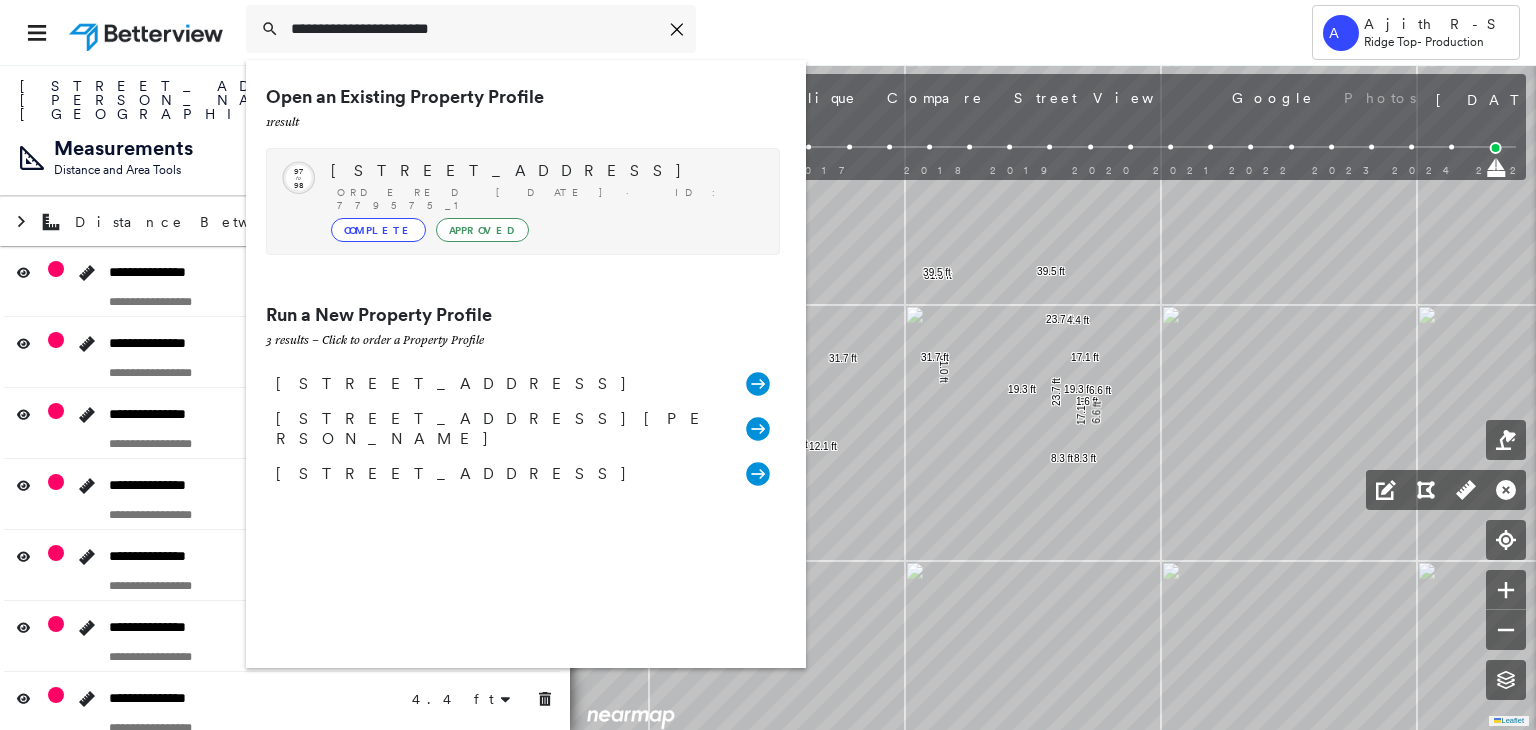type on "**********" 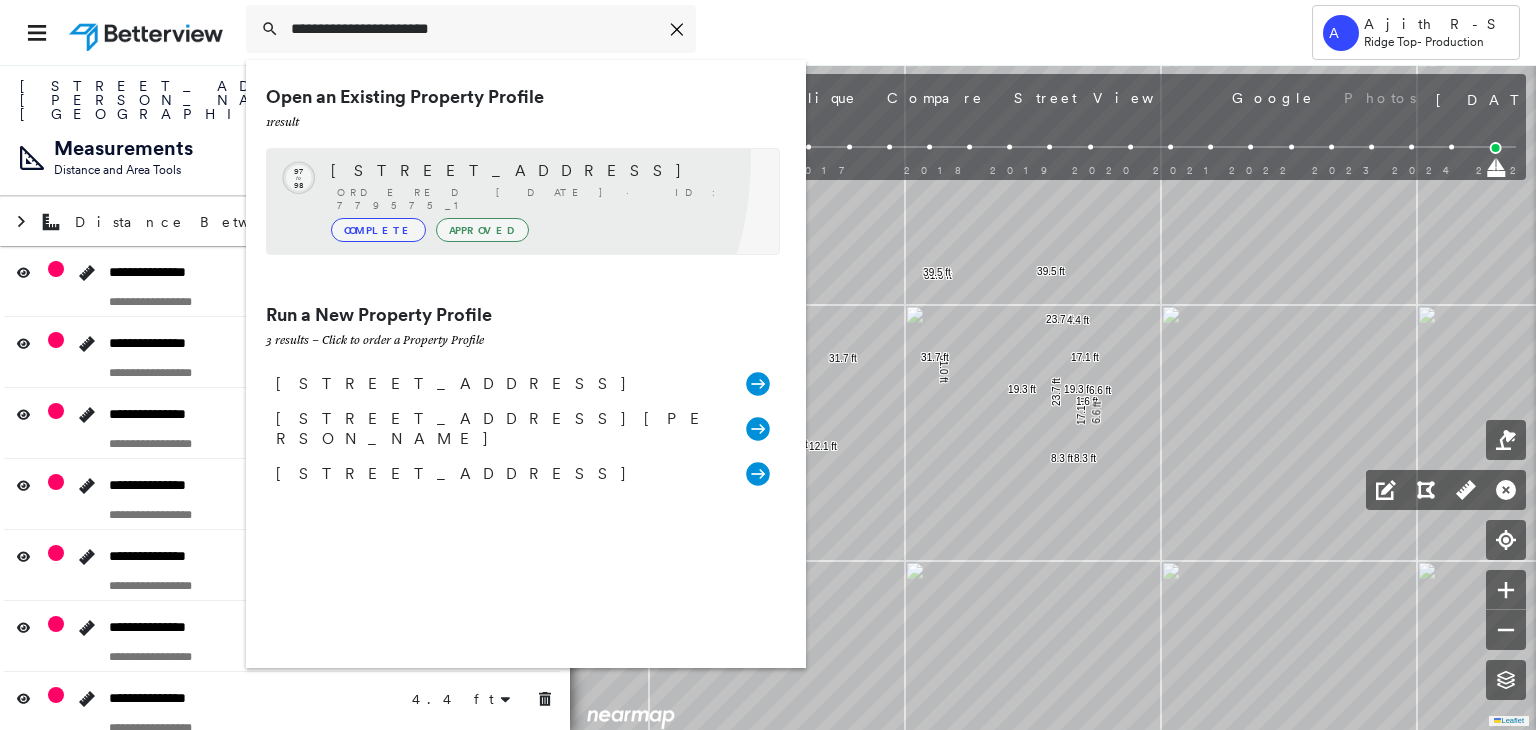 click on "Circled Text Icon 97 to 98 [STREET_ADDRESS] Ordered [DATE] · ID: 779575_1 Complete Approved" at bounding box center [523, 201] 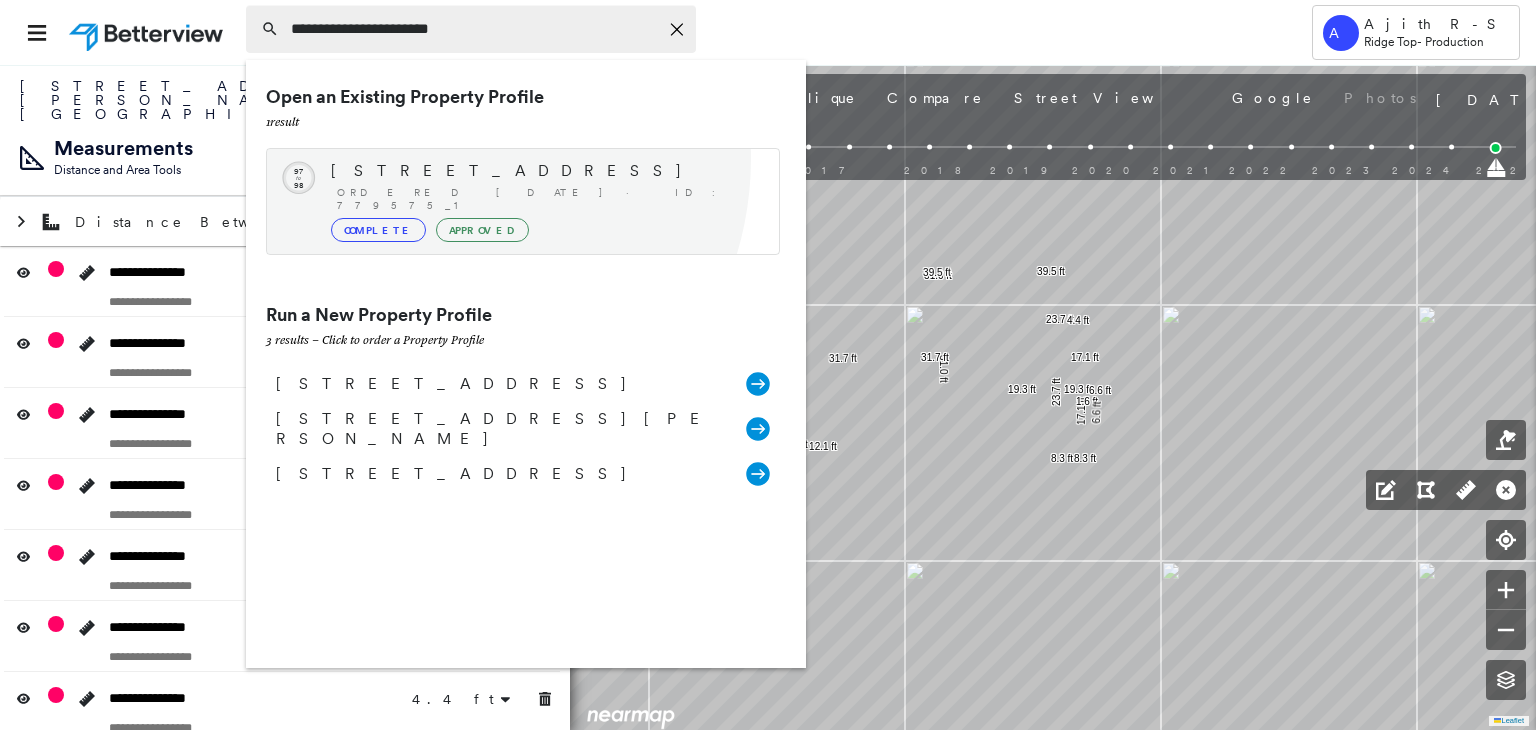 type 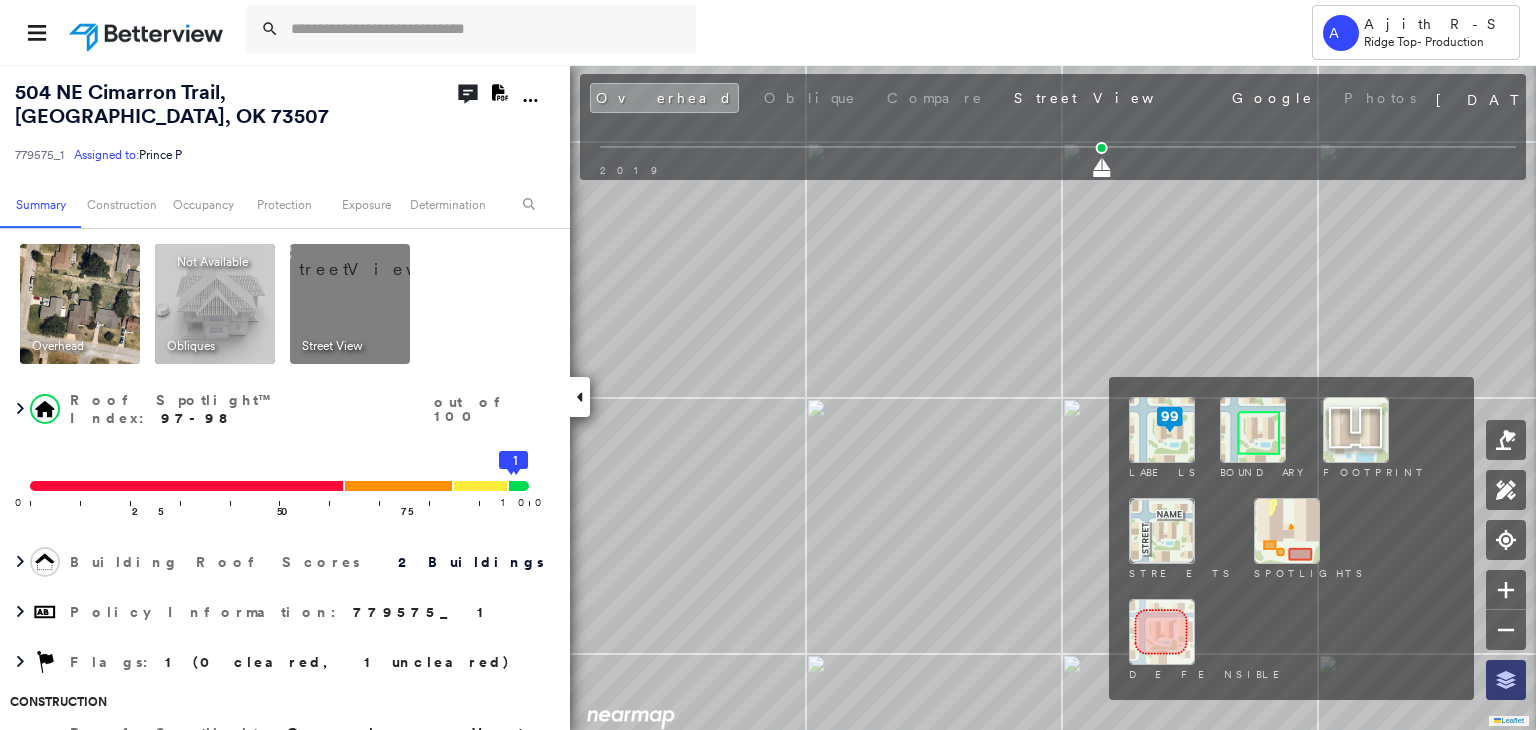 click at bounding box center (1506, 680) 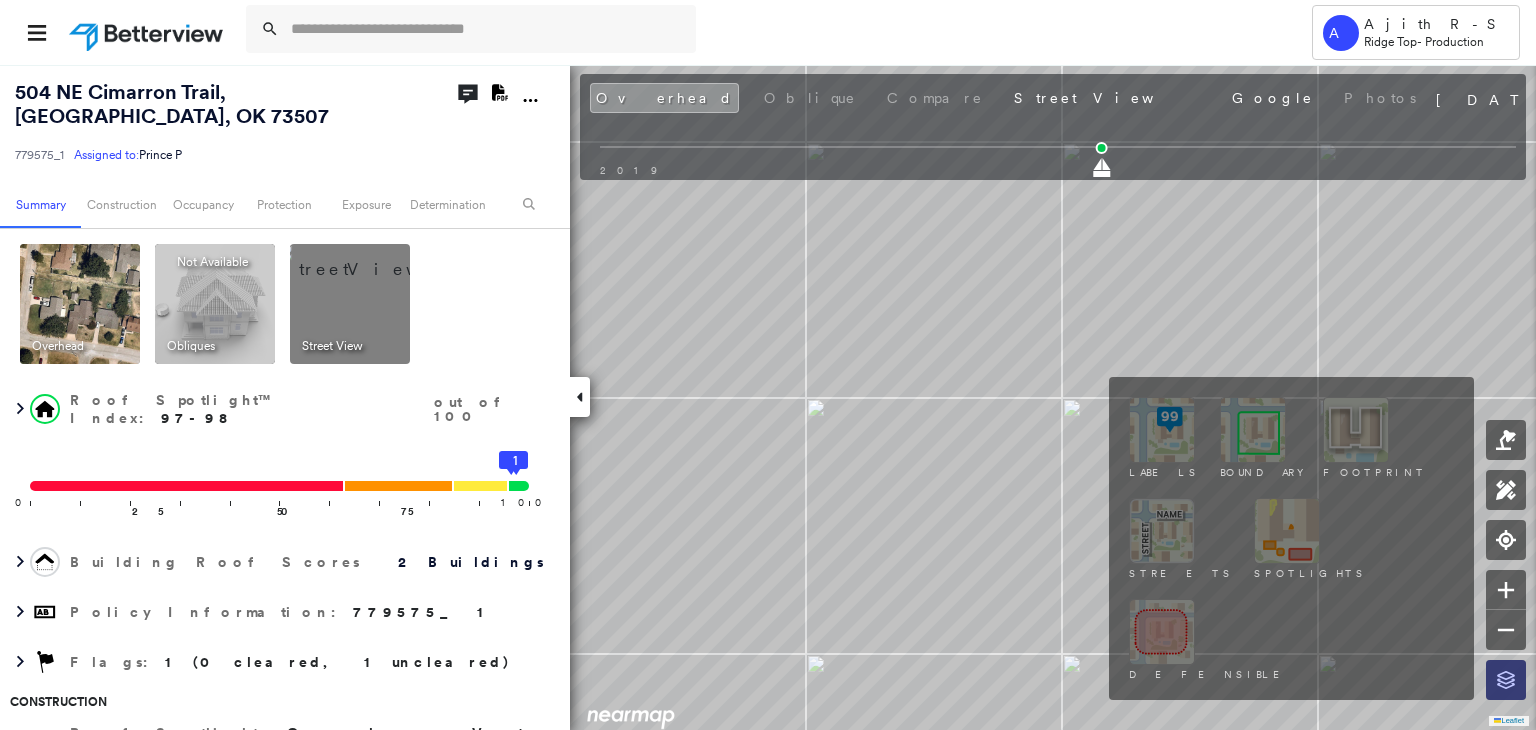 click at bounding box center (1506, 680) 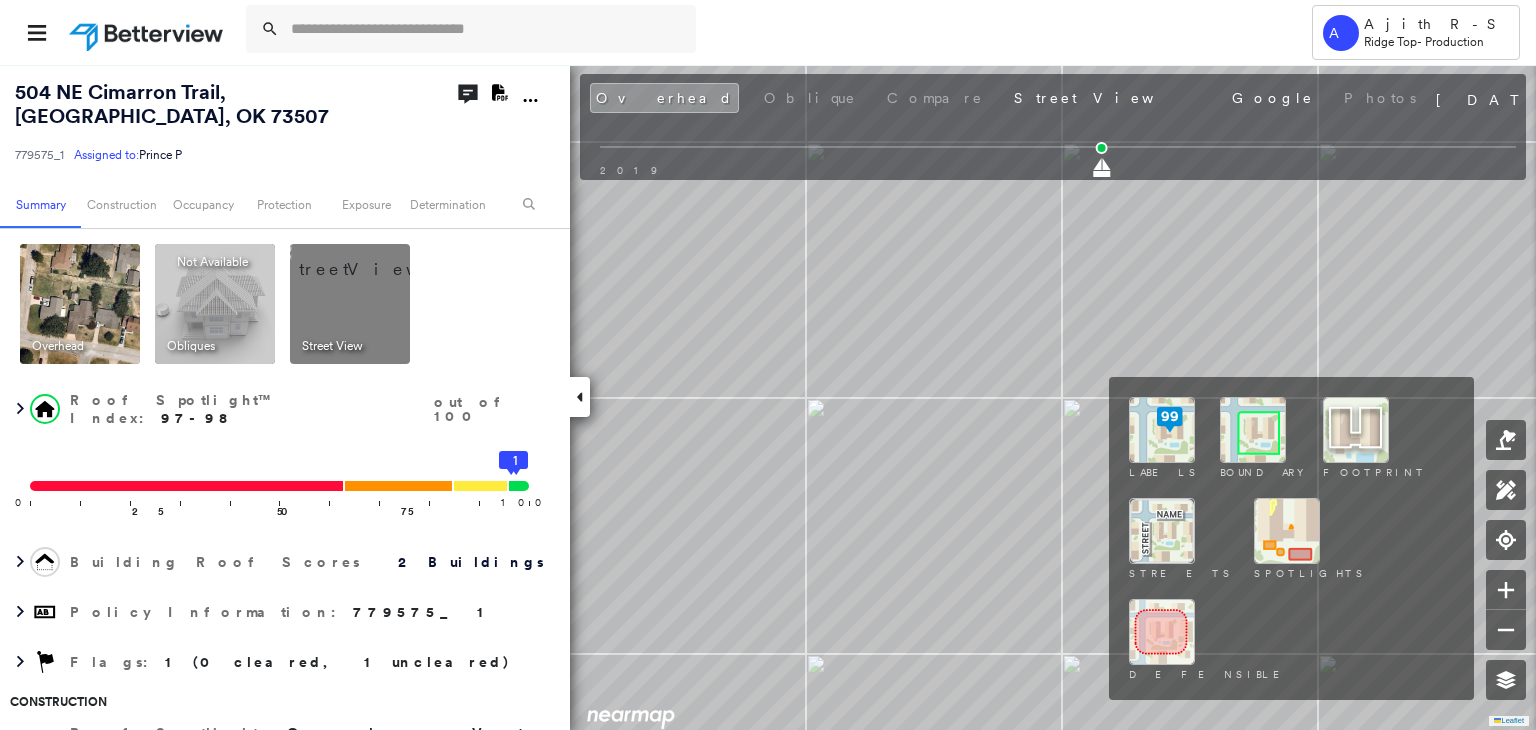 click on "Labels Boundary Footprint Streets Spotlights Defensible" at bounding box center [1291, 538] 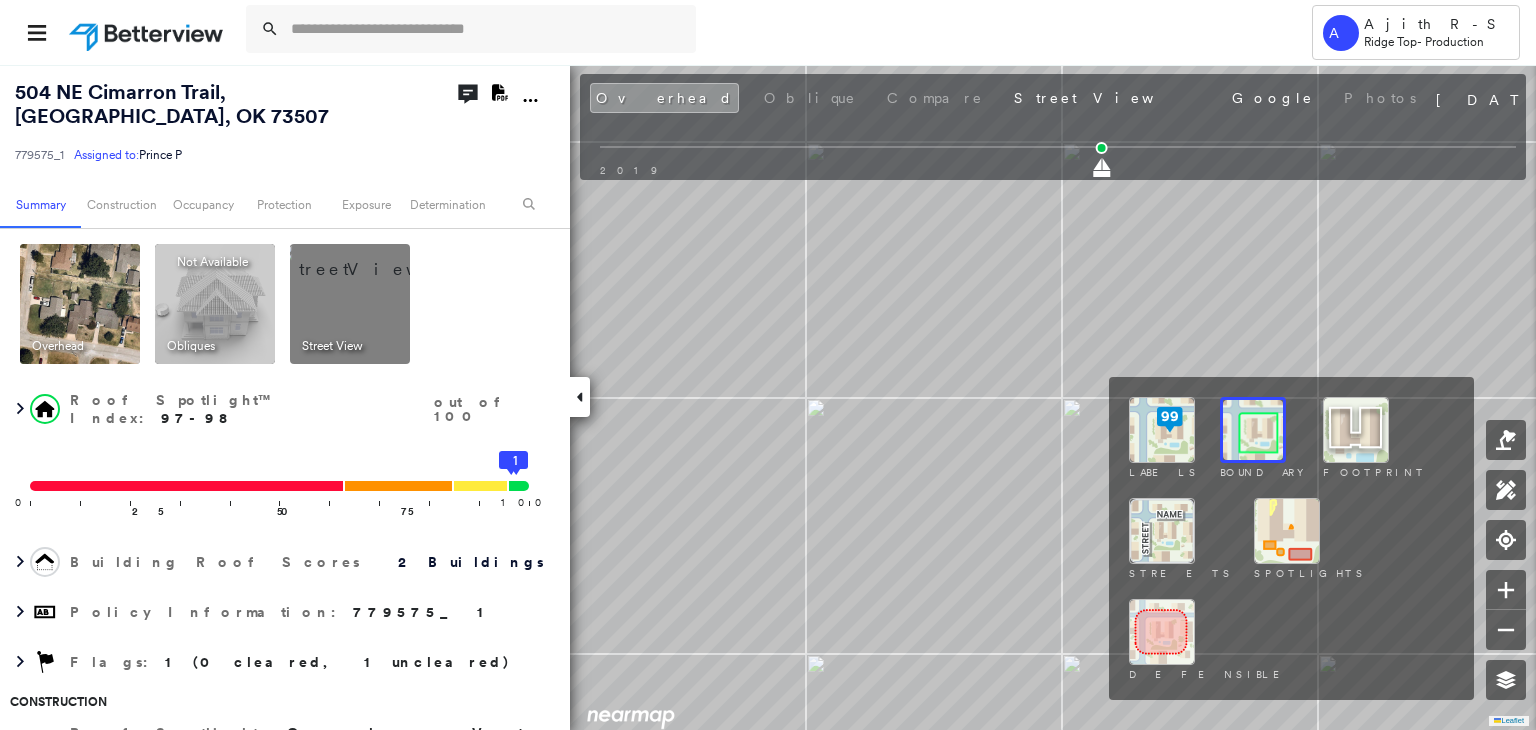 click on "Labels Boundary Footprint Streets Spotlights Defensible" at bounding box center [1291, 538] 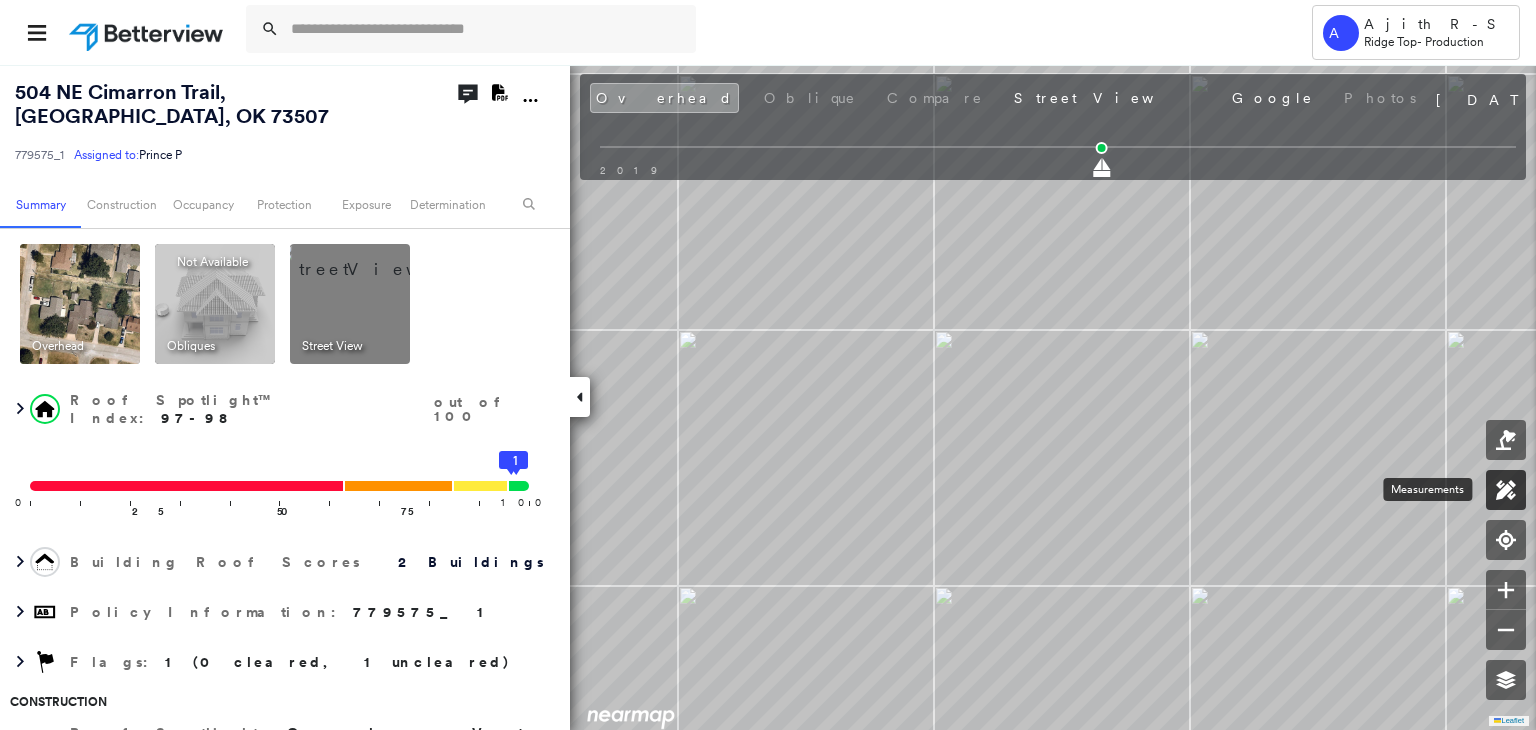 click 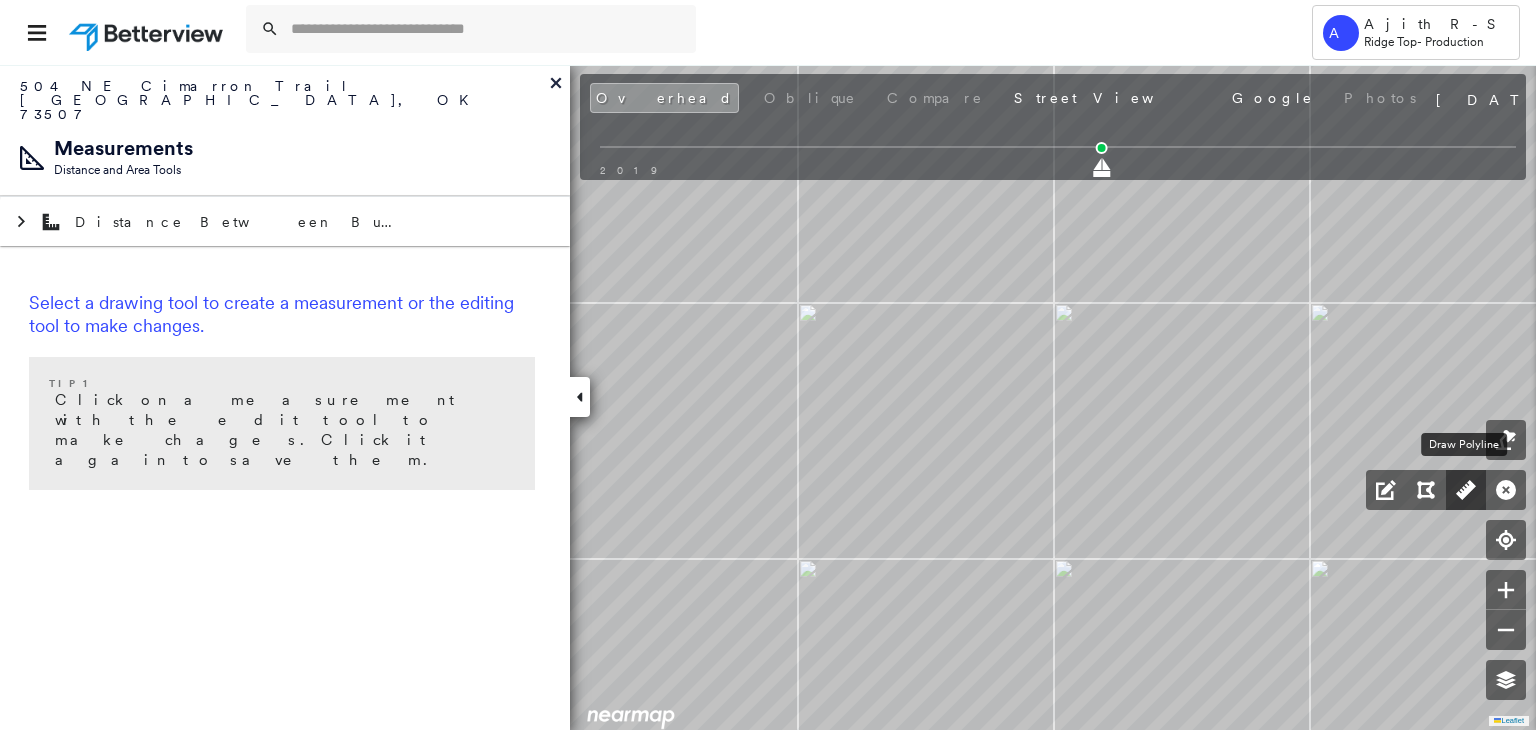 click 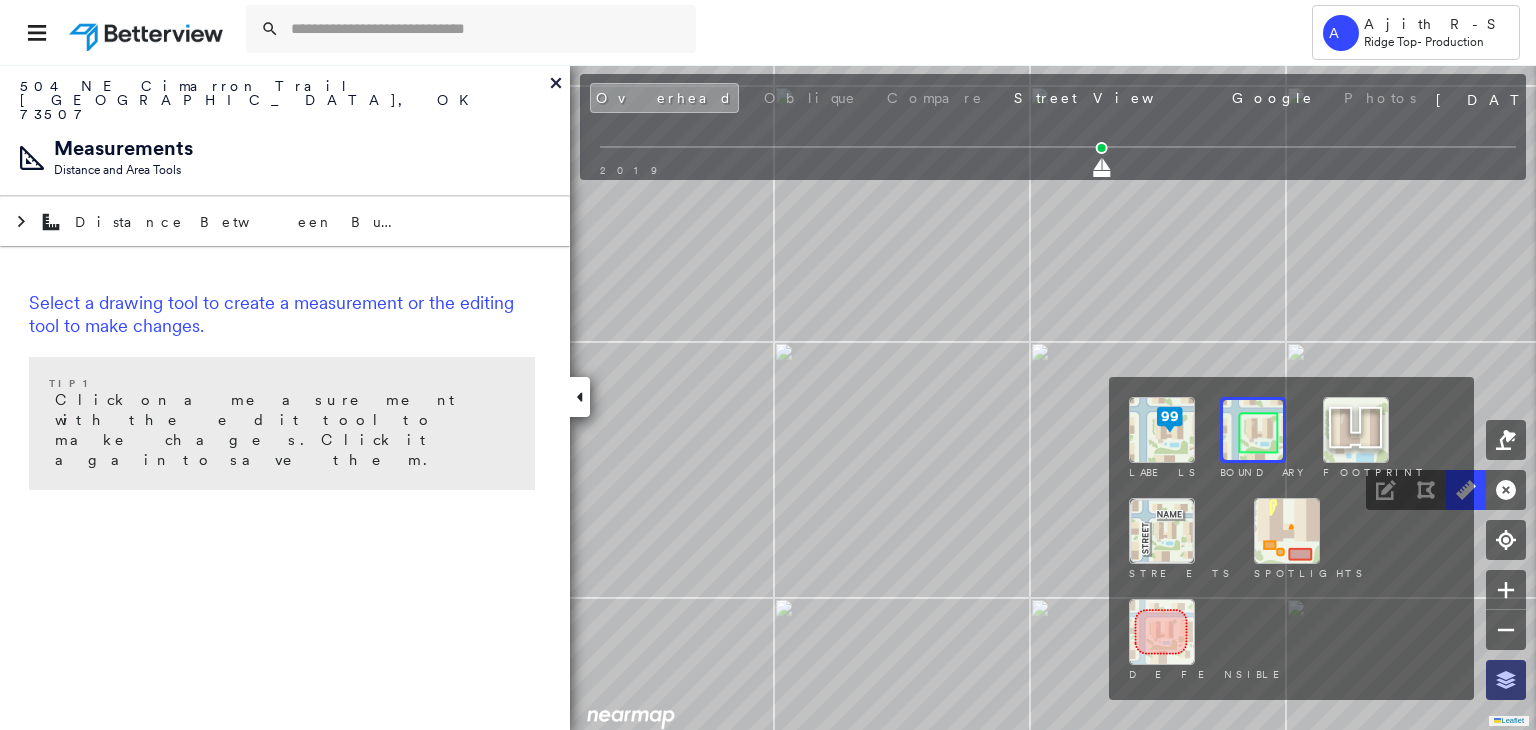 click at bounding box center (1506, 680) 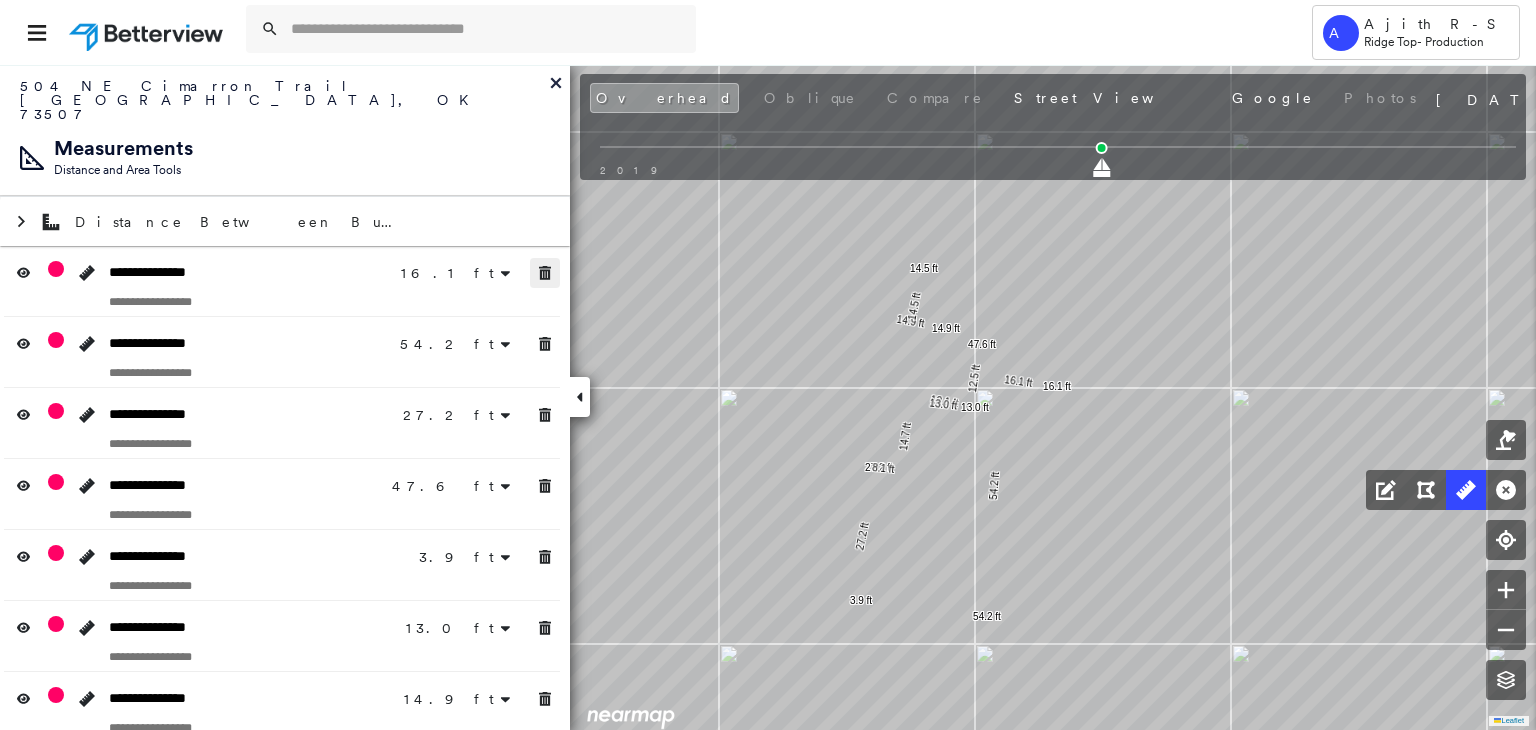 drag, startPoint x: 542, startPoint y: 230, endPoint x: 544, endPoint y: 280, distance: 50.039986 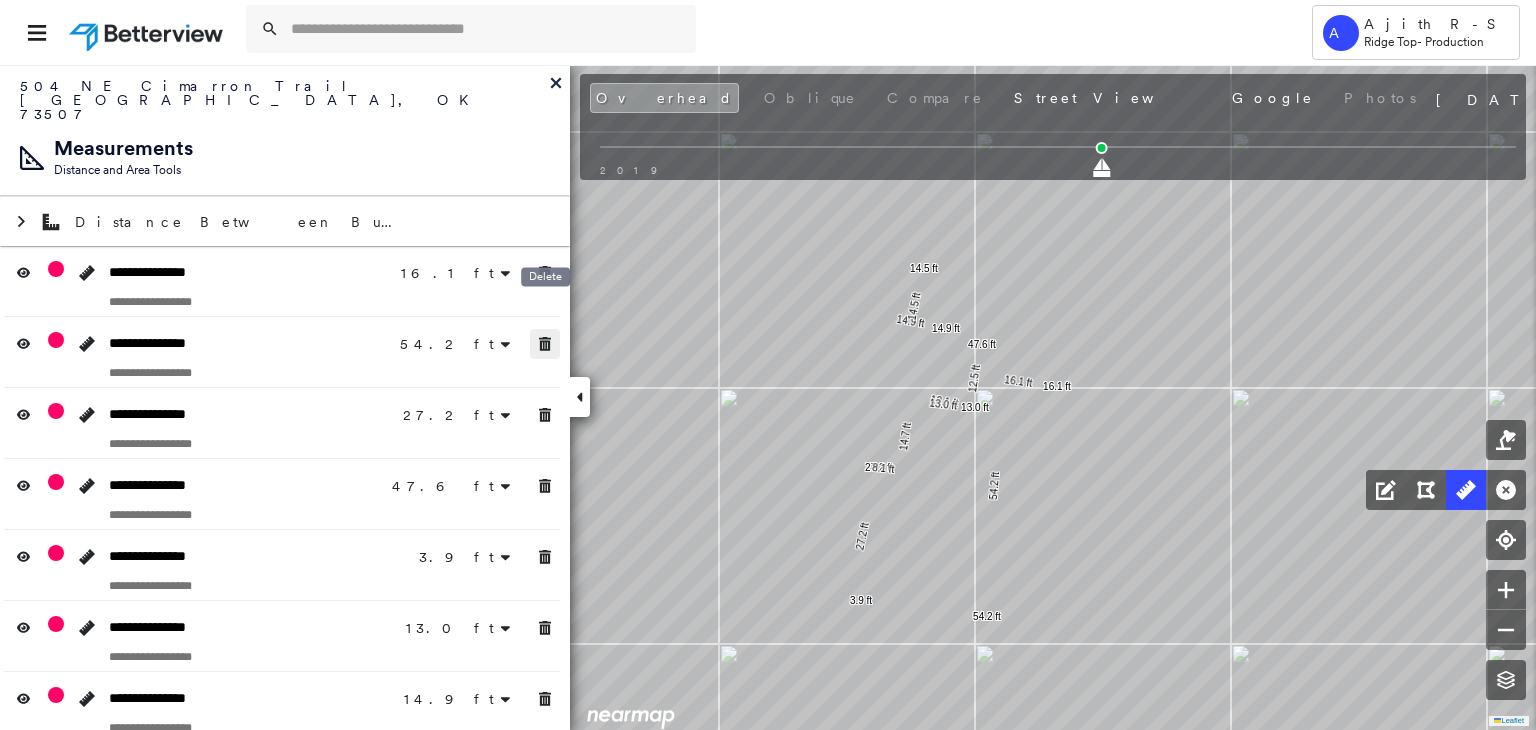 drag, startPoint x: 544, startPoint y: 301, endPoint x: 546, endPoint y: 314, distance: 13.152946 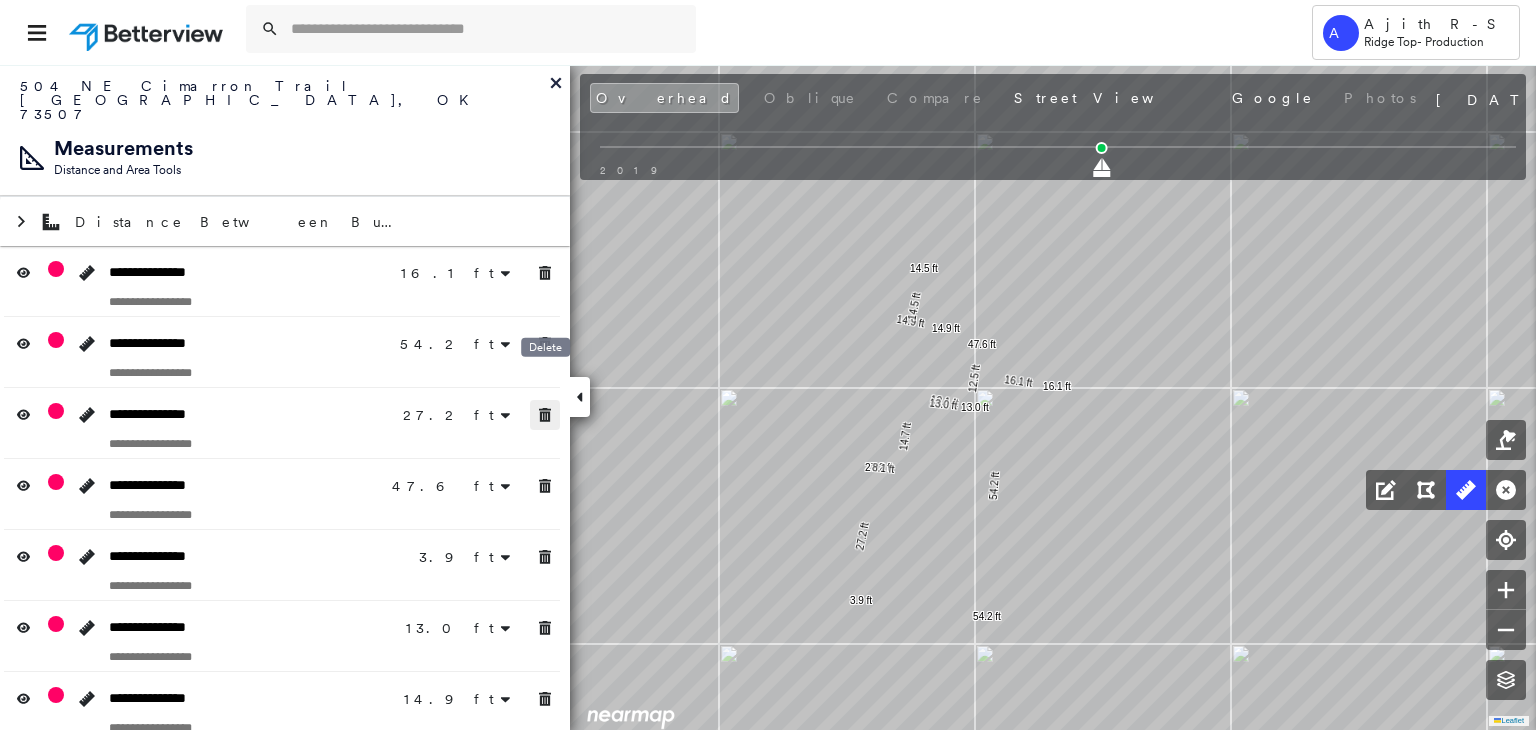 click 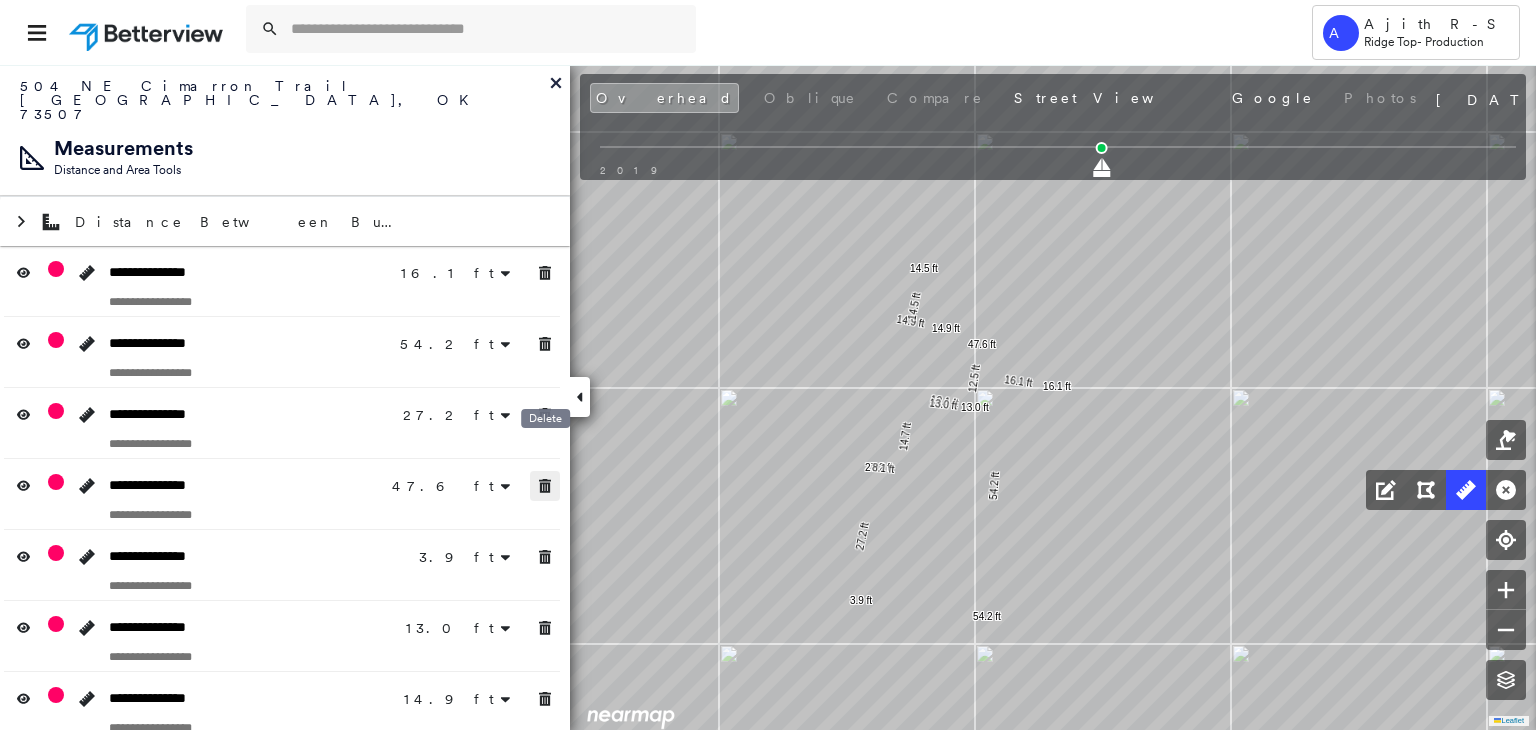 click at bounding box center (545, 486) 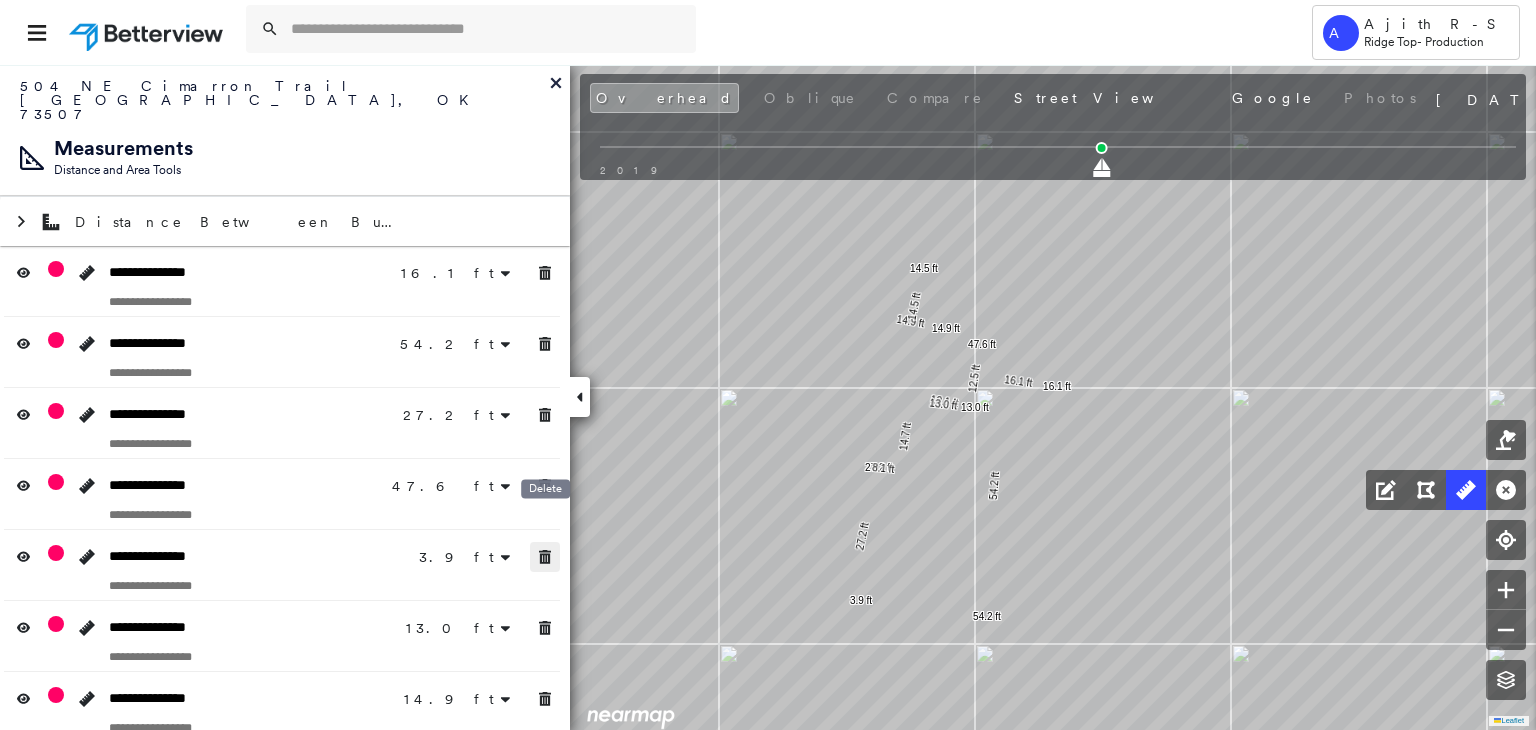 drag, startPoint x: 540, startPoint y: 526, endPoint x: 546, endPoint y: 573, distance: 47.38143 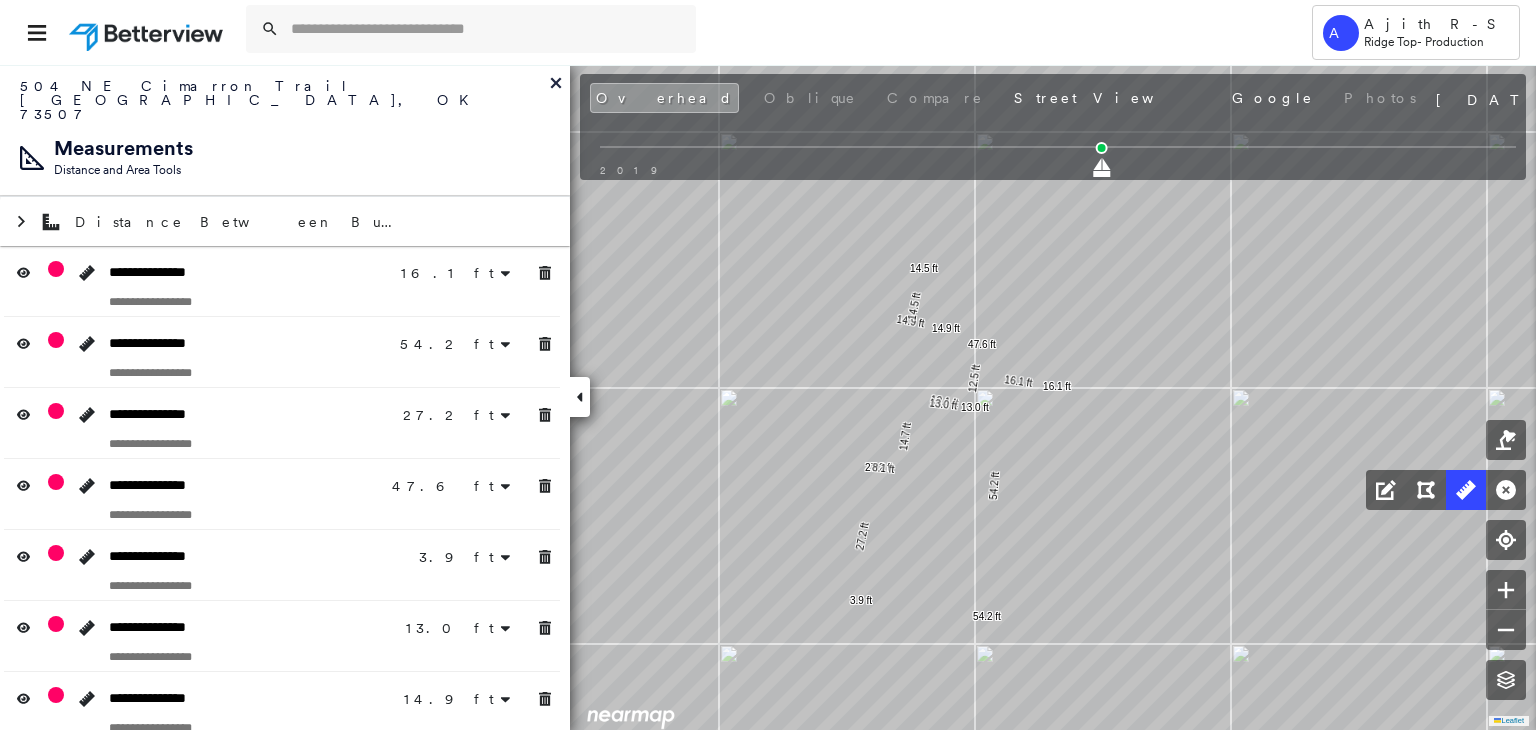 drag, startPoint x: 549, startPoint y: 581, endPoint x: 549, endPoint y: 611, distance: 30 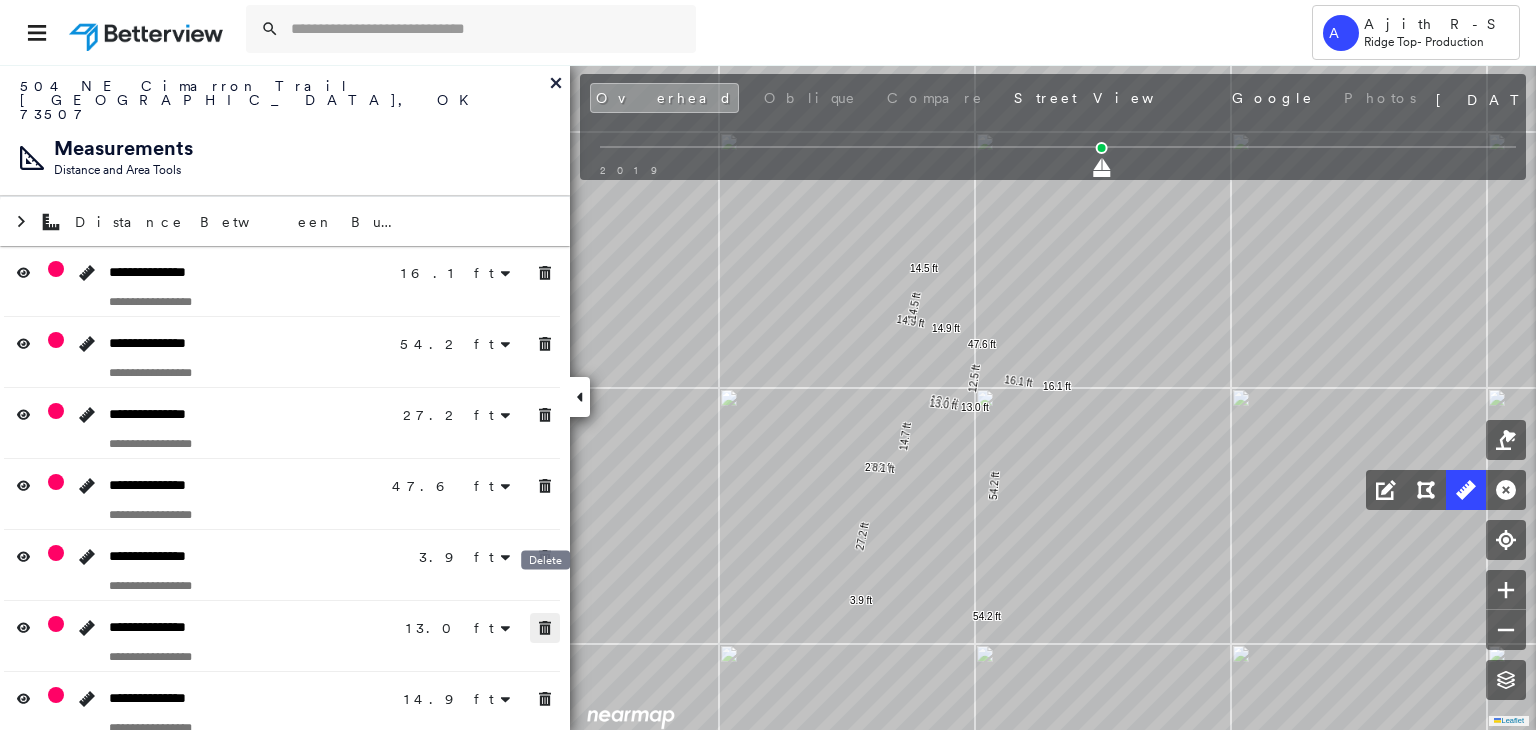 click at bounding box center (545, 628) 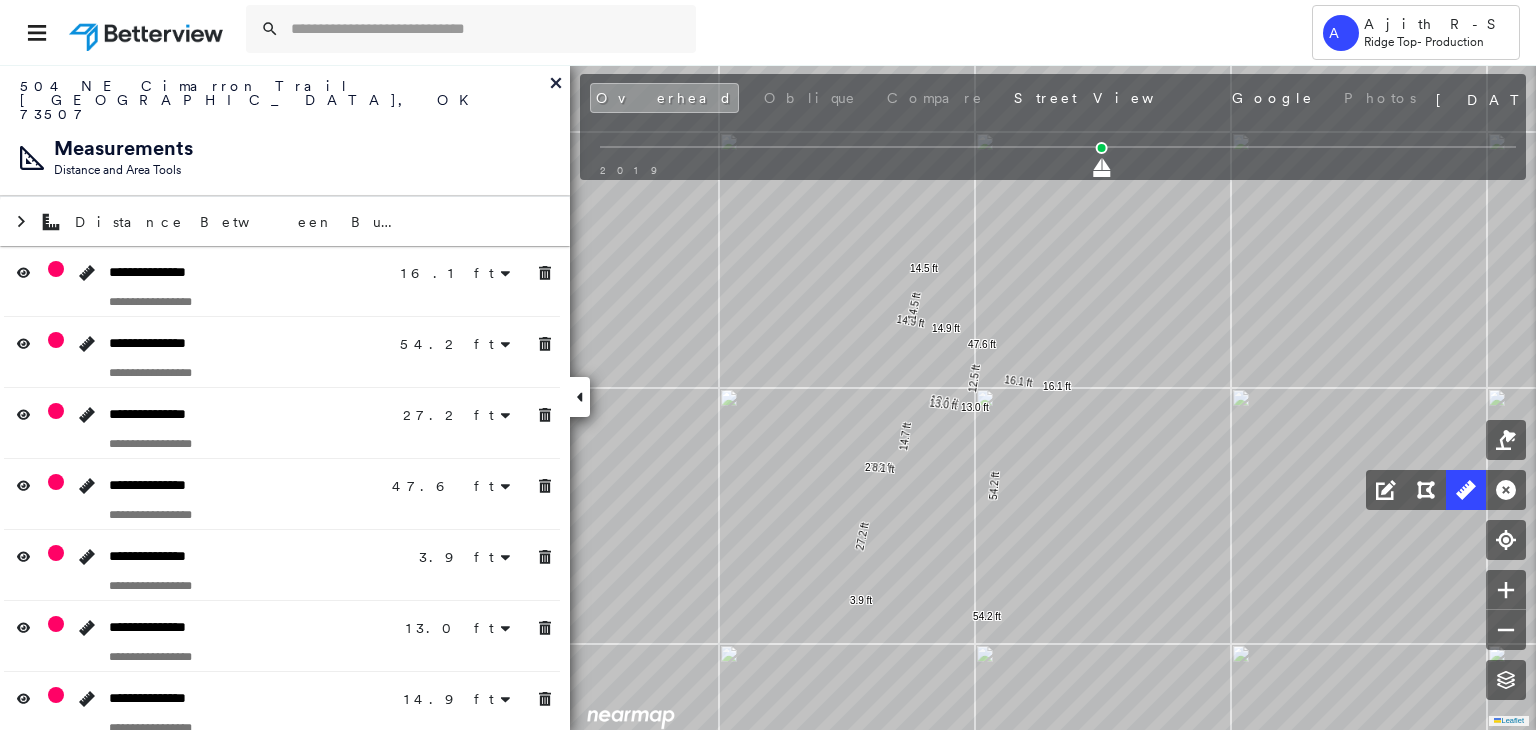 click 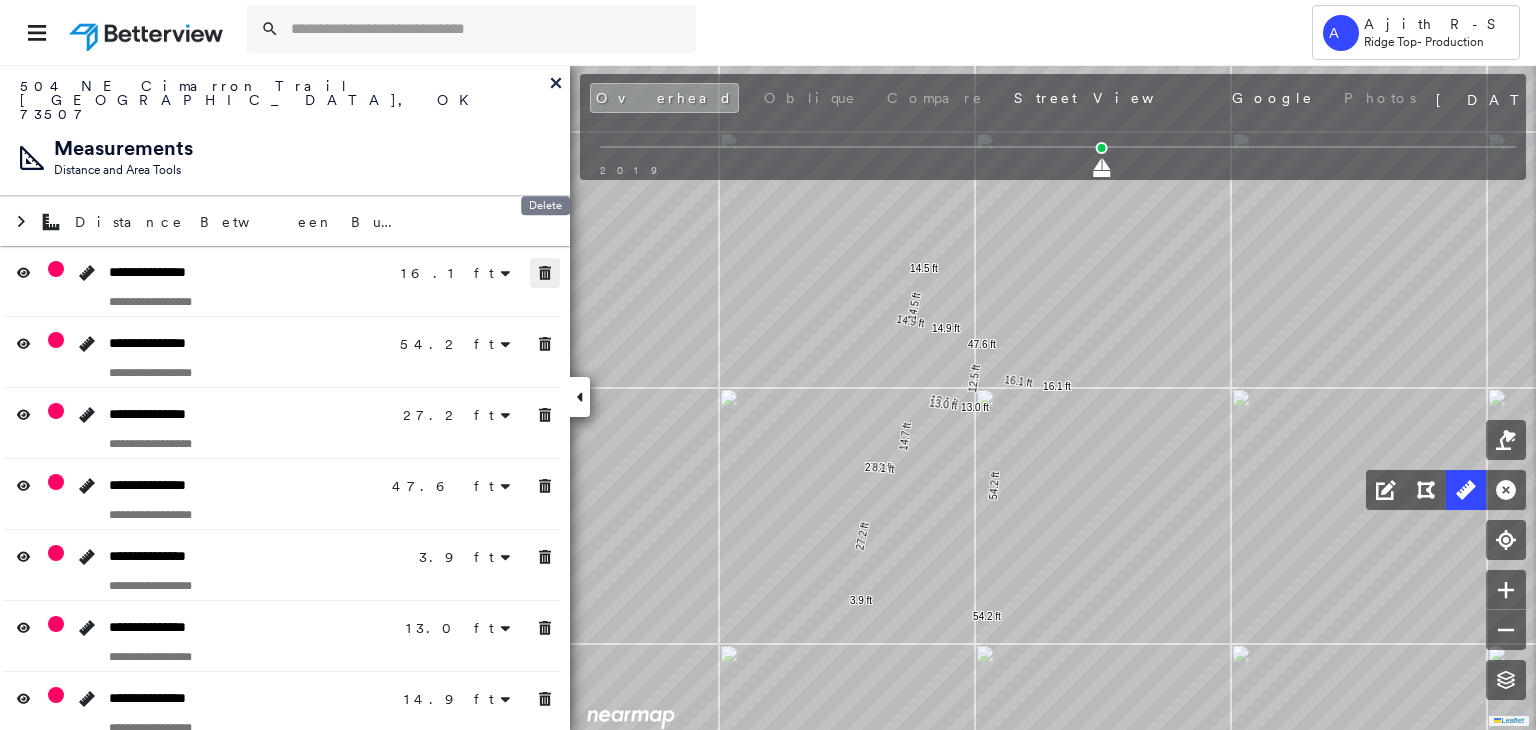 drag, startPoint x: 545, startPoint y: 231, endPoint x: 548, endPoint y: 296, distance: 65.06919 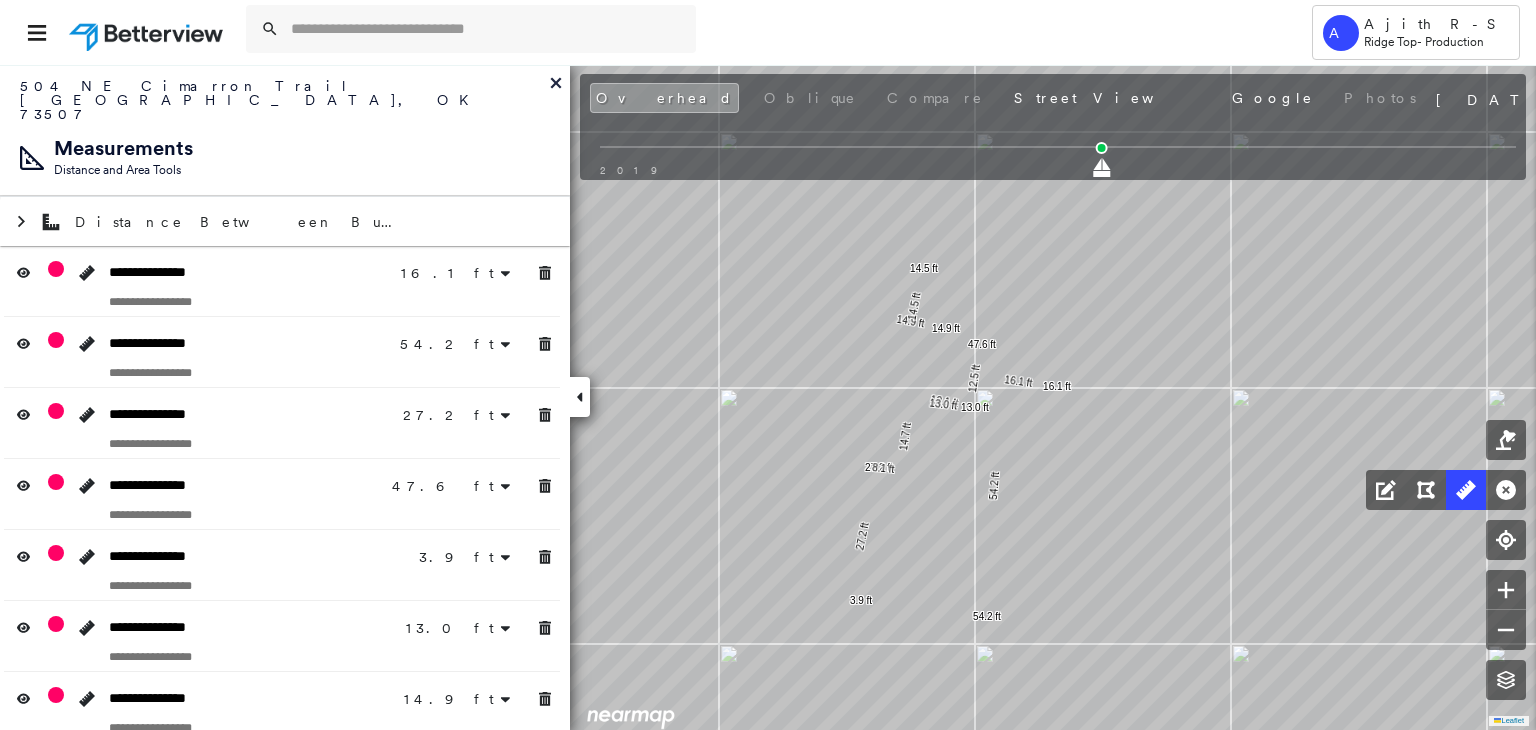 drag, startPoint x: 548, startPoint y: 297, endPoint x: 550, endPoint y: 315, distance: 18.110771 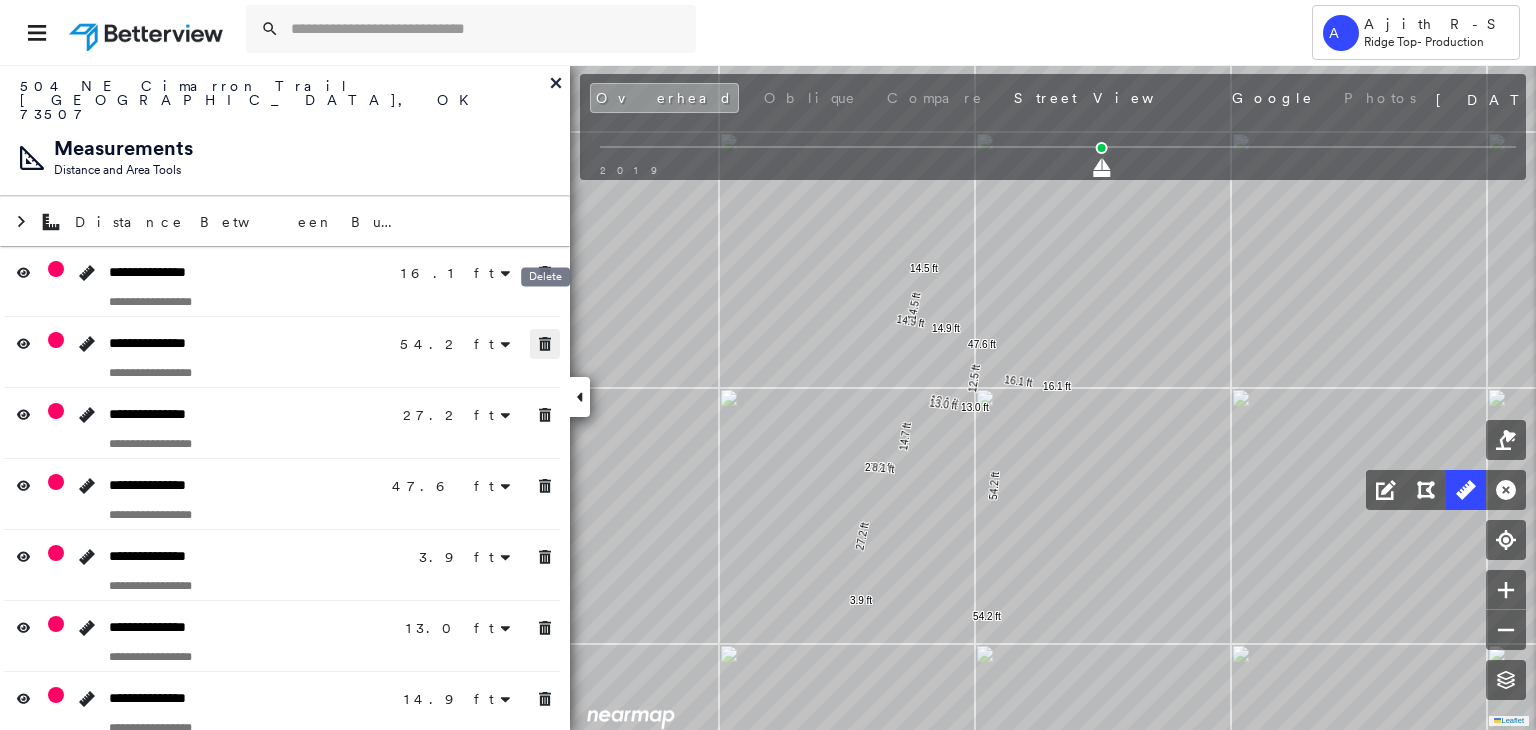 drag, startPoint x: 550, startPoint y: 321, endPoint x: 554, endPoint y: 342, distance: 21.377558 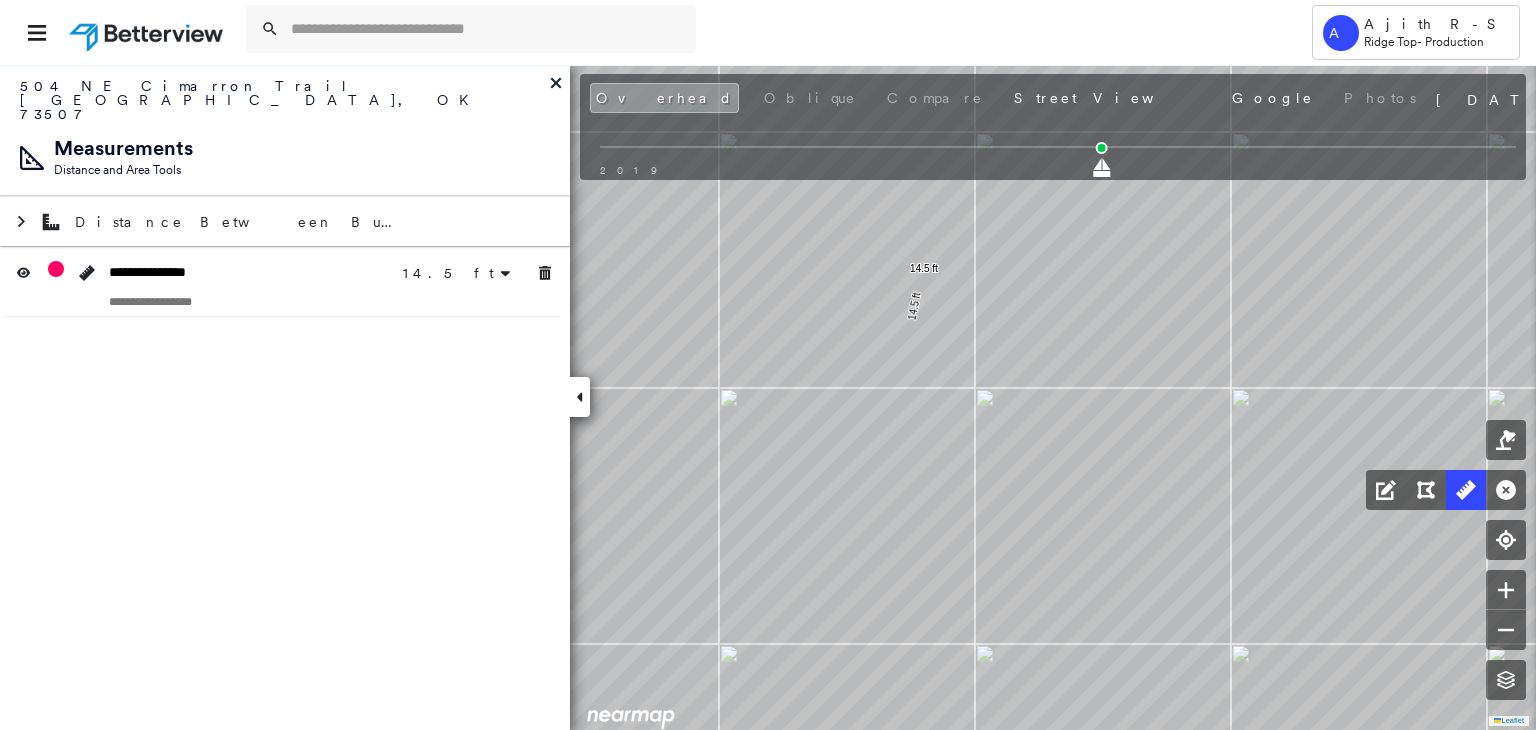 drag, startPoint x: 552, startPoint y: 372, endPoint x: 552, endPoint y: 396, distance: 24 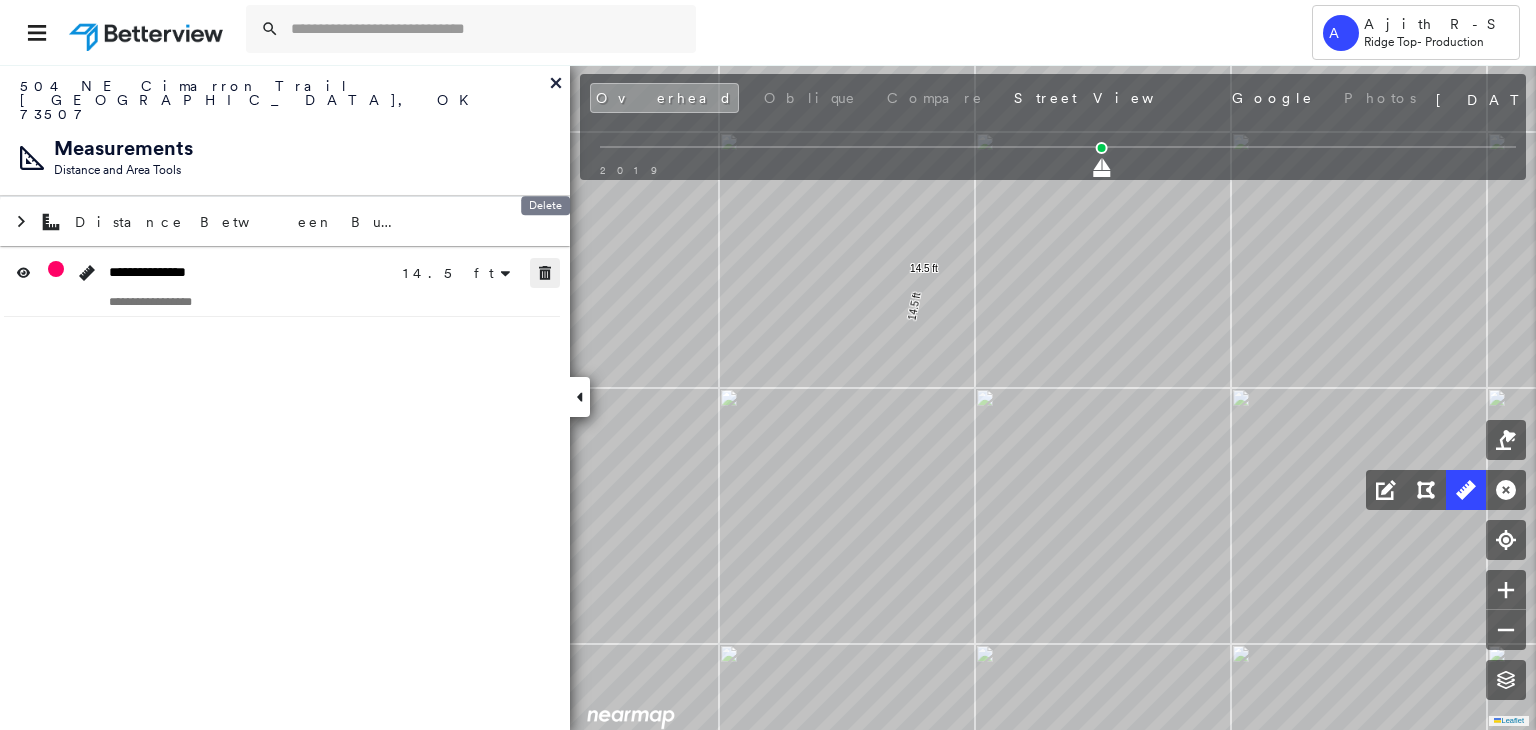click 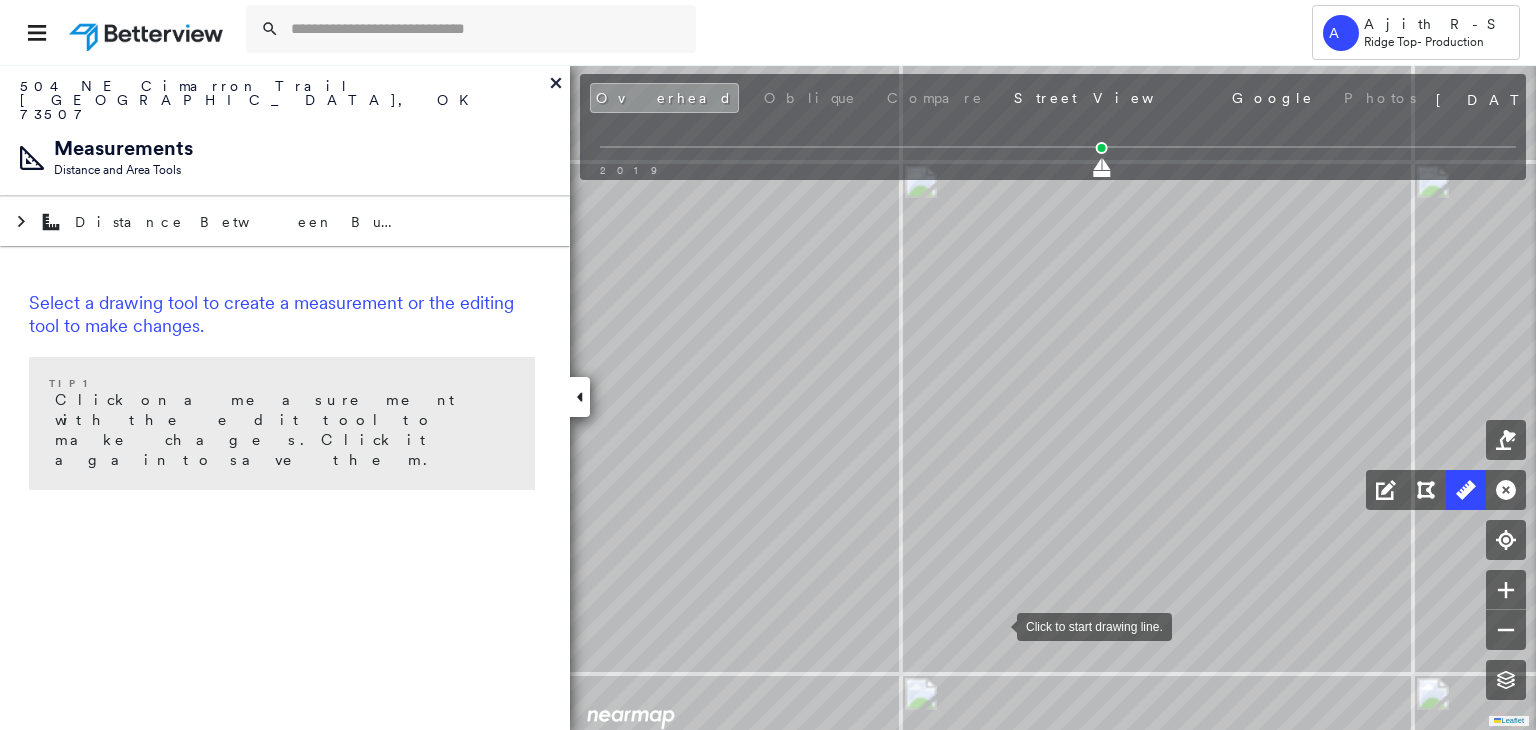 click at bounding box center [997, 625] 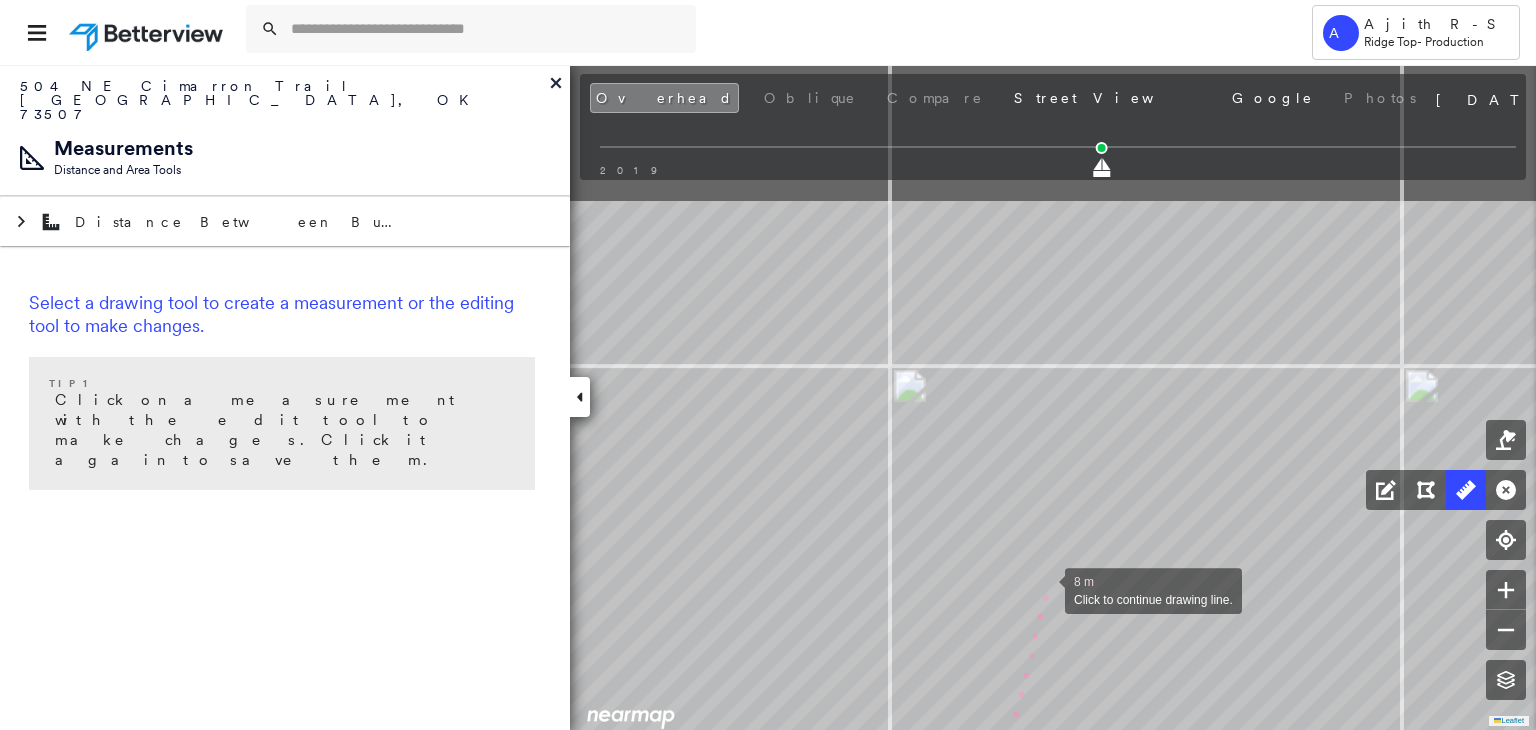 drag, startPoint x: 1058, startPoint y: 367, endPoint x: 1039, endPoint y: 568, distance: 201.89601 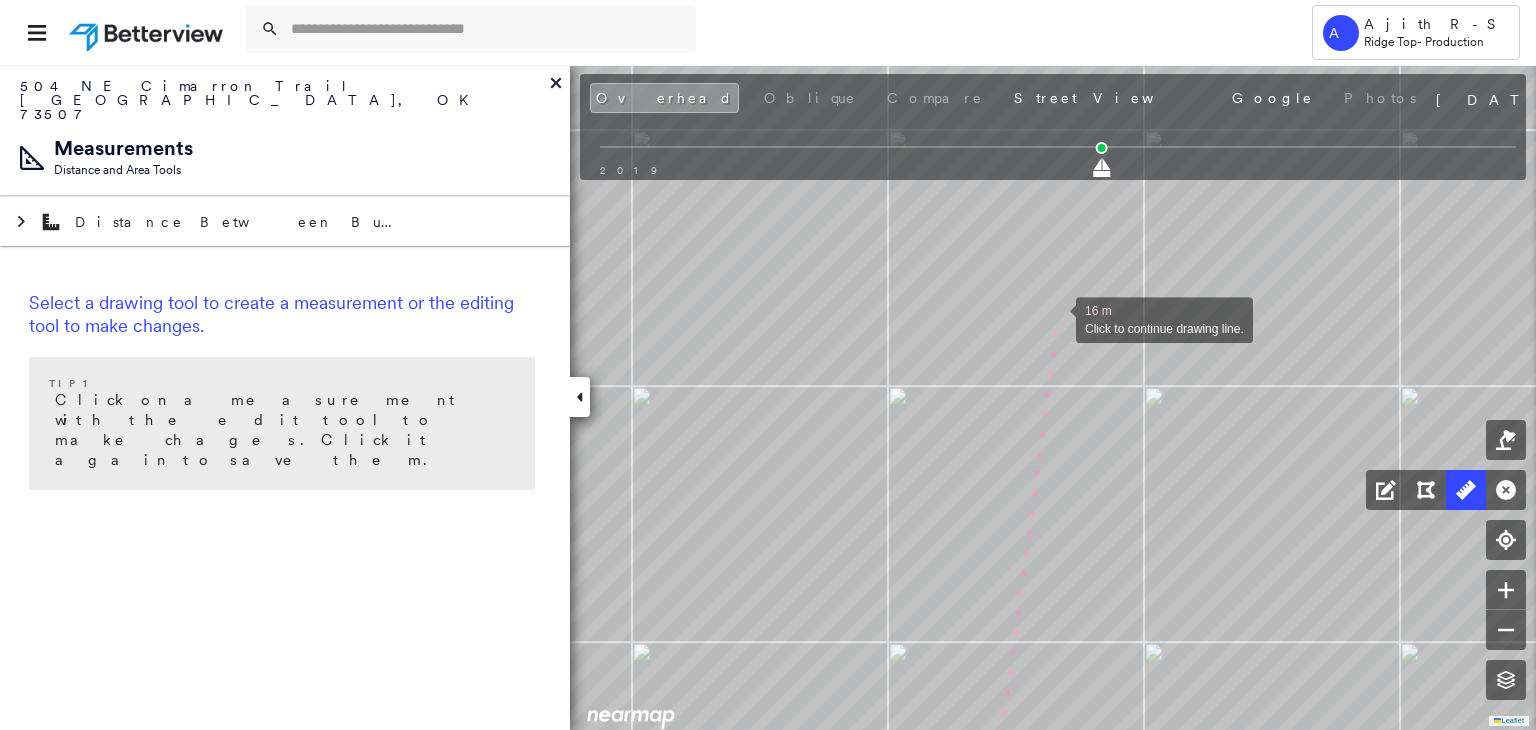 click at bounding box center [1056, 318] 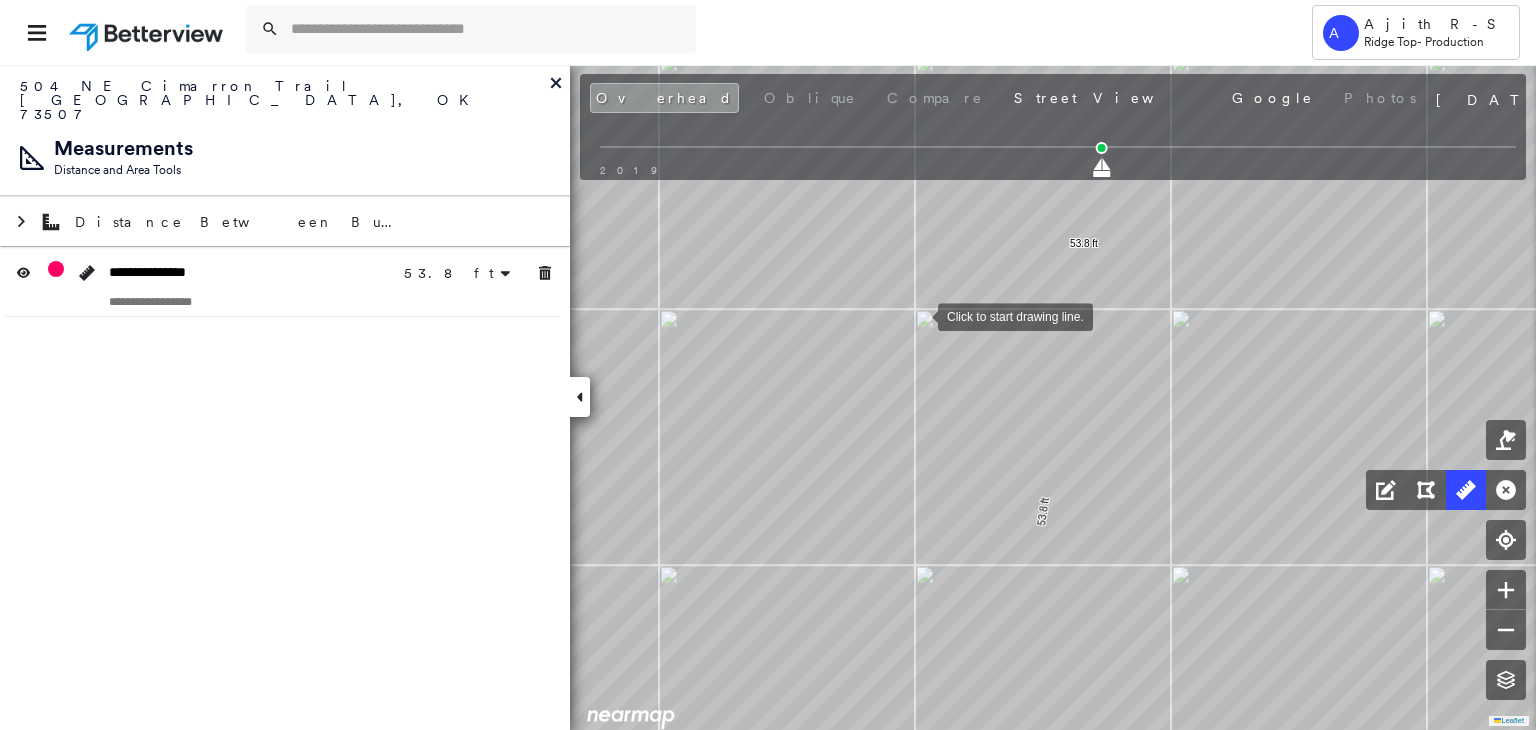click at bounding box center (918, 315) 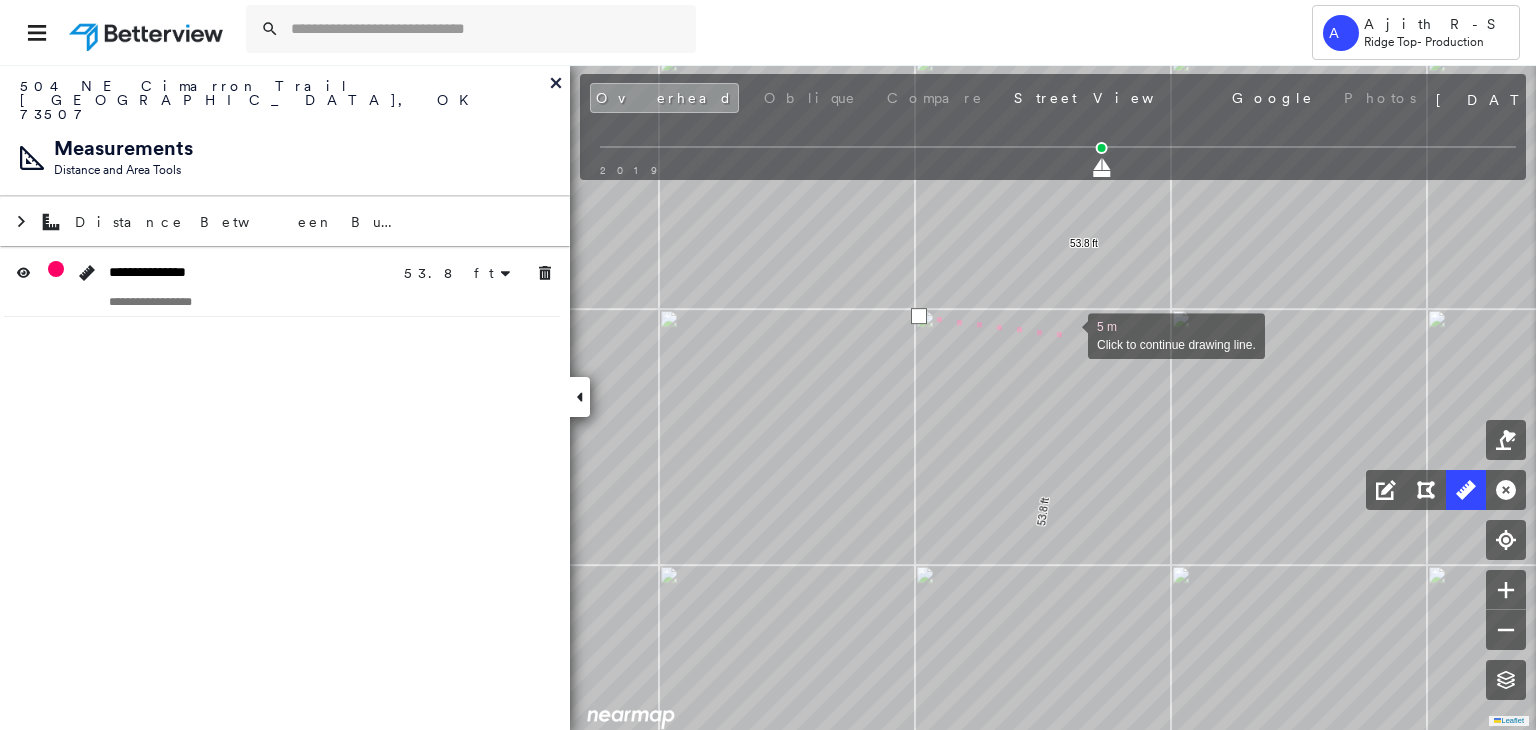 click at bounding box center (1068, 334) 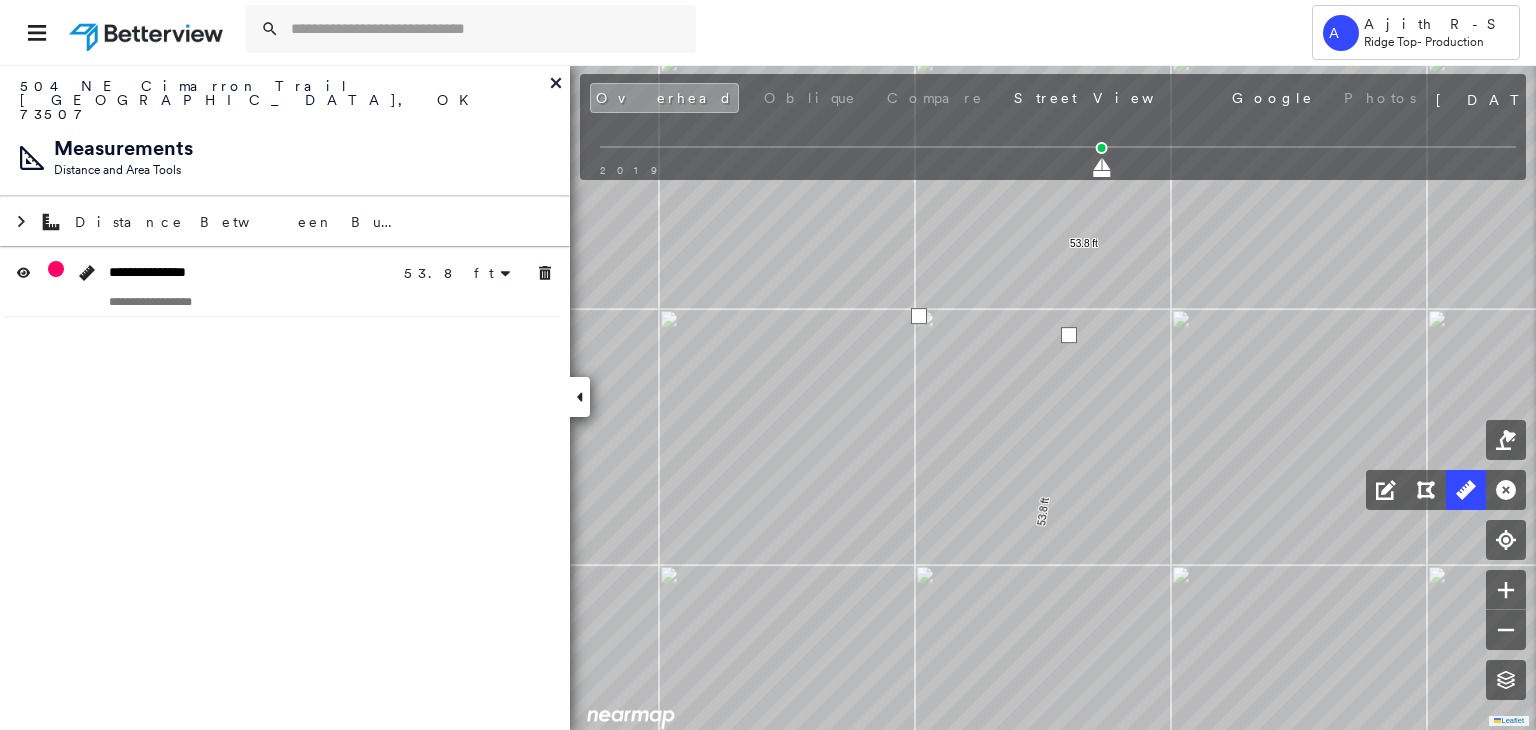 click at bounding box center [1069, 335] 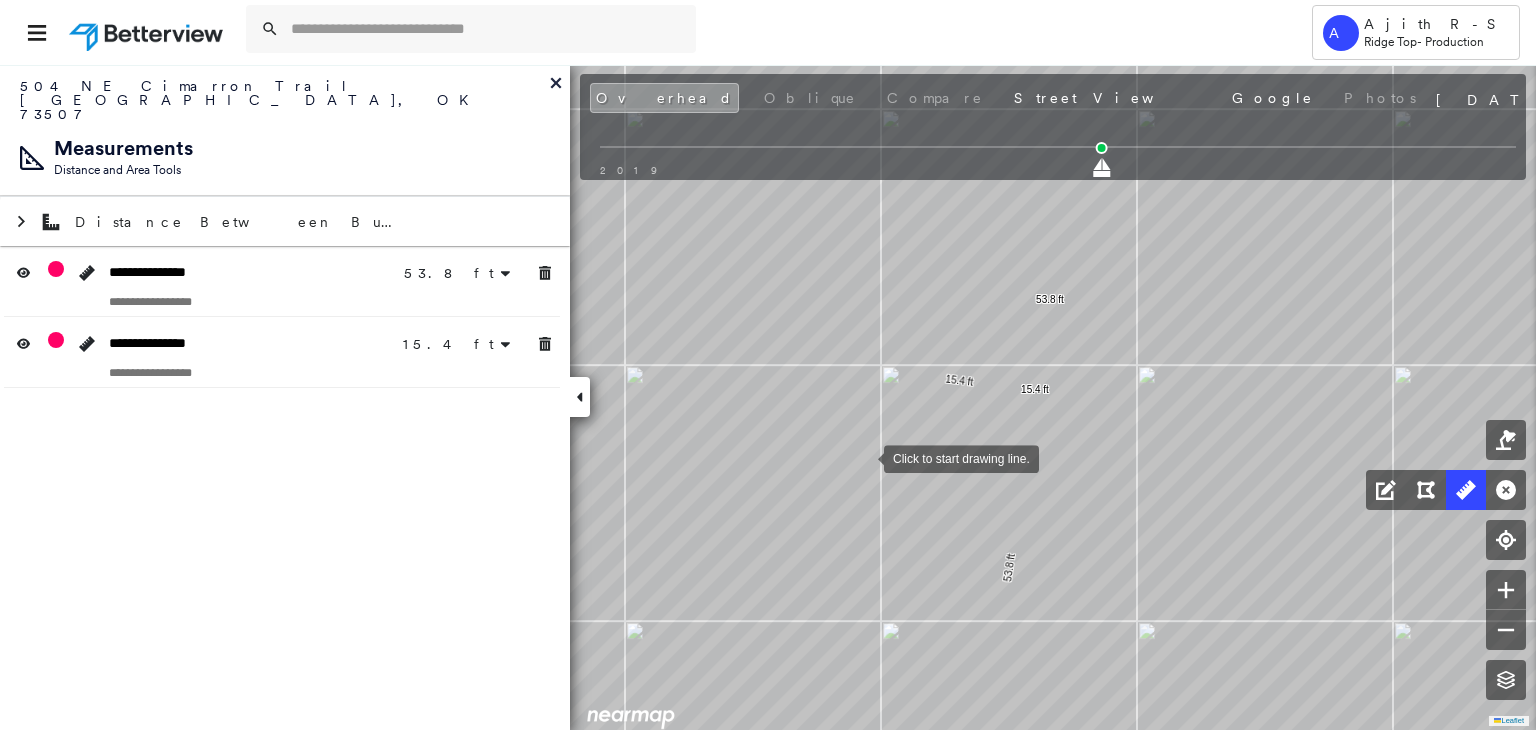 click at bounding box center (864, 457) 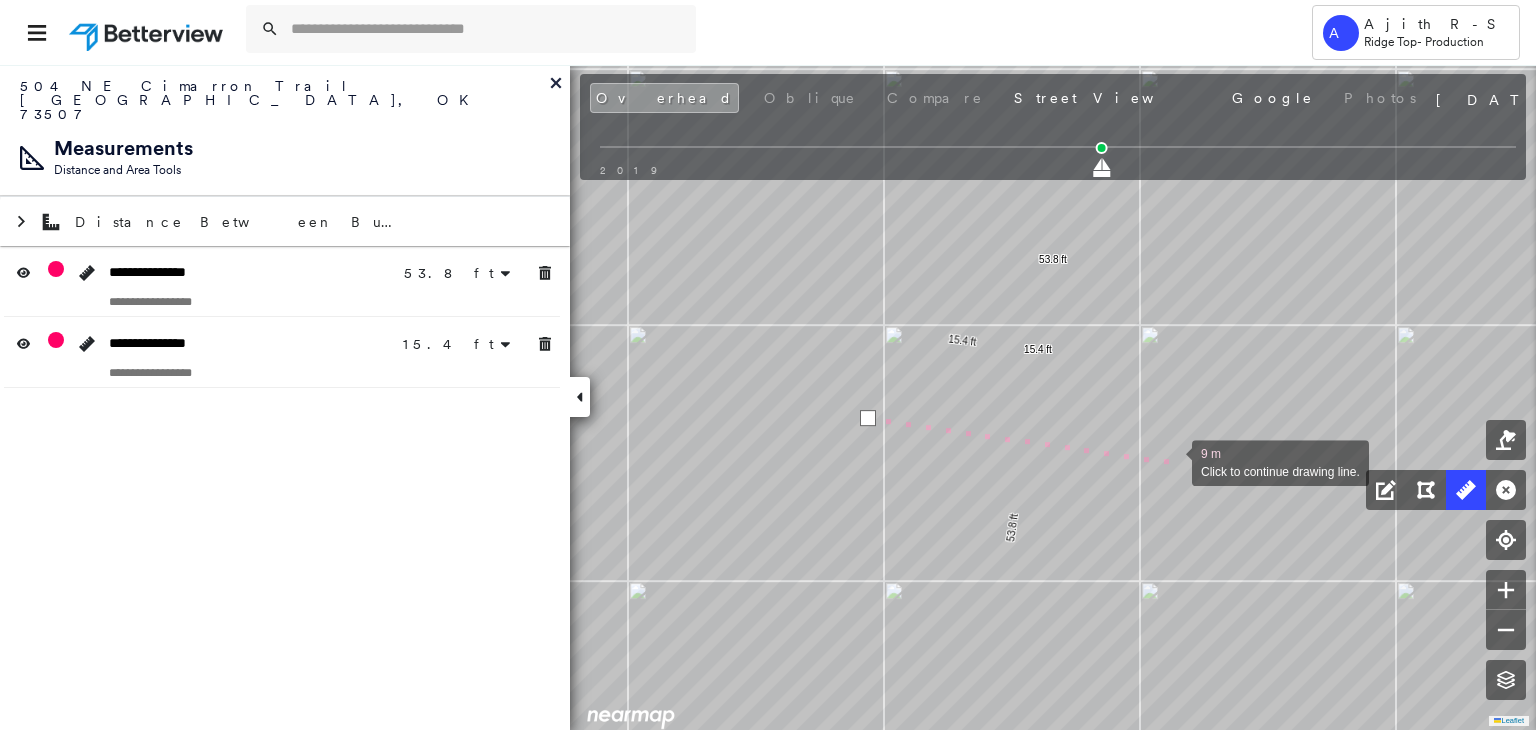 click at bounding box center [1172, 461] 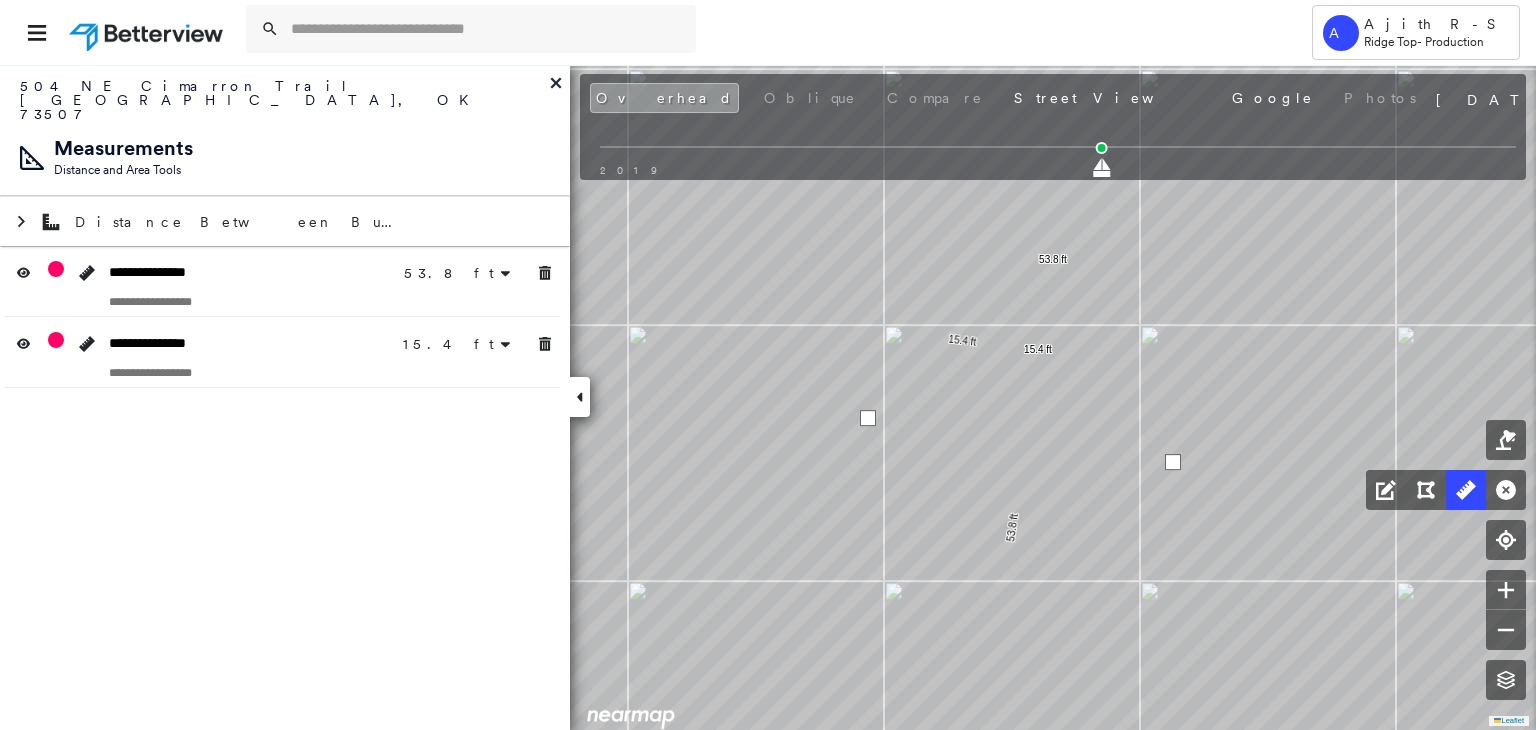 click at bounding box center [1173, 462] 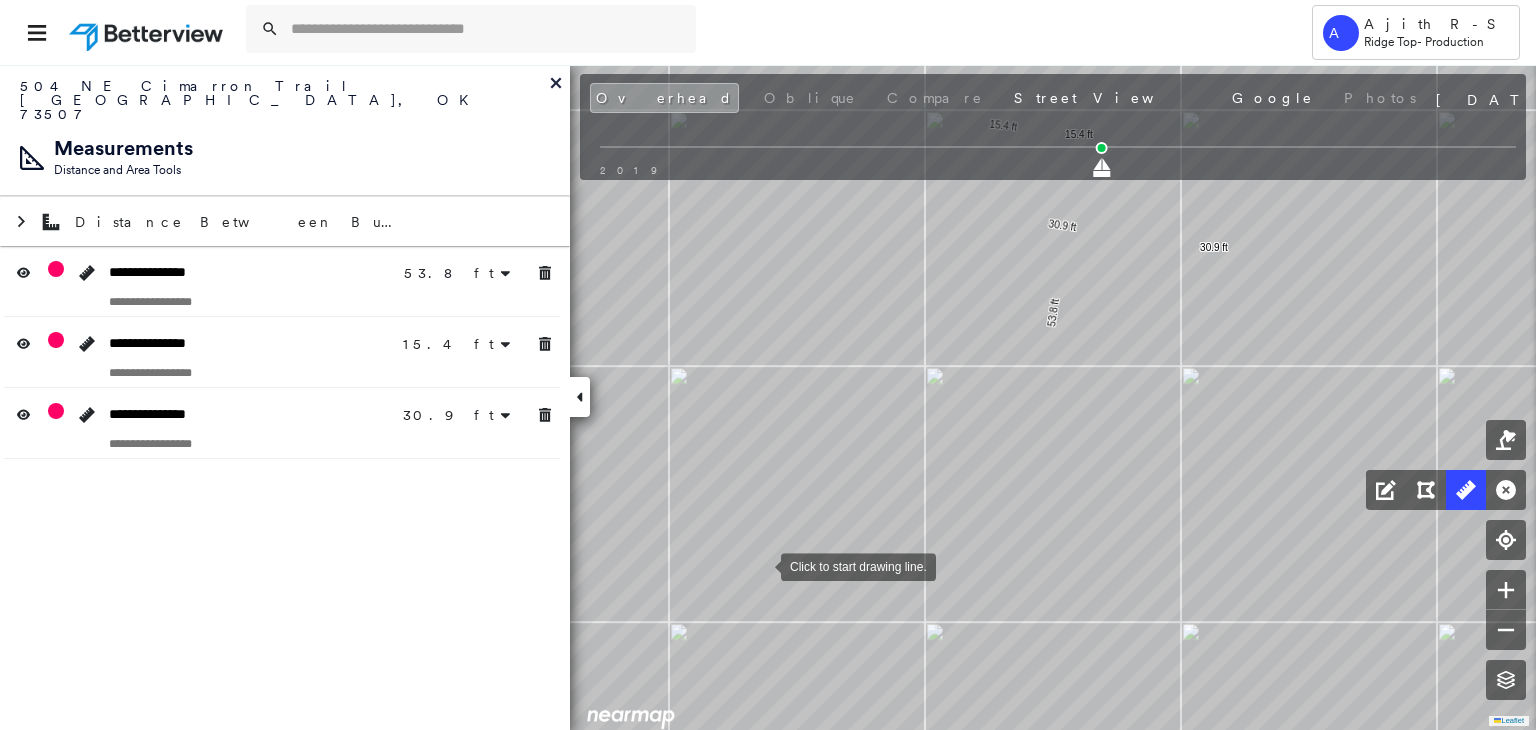 drag, startPoint x: 646, startPoint y: 551, endPoint x: 764, endPoint y: 573, distance: 120.033325 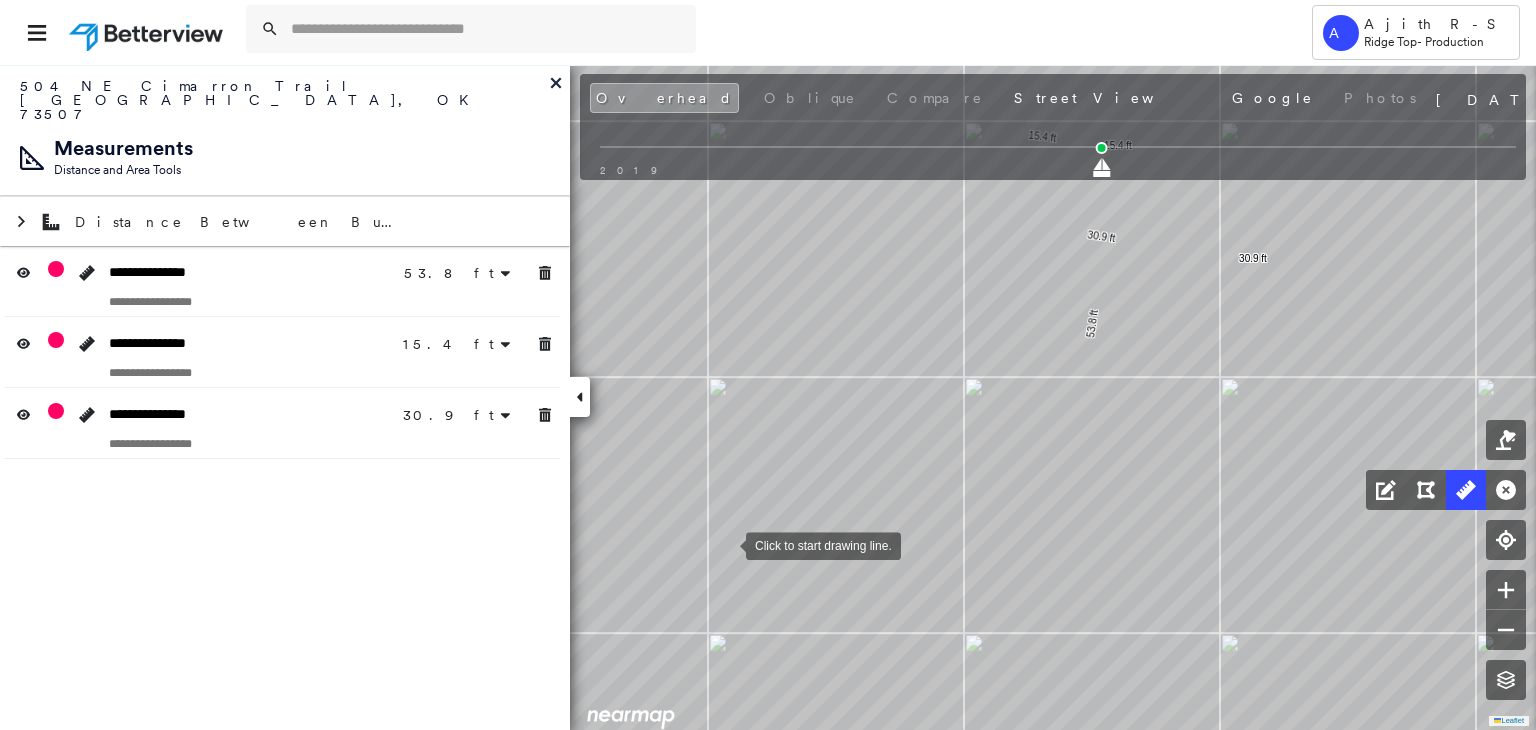 click at bounding box center [726, 544] 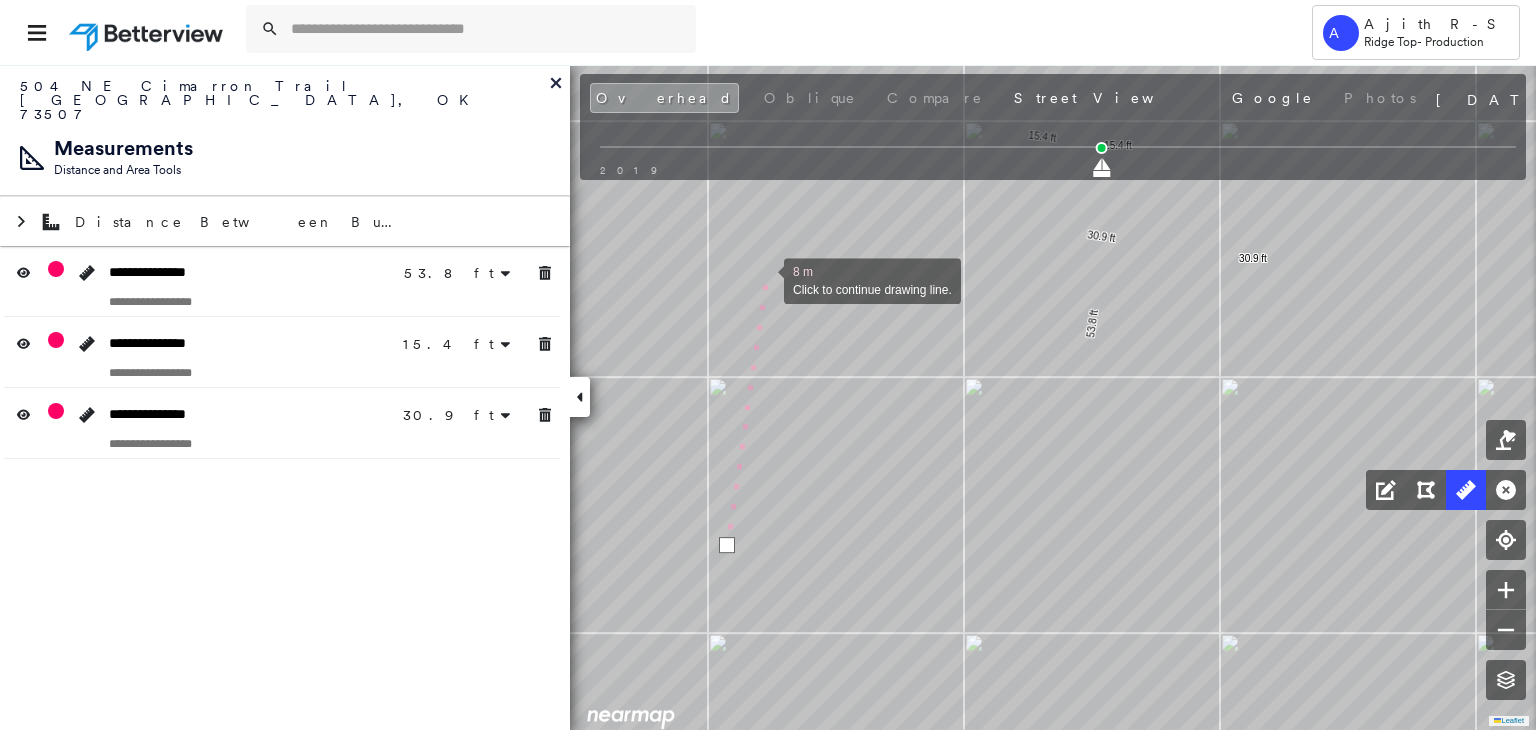 click at bounding box center [764, 279] 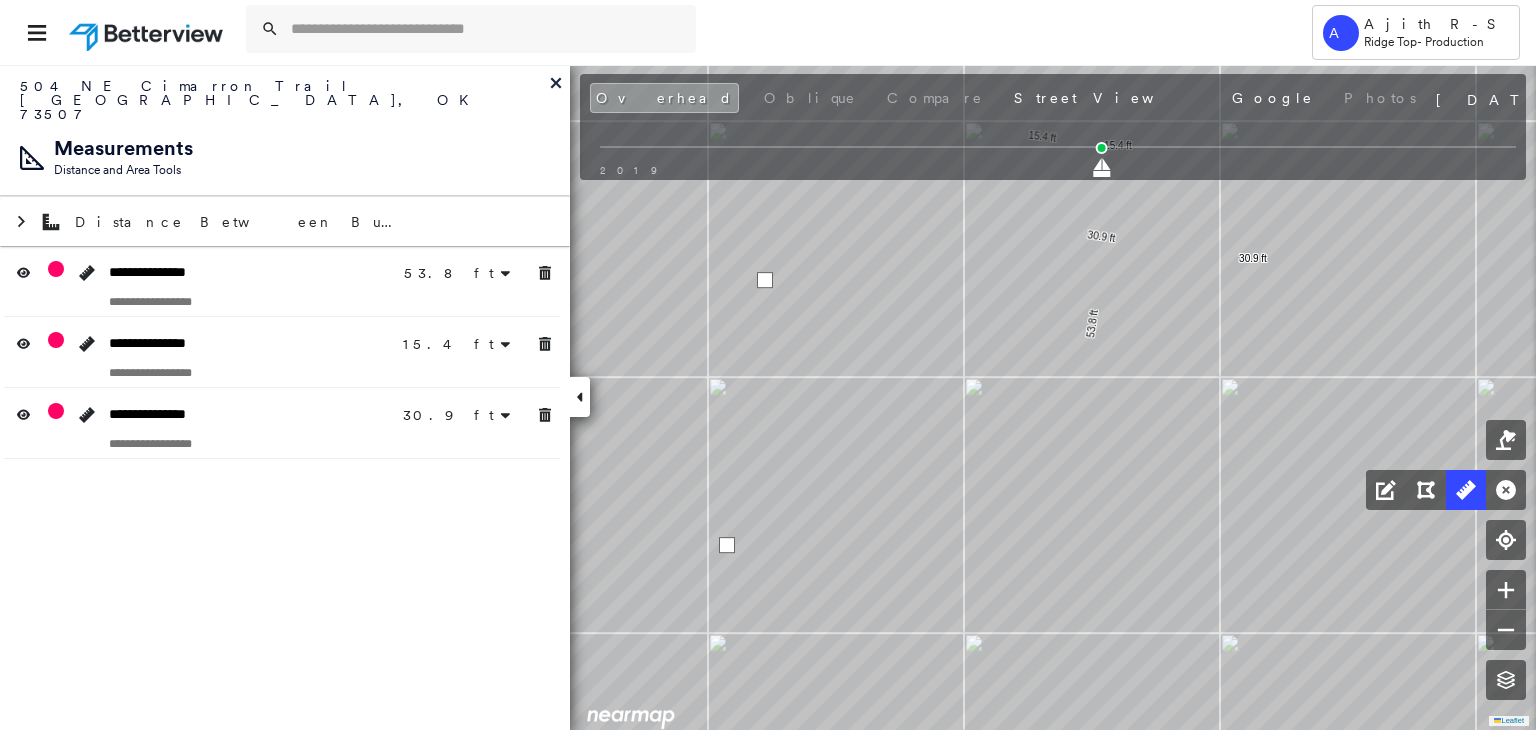 click at bounding box center [765, 280] 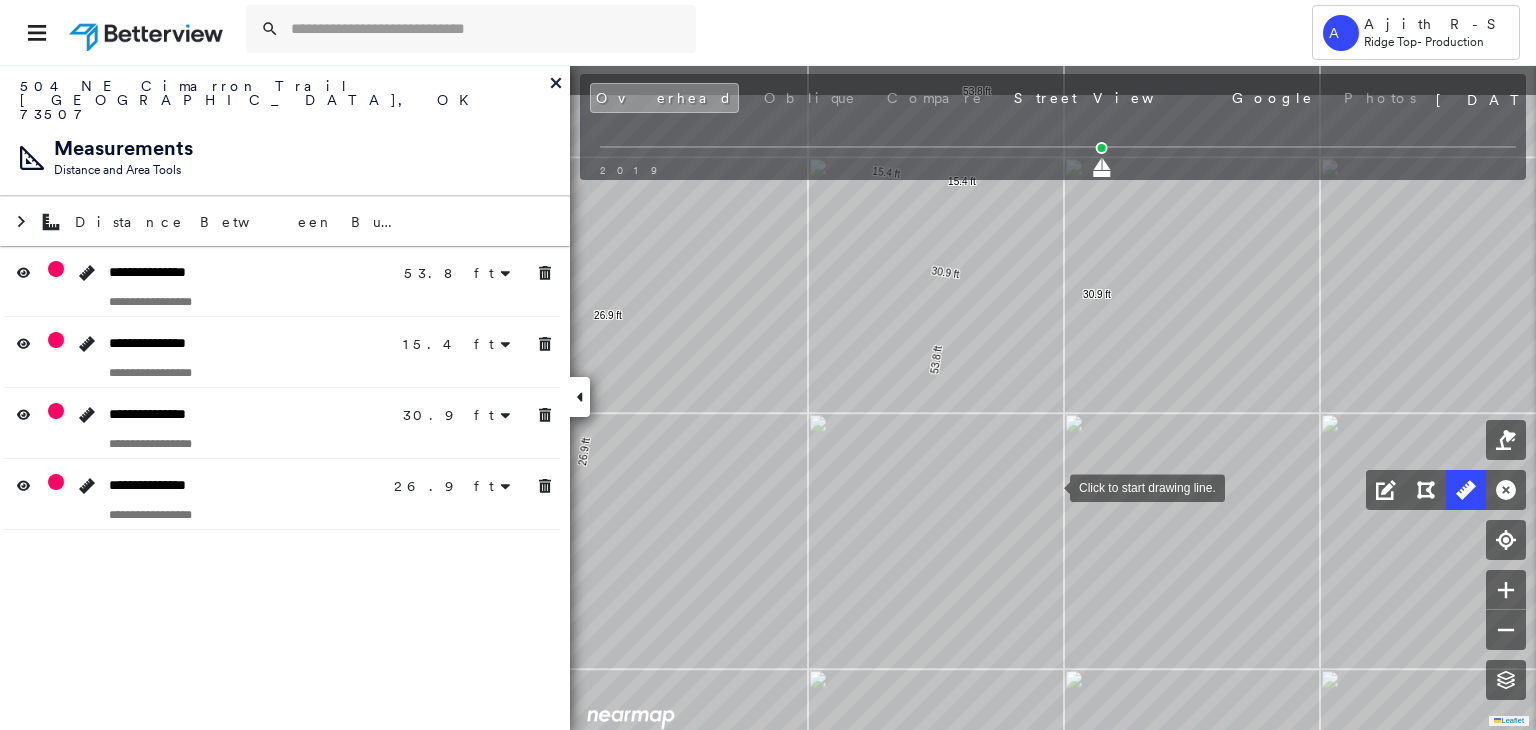 click at bounding box center [1050, 486] 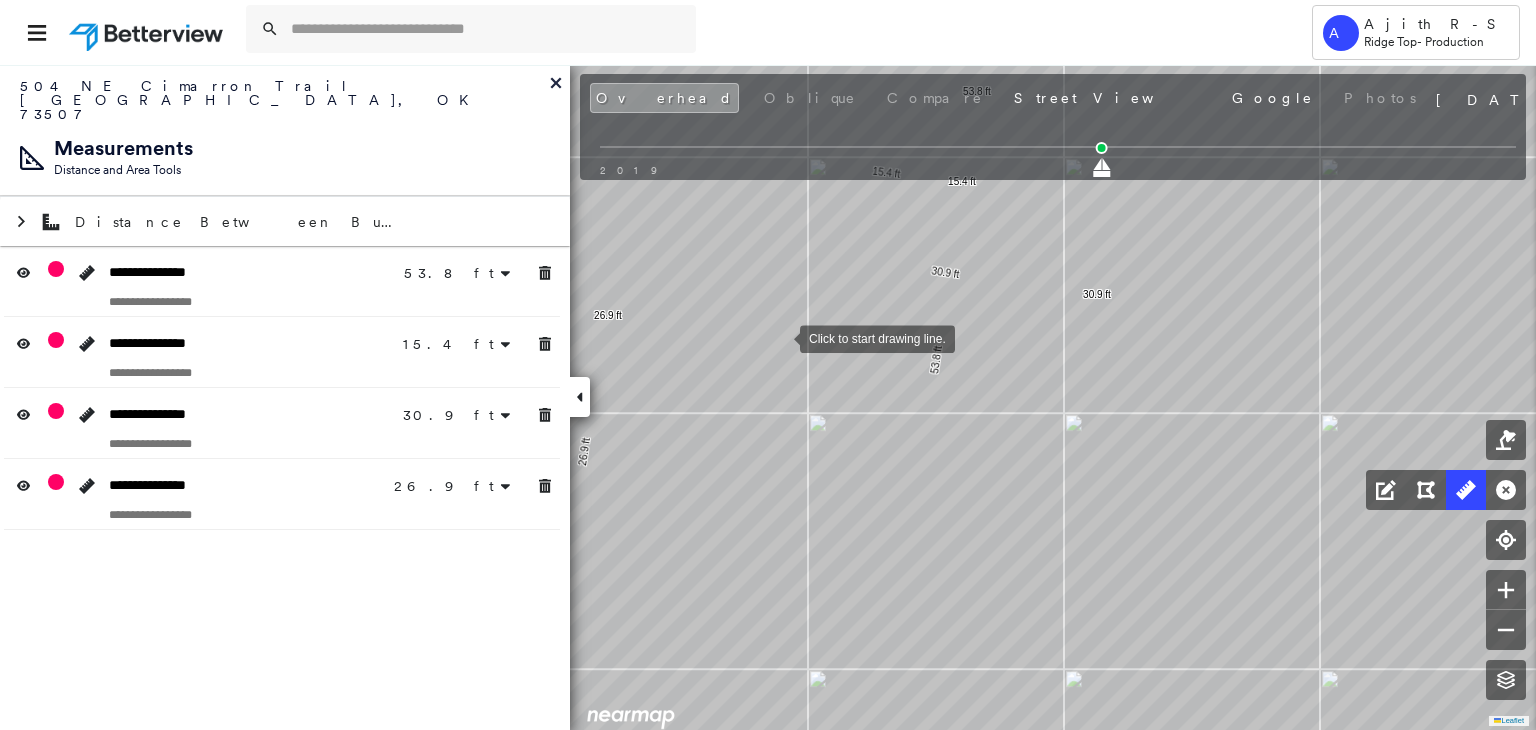 click at bounding box center (780, 337) 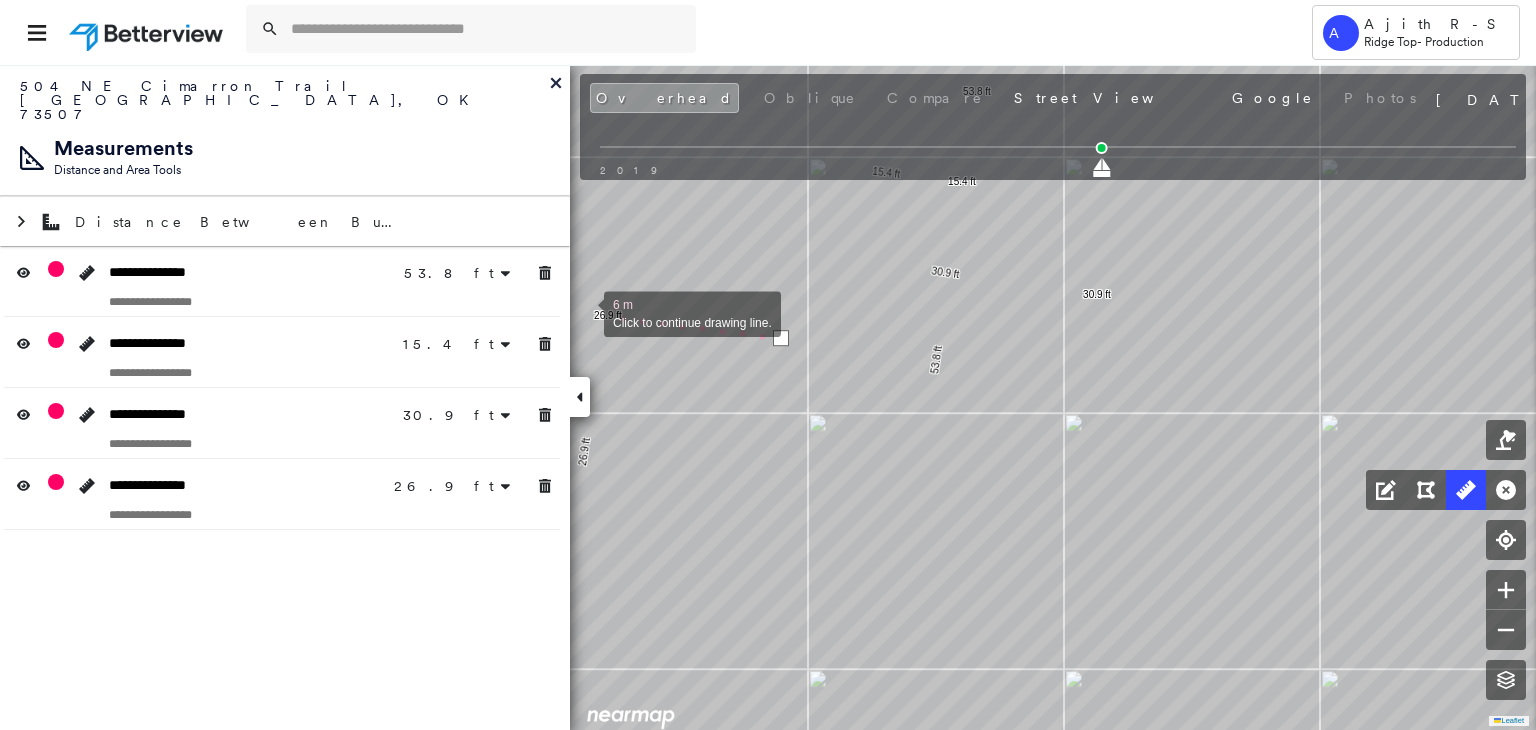 click at bounding box center (584, 312) 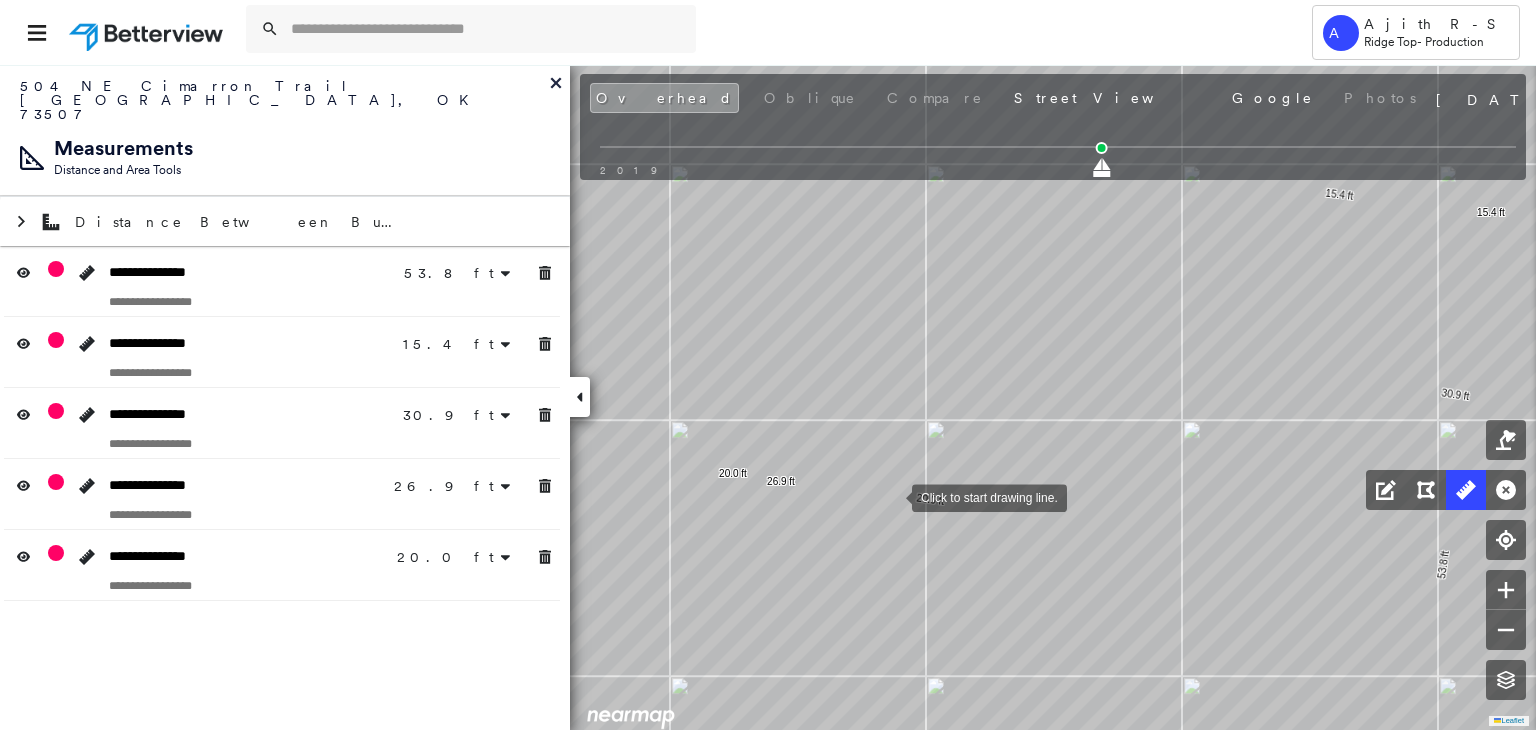 click at bounding box center [892, 496] 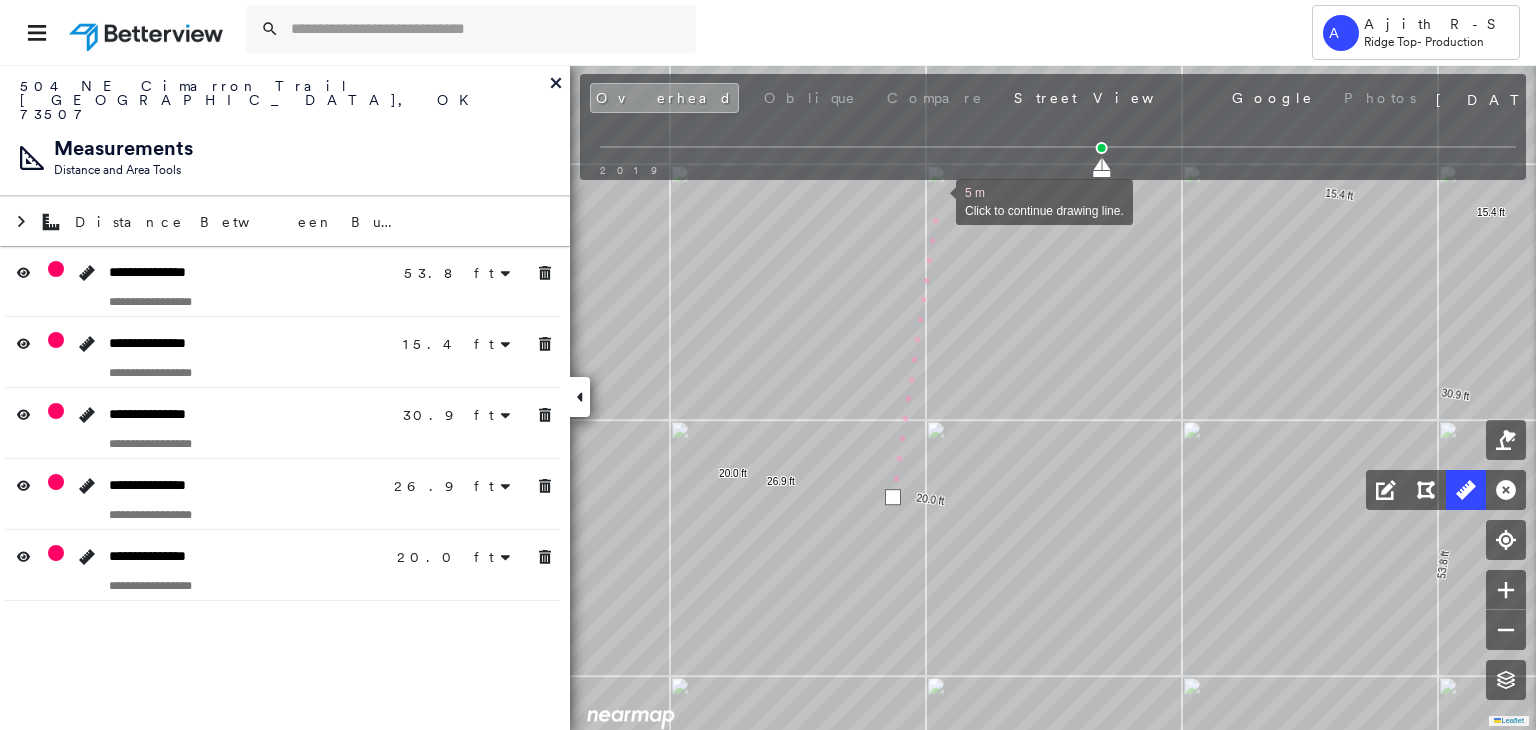 click at bounding box center (936, 200) 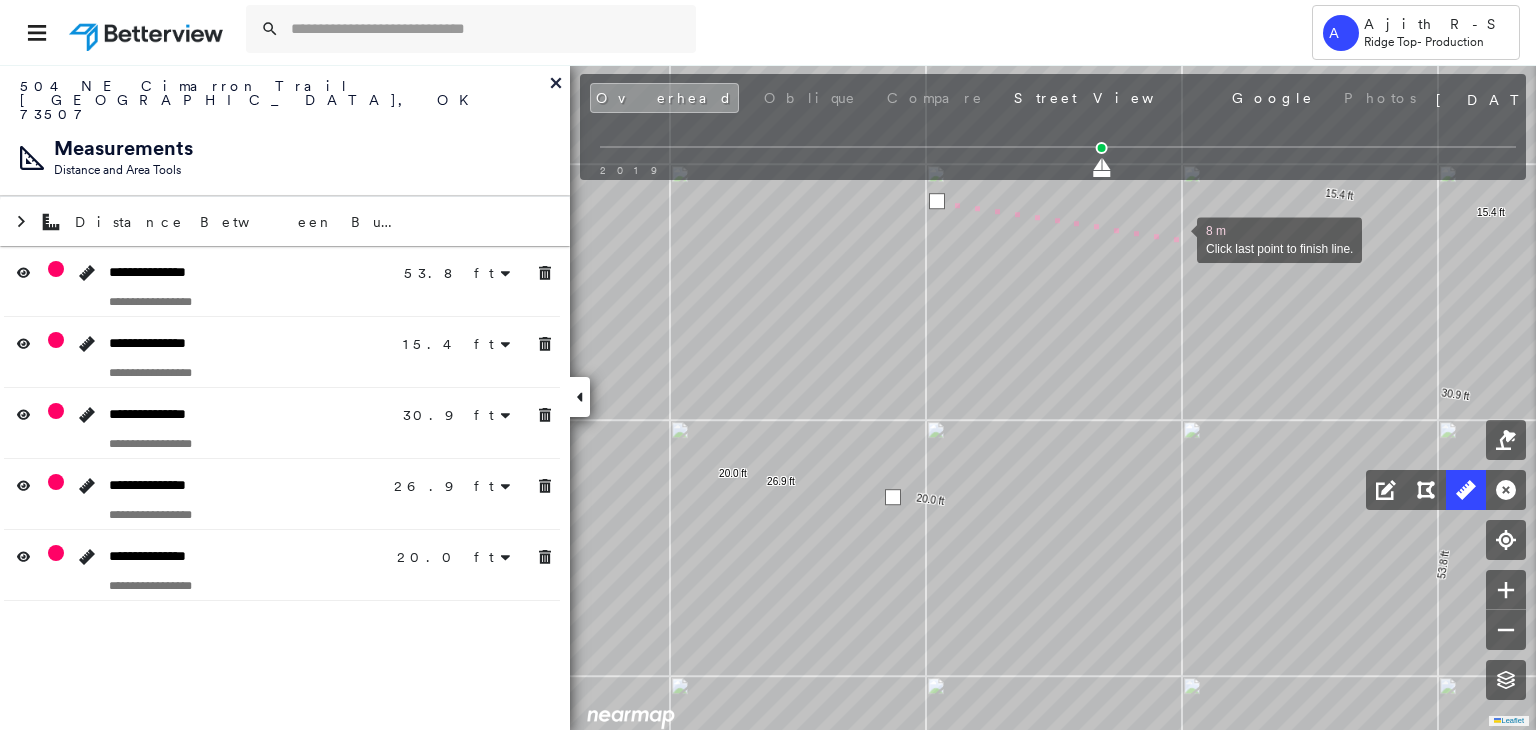 click at bounding box center (1177, 238) 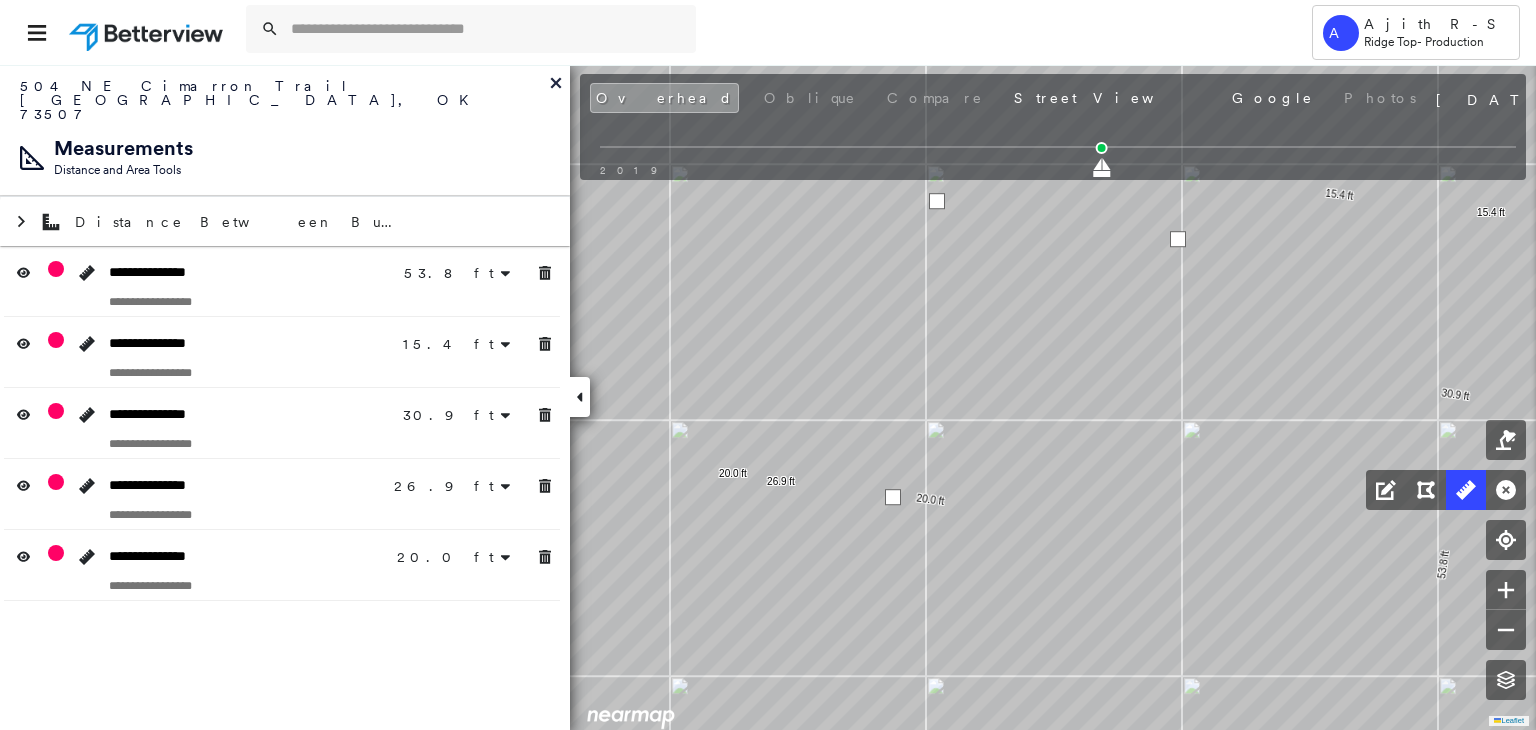 click at bounding box center [1178, 239] 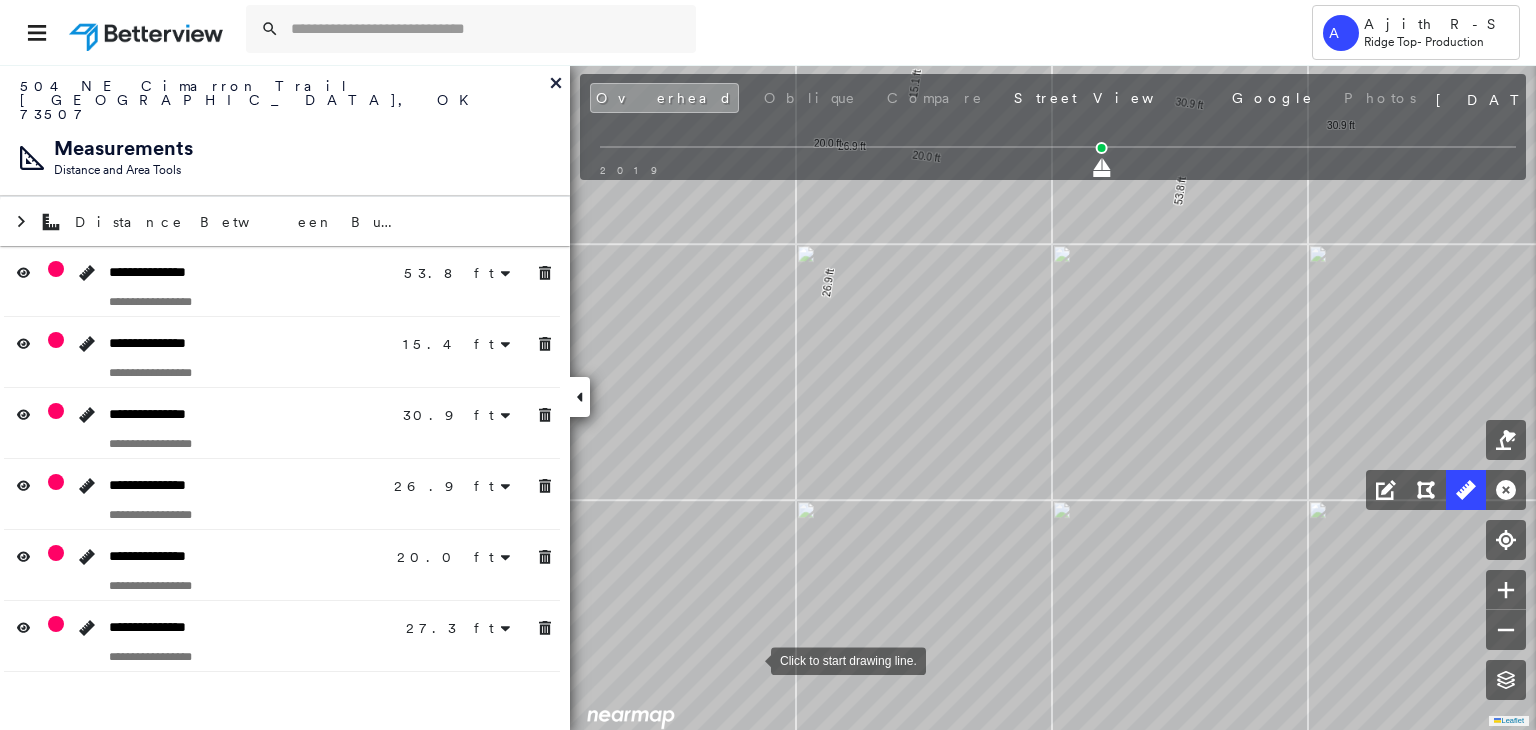 click at bounding box center [751, 659] 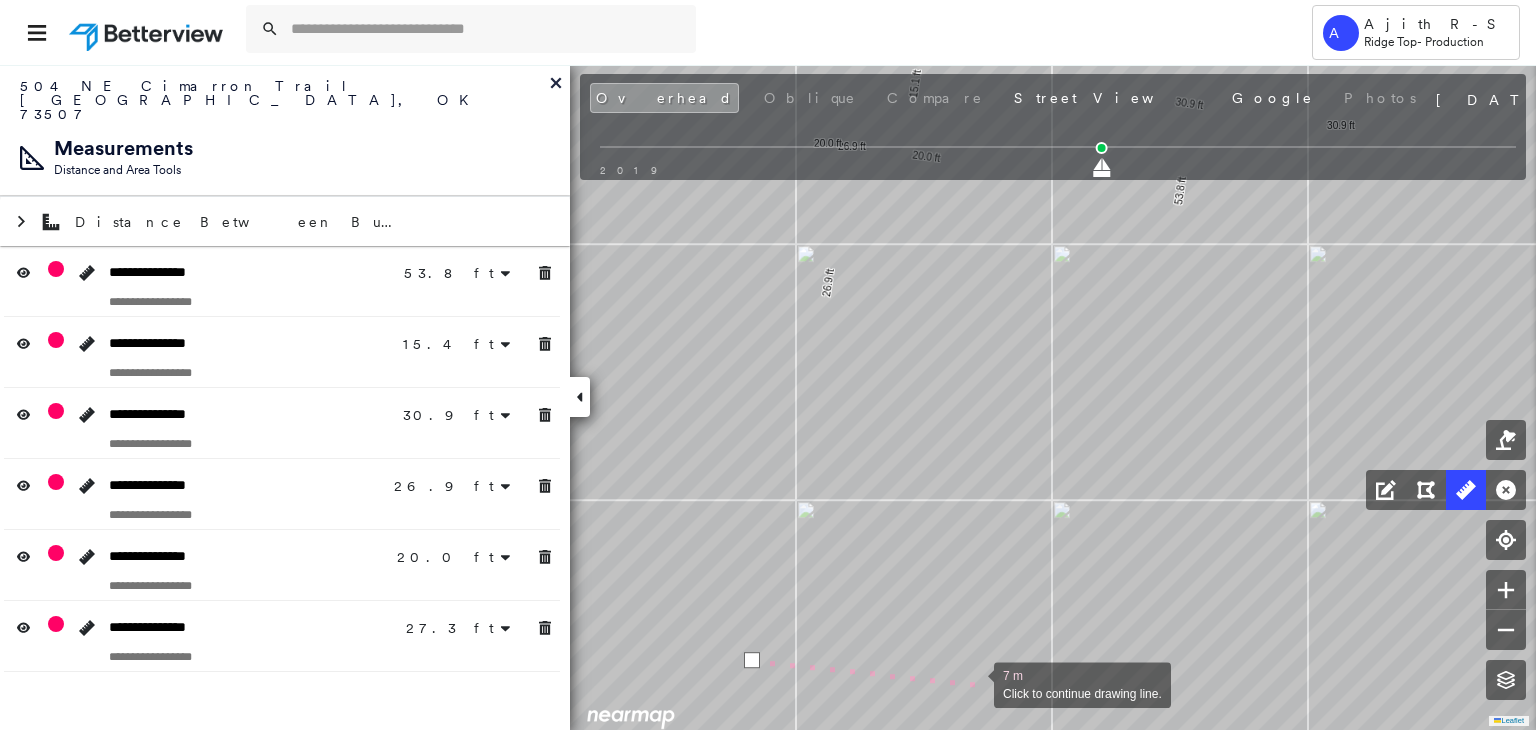 click at bounding box center [974, 683] 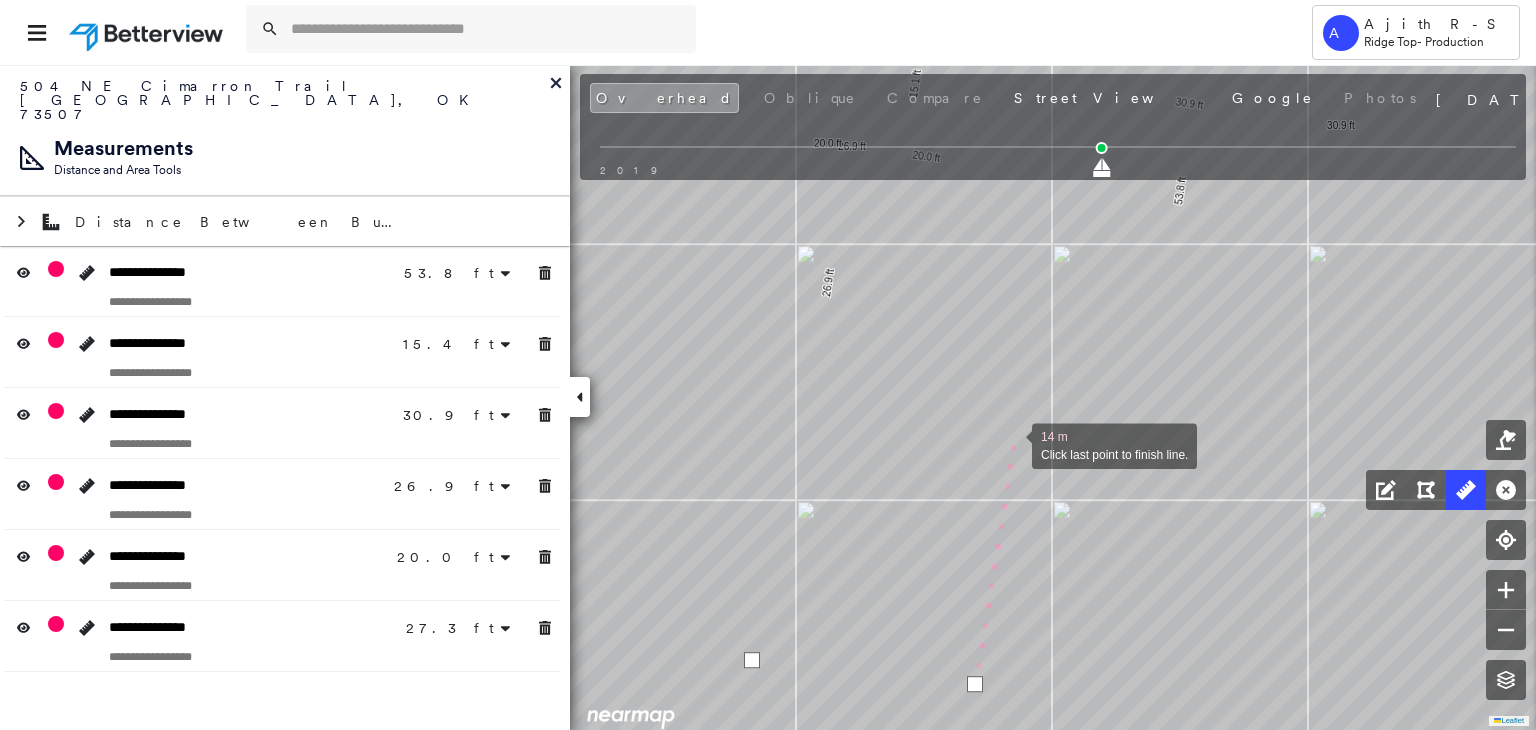 click at bounding box center (1012, 444) 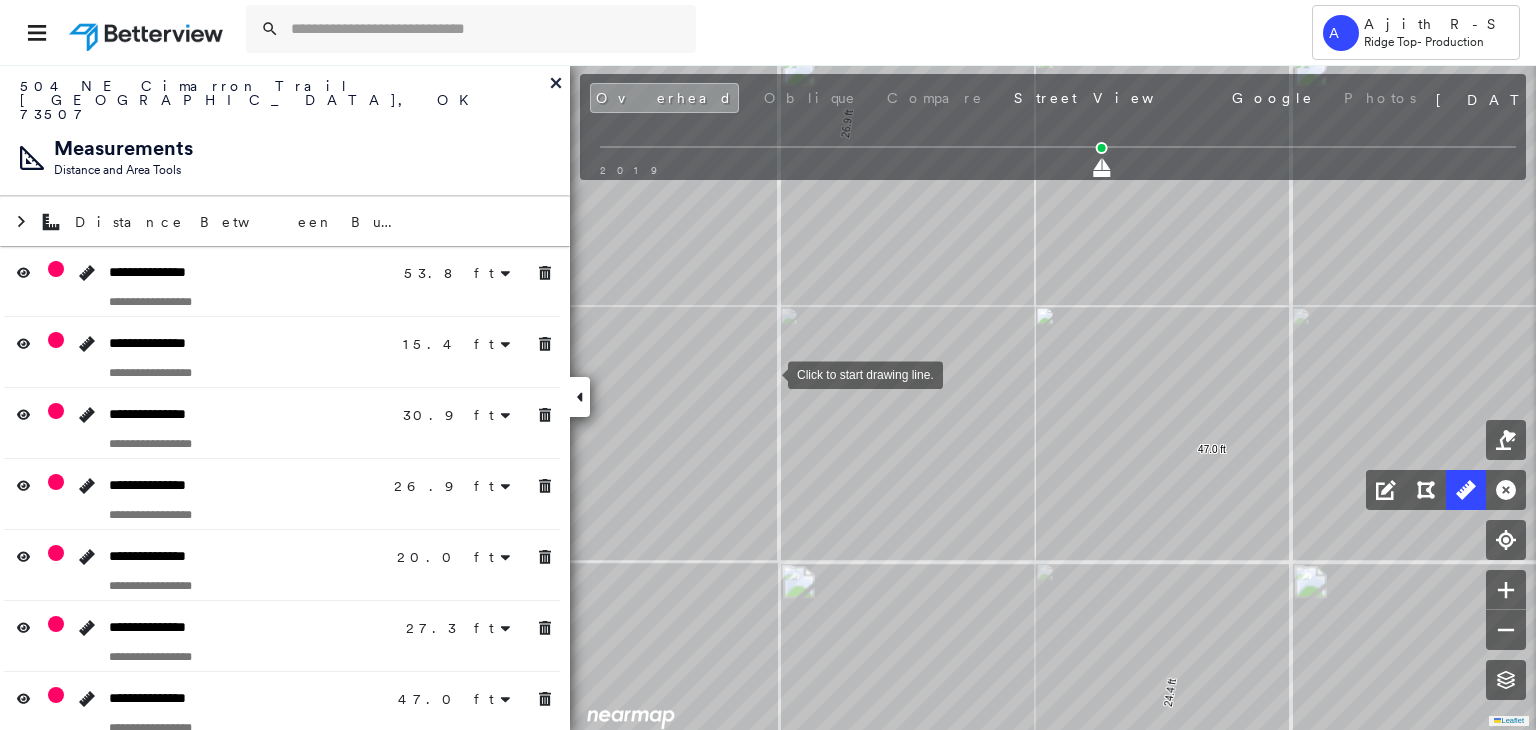 click at bounding box center (768, 373) 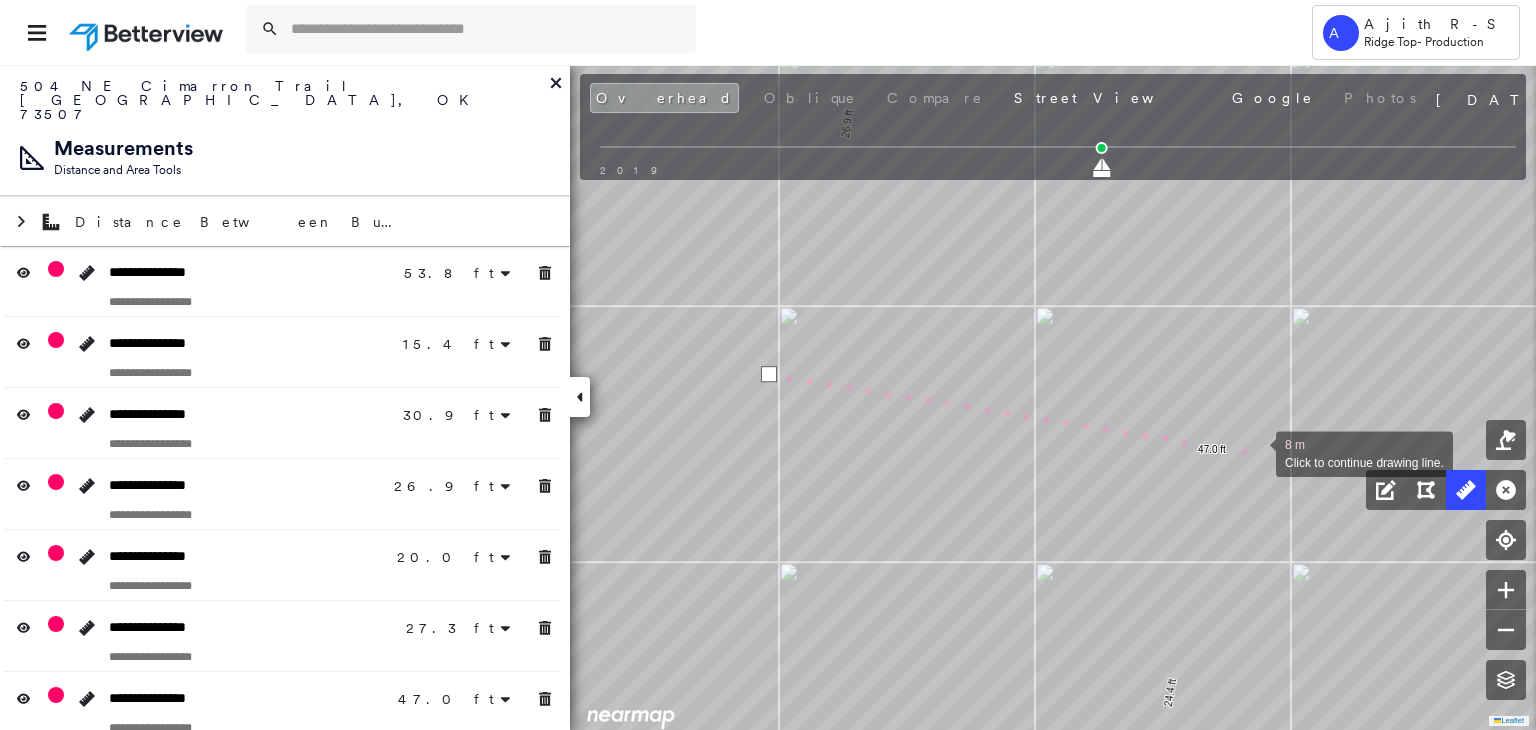 click at bounding box center [1256, 452] 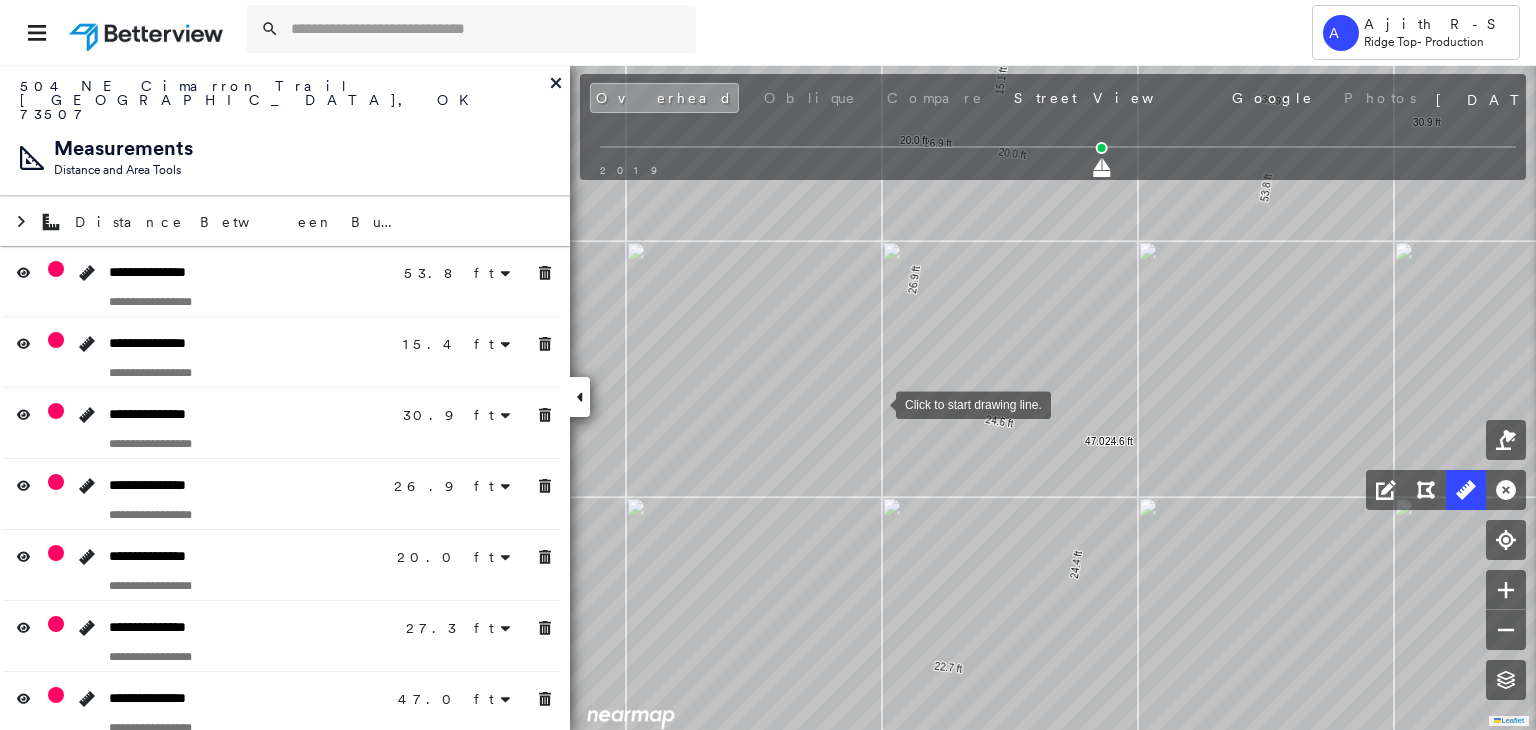 click at bounding box center (876, 403) 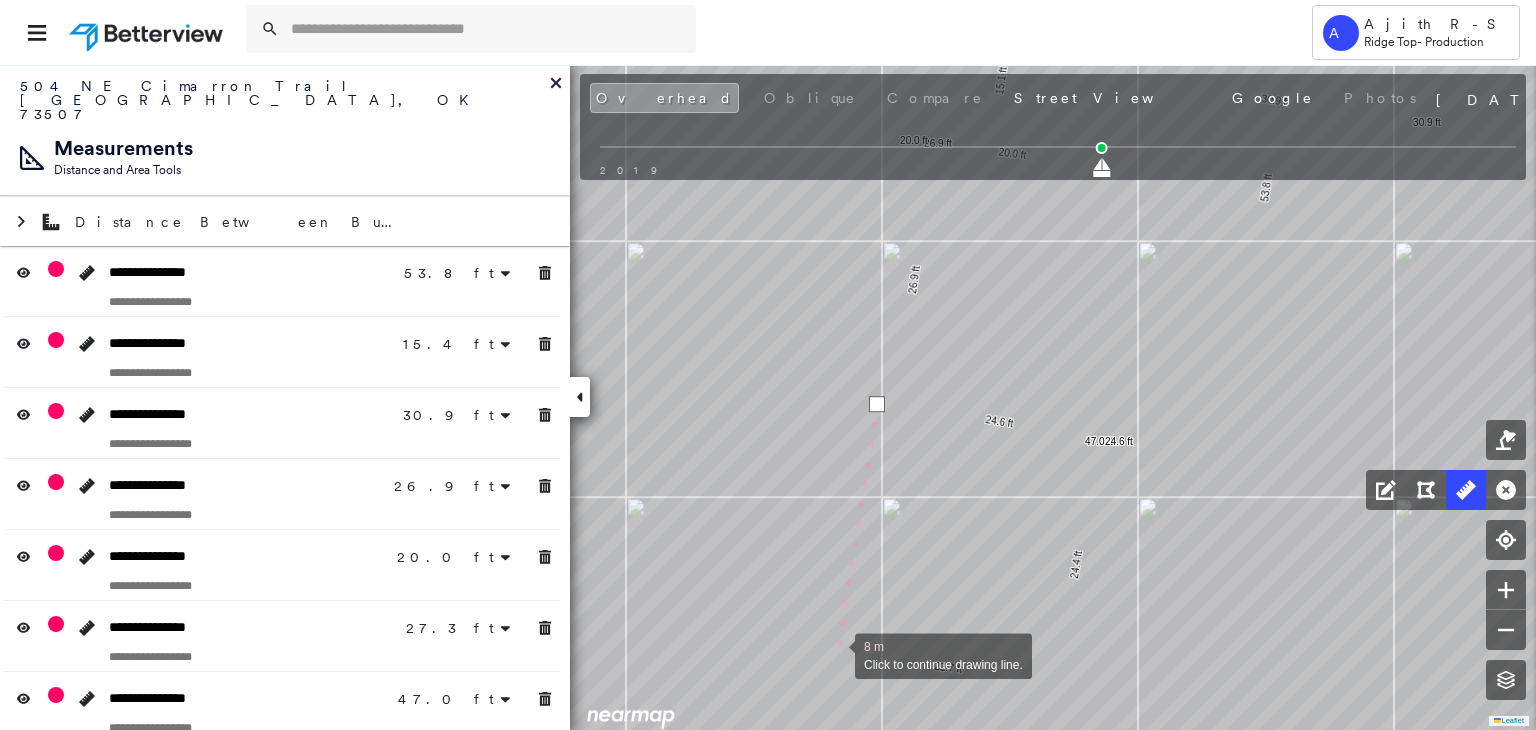 click at bounding box center (835, 654) 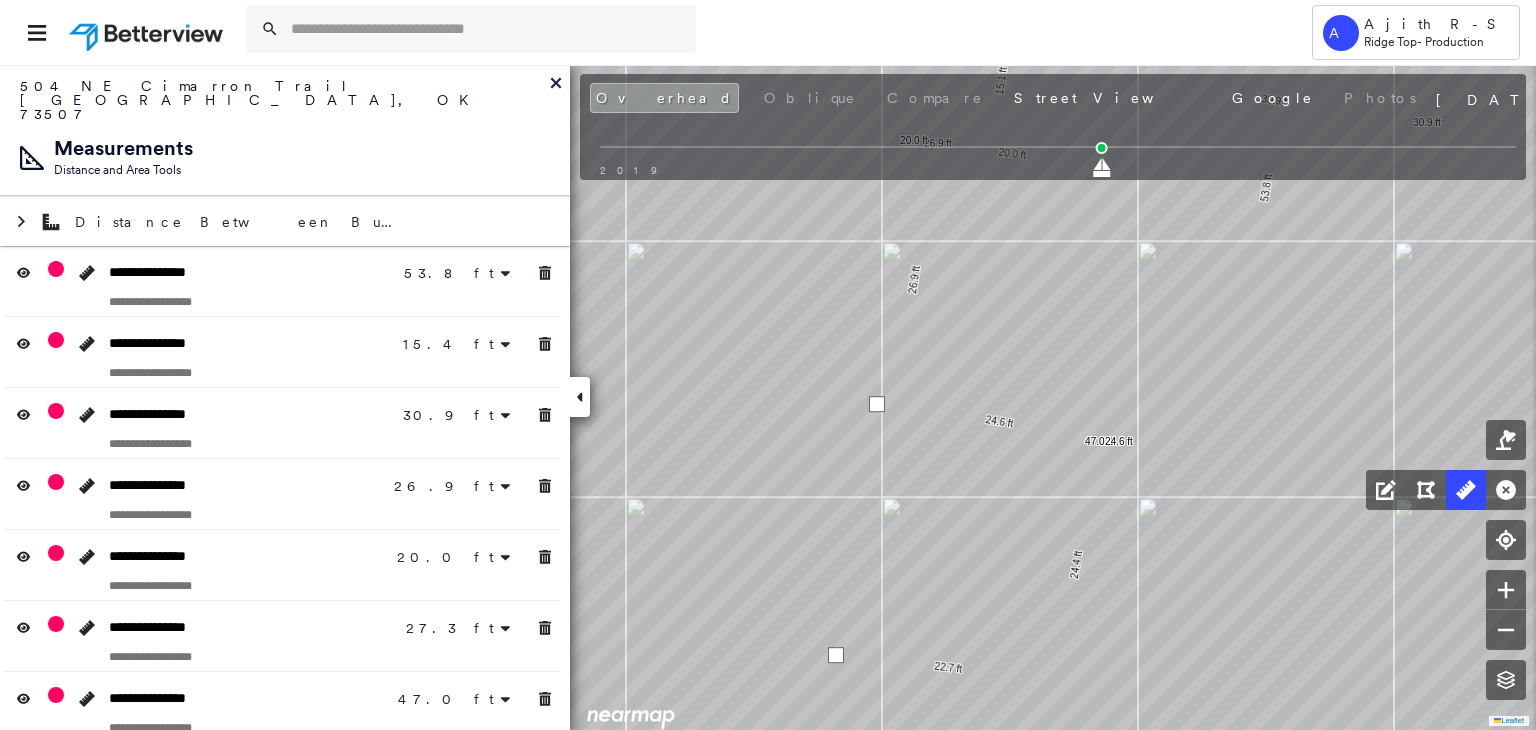 click at bounding box center (836, 655) 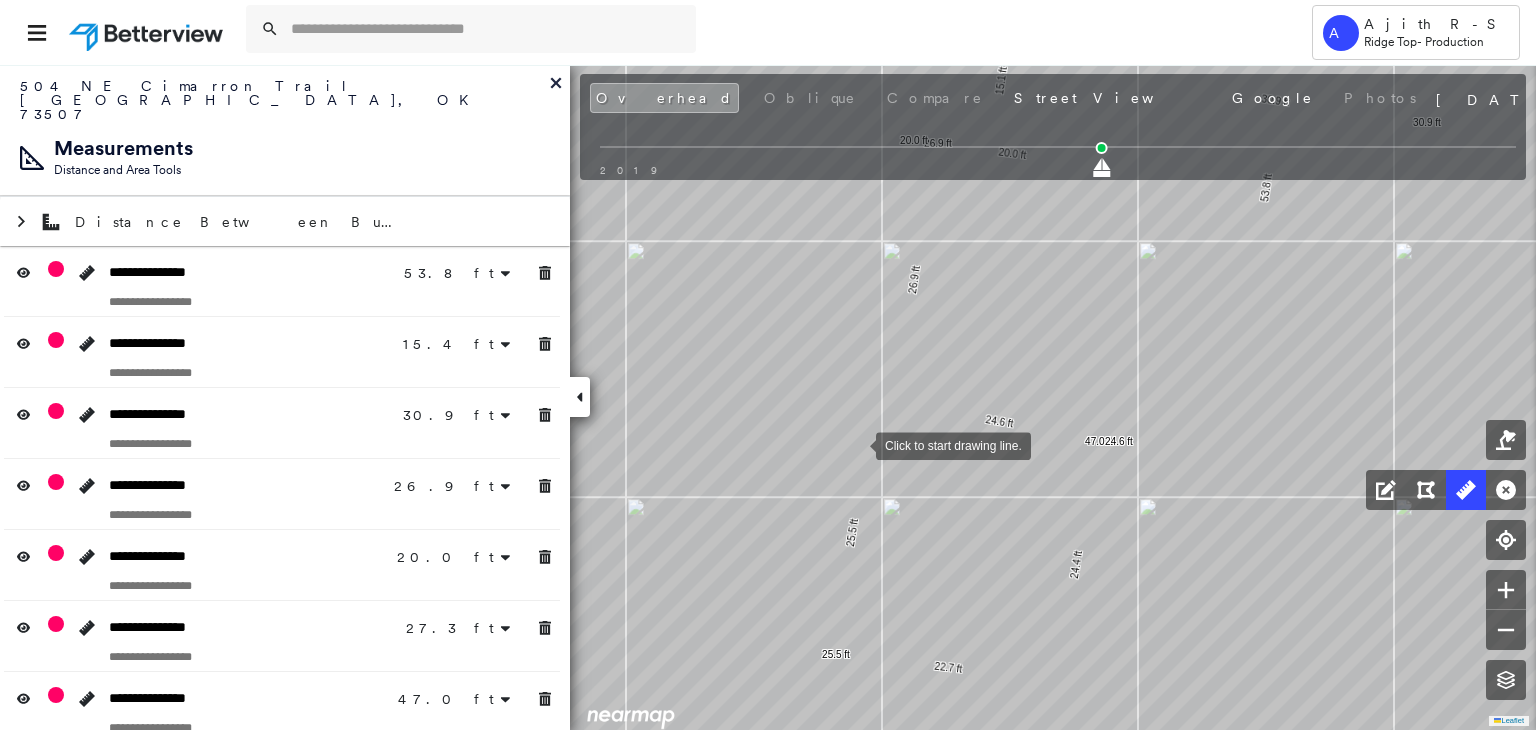 drag, startPoint x: 536, startPoint y: 224, endPoint x: 536, endPoint y: 261, distance: 37 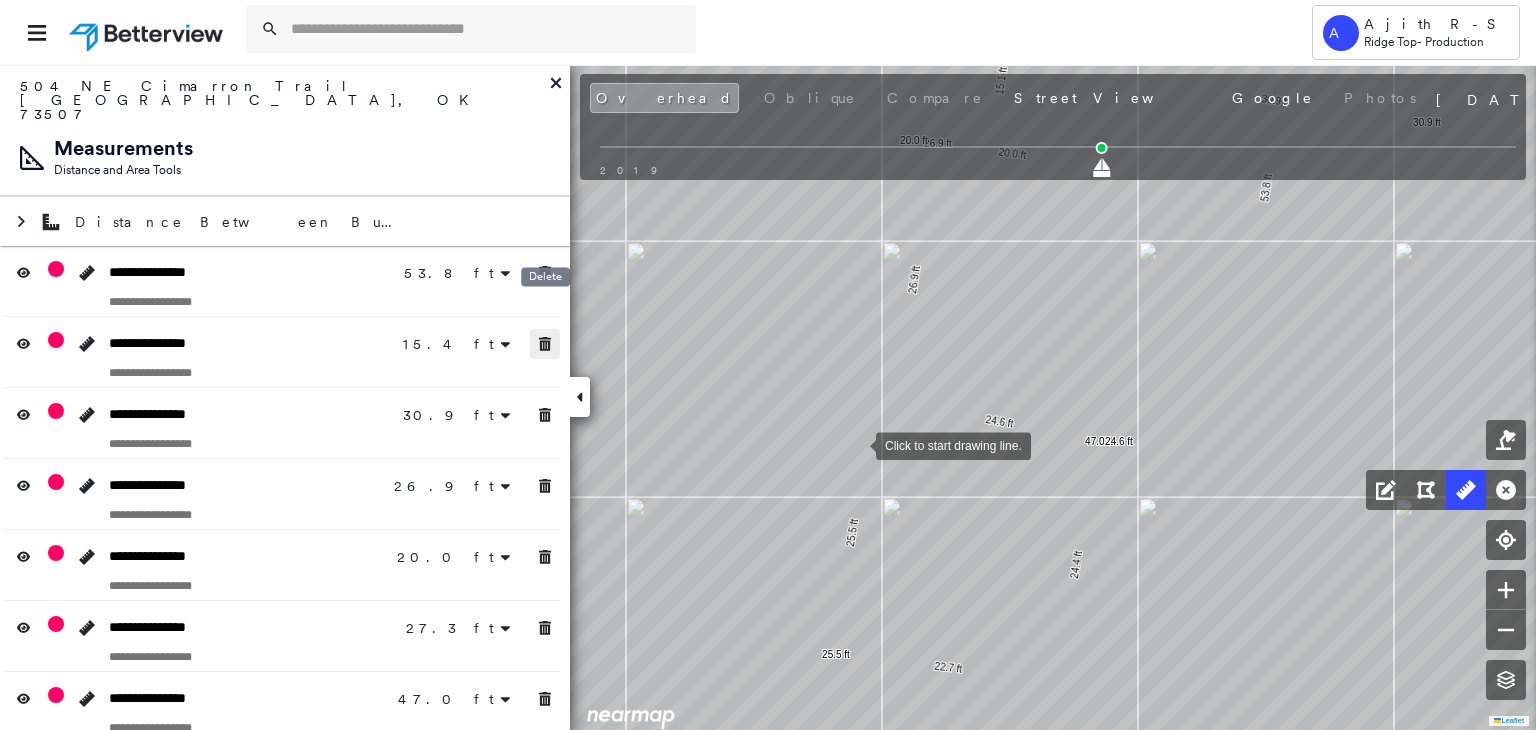 click at bounding box center (545, 344) 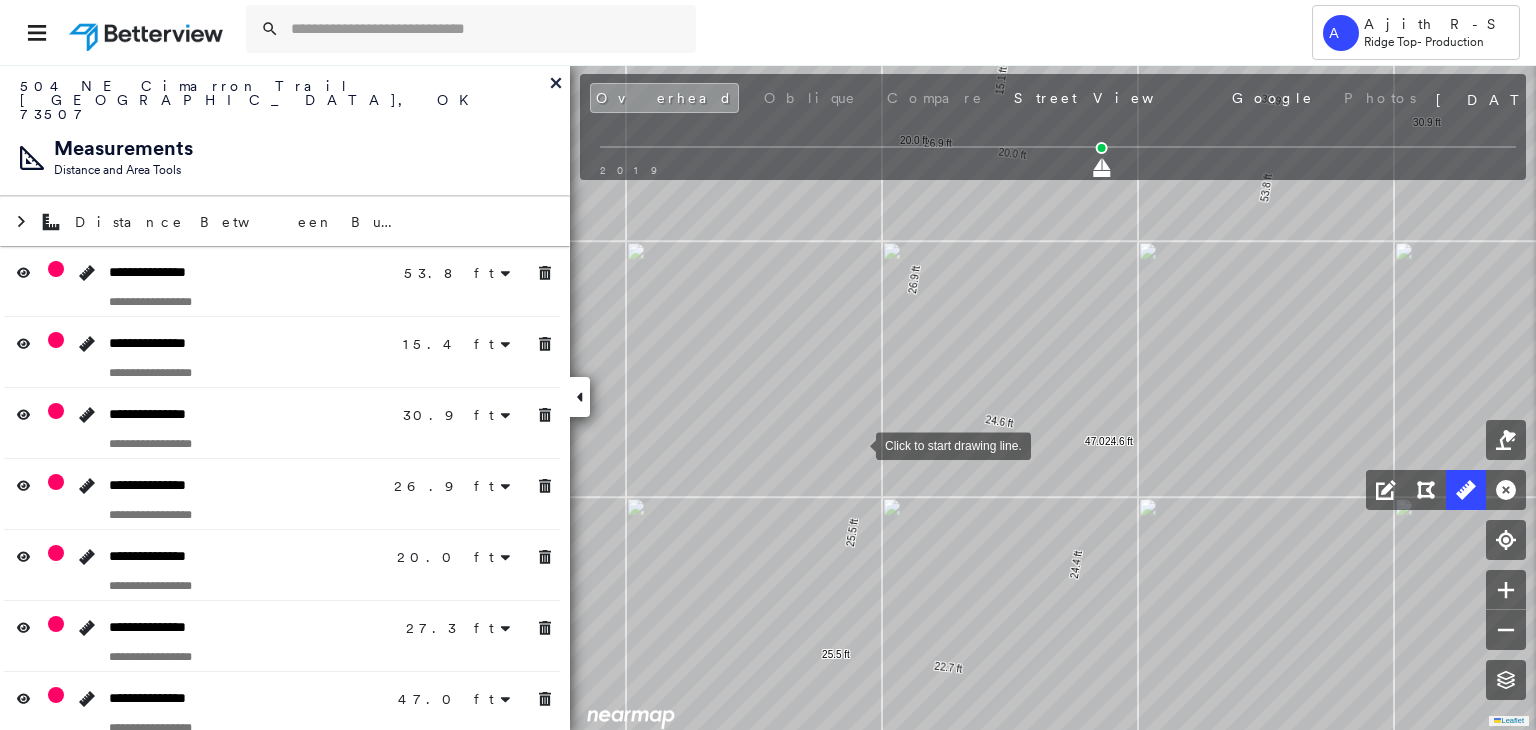 click at bounding box center [545, 415] 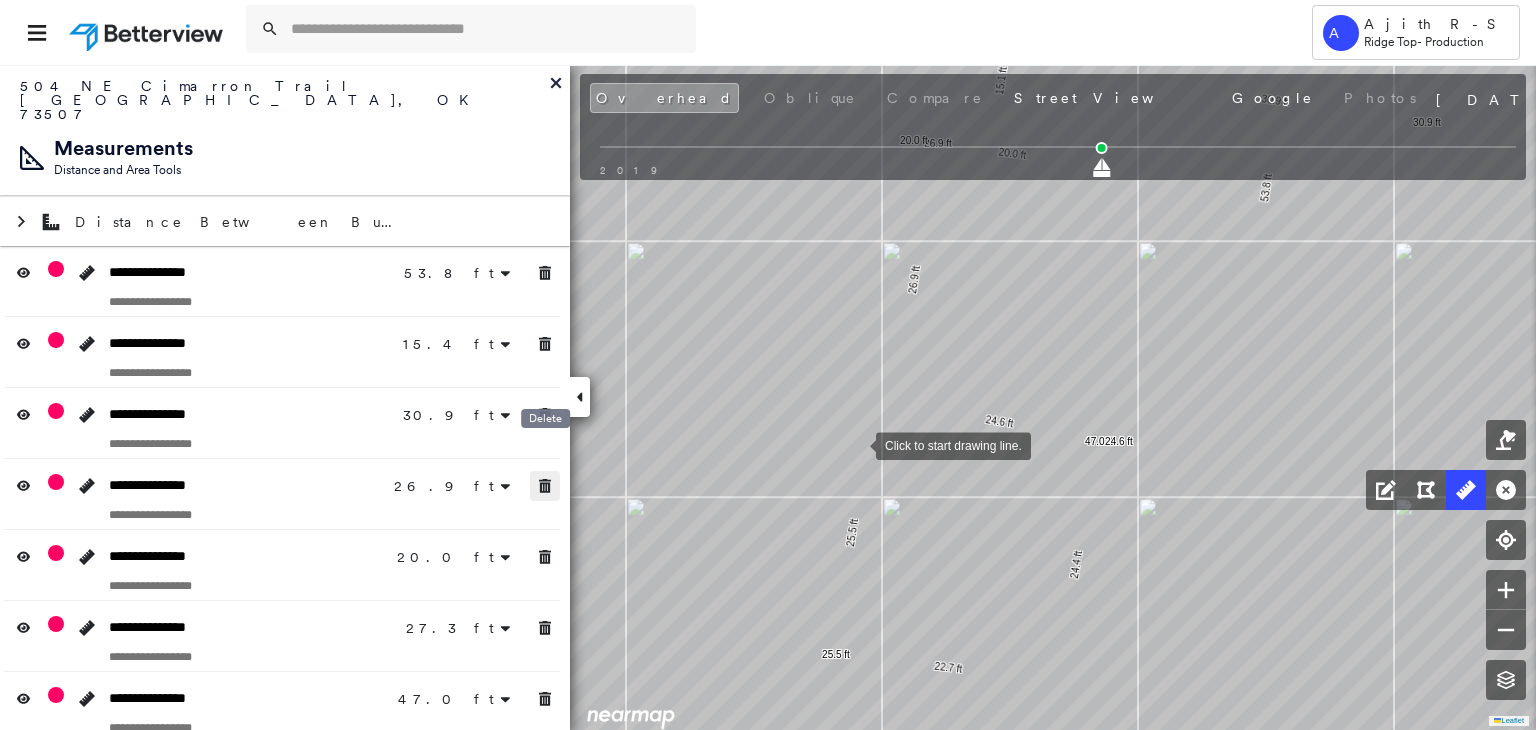 drag, startPoint x: 546, startPoint y: 450, endPoint x: 548, endPoint y: 462, distance: 12.165525 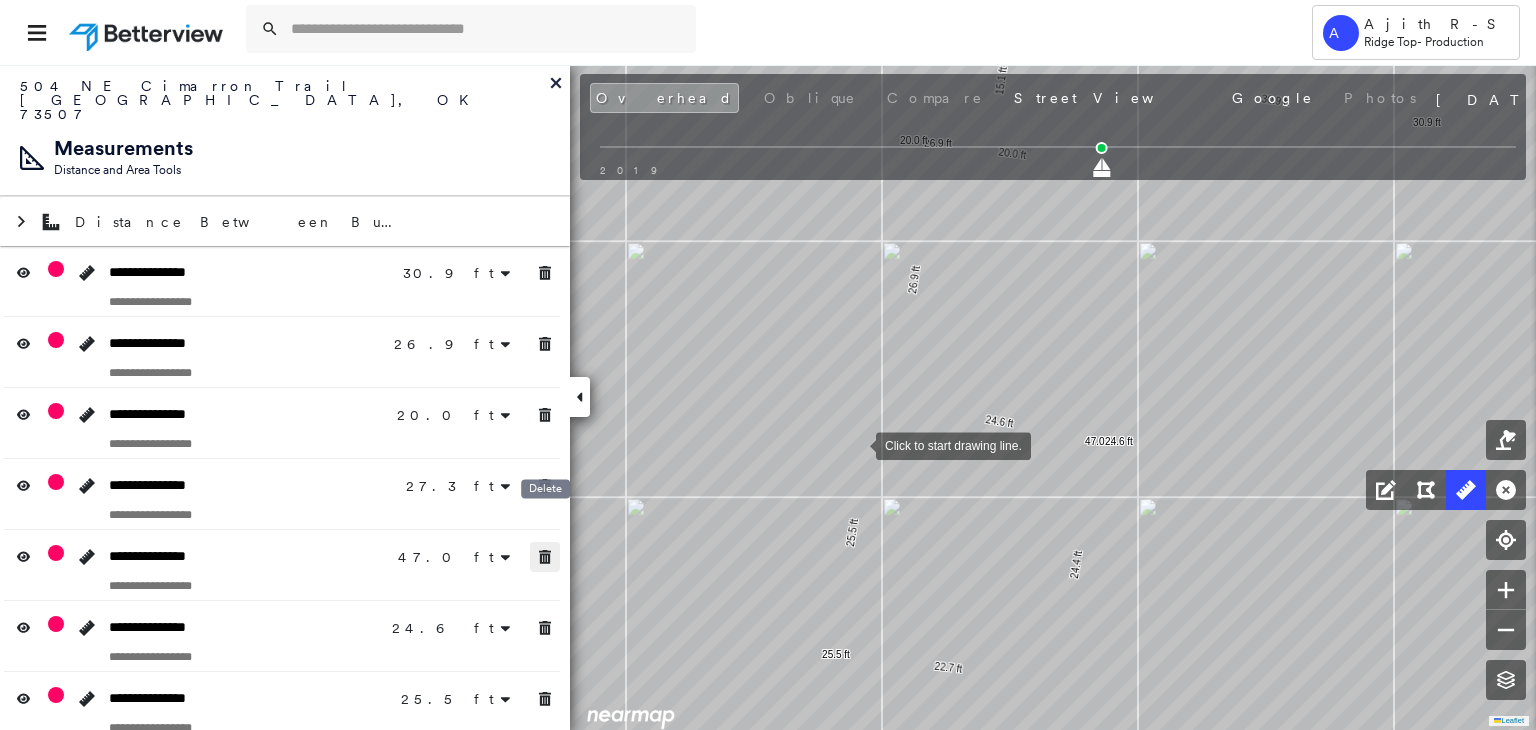 drag, startPoint x: 552, startPoint y: 535, endPoint x: 554, endPoint y: 569, distance: 34.058773 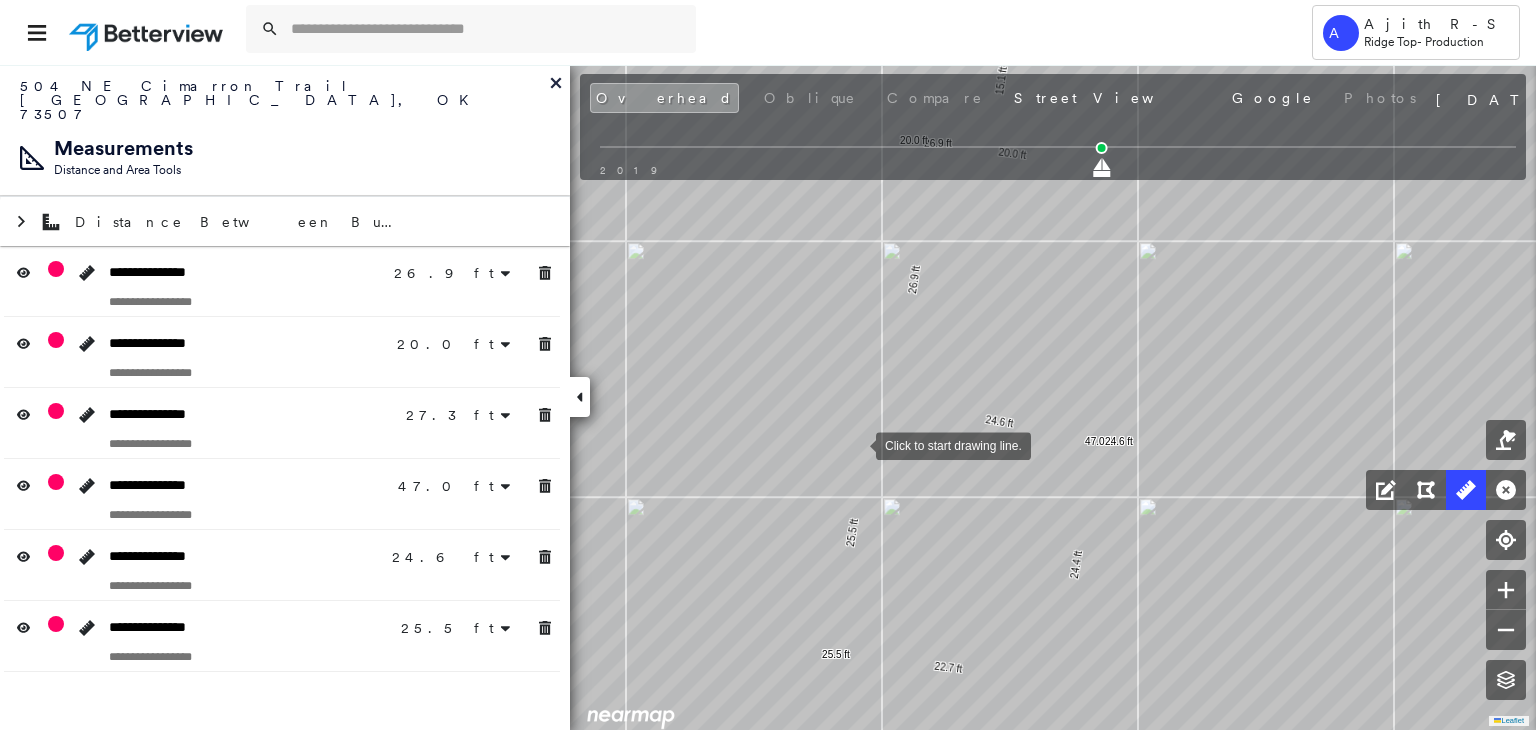 click at bounding box center [545, 628] 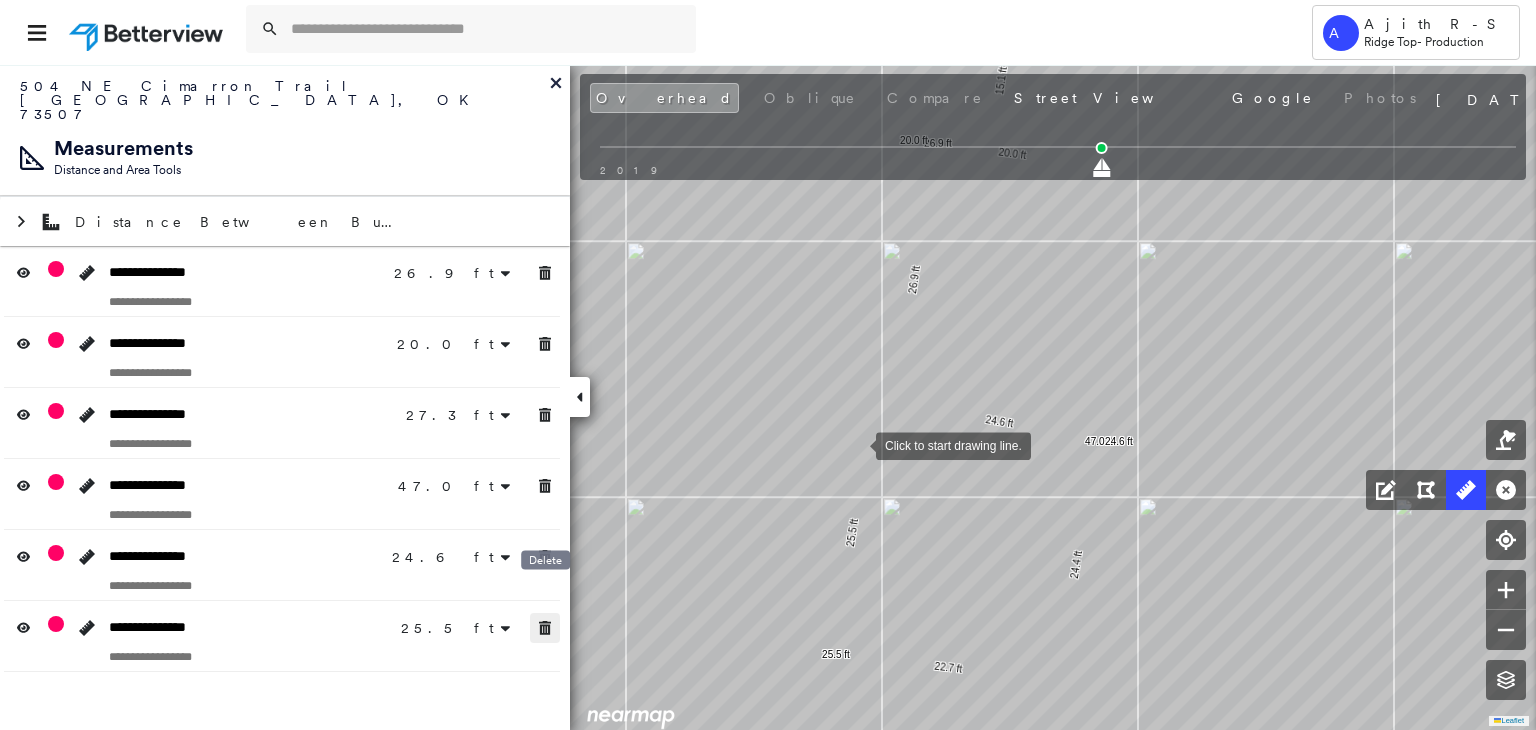 drag, startPoint x: 547, startPoint y: 597, endPoint x: 537, endPoint y: 529, distance: 68.73136 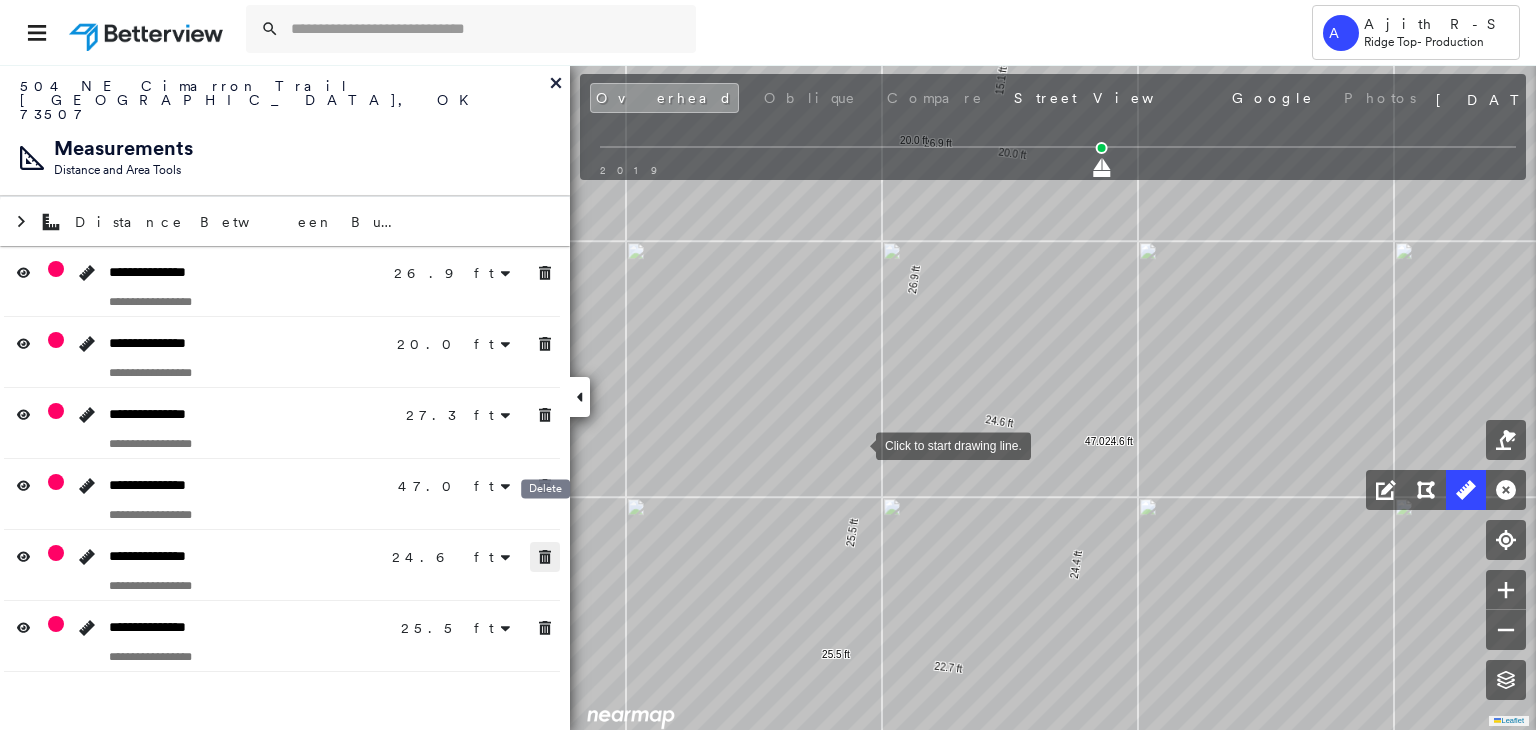 click at bounding box center (545, 557) 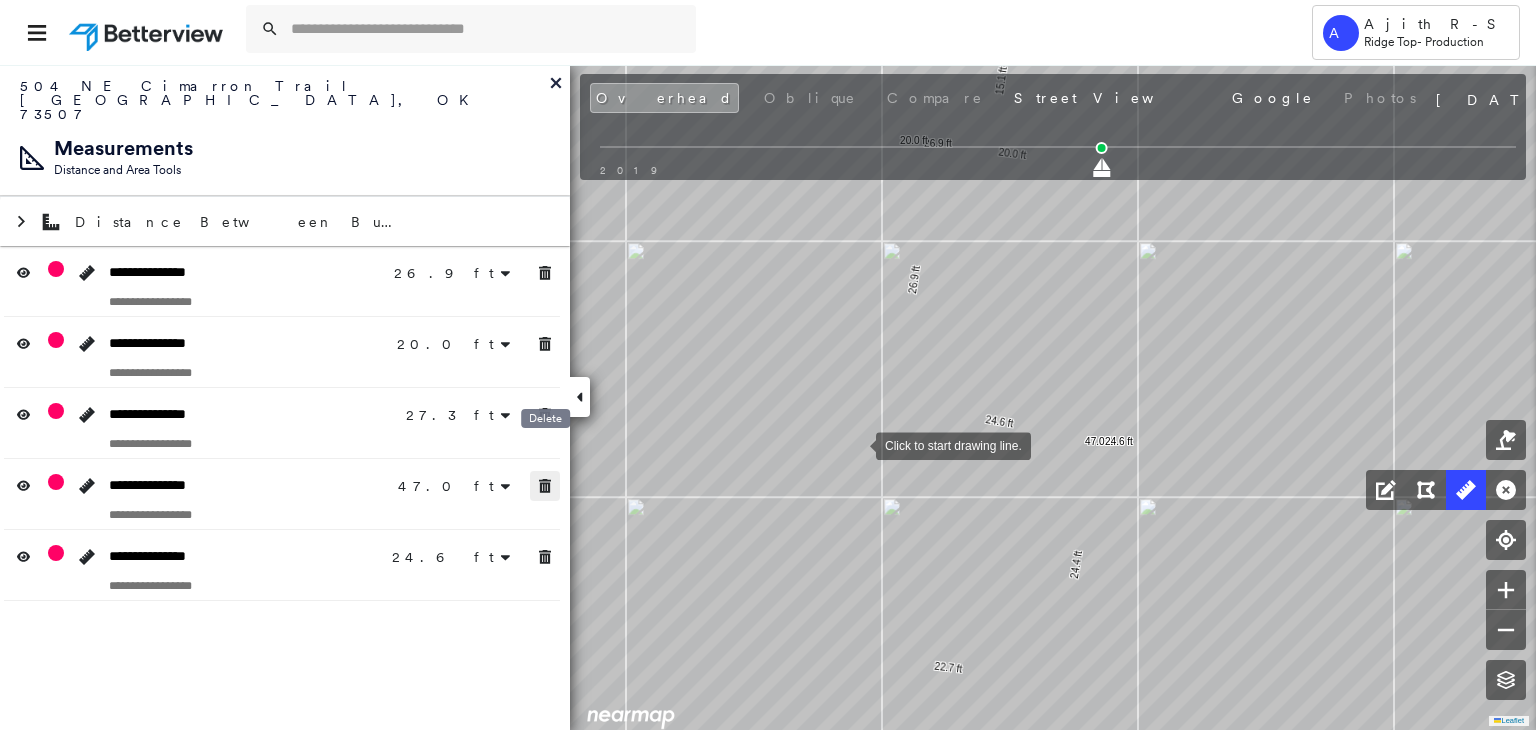 drag, startPoint x: 540, startPoint y: 447, endPoint x: 549, endPoint y: 384, distance: 63.63961 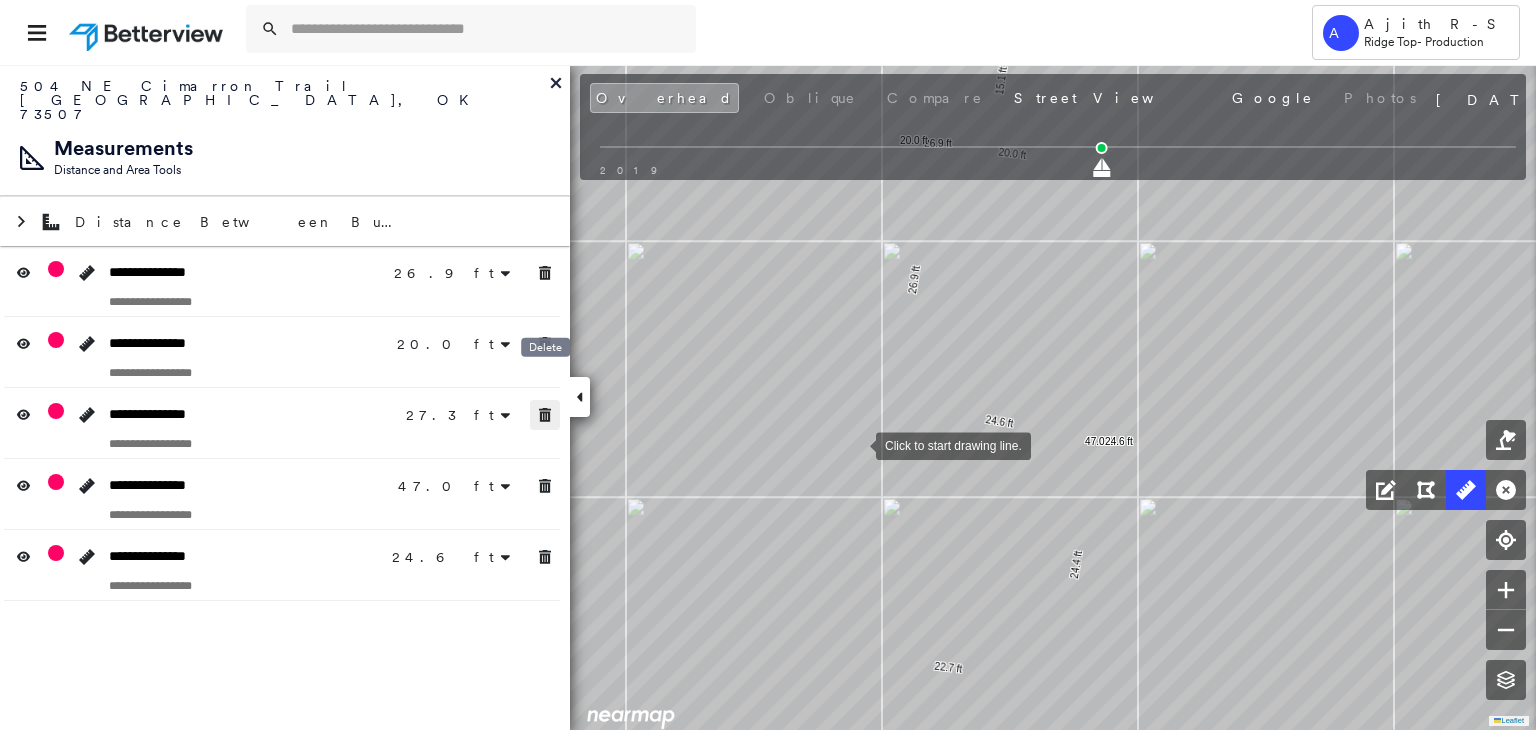 drag, startPoint x: 549, startPoint y: 384, endPoint x: 548, endPoint y: 353, distance: 31.016125 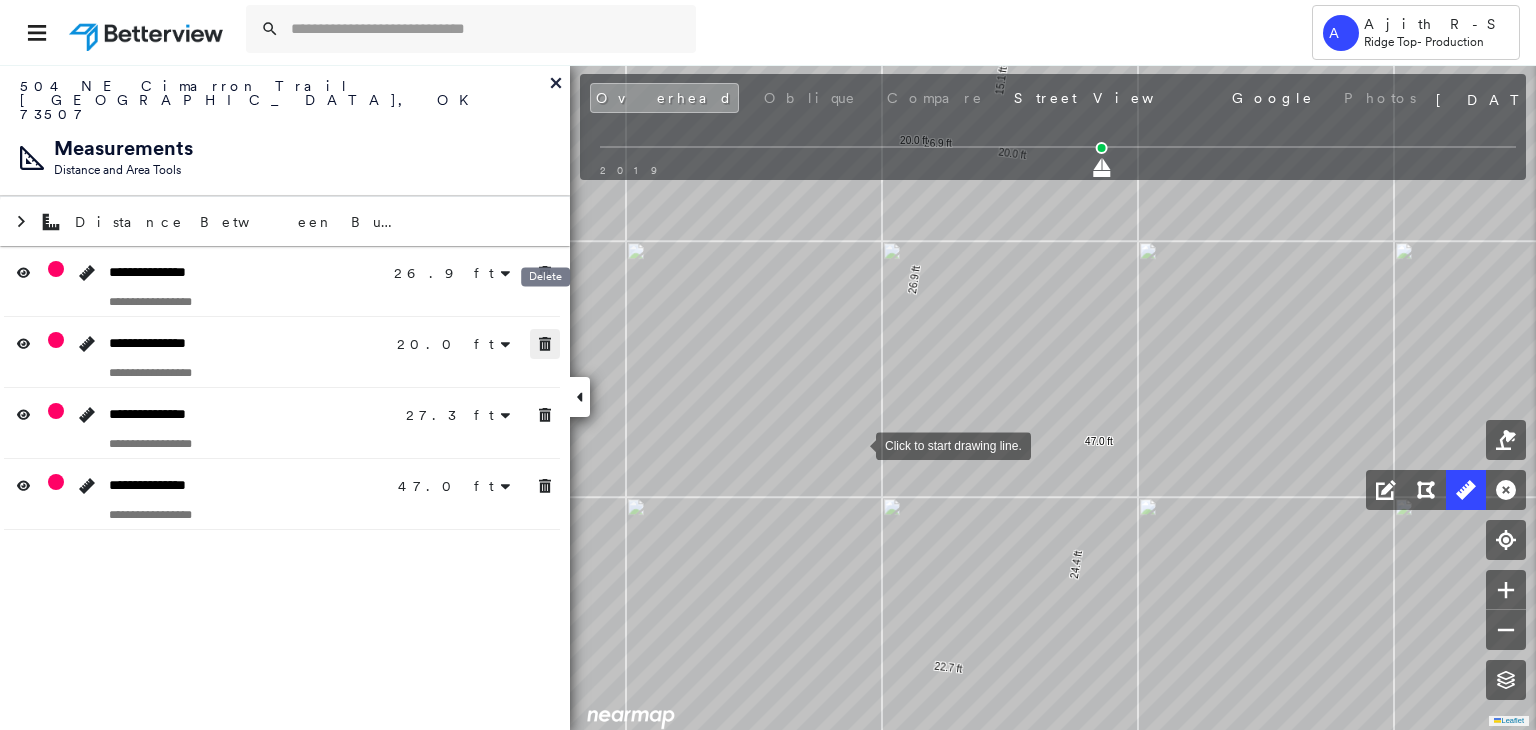 drag, startPoint x: 546, startPoint y: 314, endPoint x: 544, endPoint y: 242, distance: 72.02777 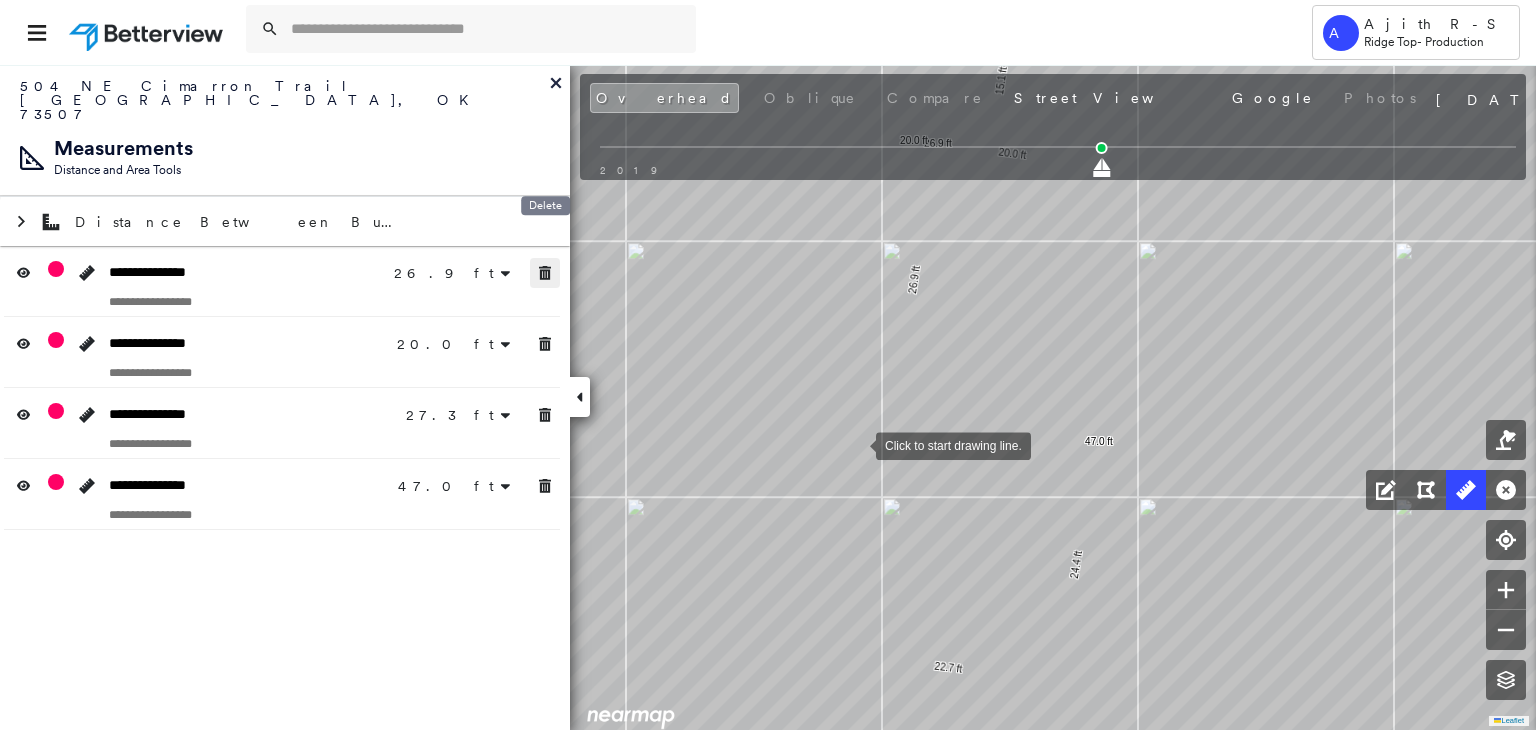 drag, startPoint x: 544, startPoint y: 242, endPoint x: 534, endPoint y: 330, distance: 88.56636 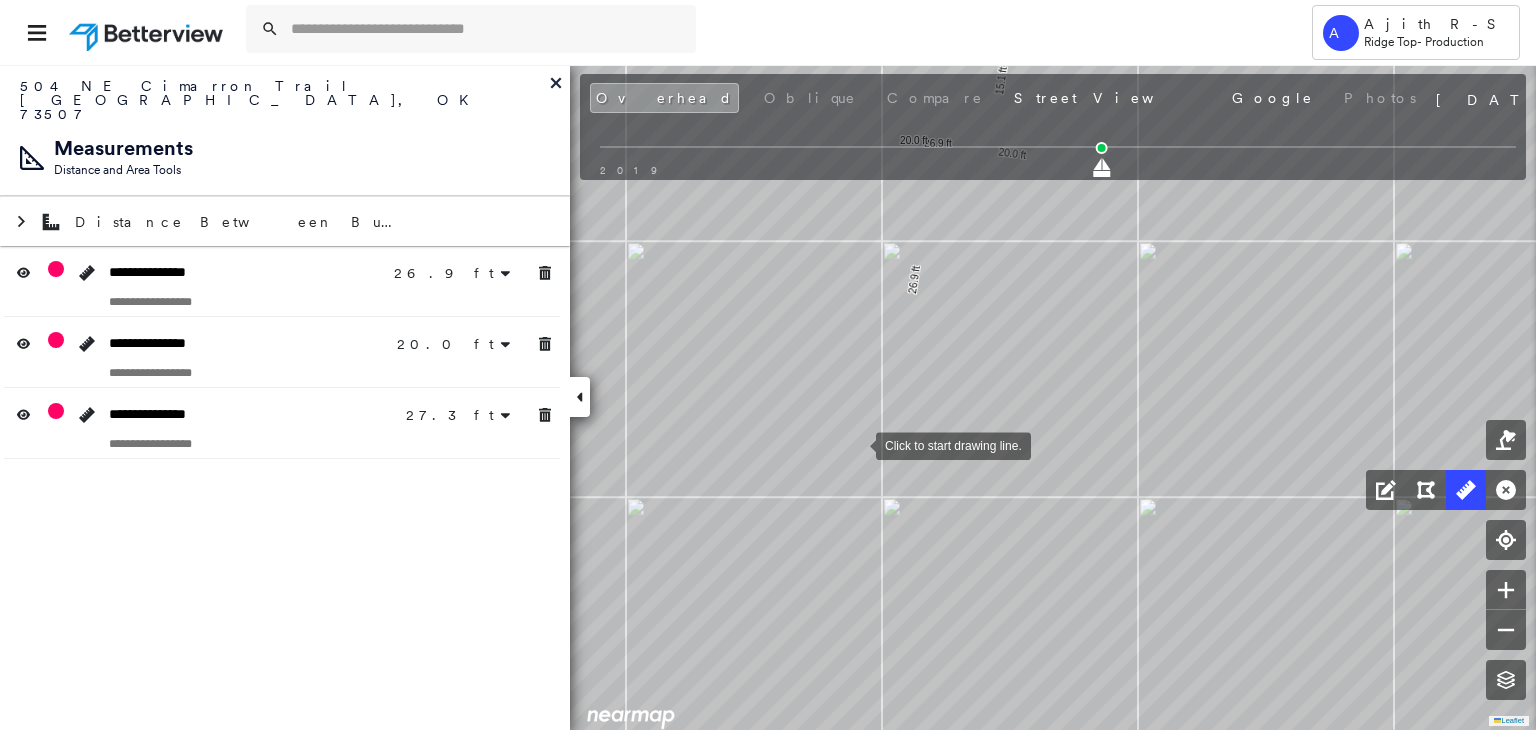 drag, startPoint x: 534, startPoint y: 332, endPoint x: 535, endPoint y: 300, distance: 32.01562 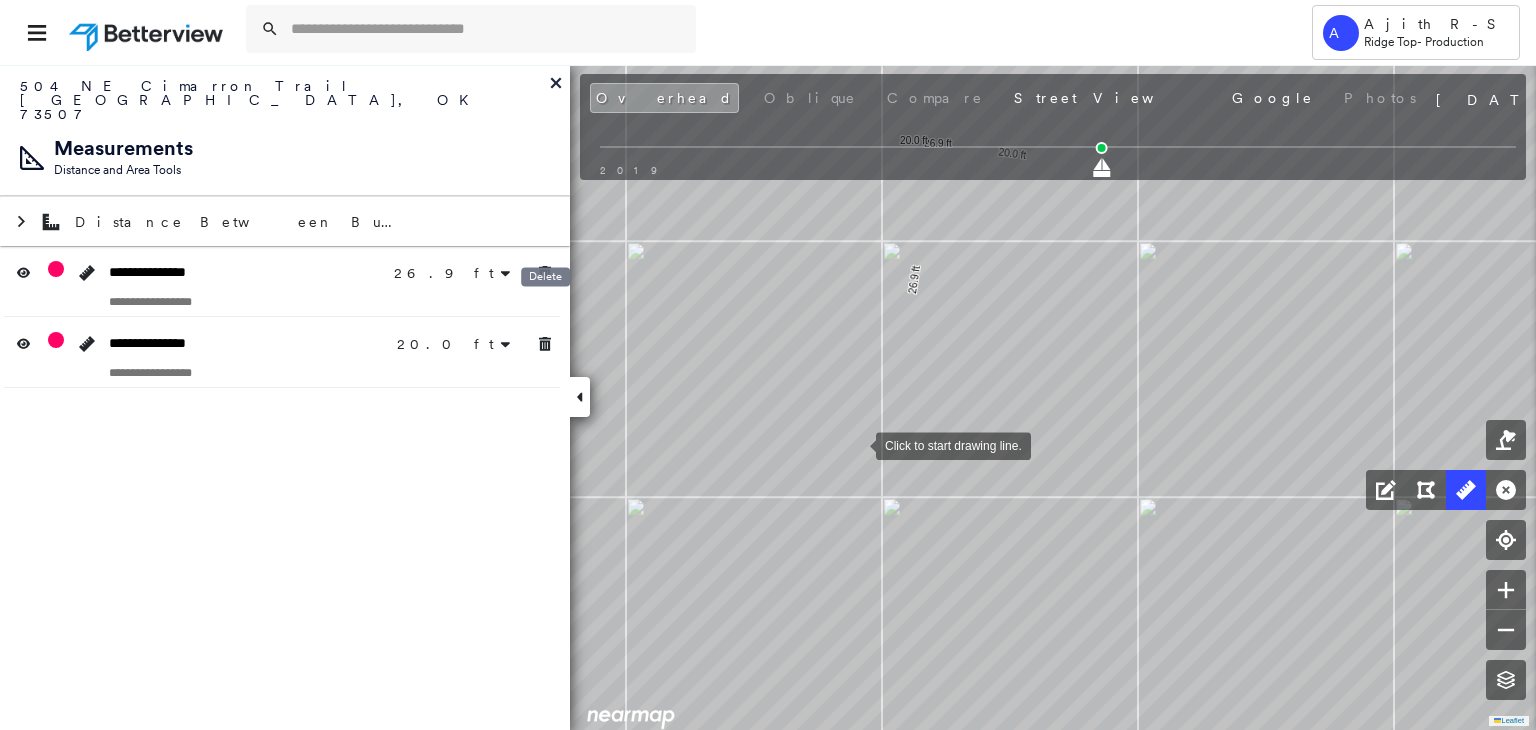 click on "Delete" at bounding box center (545, 282) 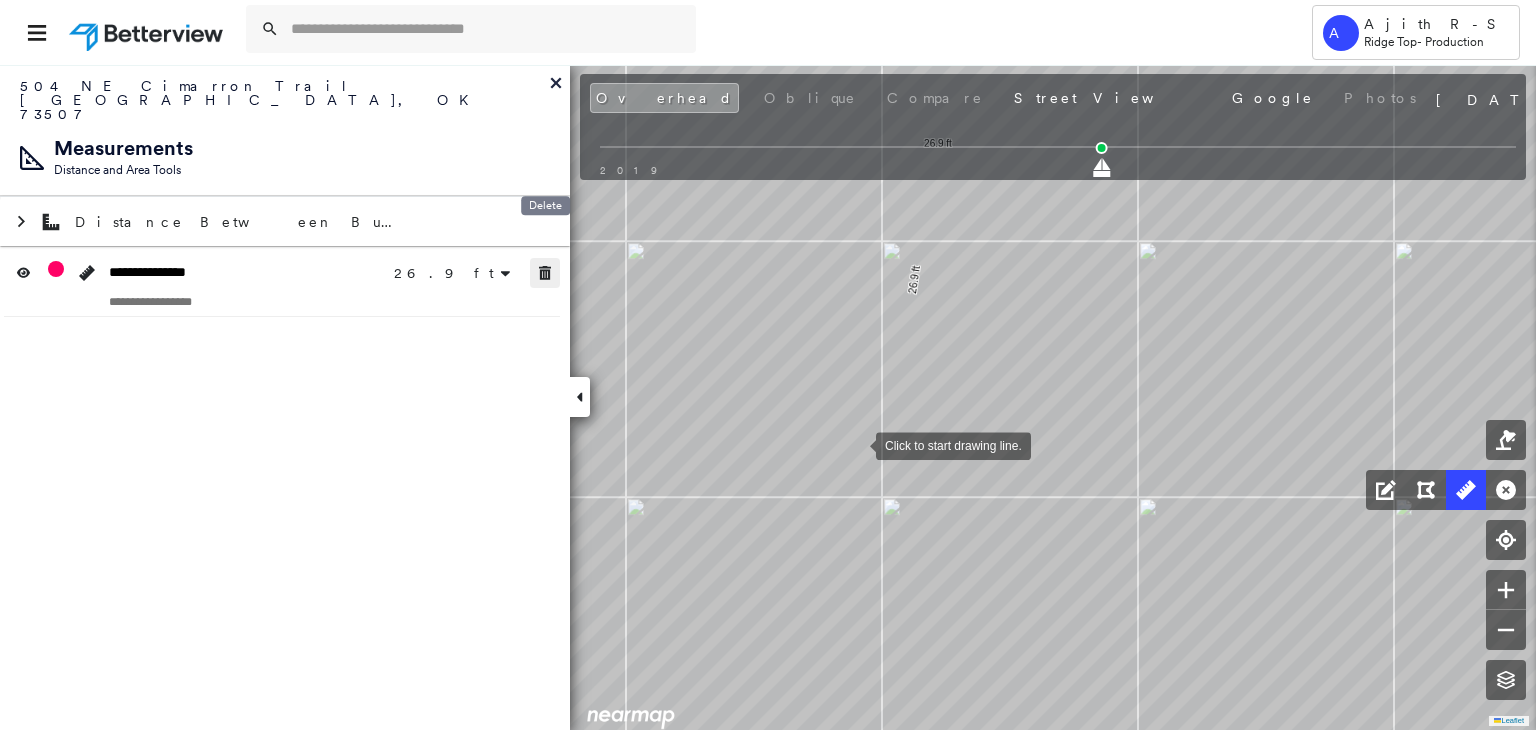 drag, startPoint x: 536, startPoint y: 256, endPoint x: 536, endPoint y: 291, distance: 35 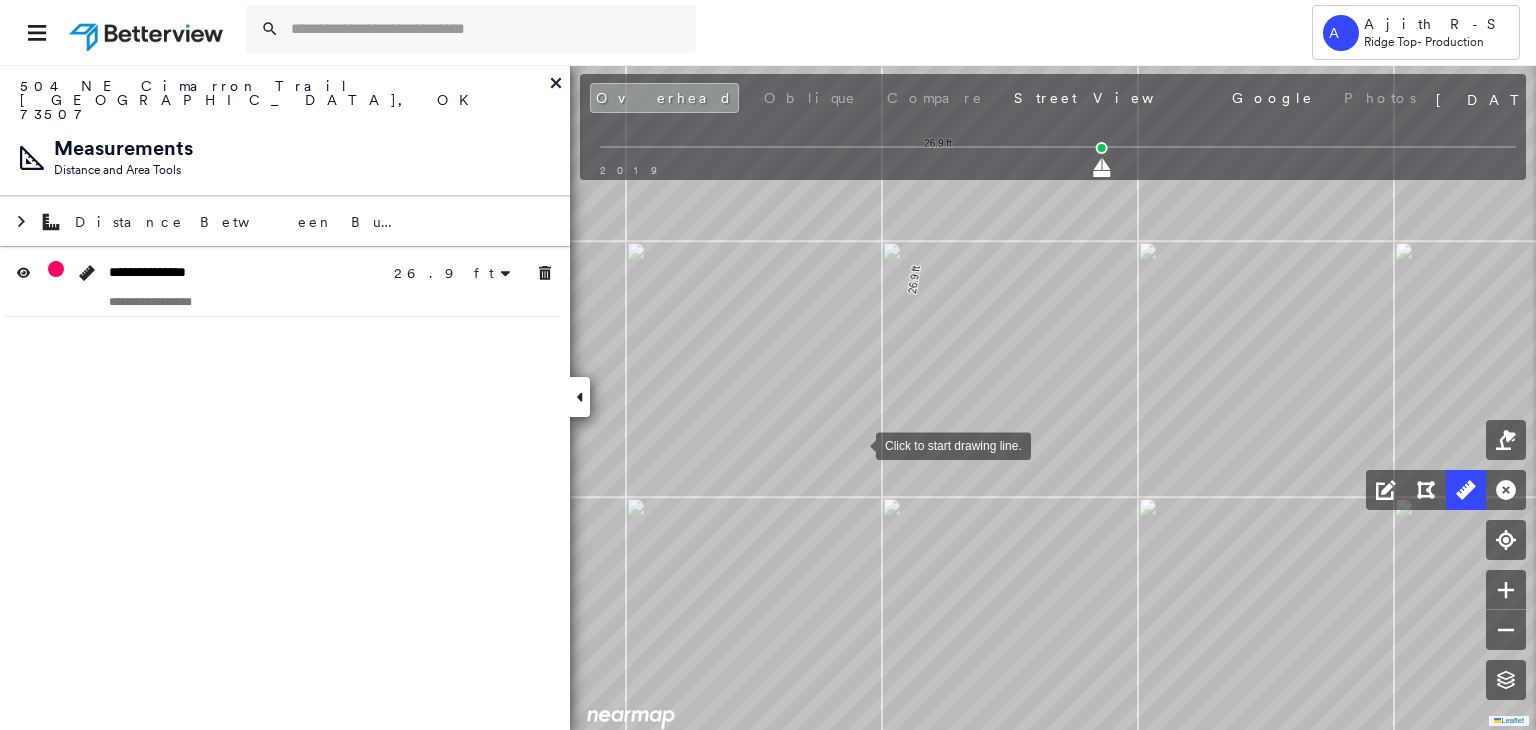 click at bounding box center (282, 301) 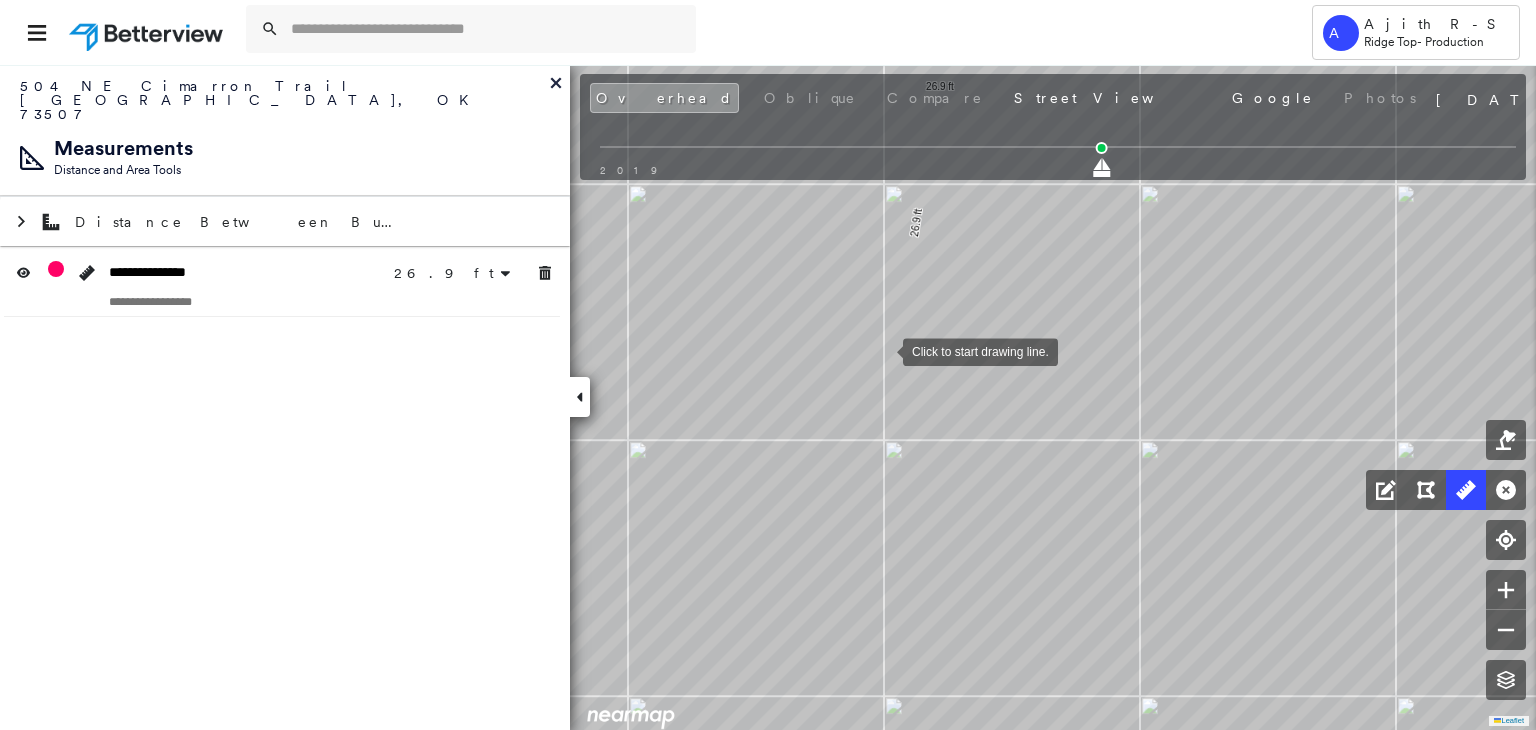 click at bounding box center [883, 350] 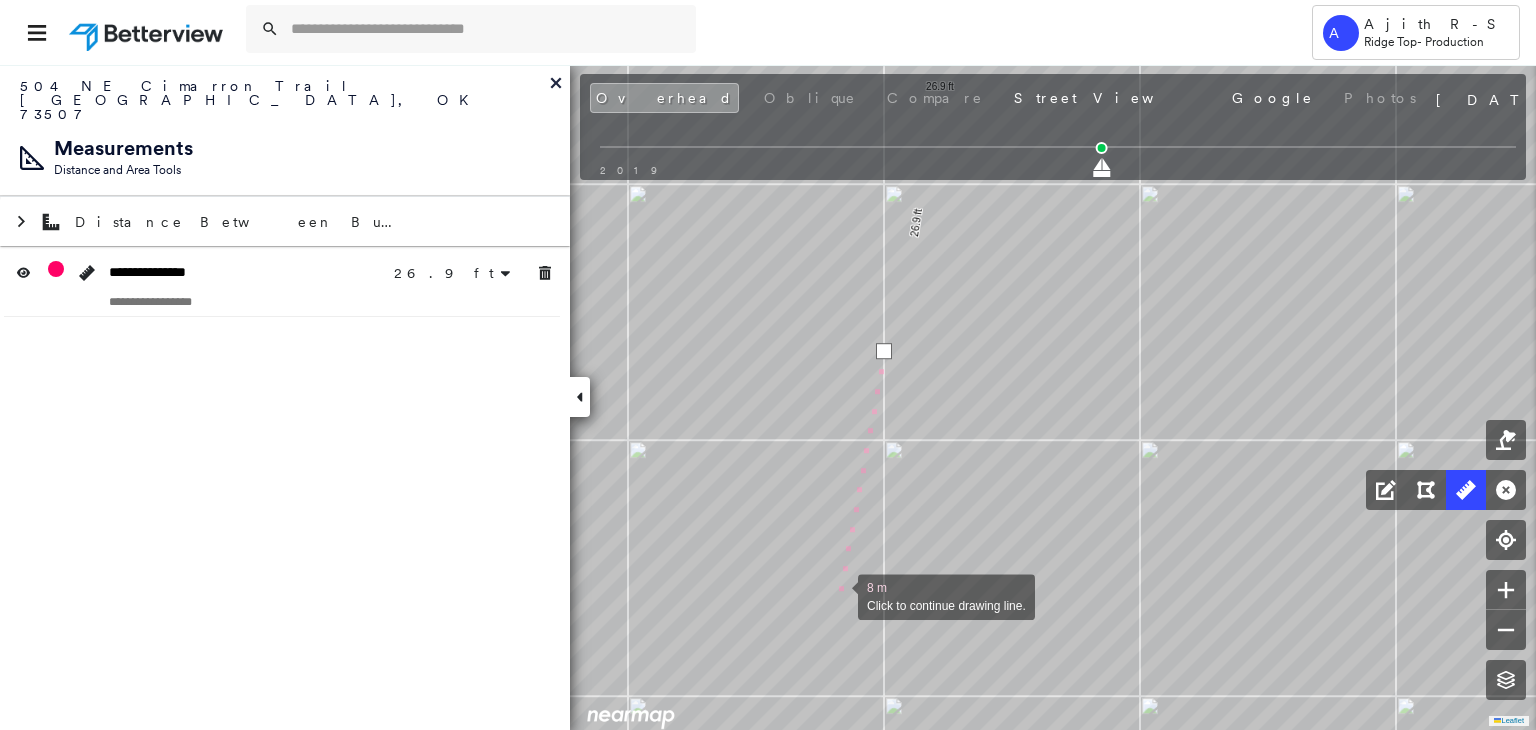 click at bounding box center (838, 595) 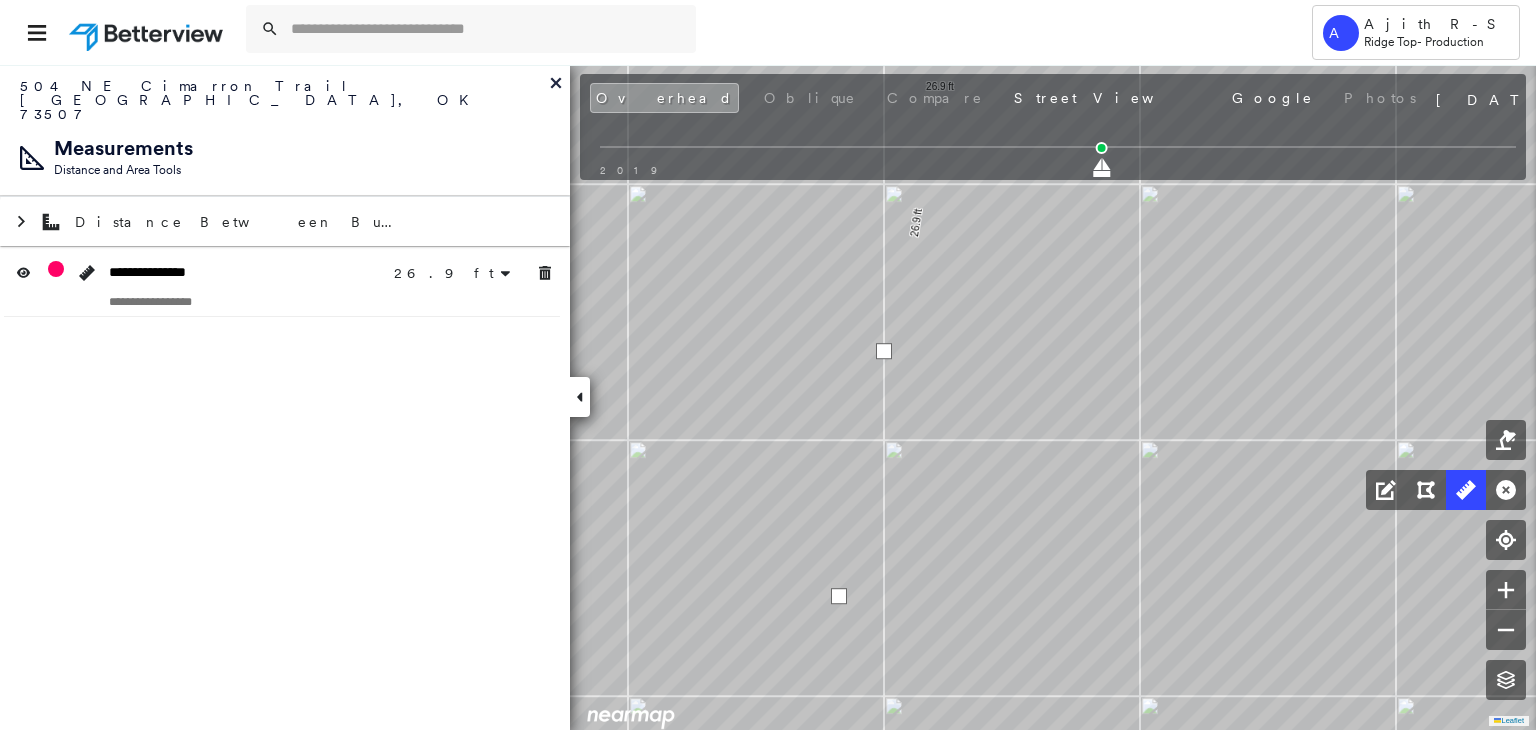click at bounding box center (839, 596) 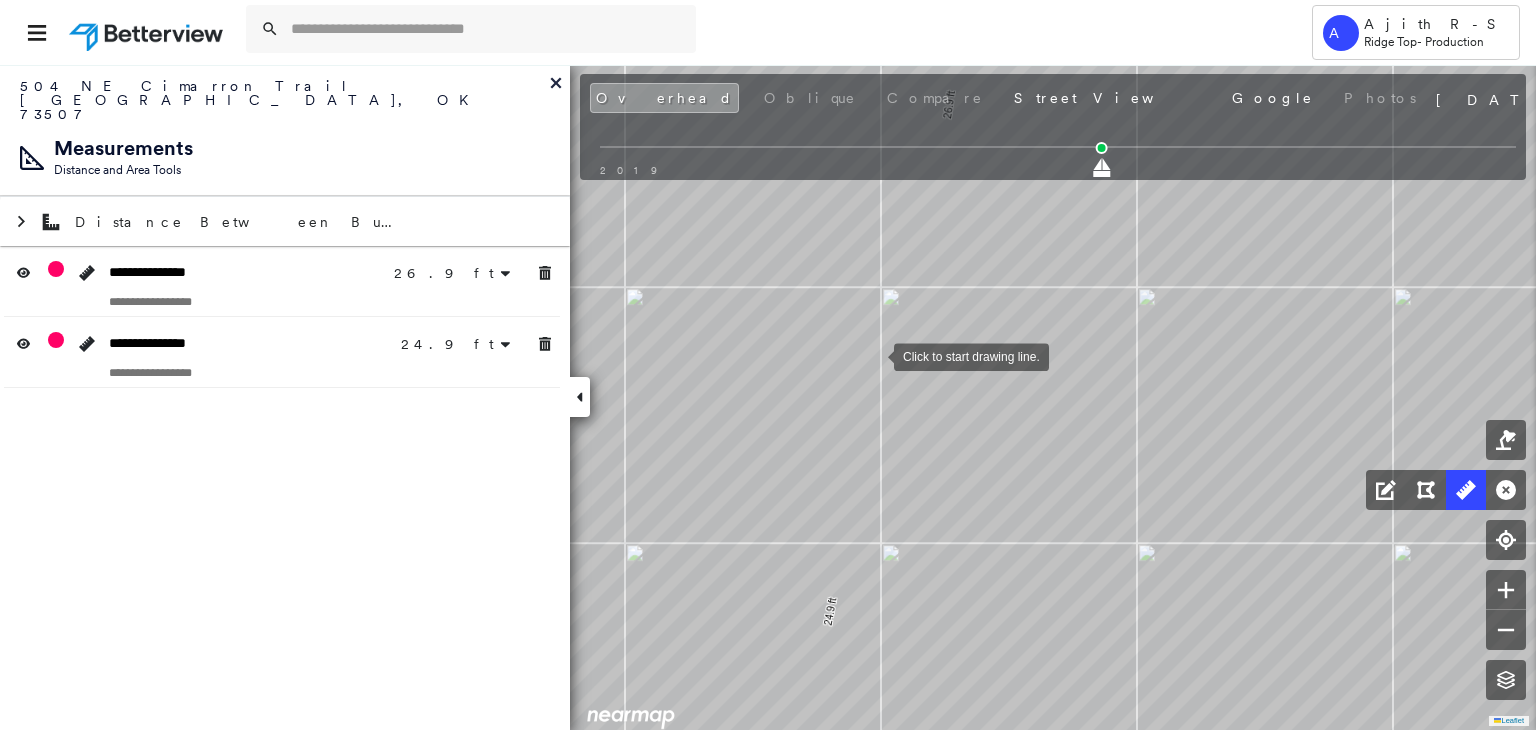 click at bounding box center (874, 355) 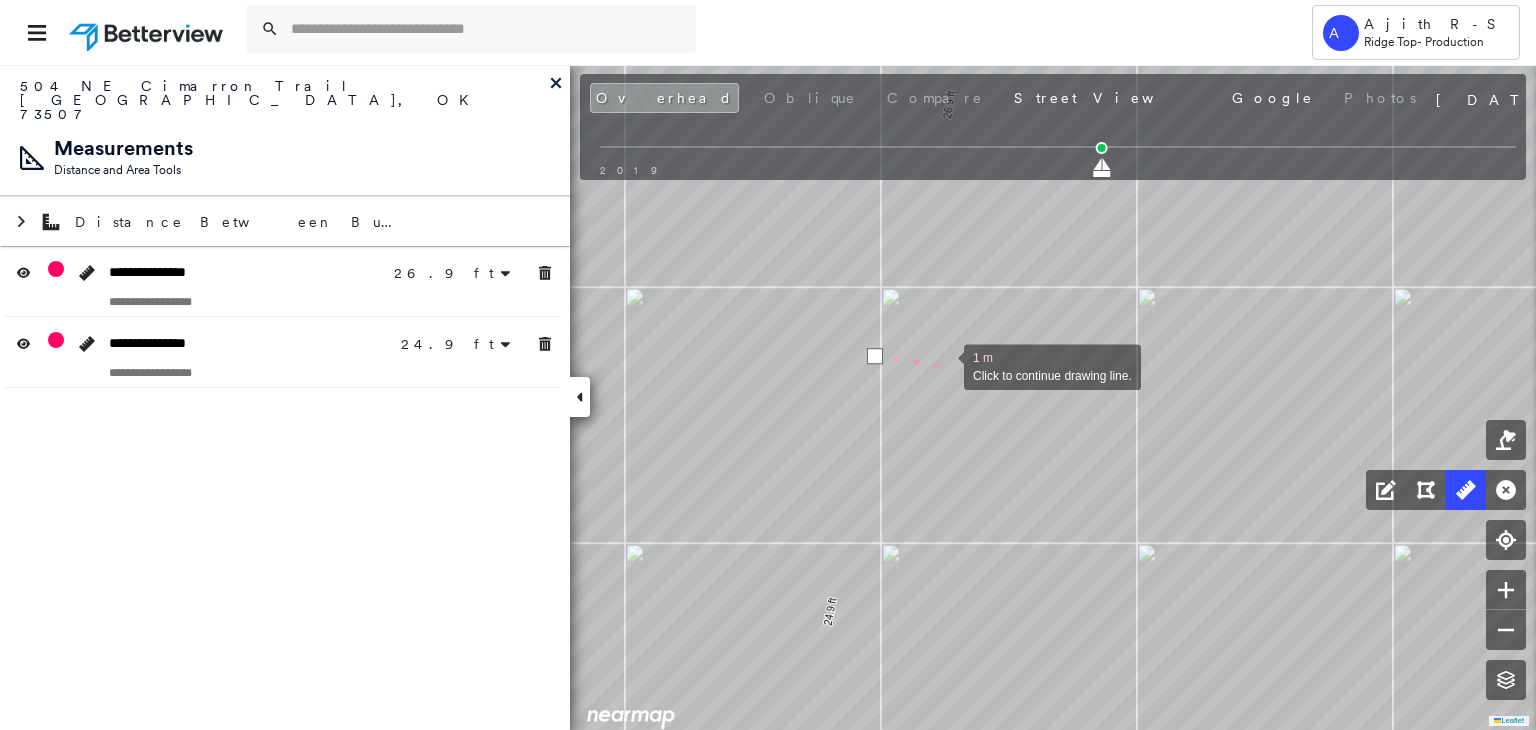 click at bounding box center [944, 365] 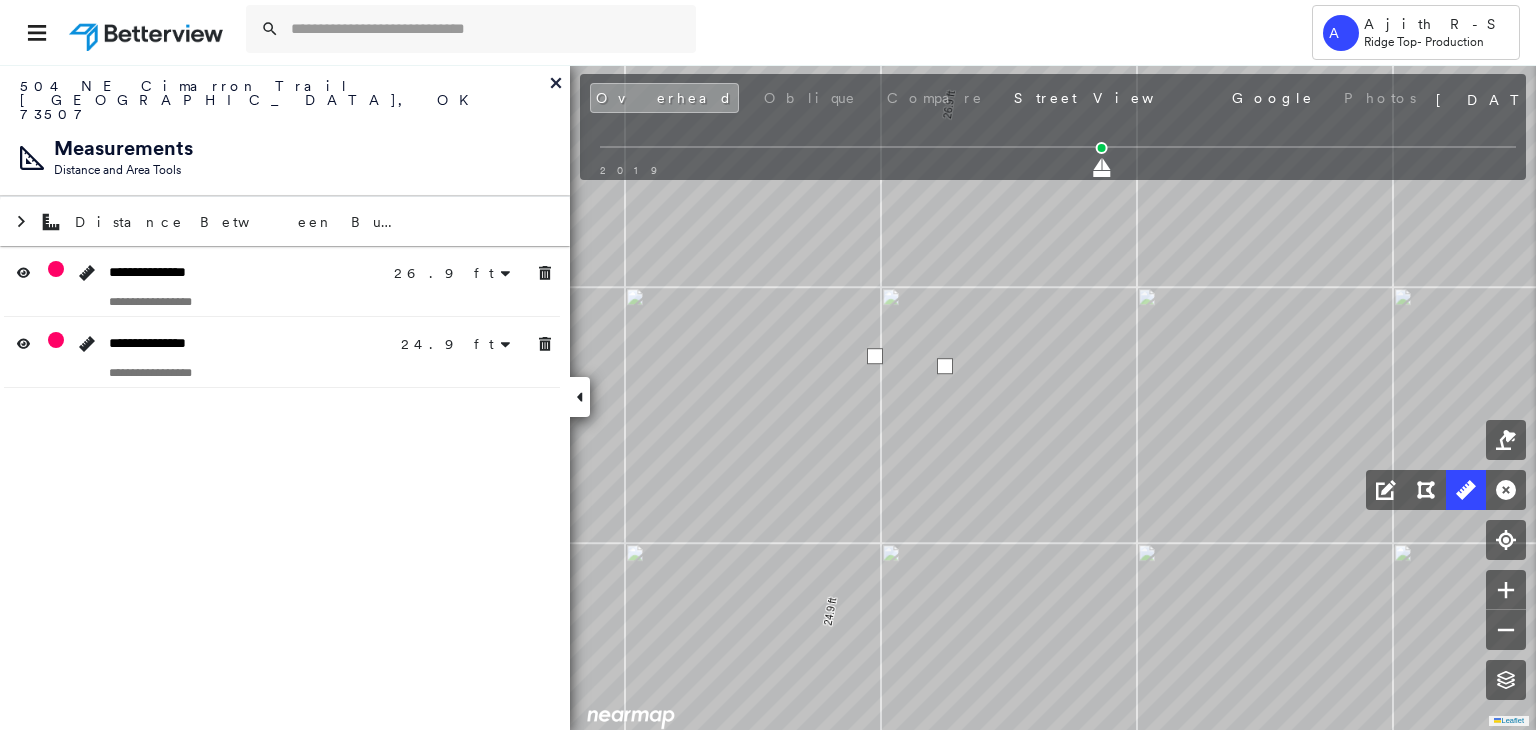 click at bounding box center [945, 366] 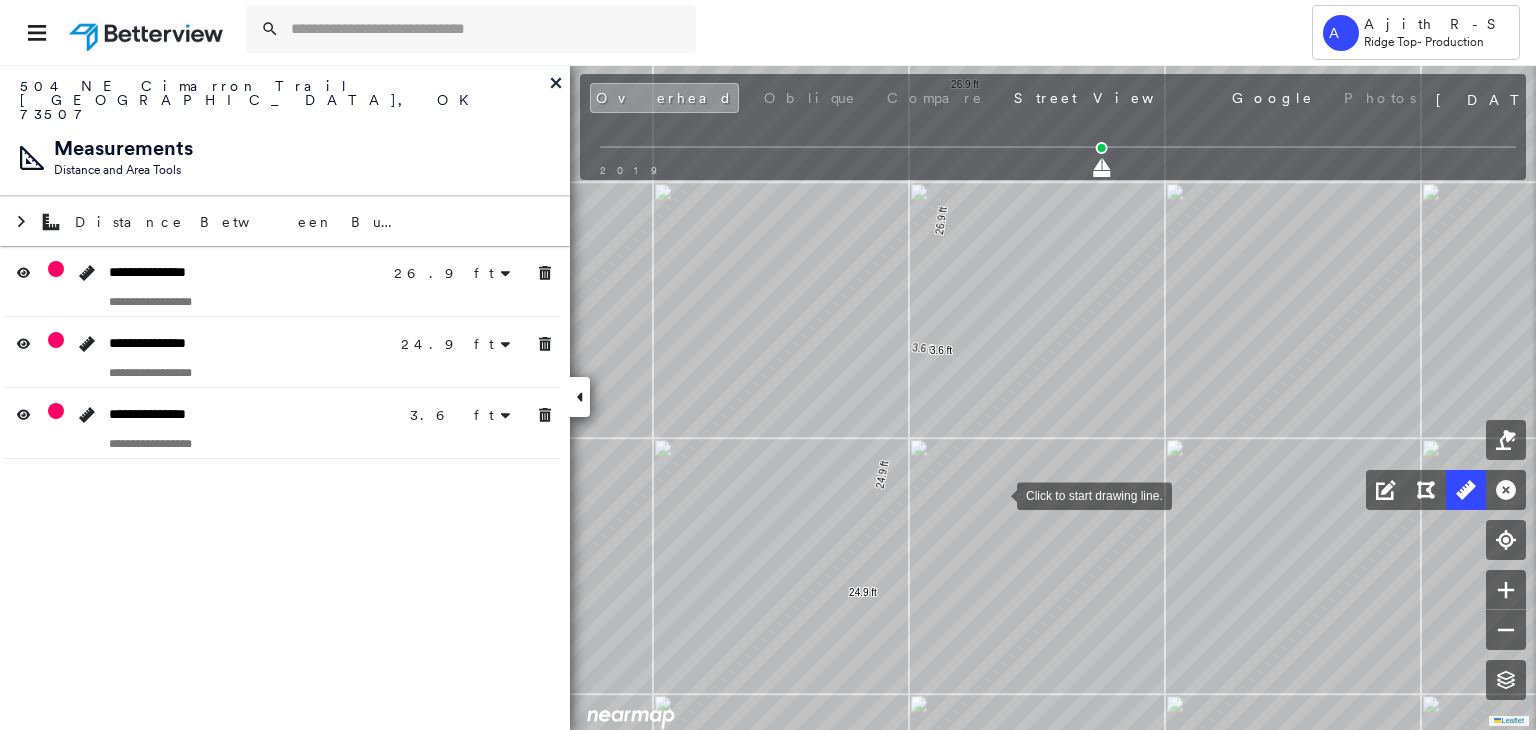 click at bounding box center [997, 494] 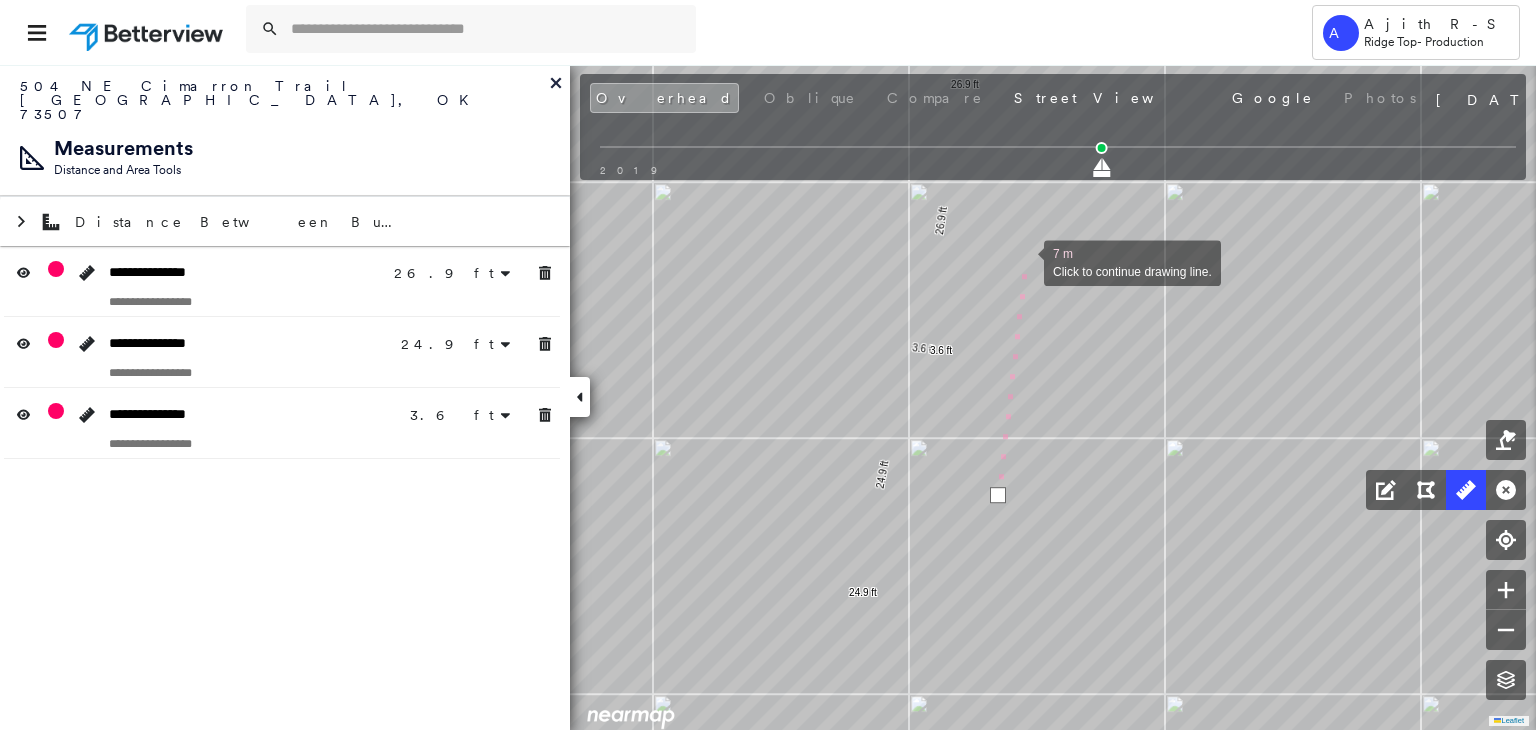 click at bounding box center (1024, 261) 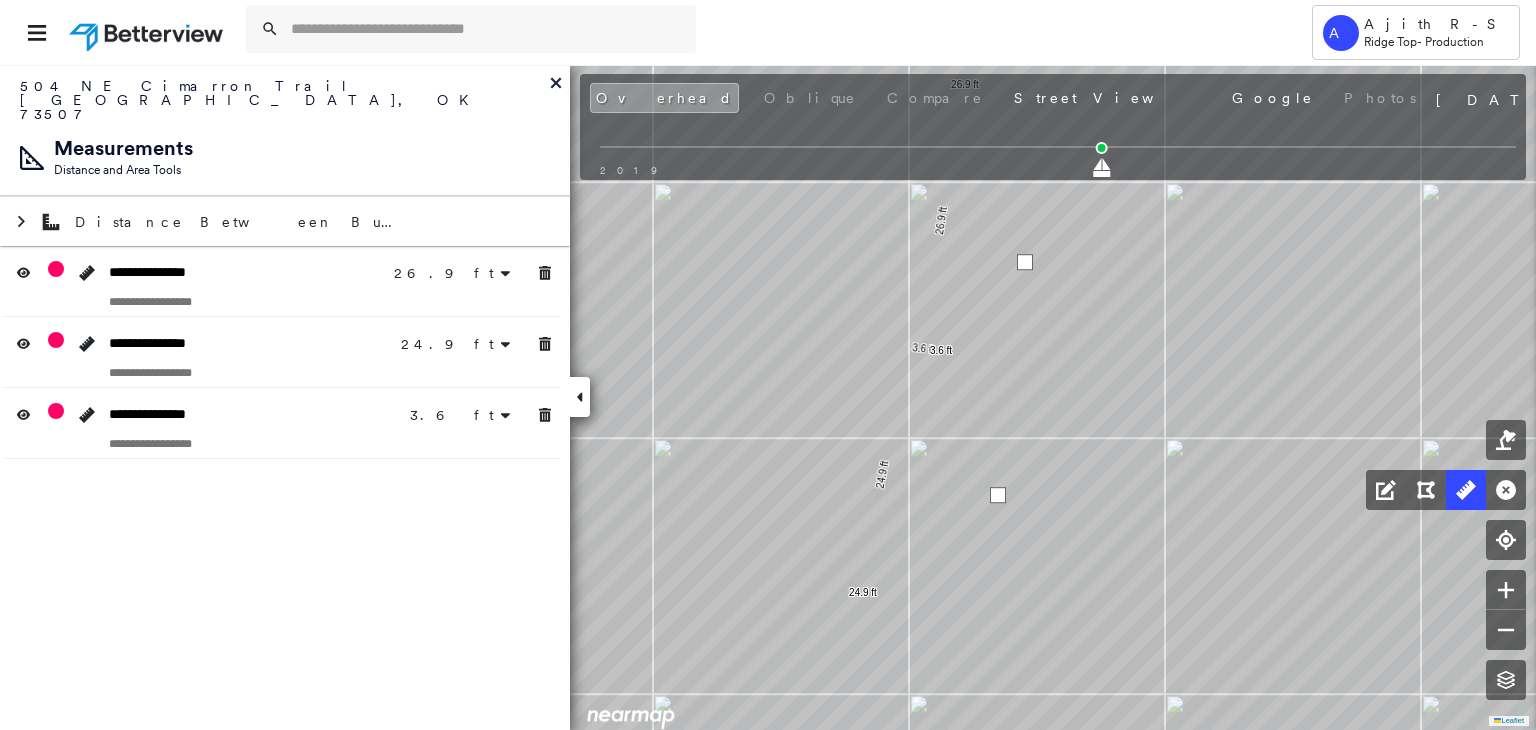 click at bounding box center [1025, 262] 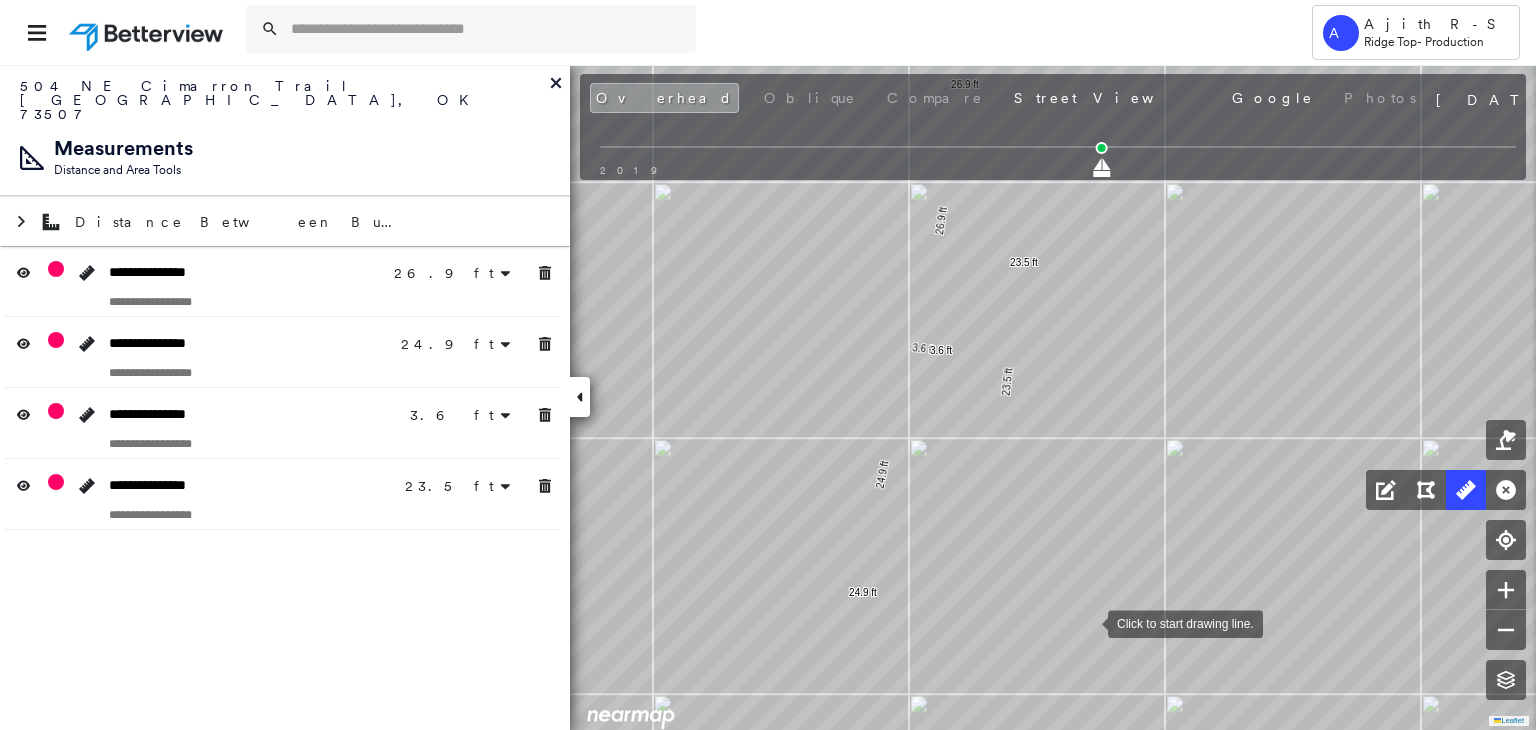 click at bounding box center [1088, 622] 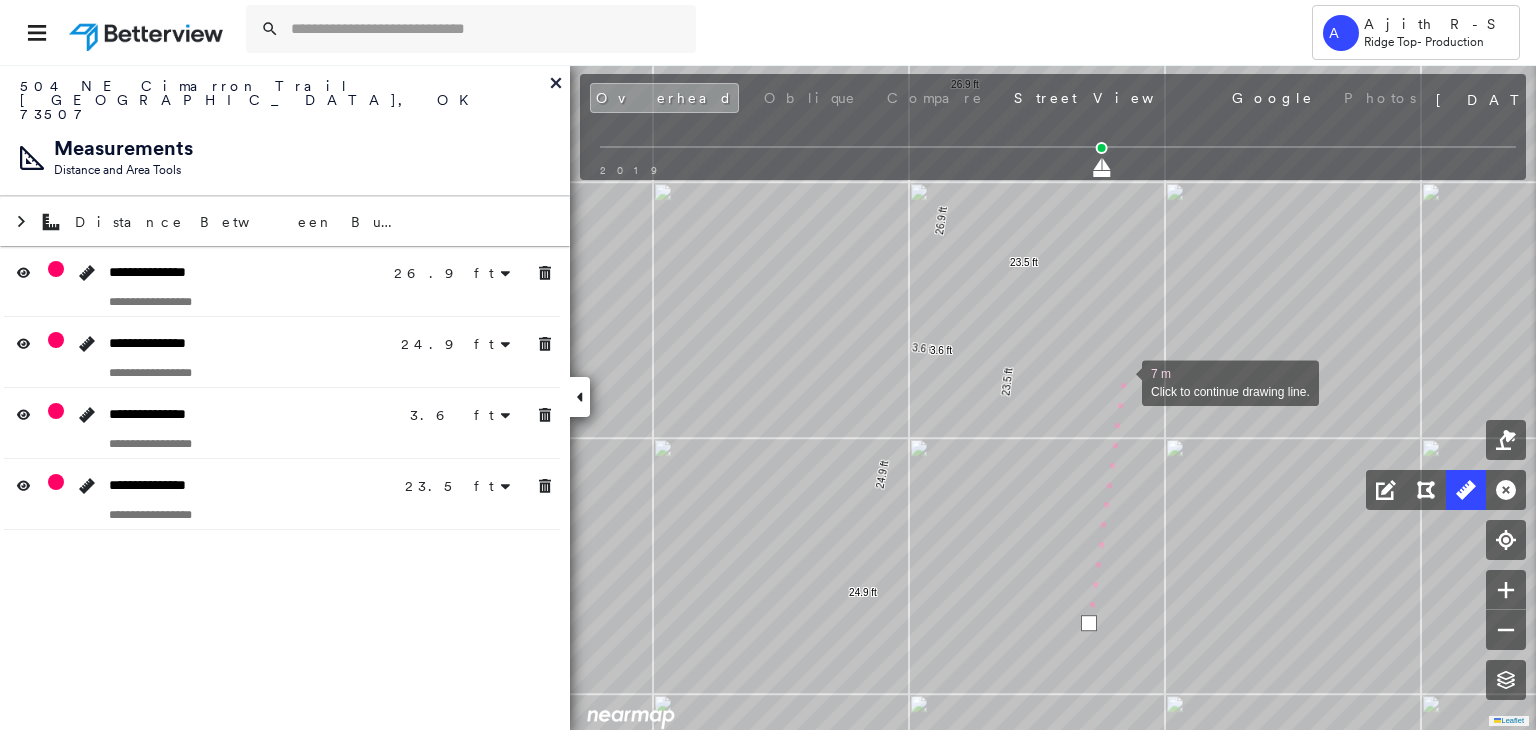 click at bounding box center (1122, 381) 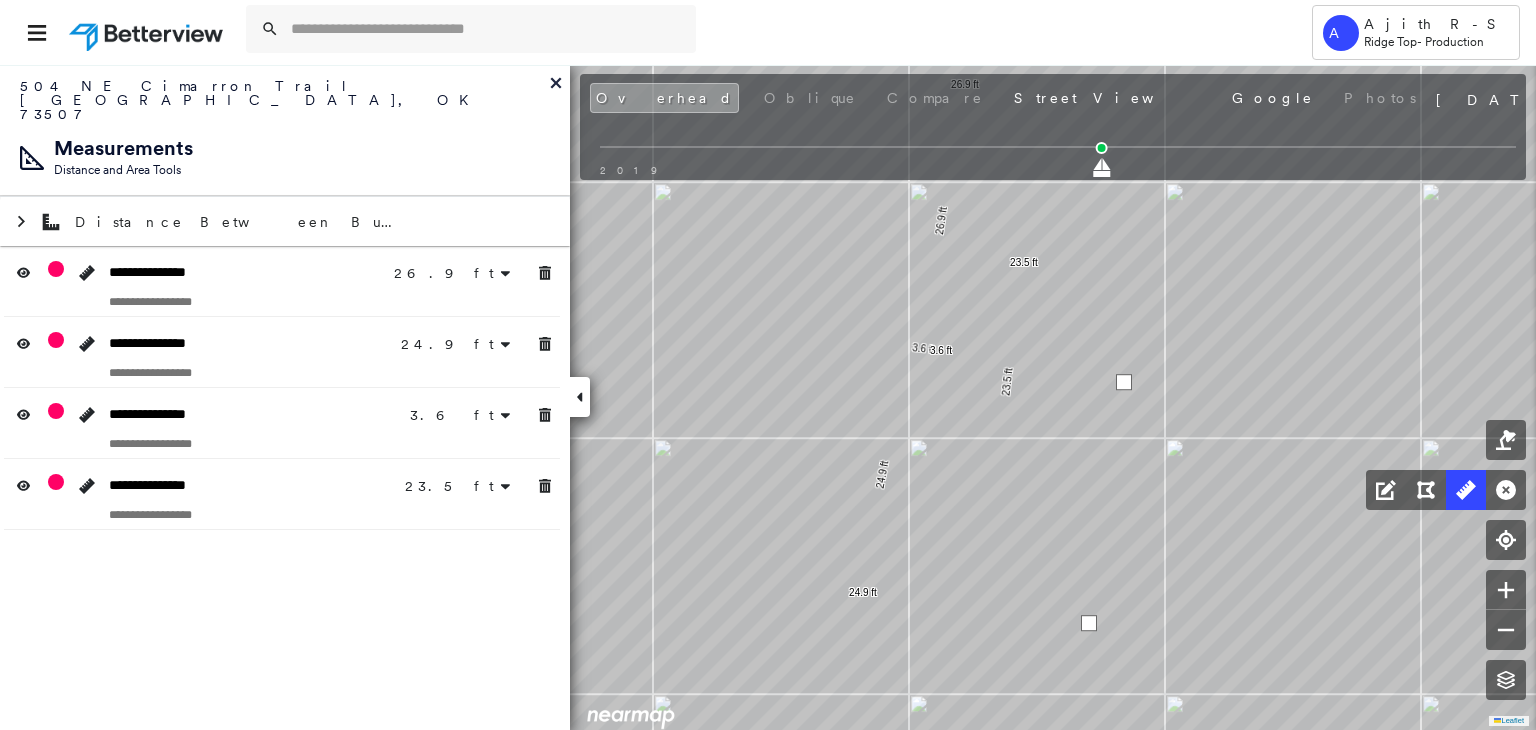 click at bounding box center [1124, 382] 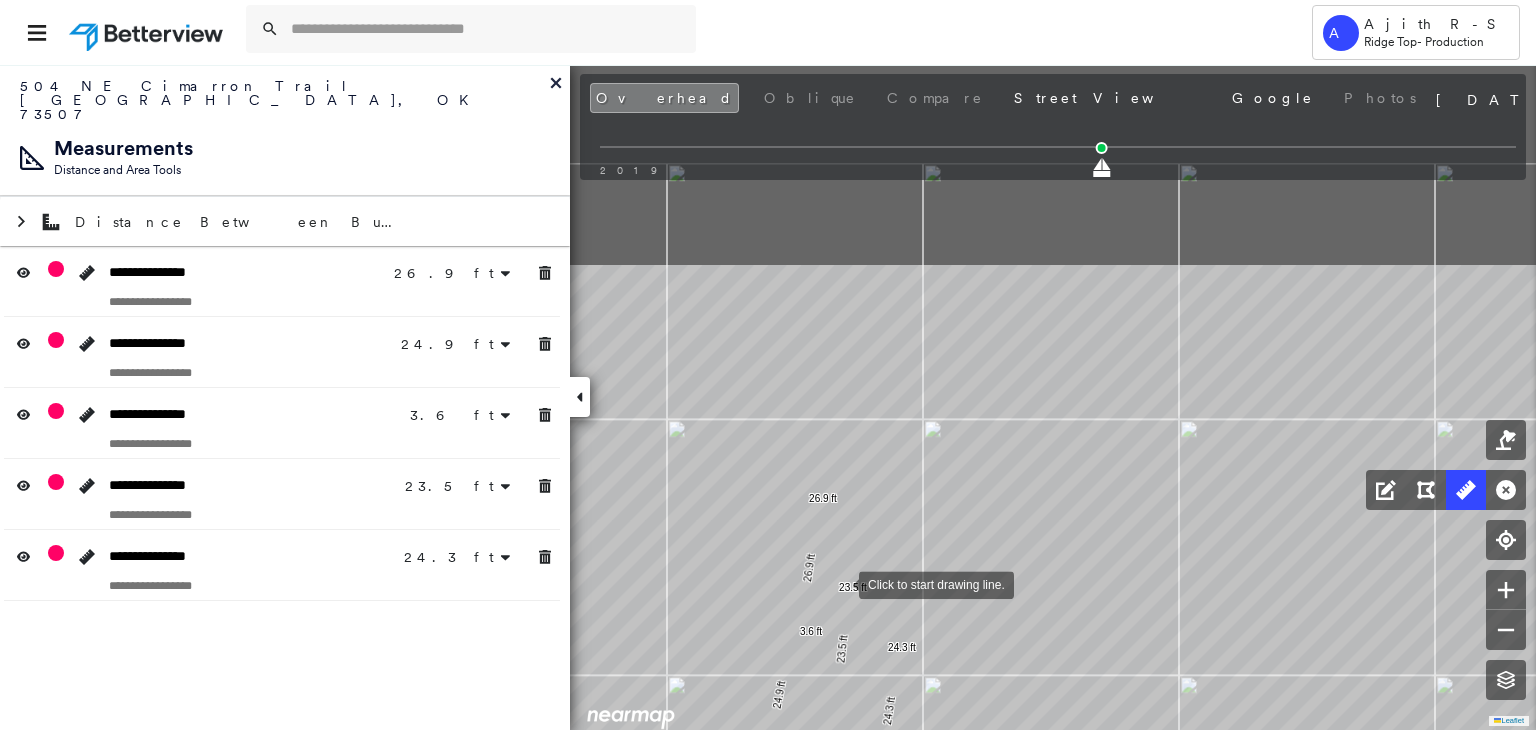 drag, startPoint x: 907, startPoint y: 313, endPoint x: 840, endPoint y: 560, distance: 255.92577 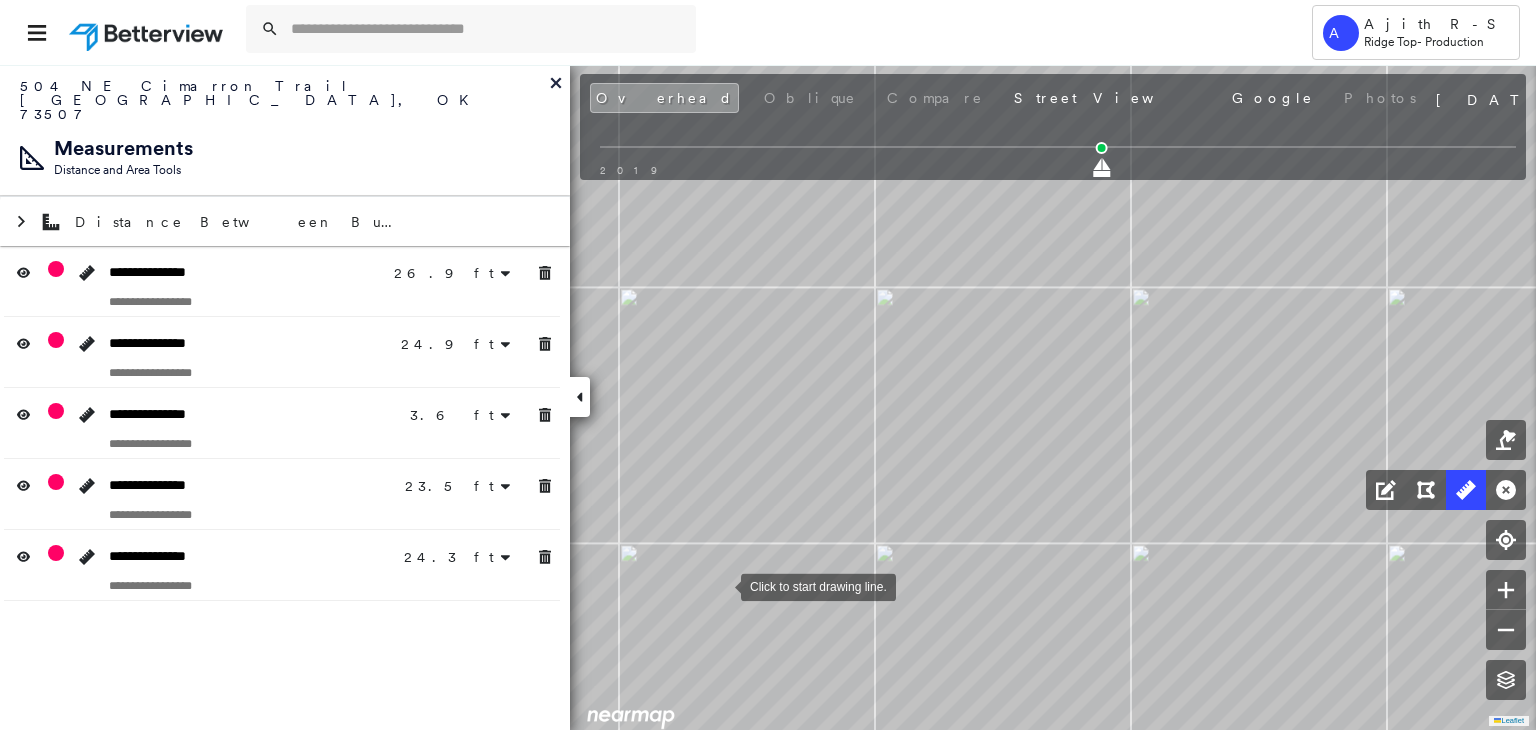 click at bounding box center (721, 585) 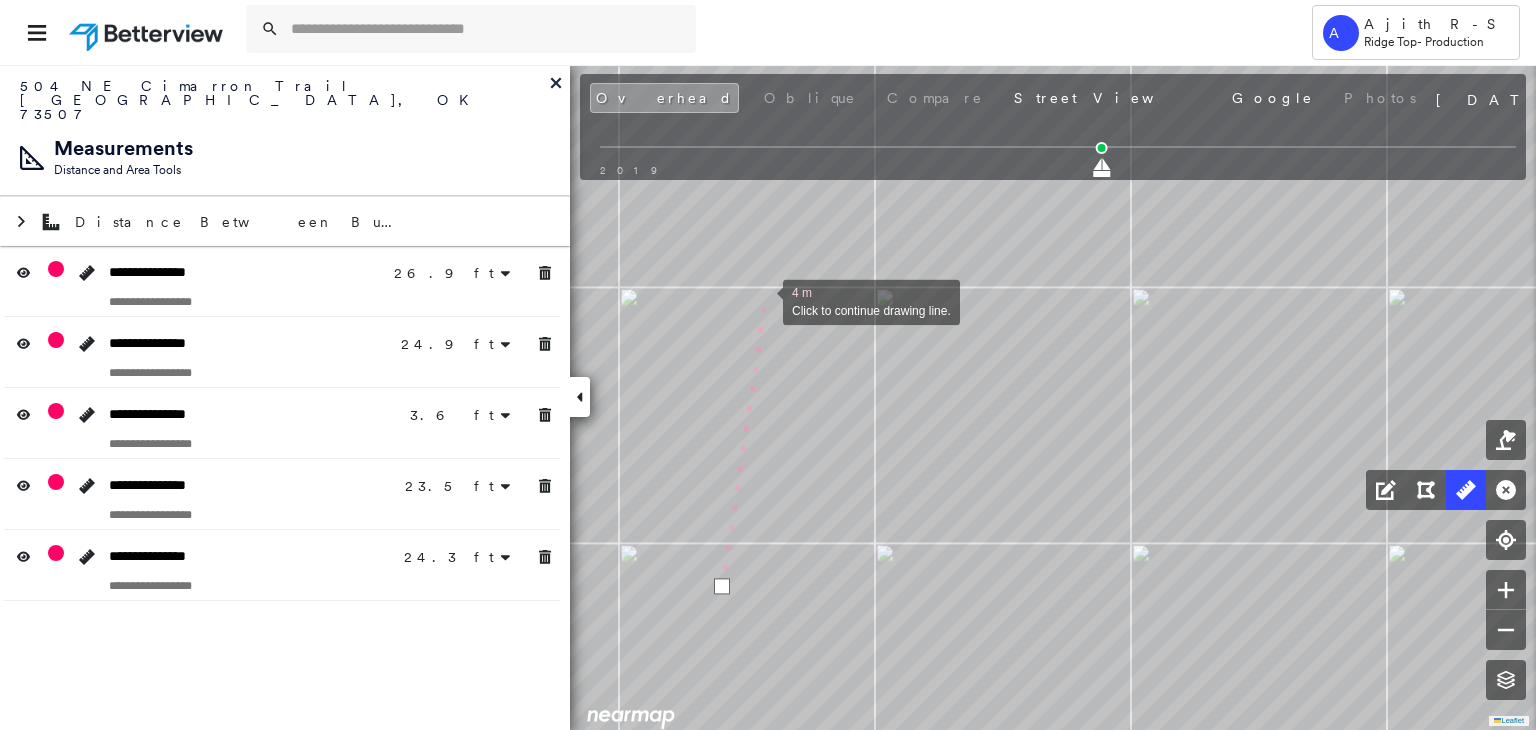 click at bounding box center (763, 300) 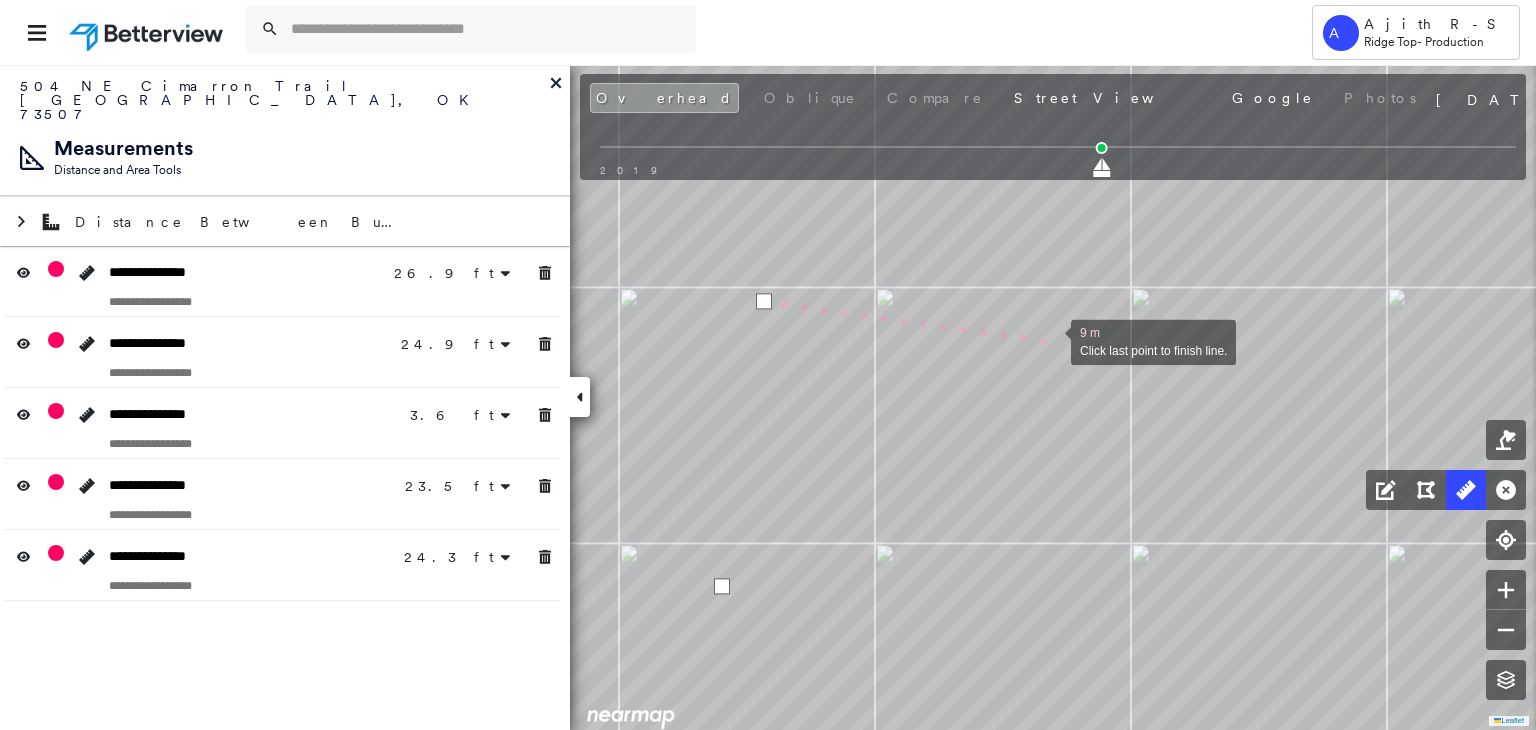 click at bounding box center [1051, 340] 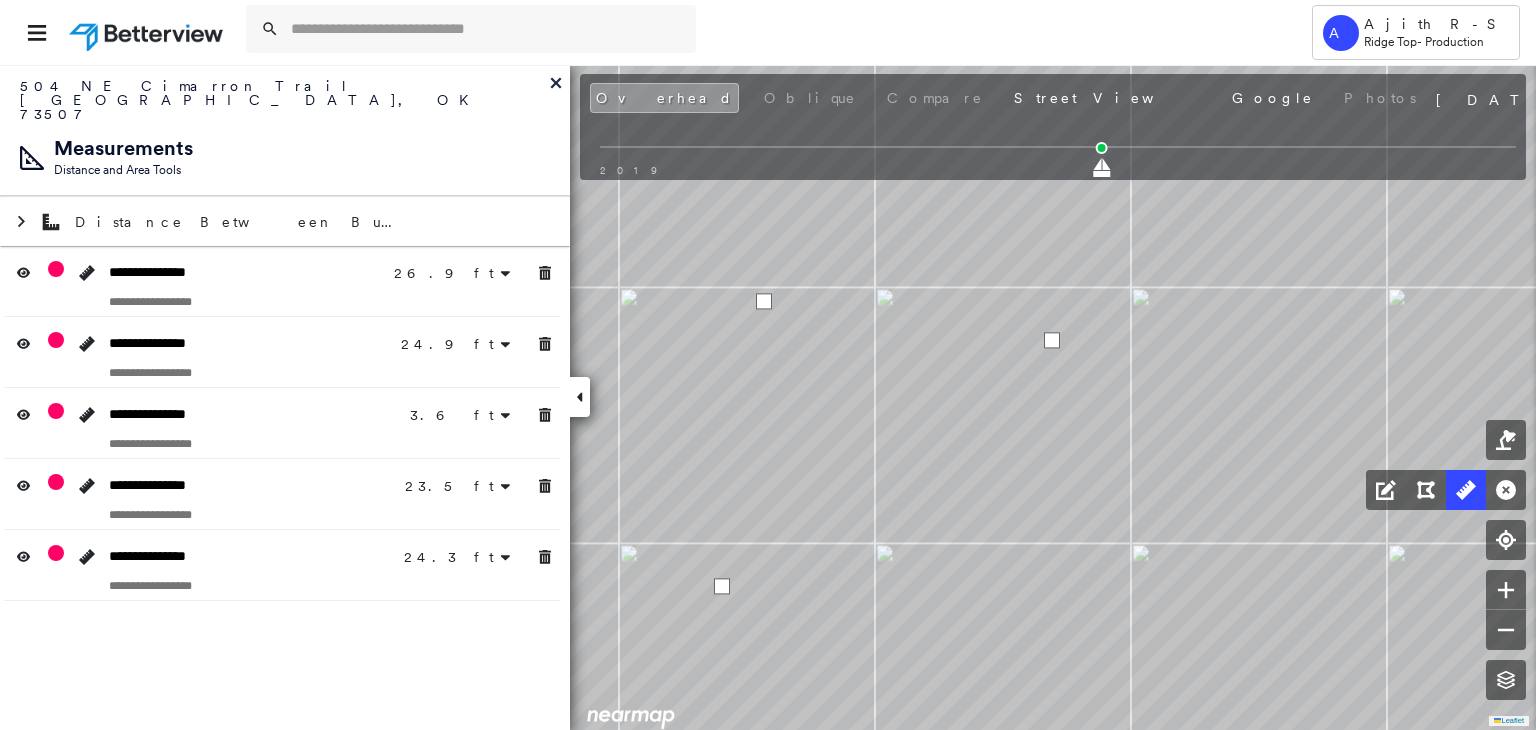click at bounding box center [1052, 340] 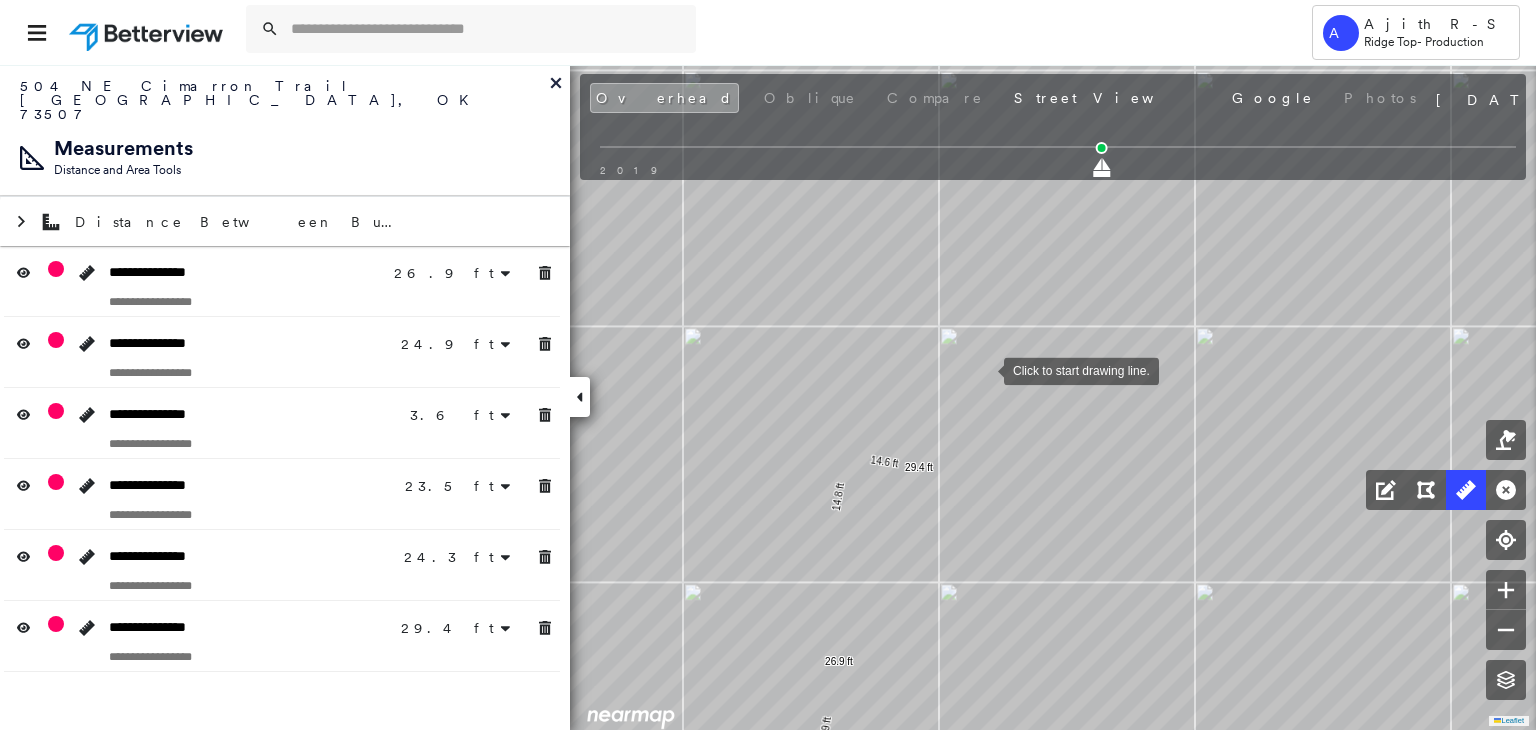 scroll, scrollTop: 0, scrollLeft: 0, axis: both 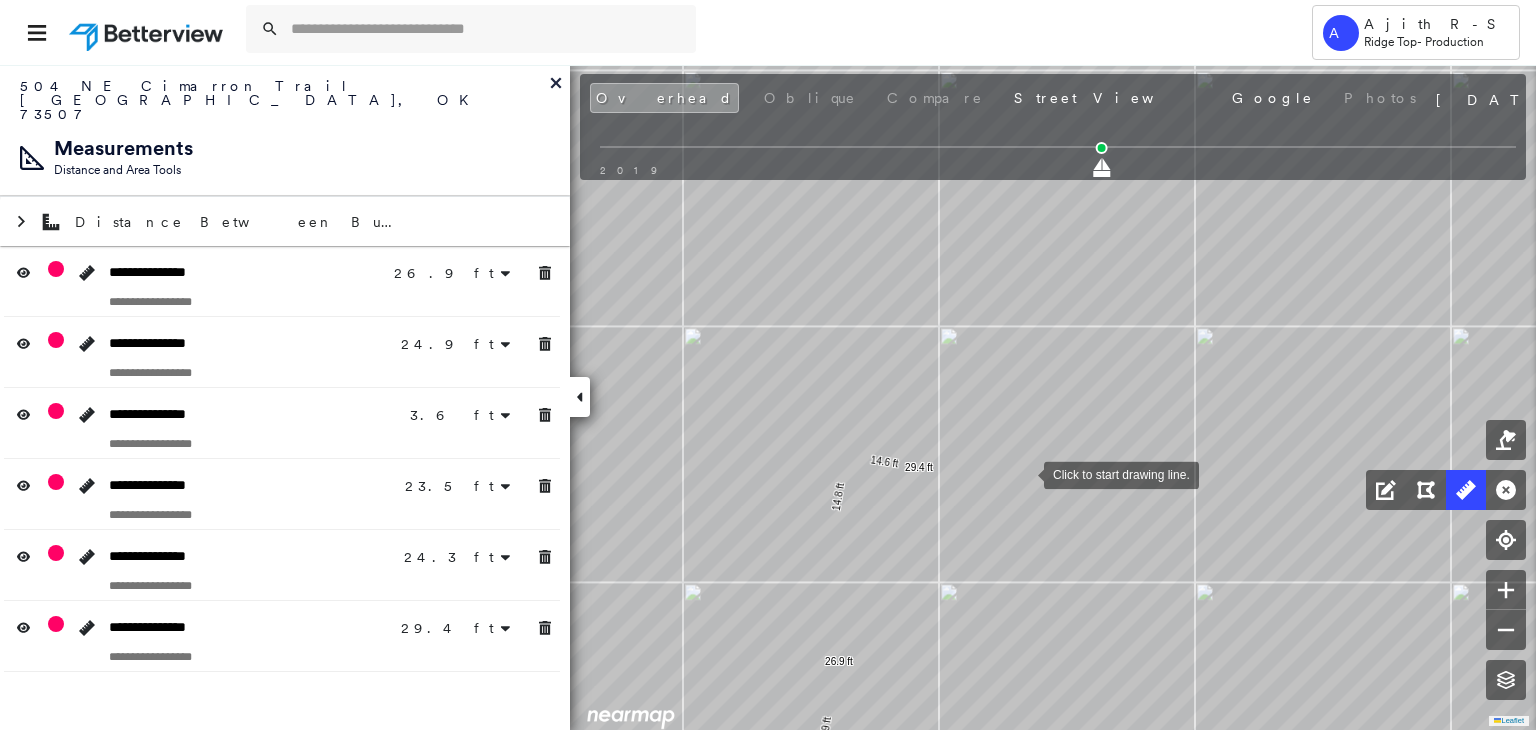 drag, startPoint x: 1024, startPoint y: 473, endPoint x: 896, endPoint y: 297, distance: 217.62354 